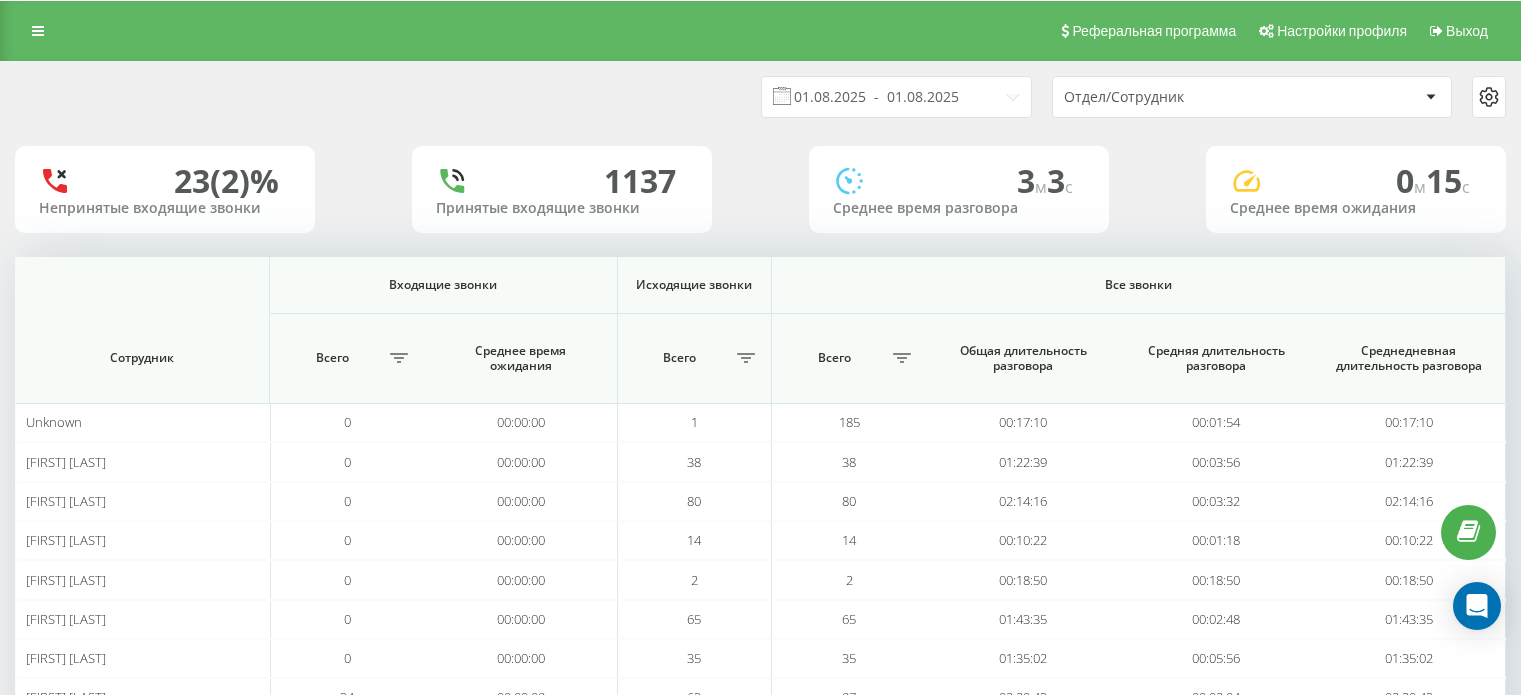 scroll, scrollTop: 0, scrollLeft: 0, axis: both 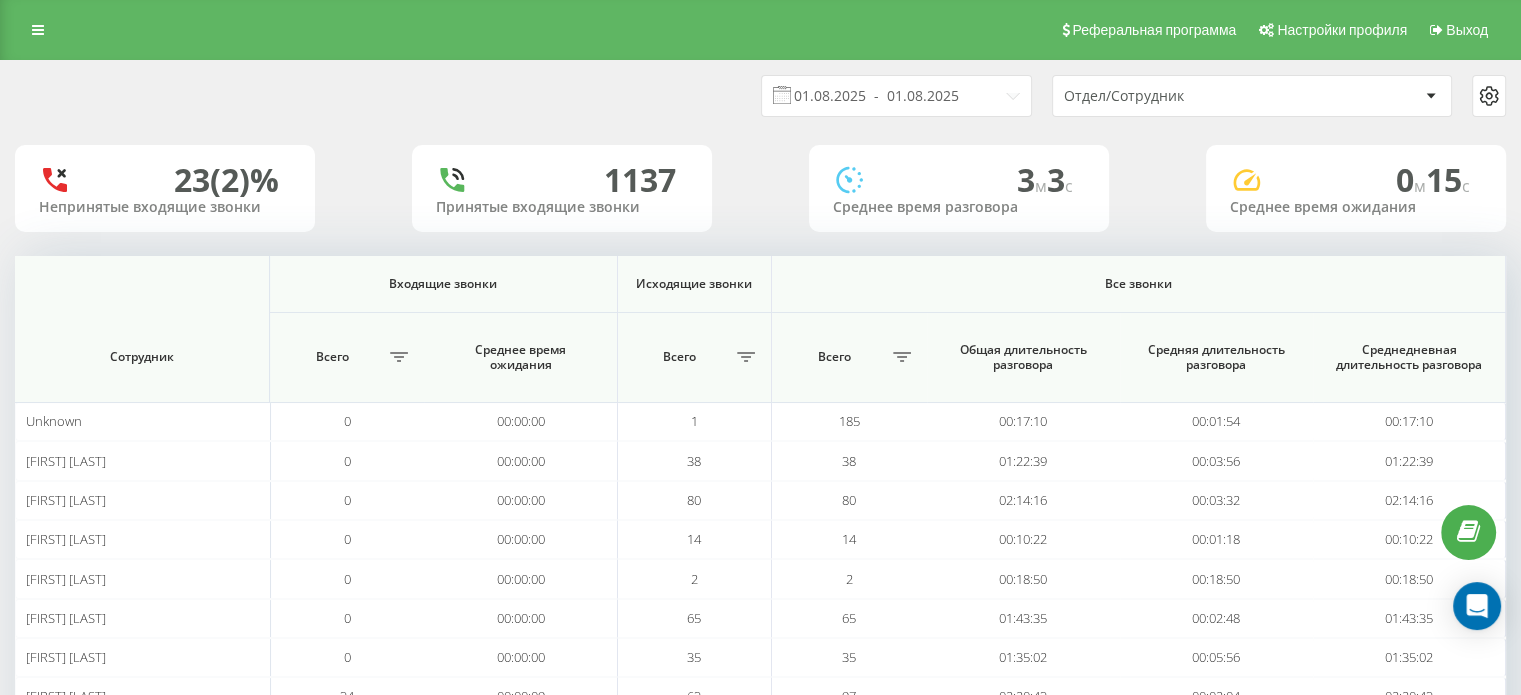 click on "Отдел/Сотрудник" at bounding box center [1183, 96] 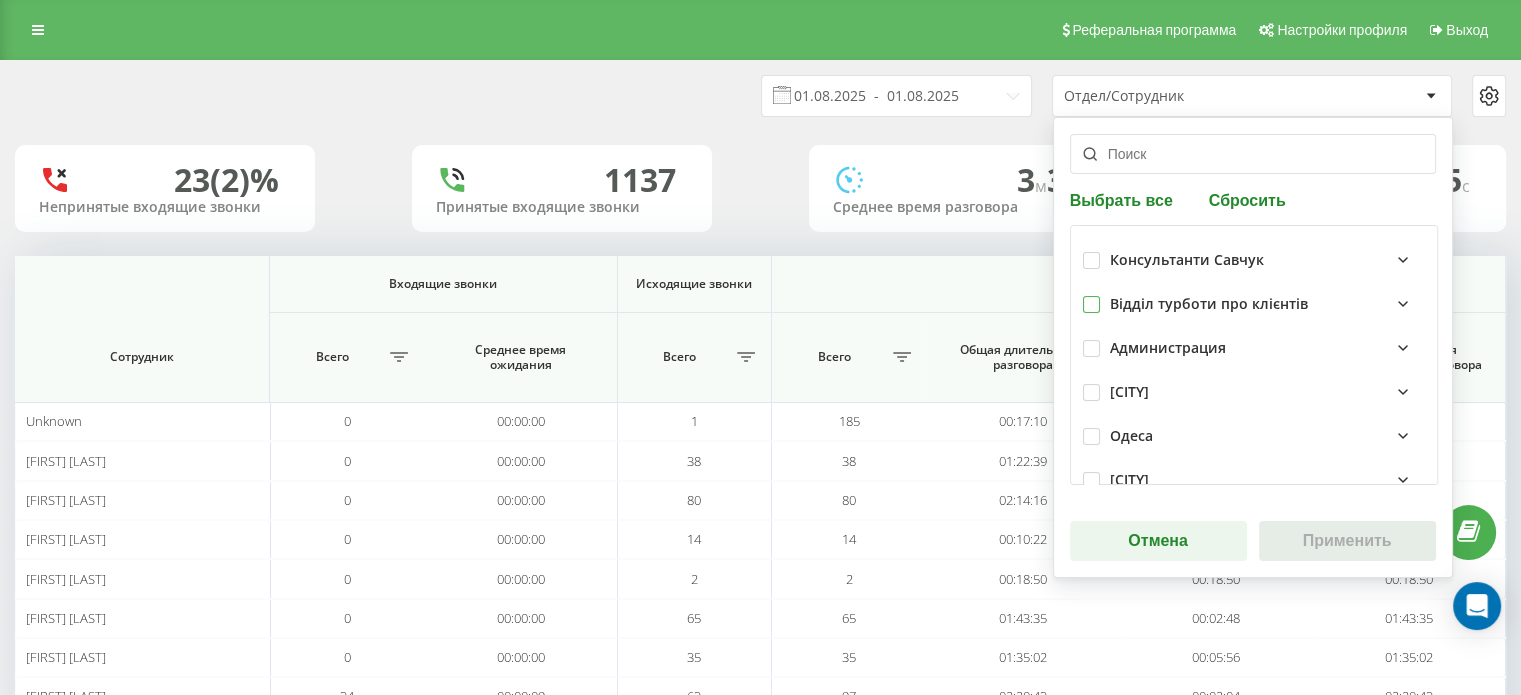 click at bounding box center (1091, 296) 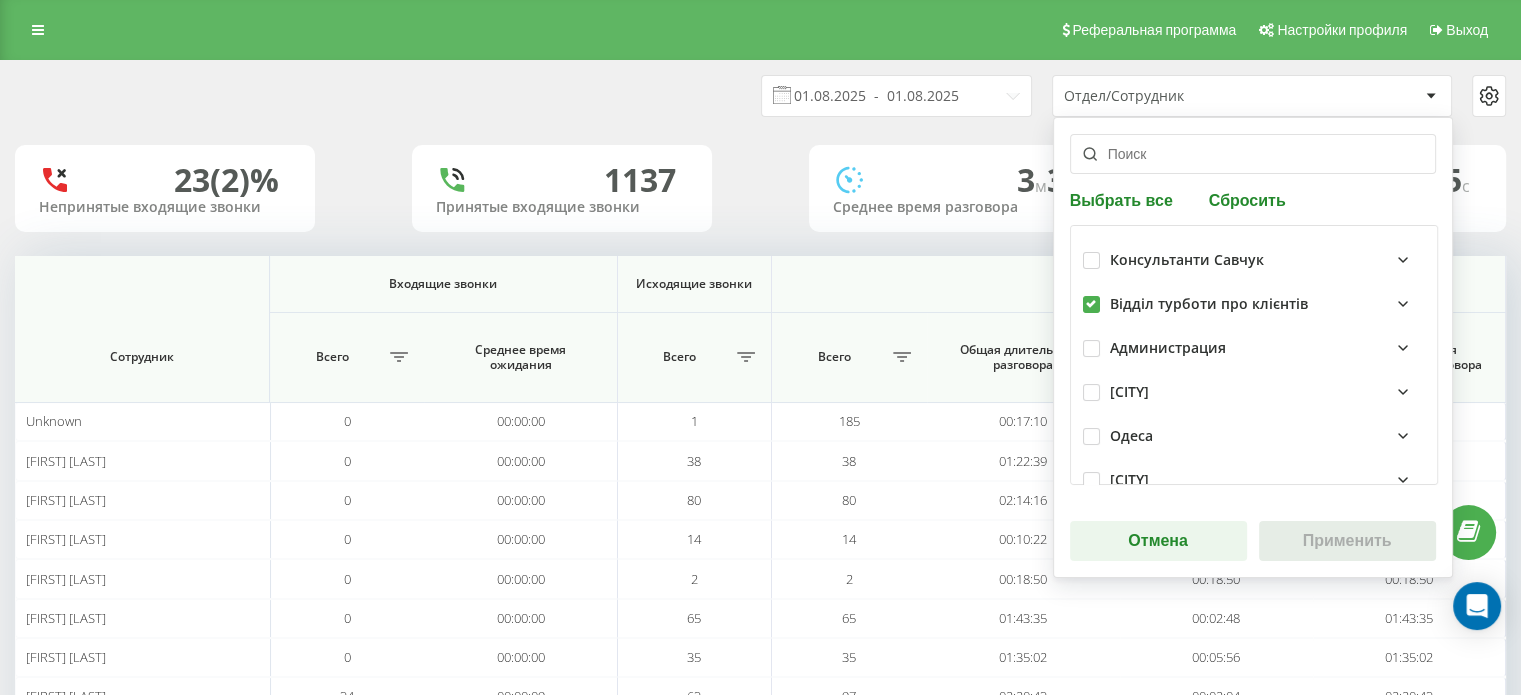 checkbox on "true" 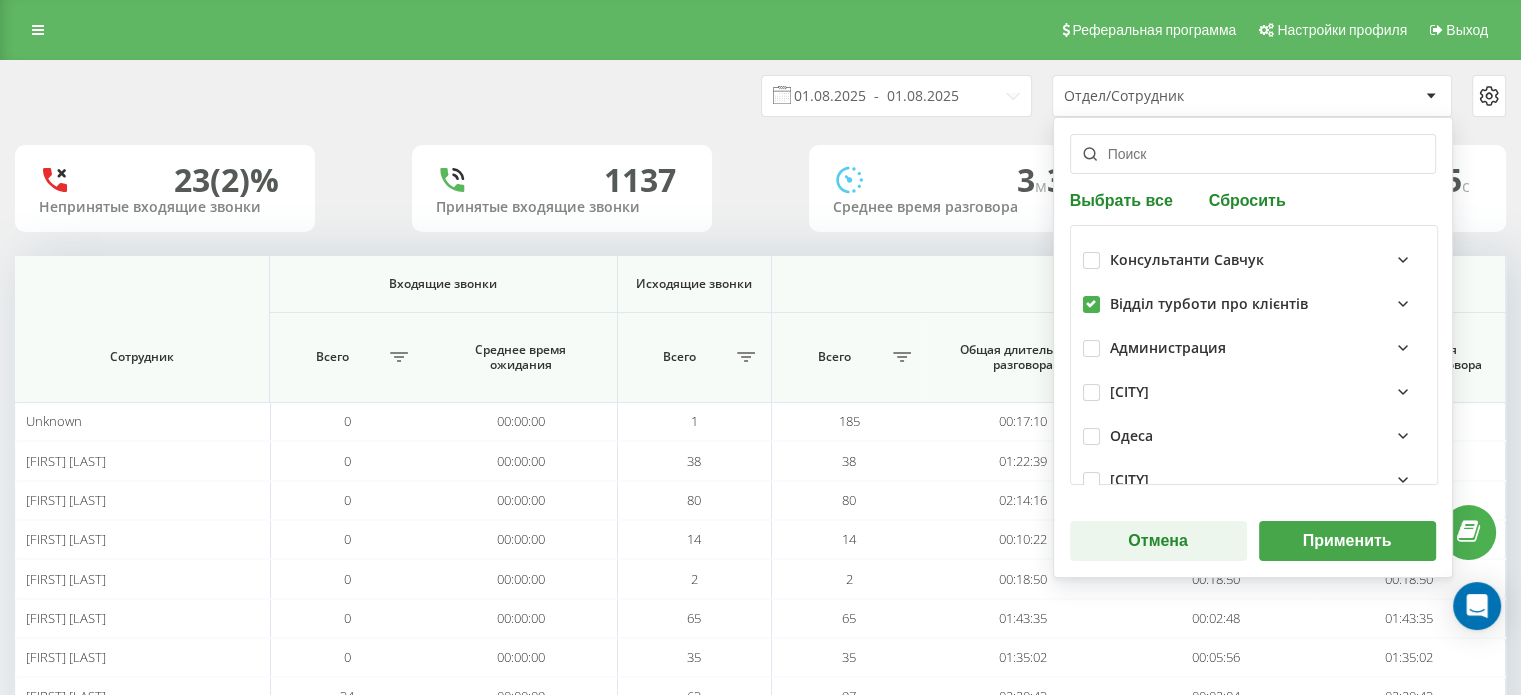 click on "Применить" at bounding box center [1347, 541] 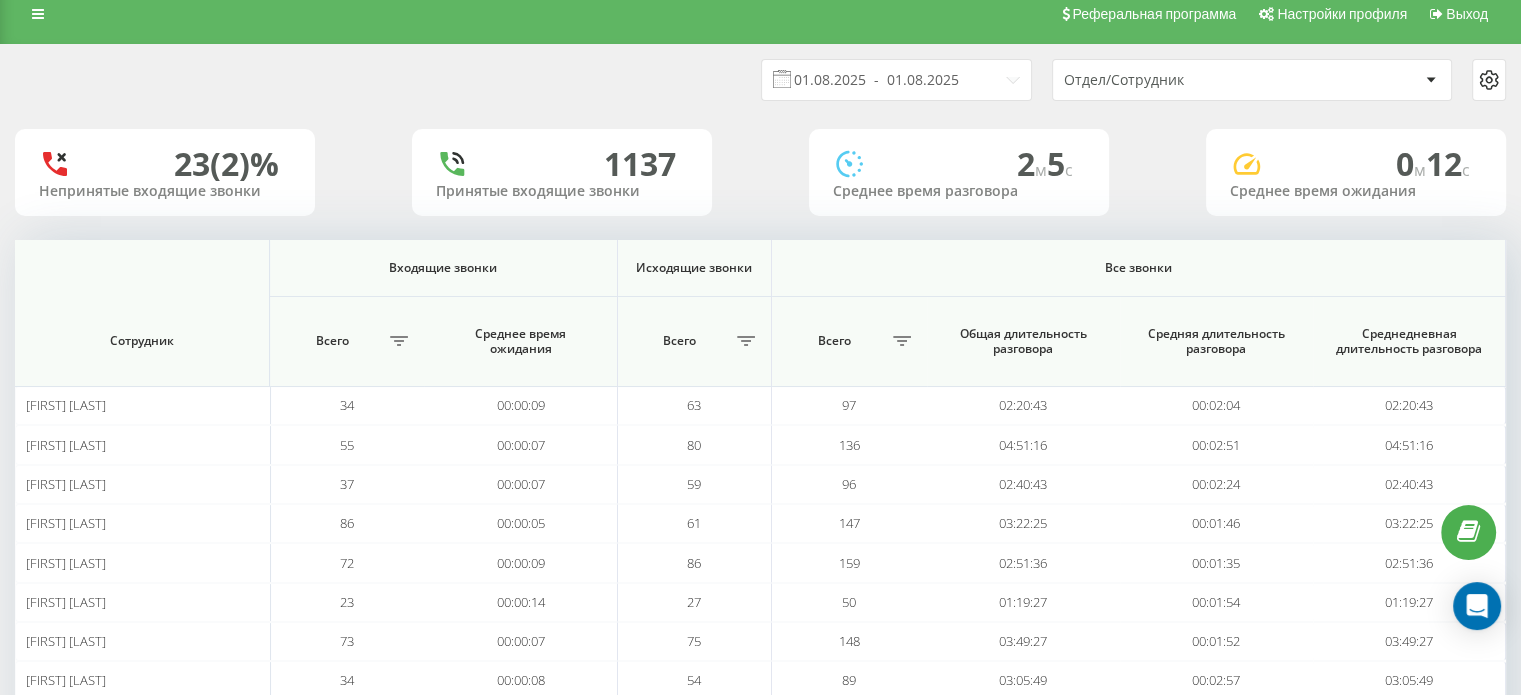 scroll, scrollTop: 22, scrollLeft: 0, axis: vertical 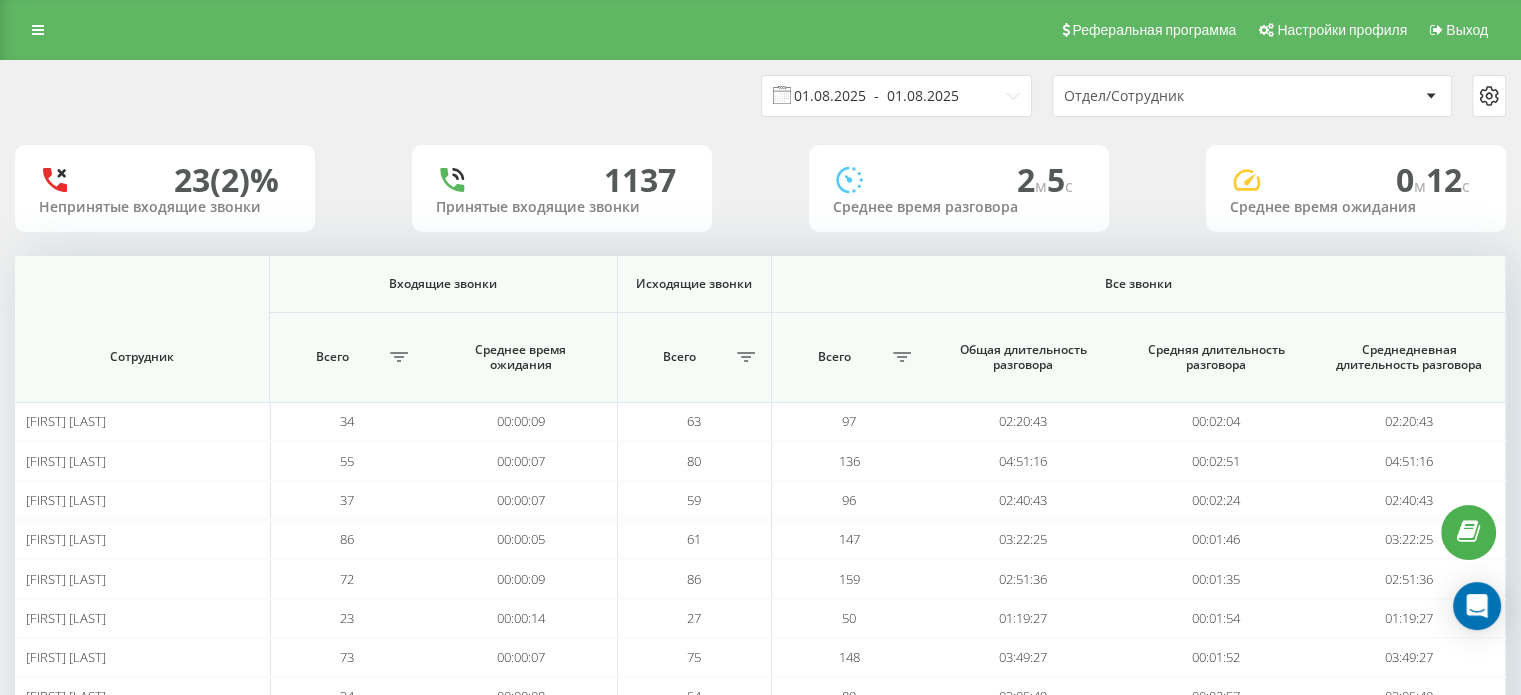 click on "01.08.2025  -  01.08.2025" at bounding box center (896, 96) 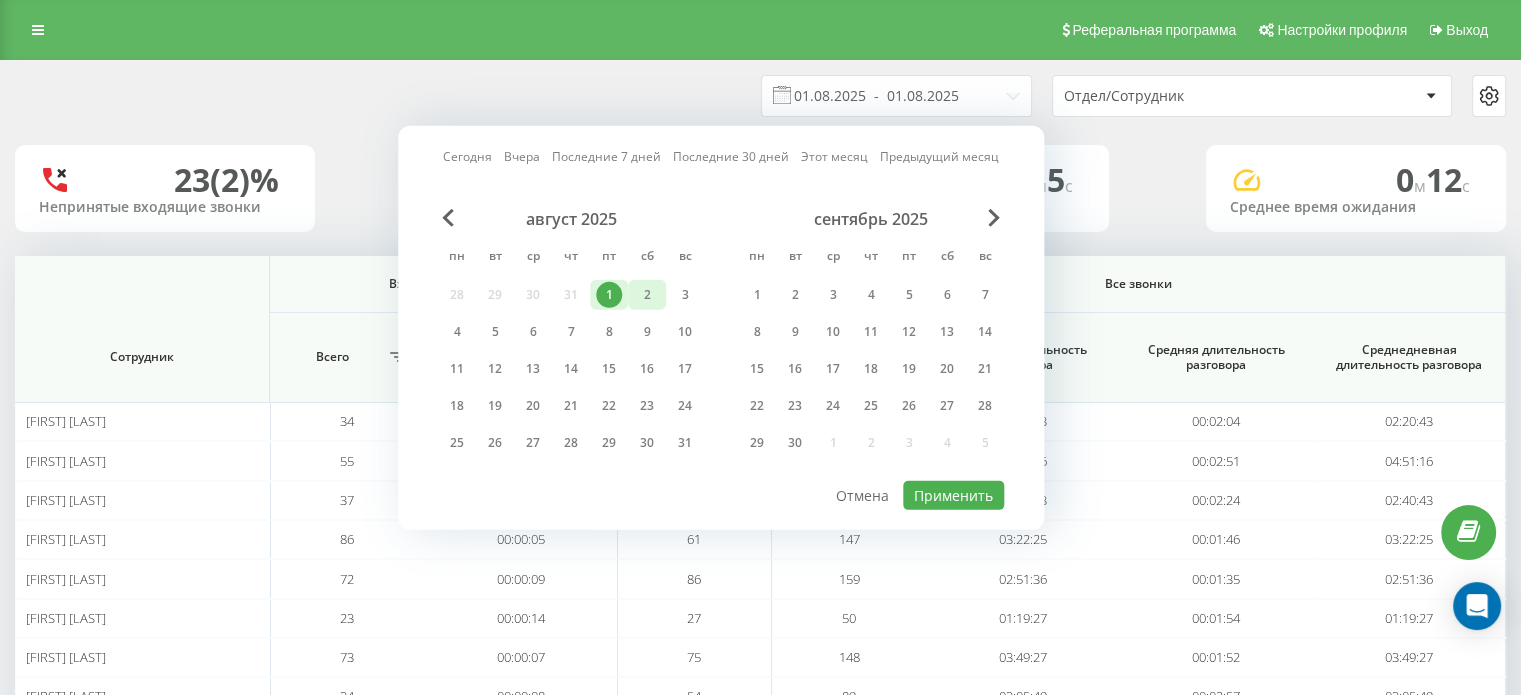 click on "2" at bounding box center [647, 295] 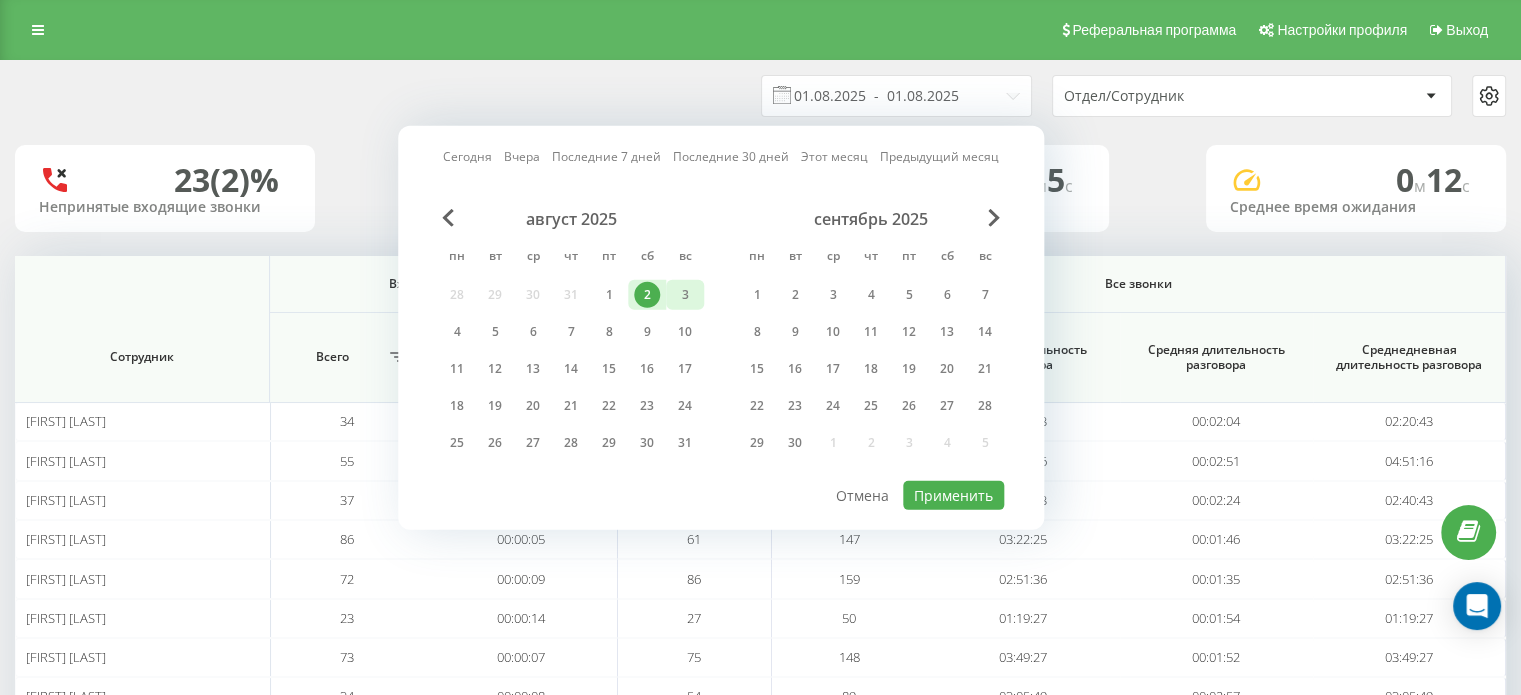 click on "3" at bounding box center (685, 295) 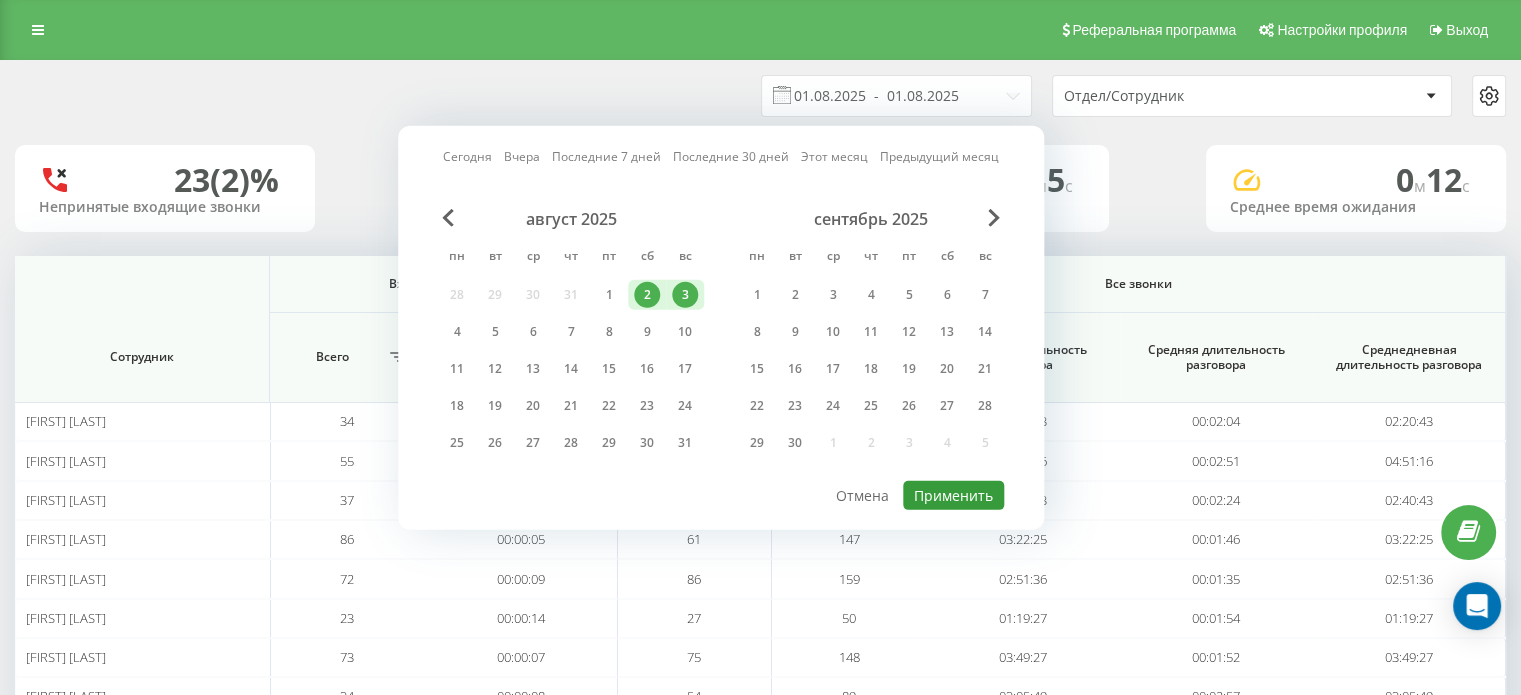 click on "Применить" at bounding box center [953, 495] 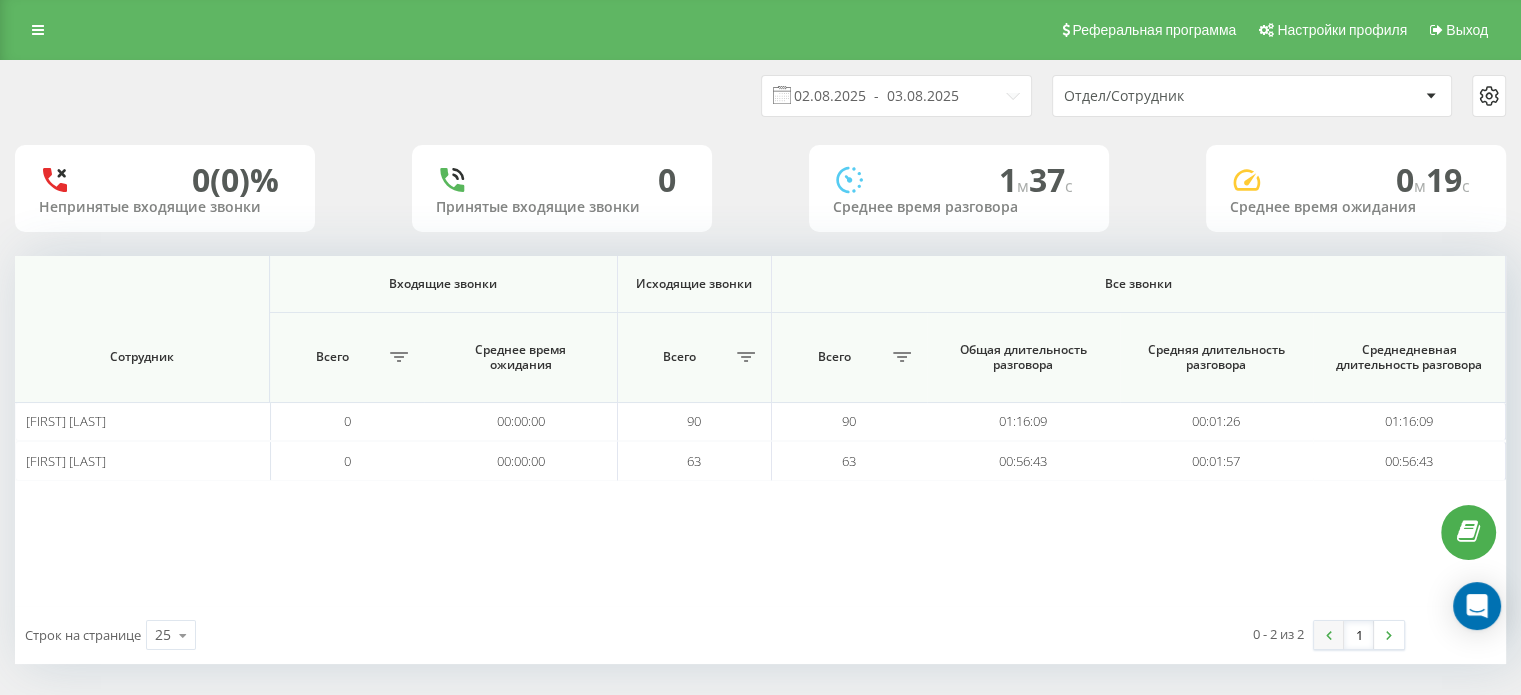 click at bounding box center (1329, 635) 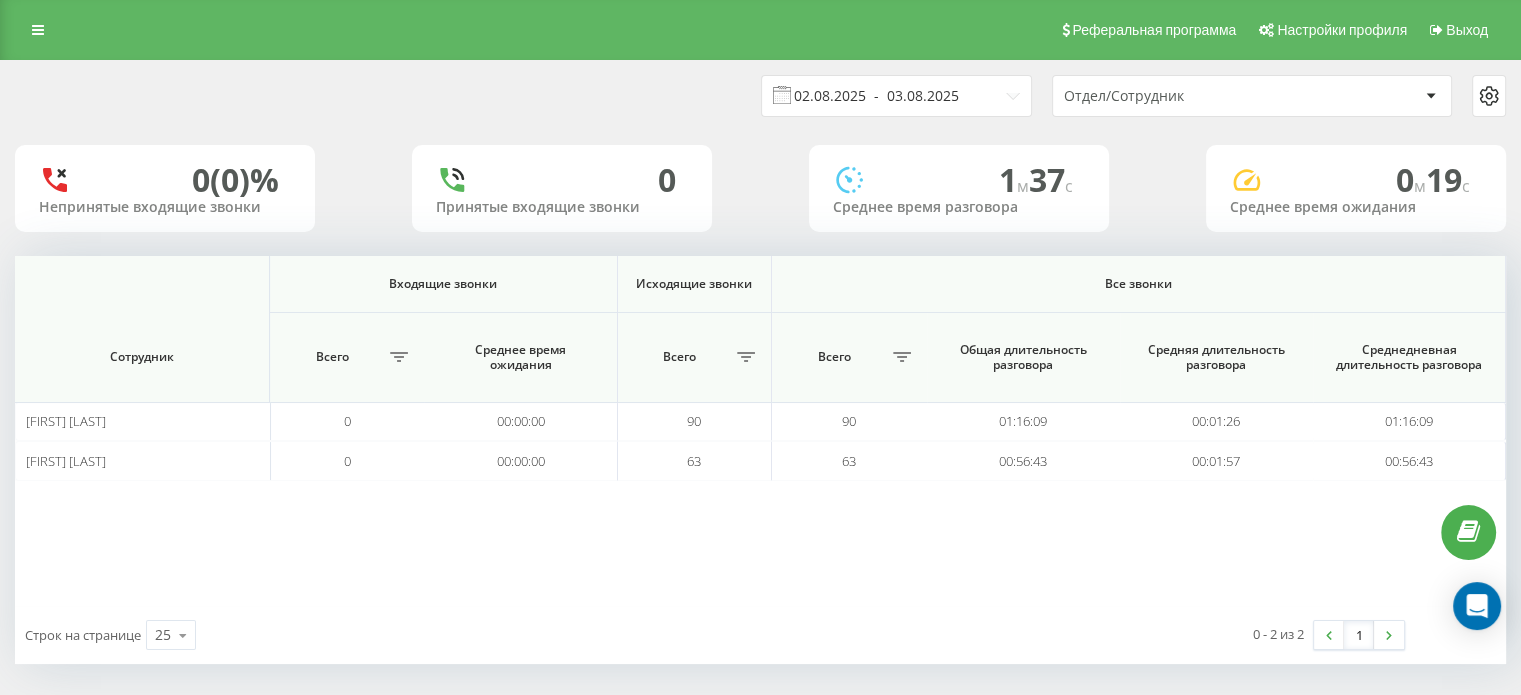 click on "02.08.2025  -  03.08.2025" at bounding box center (896, 96) 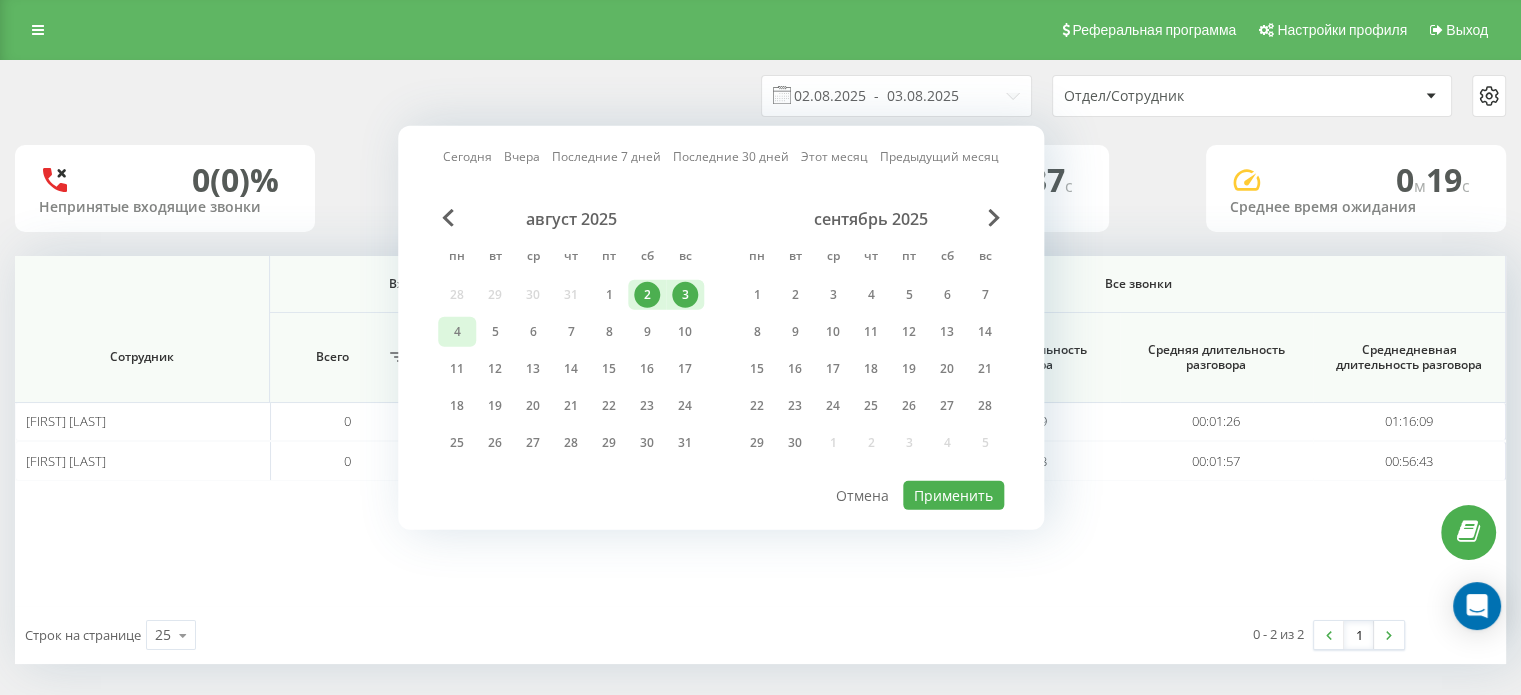 click on "4" at bounding box center [457, 332] 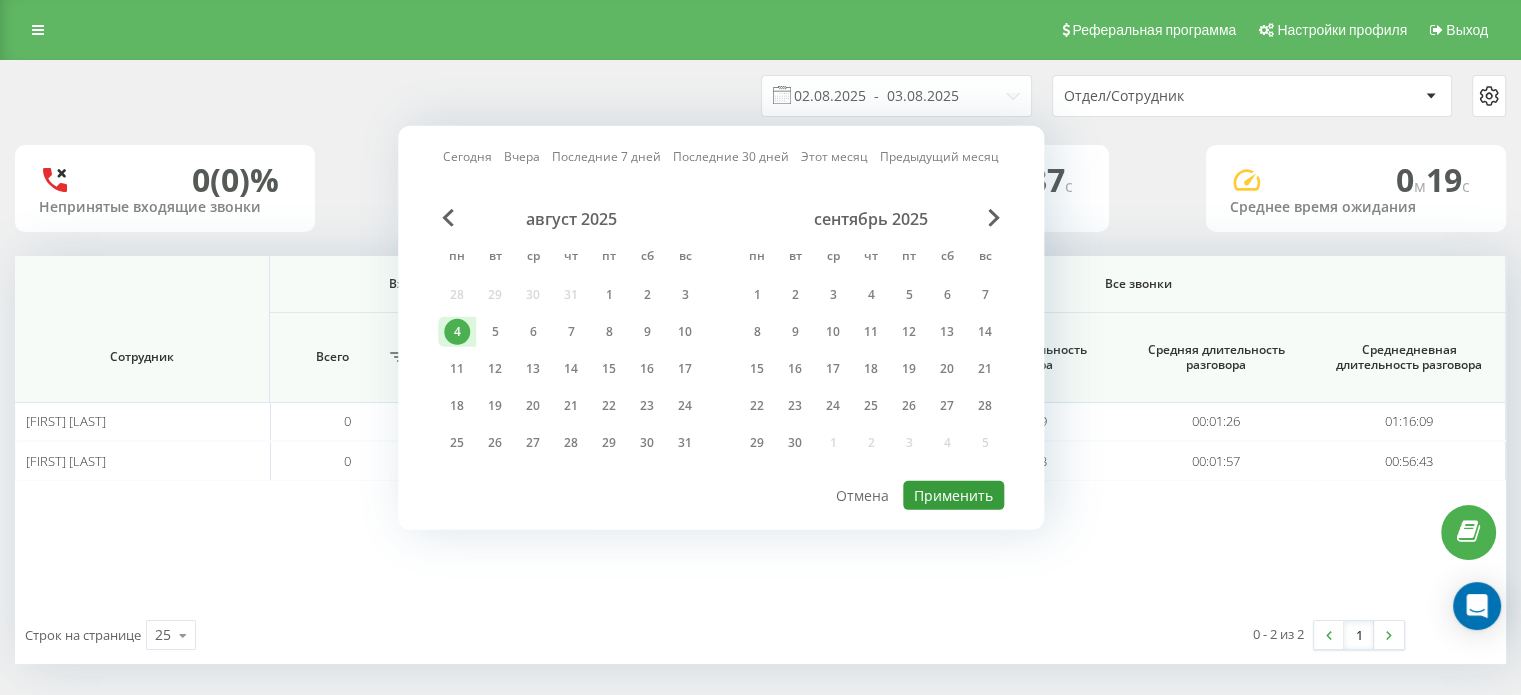click on "Применить" at bounding box center (953, 495) 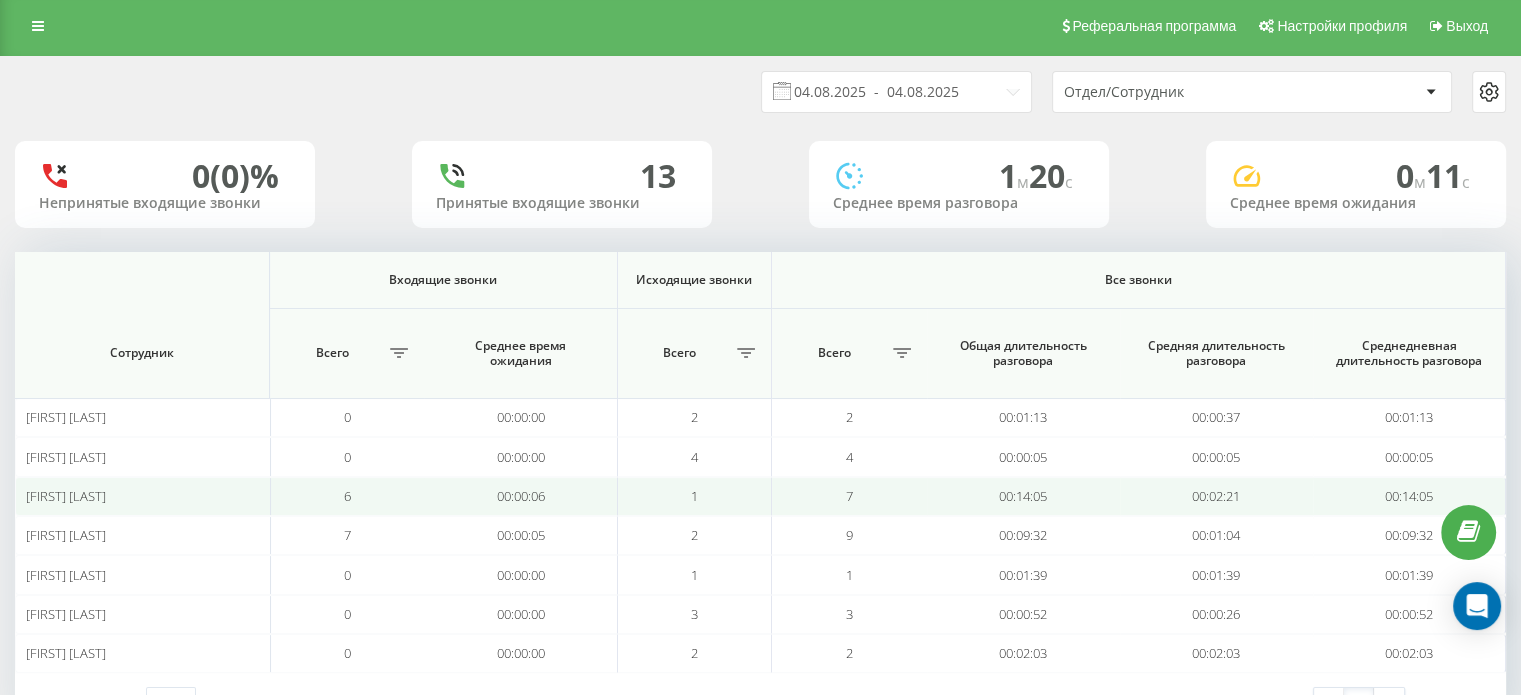 scroll, scrollTop: 76, scrollLeft: 0, axis: vertical 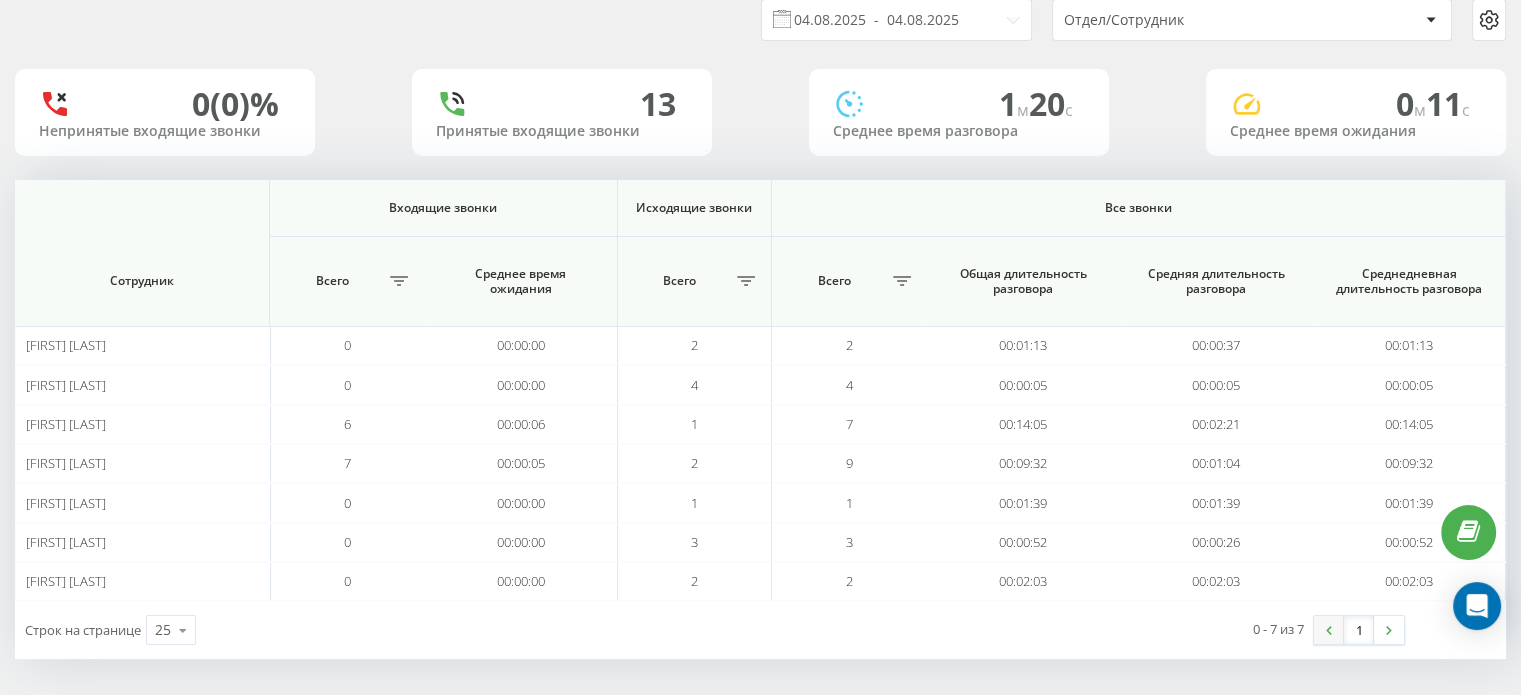 click at bounding box center (1329, 630) 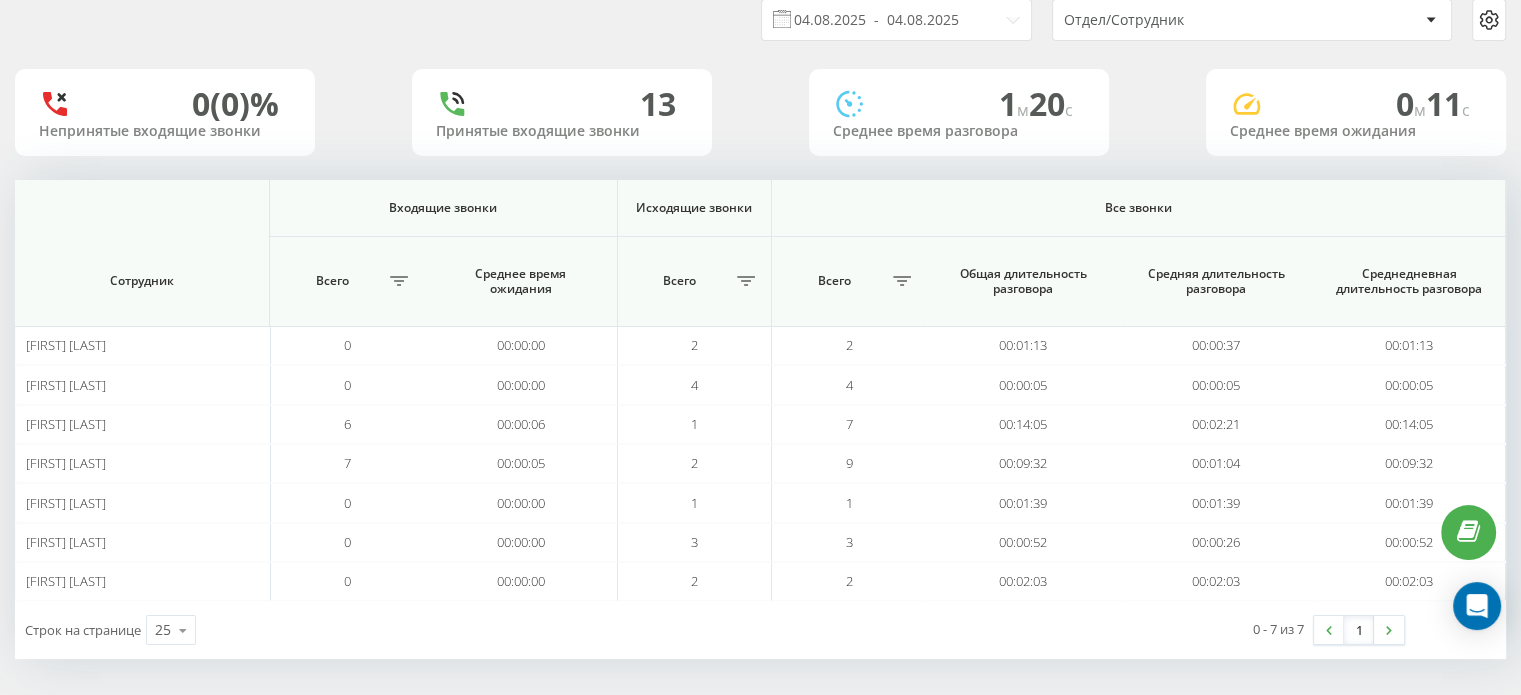 scroll, scrollTop: 0, scrollLeft: 0, axis: both 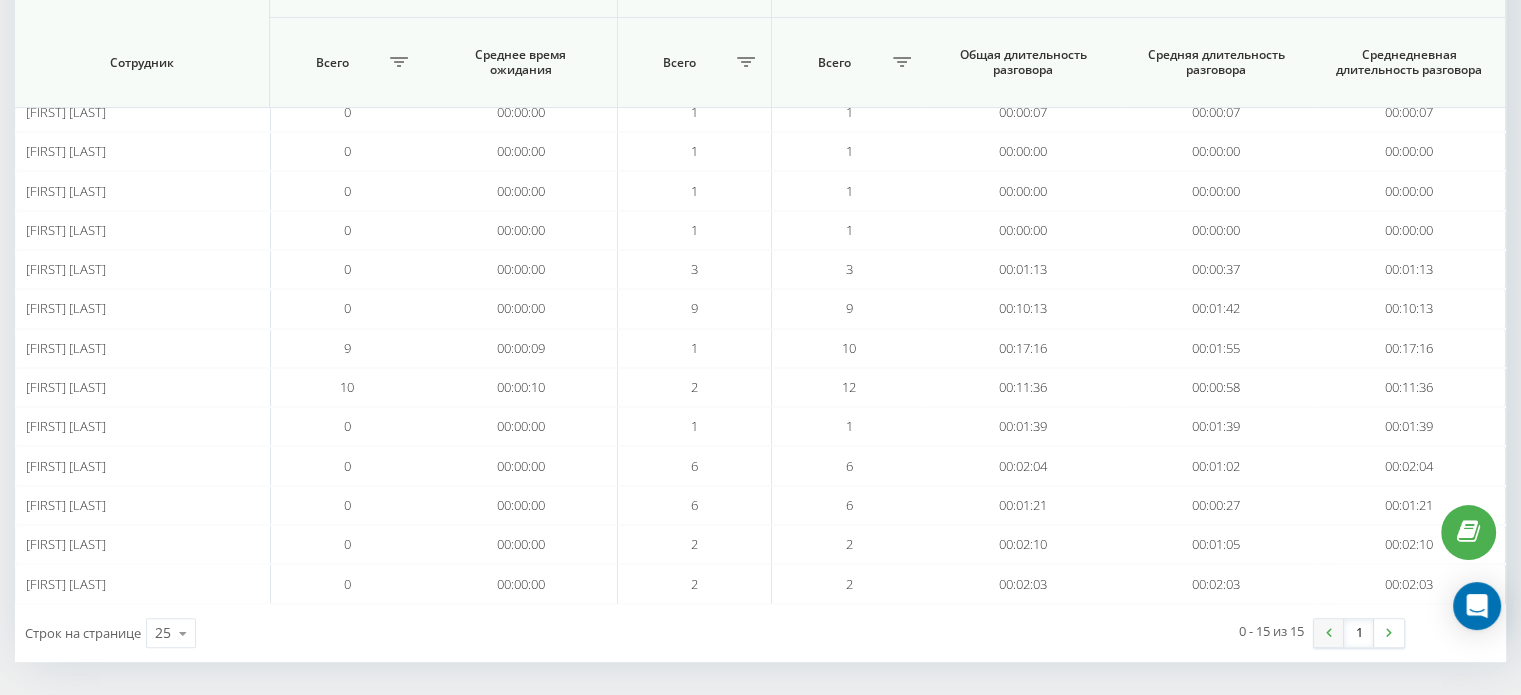 click at bounding box center (1329, 633) 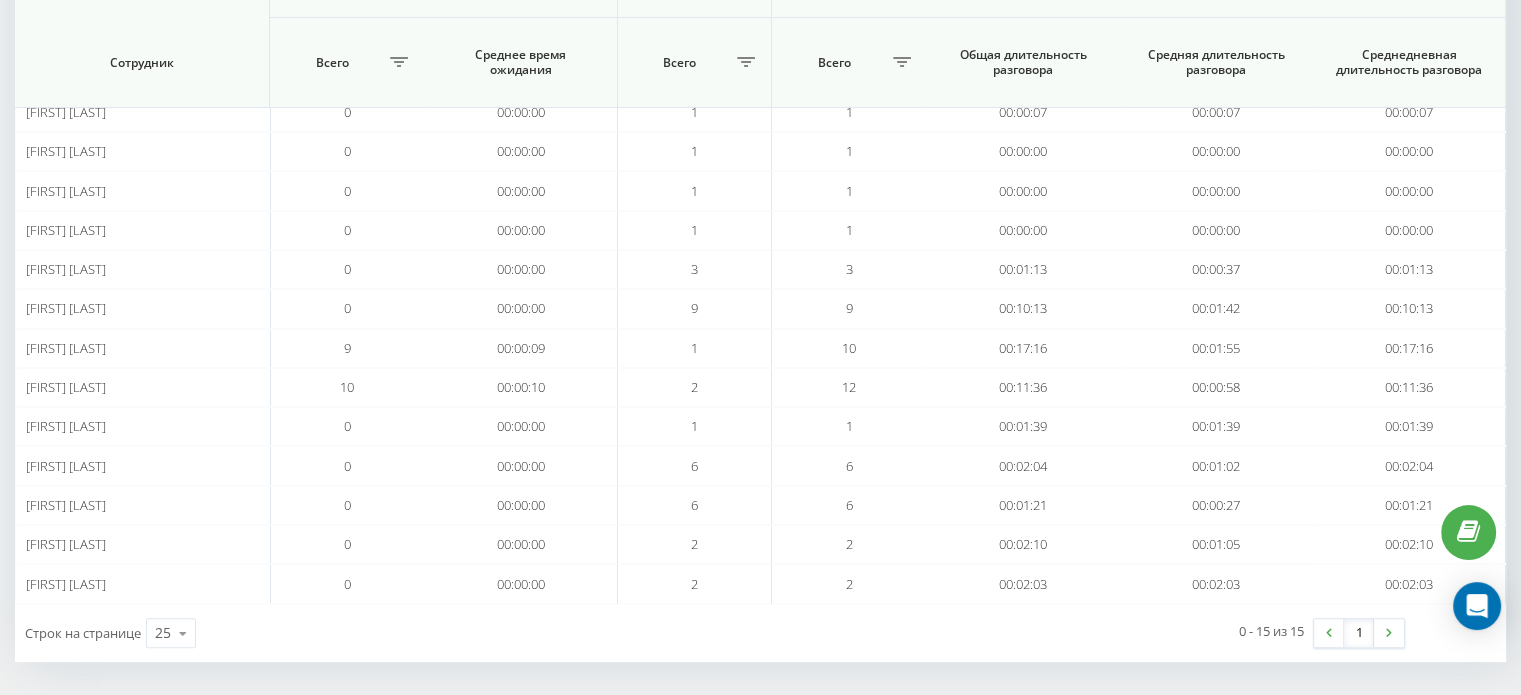 scroll, scrollTop: 0, scrollLeft: 0, axis: both 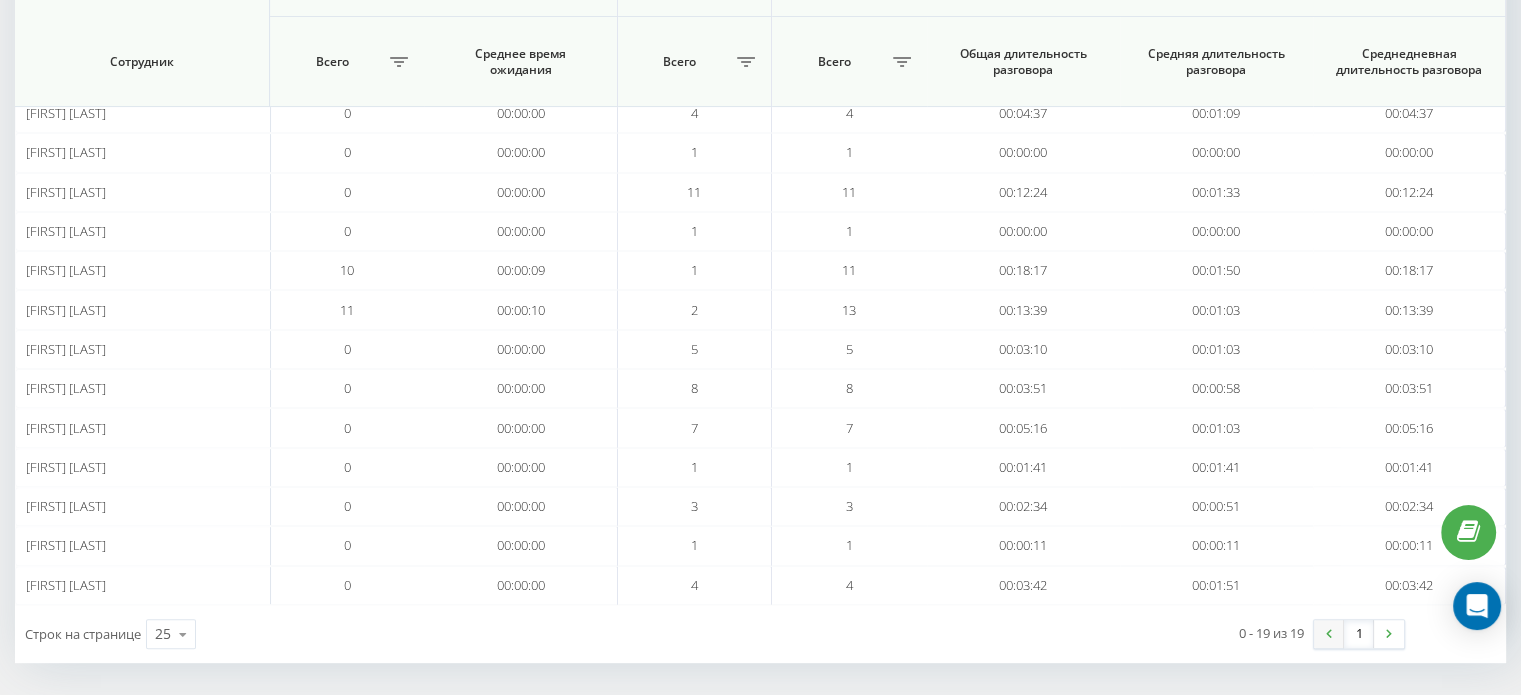 click at bounding box center (1329, 634) 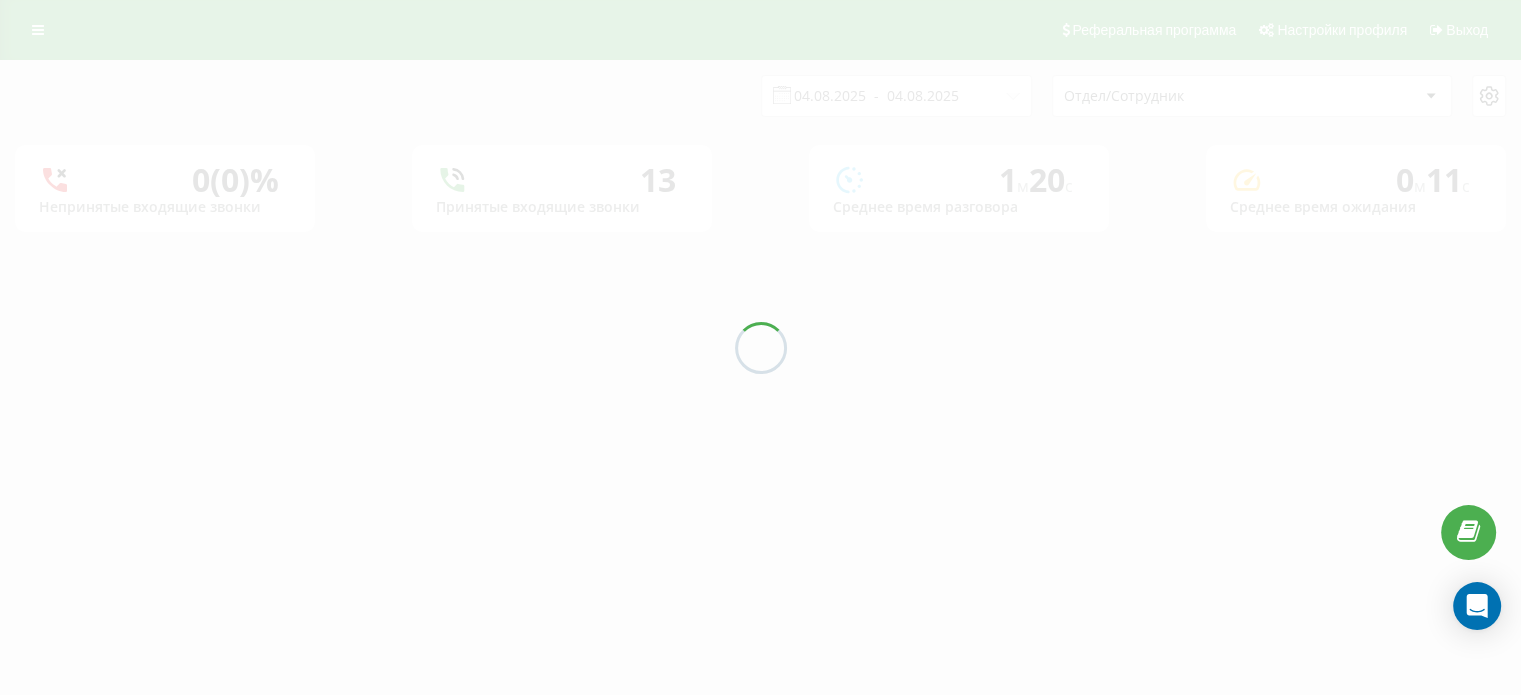 scroll, scrollTop: 0, scrollLeft: 0, axis: both 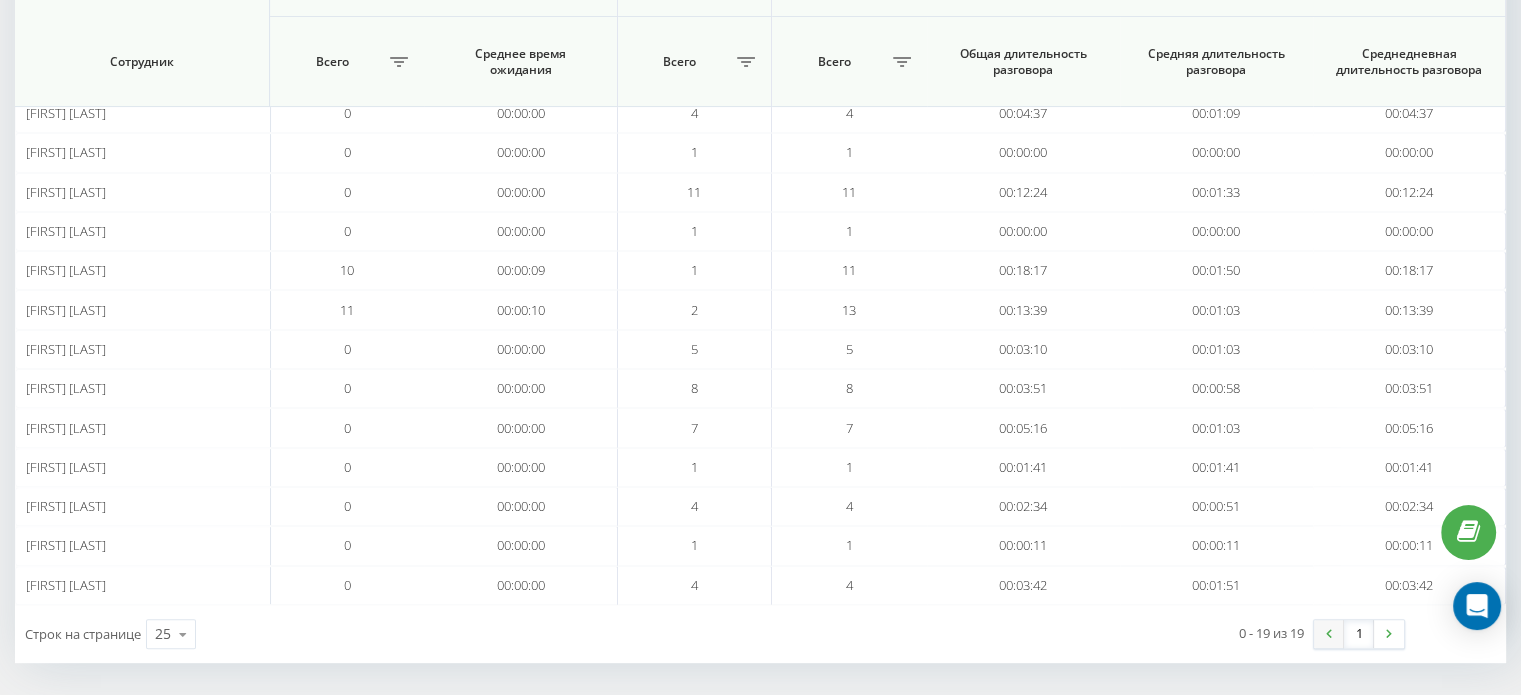 click at bounding box center (1329, 634) 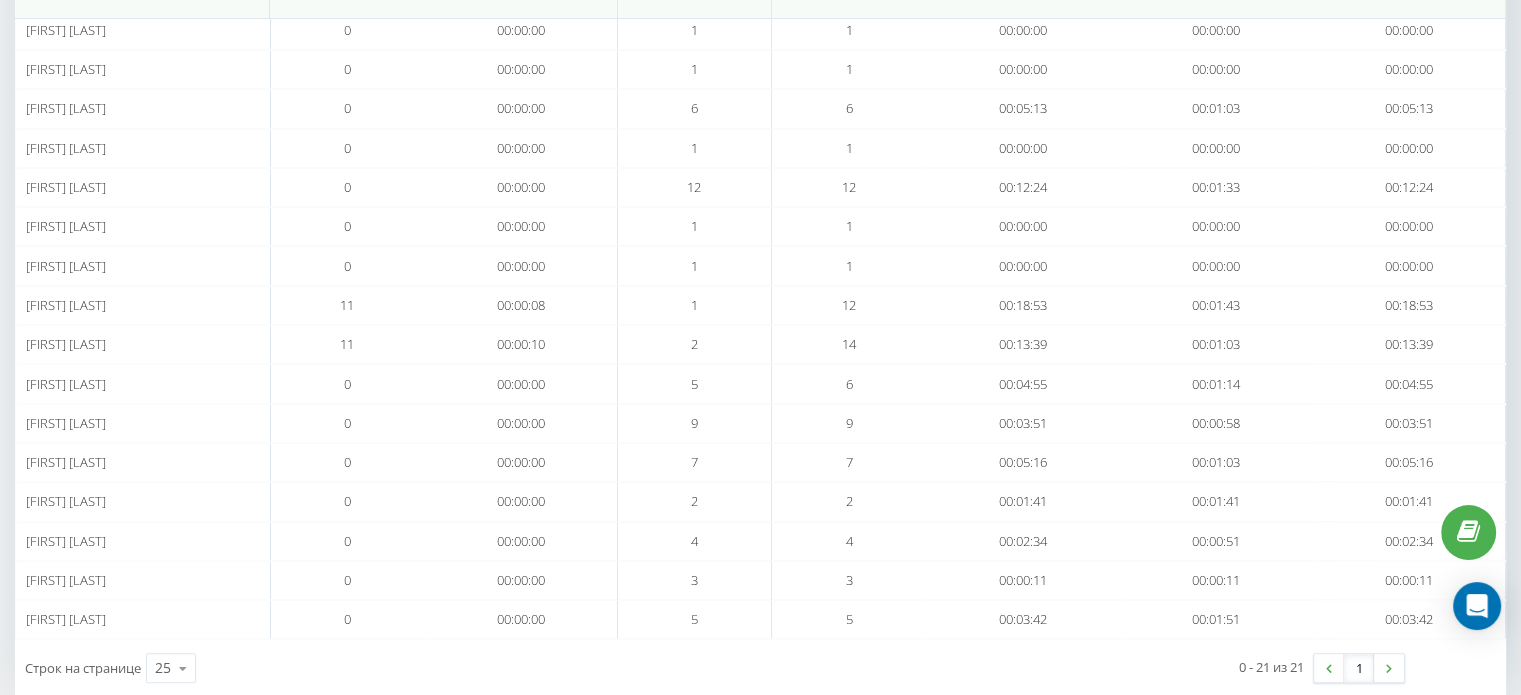 scroll, scrollTop: 622, scrollLeft: 0, axis: vertical 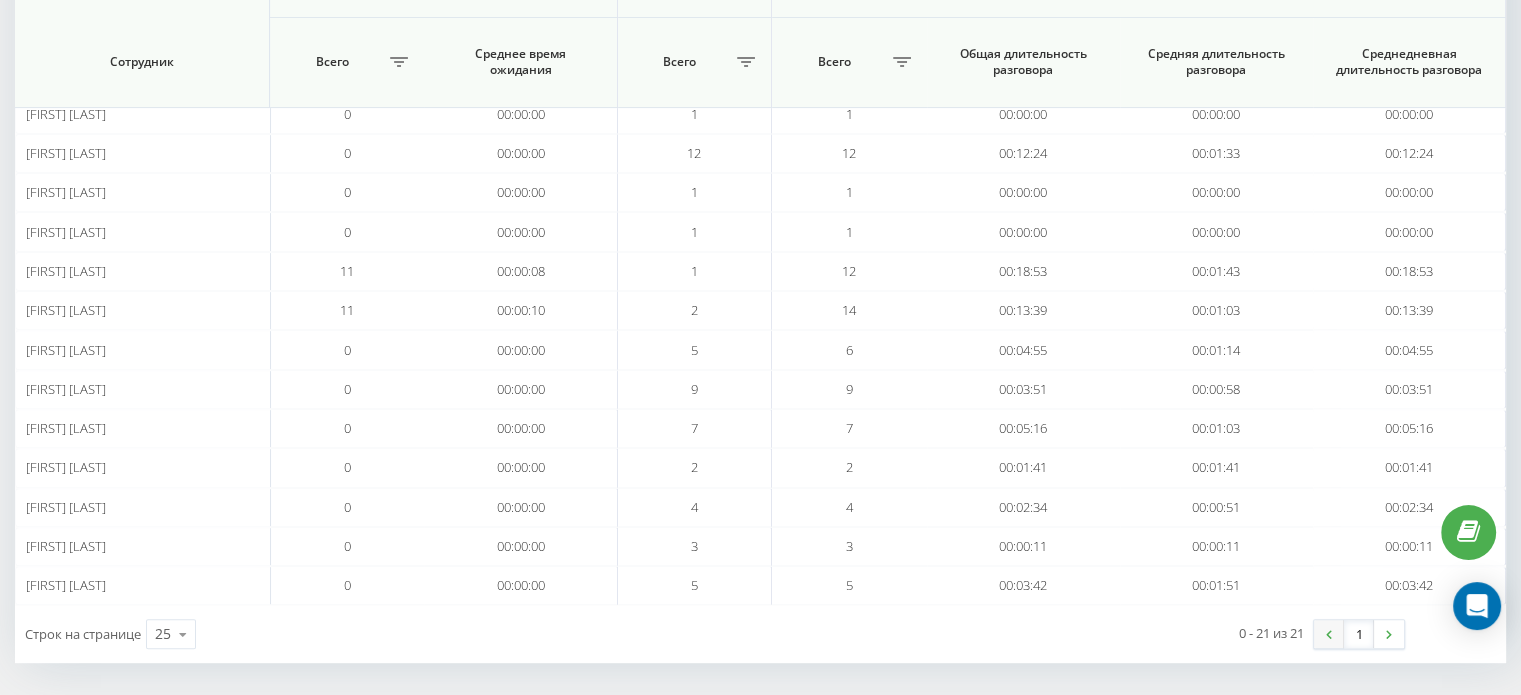 click at bounding box center (1329, 634) 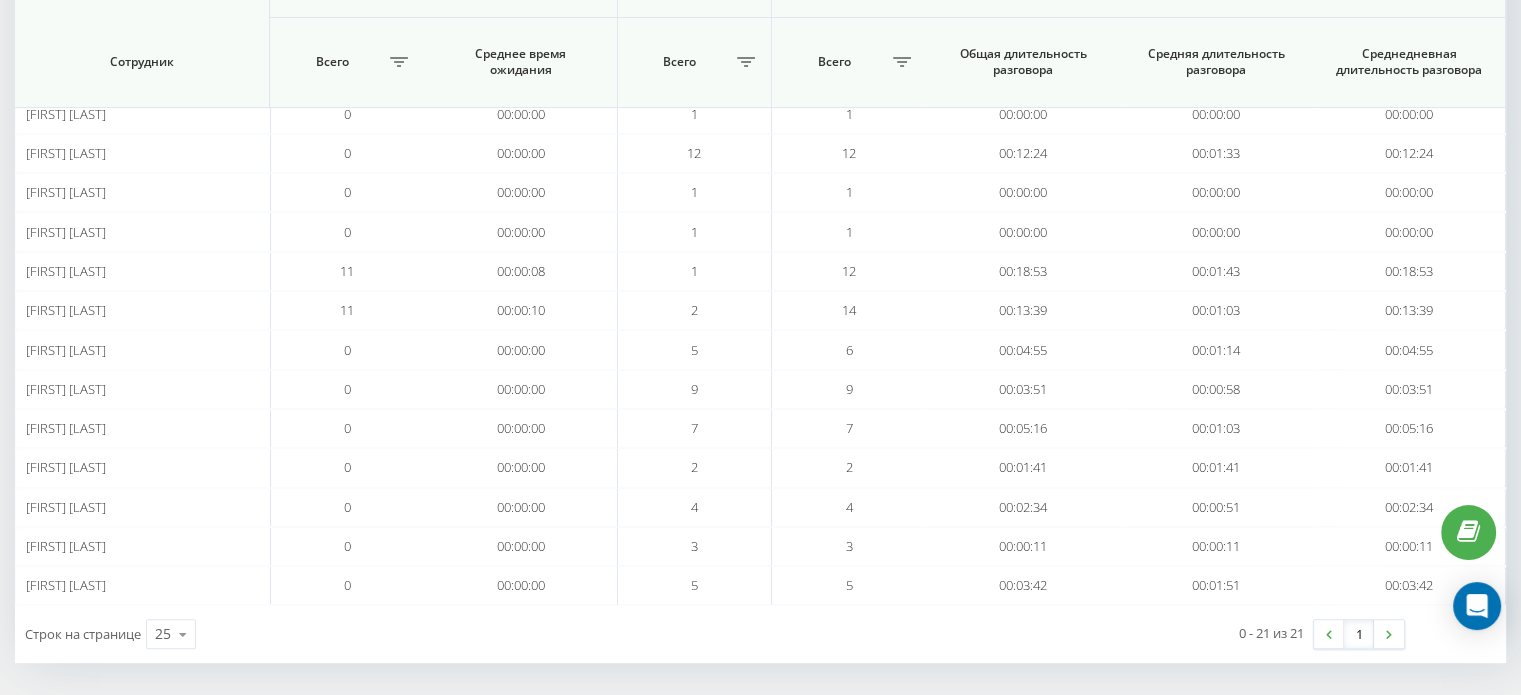 scroll, scrollTop: 0, scrollLeft: 0, axis: both 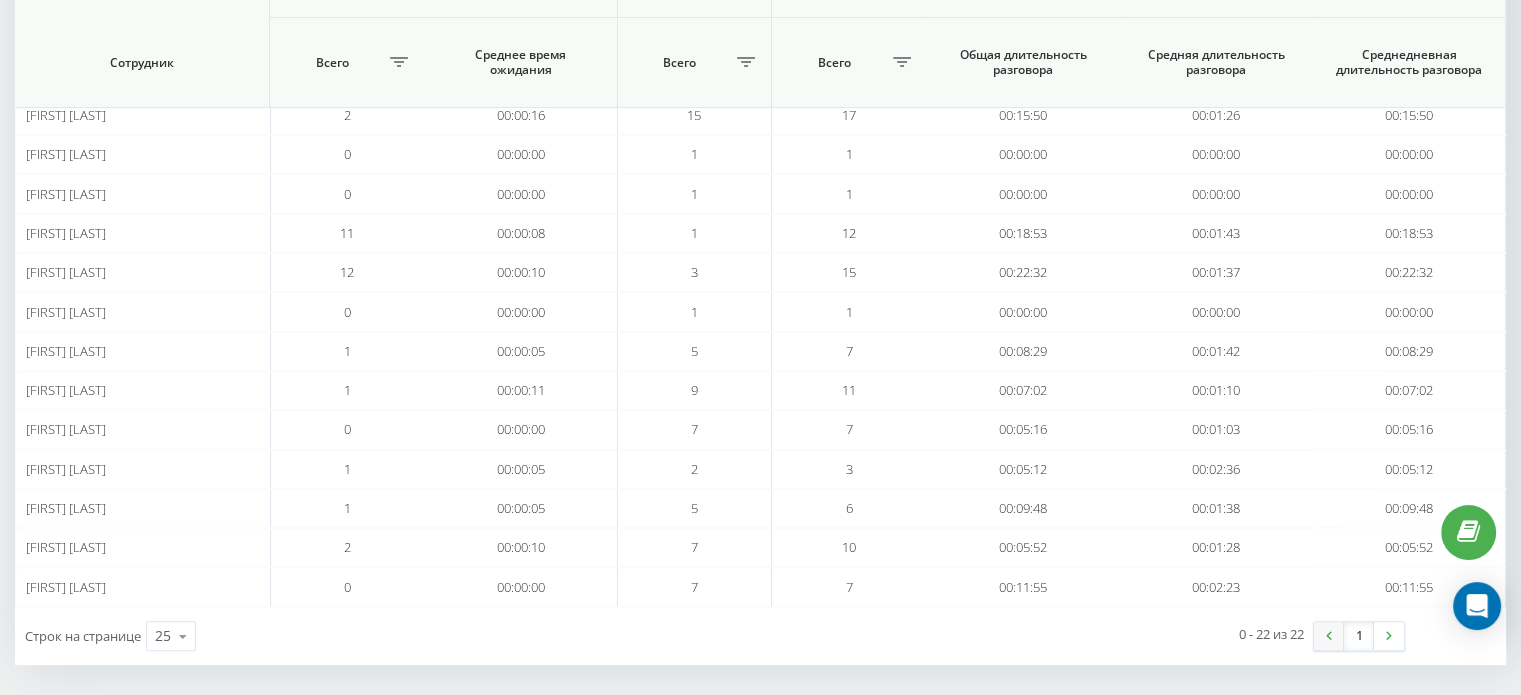 click at bounding box center (1329, 636) 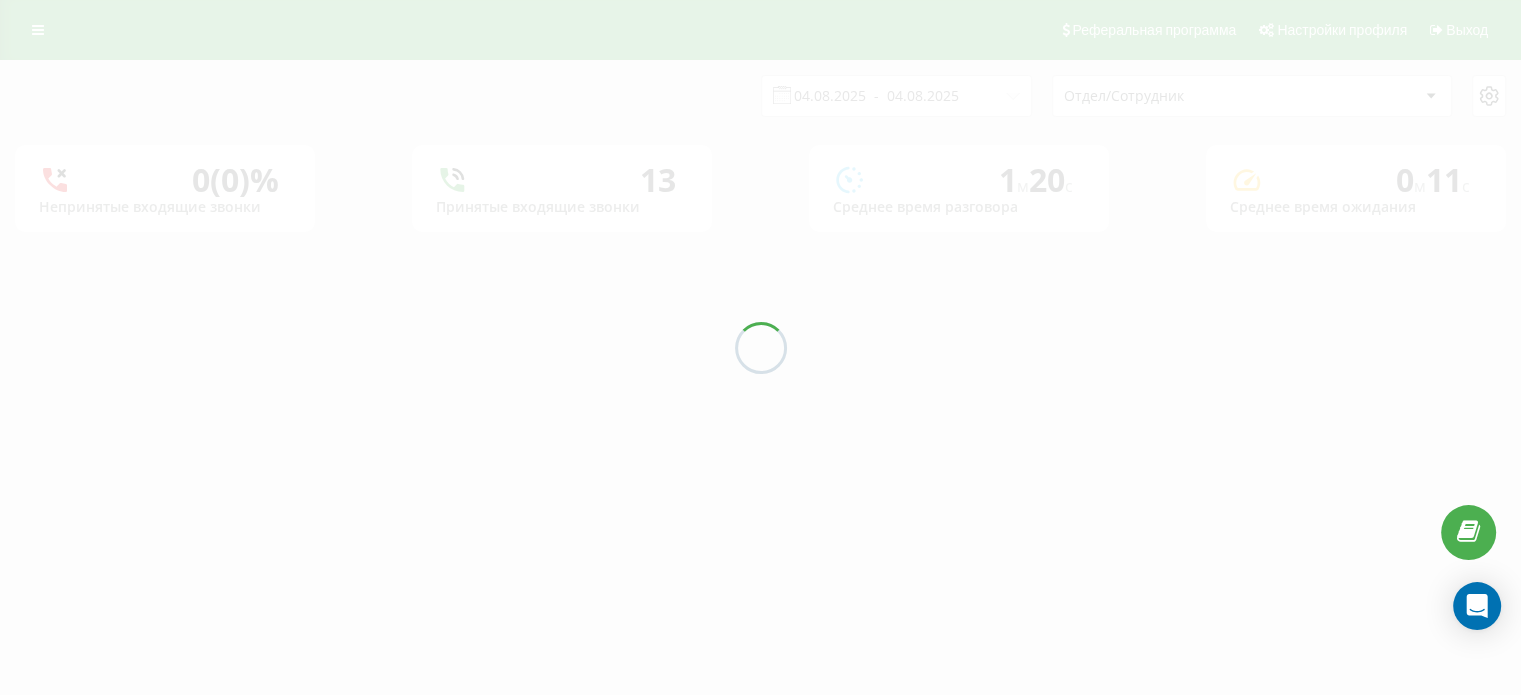 scroll, scrollTop: 0, scrollLeft: 0, axis: both 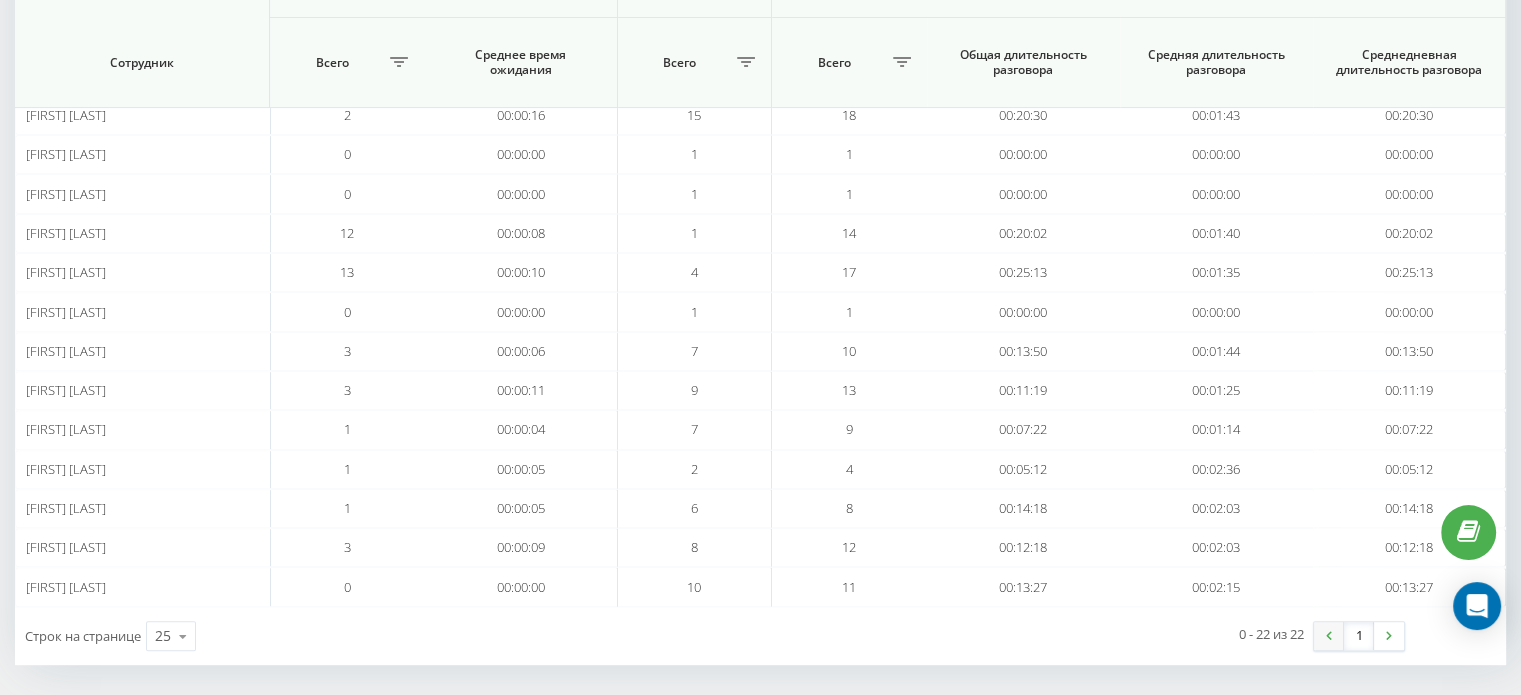 click at bounding box center (1329, 636) 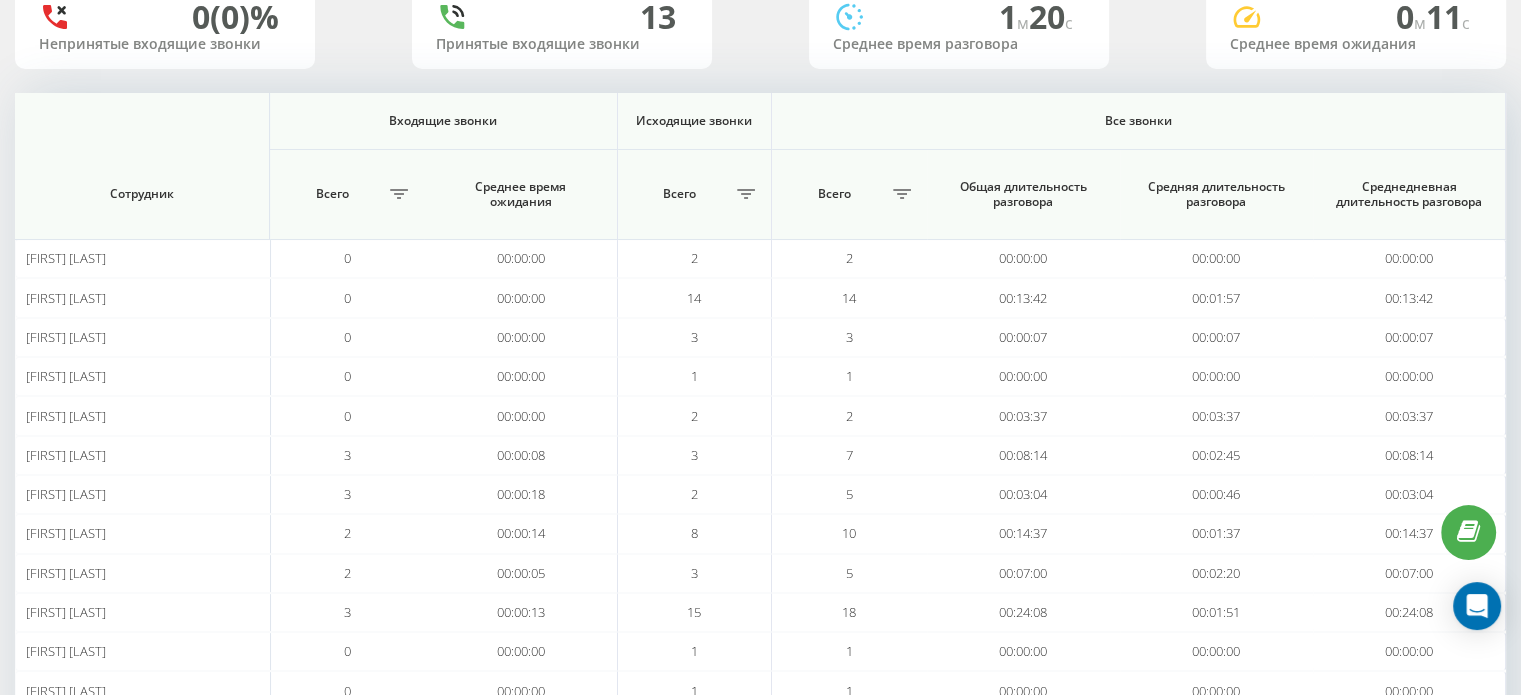 scroll, scrollTop: 0, scrollLeft: 0, axis: both 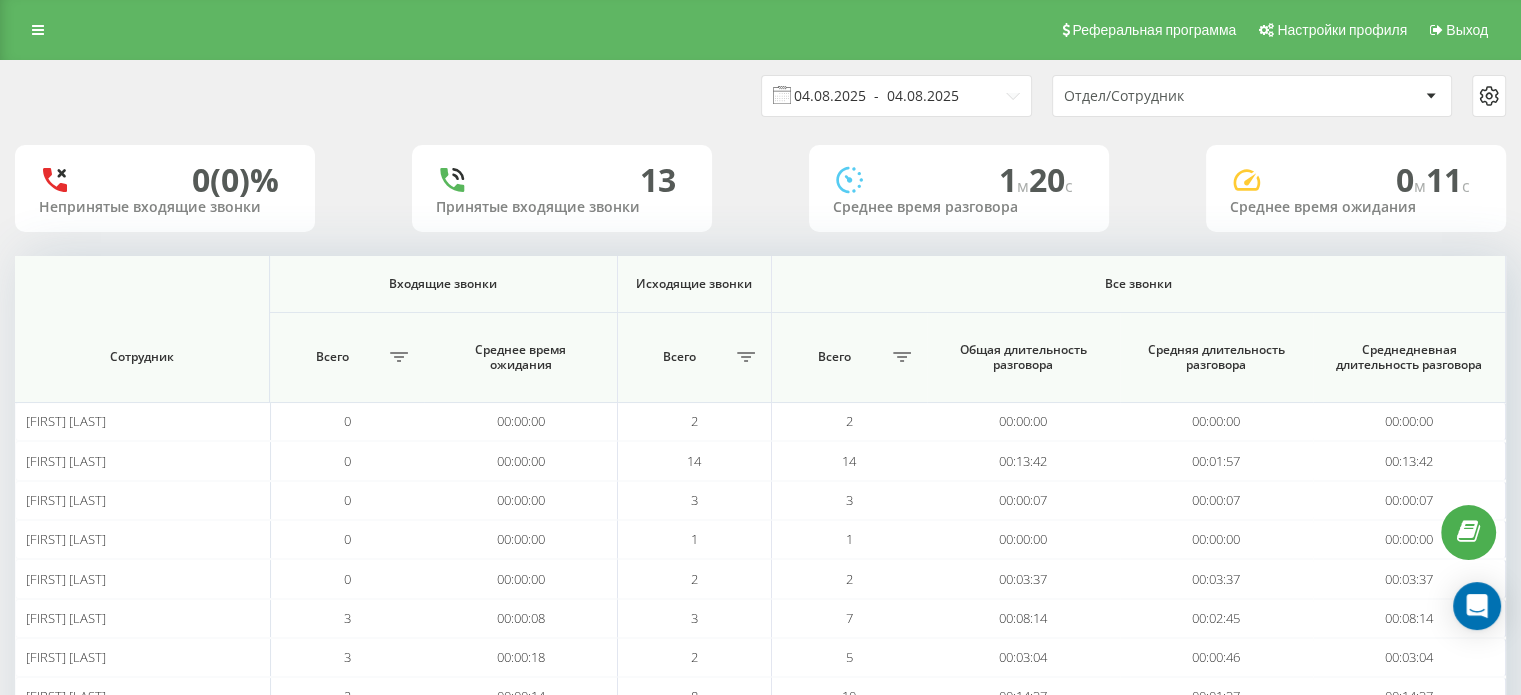click on "04.08.2025  -  04.08.2025" at bounding box center [896, 96] 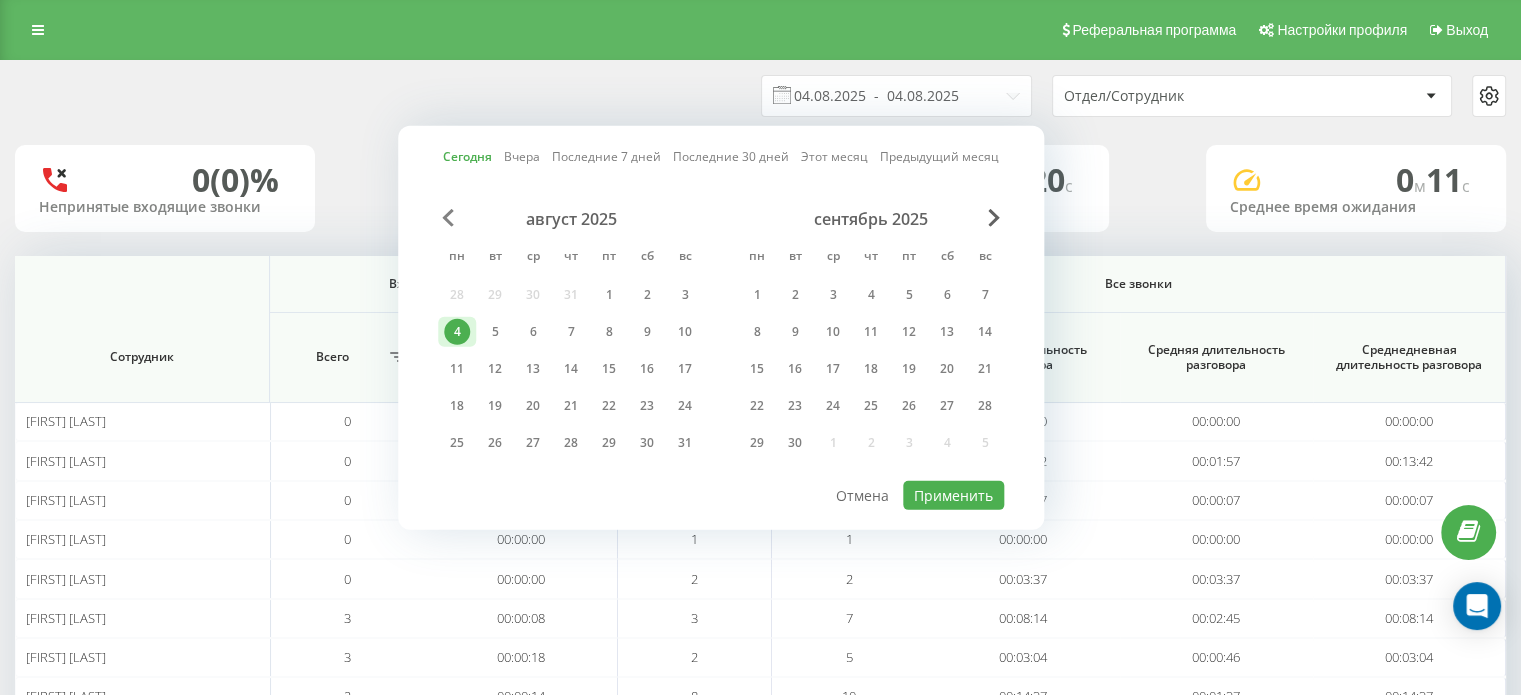 click at bounding box center (448, 218) 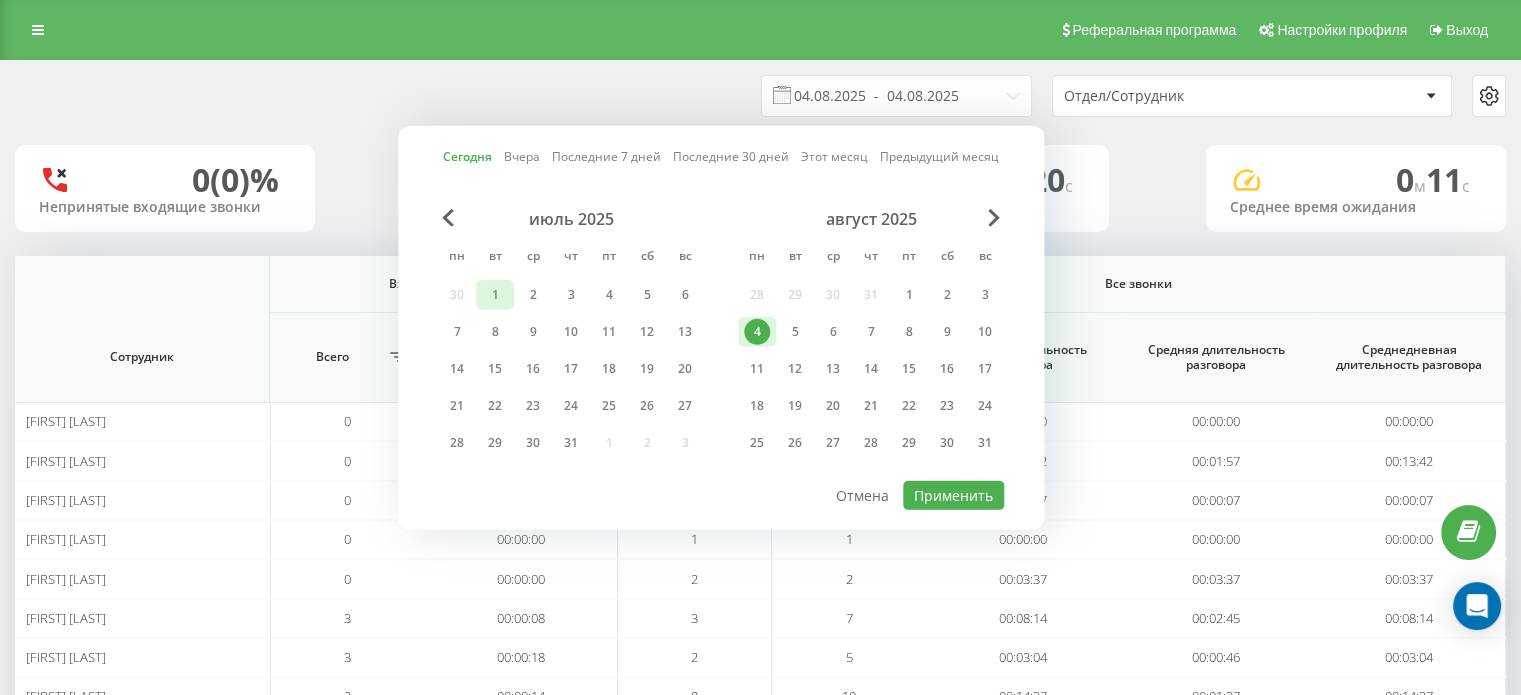 click on "1" at bounding box center (495, 295) 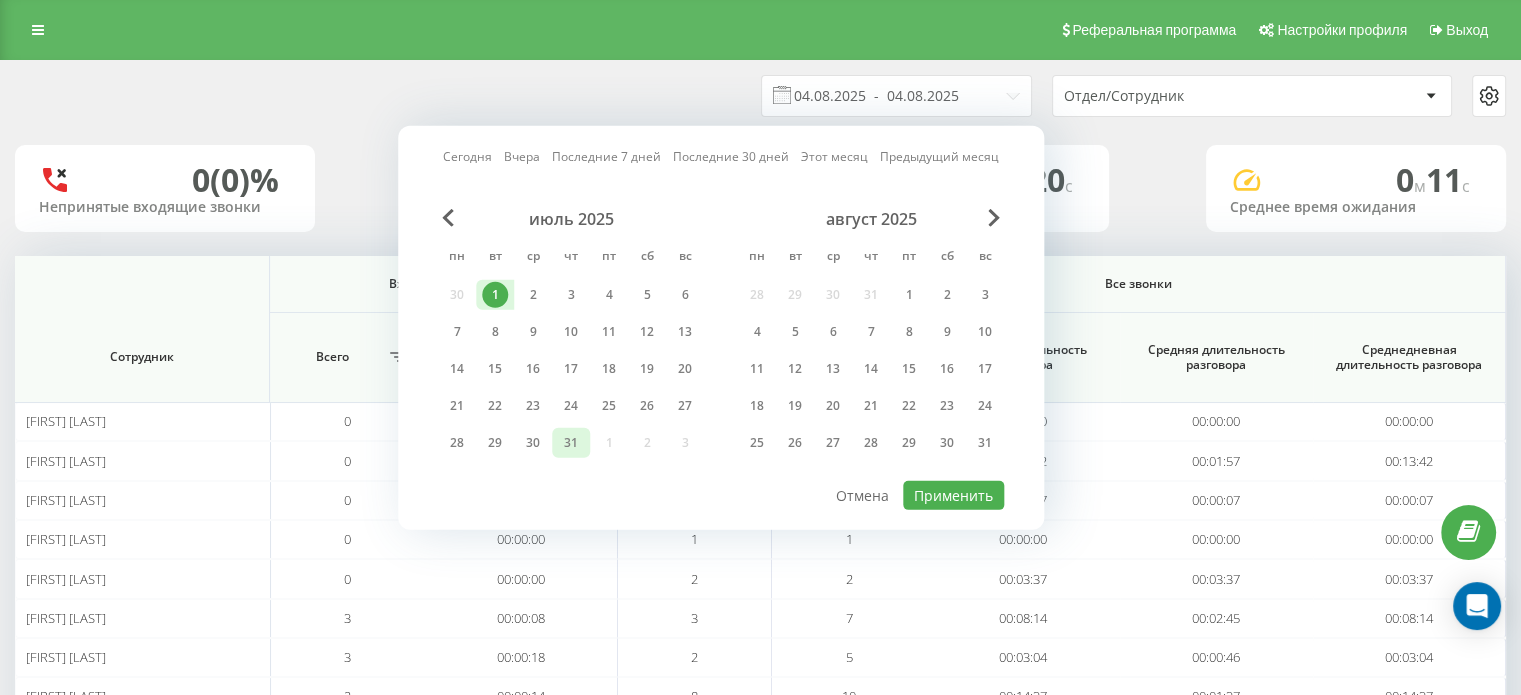 click on "31" at bounding box center [571, 443] 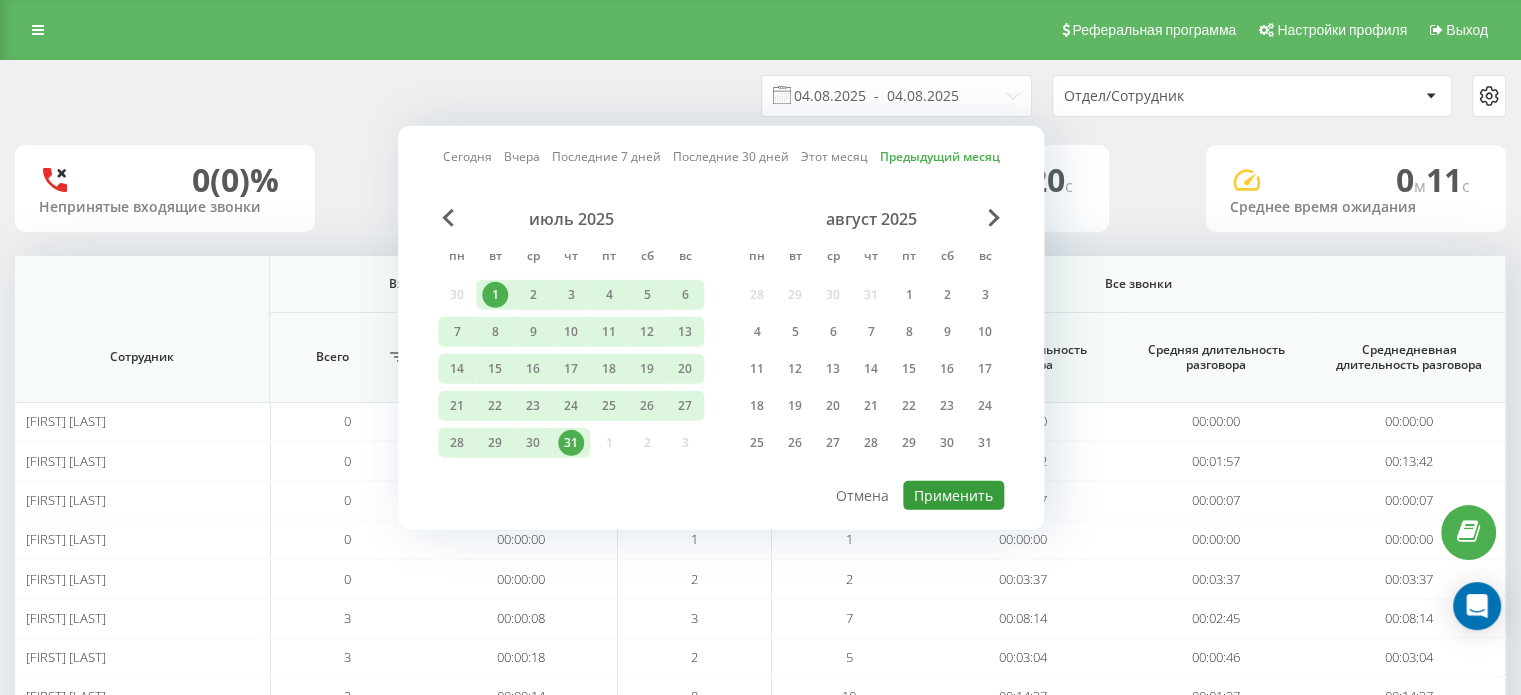 click on "Применить" at bounding box center (953, 495) 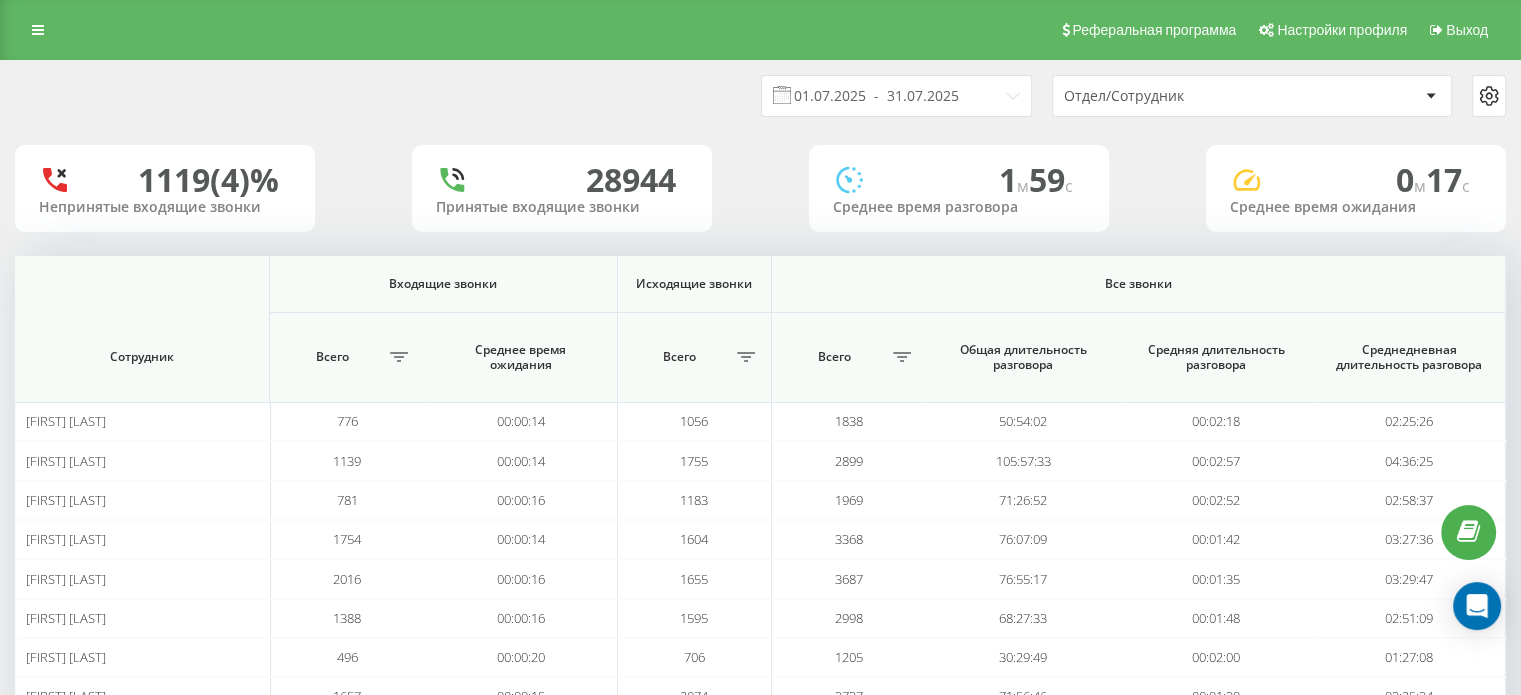 click on "Отдел/Сотрудник" at bounding box center (1183, 96) 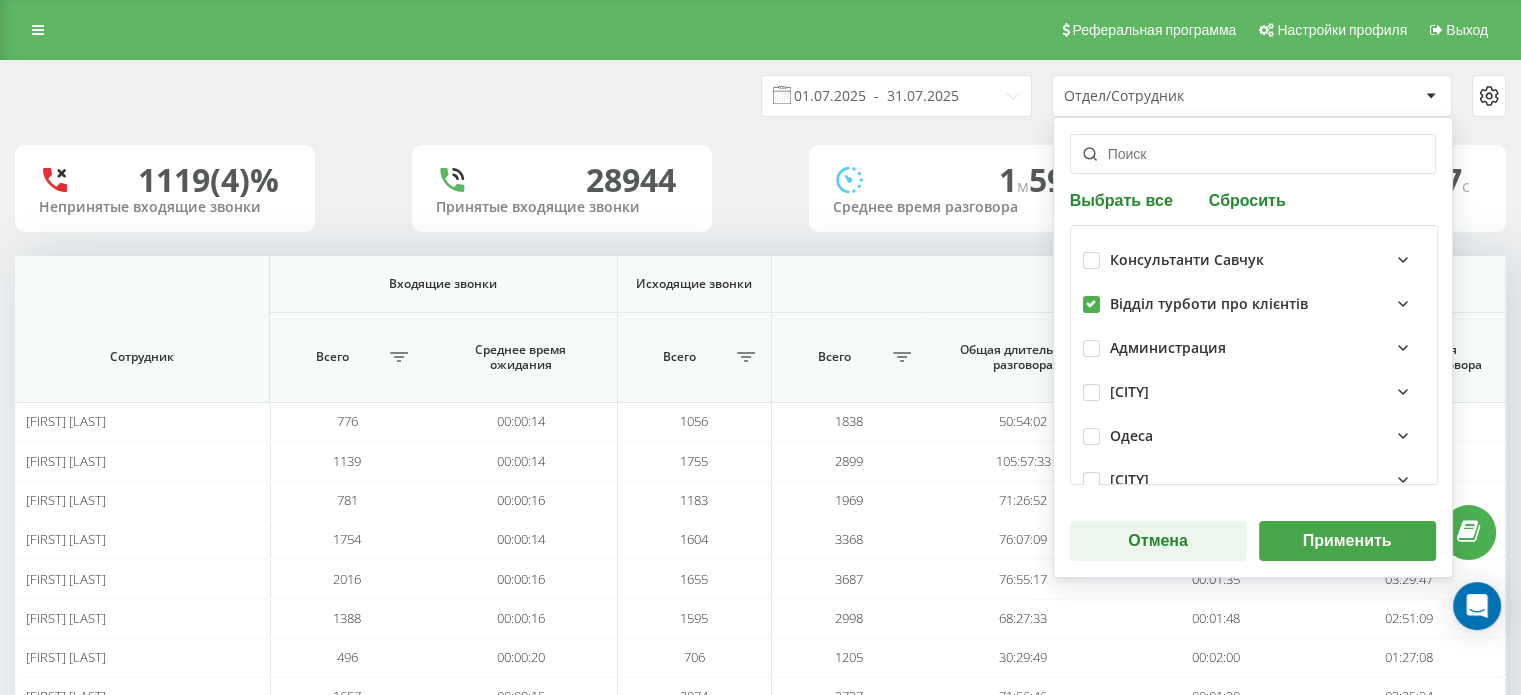 click on "Применить" at bounding box center [1347, 541] 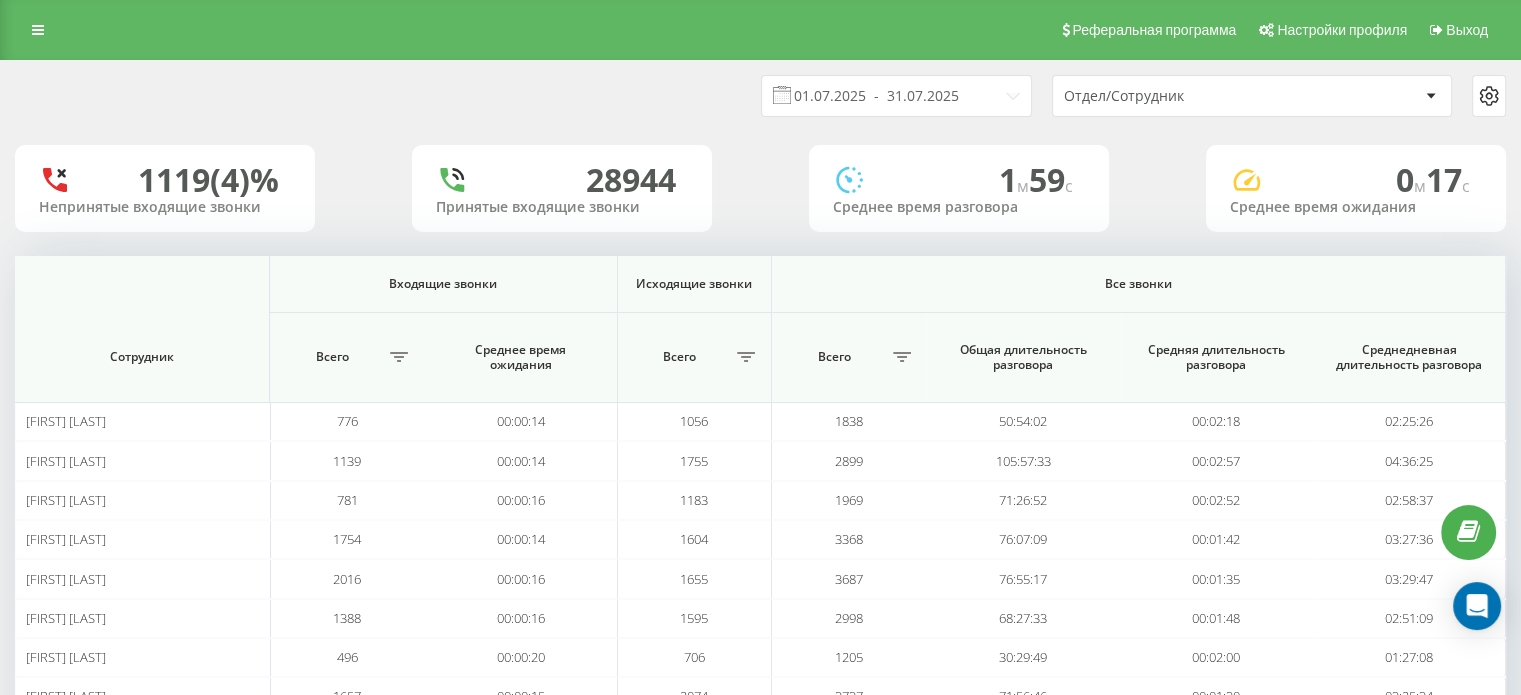 click on "01.07.2025  -  31.07.2025 Отдел/Сотрудник 1119  (4)% Непринятые входящие звонки 28944 Принятые входящие звонки 1 м  59 c Среднее время разговора 0 м  17 c Среднее время ожидания Входящие звонки Исходящие звонки Все звонки Сотрудник Всего Среднее время ожидания Всего Всего Общая длительность разговора Средняя длительность разговора Среднедневная длительность разговора Бояров Владислав Васильович 776 00:00:14 1056 1838 50:54:02 00:02:18 02:25:26 Ващенко Марія Олександрівна 1139 00:00:14 1755 2899 105:57:33 00:02:57 04:36:25 Волошина Яна Сергіївна 781 00:00:16 1183 1969 71:26:52 00:02:52 02:58:37 Воронкова Олена Олександрівна 1754 00:00:14 1604 3368" at bounding box center [760, 752] 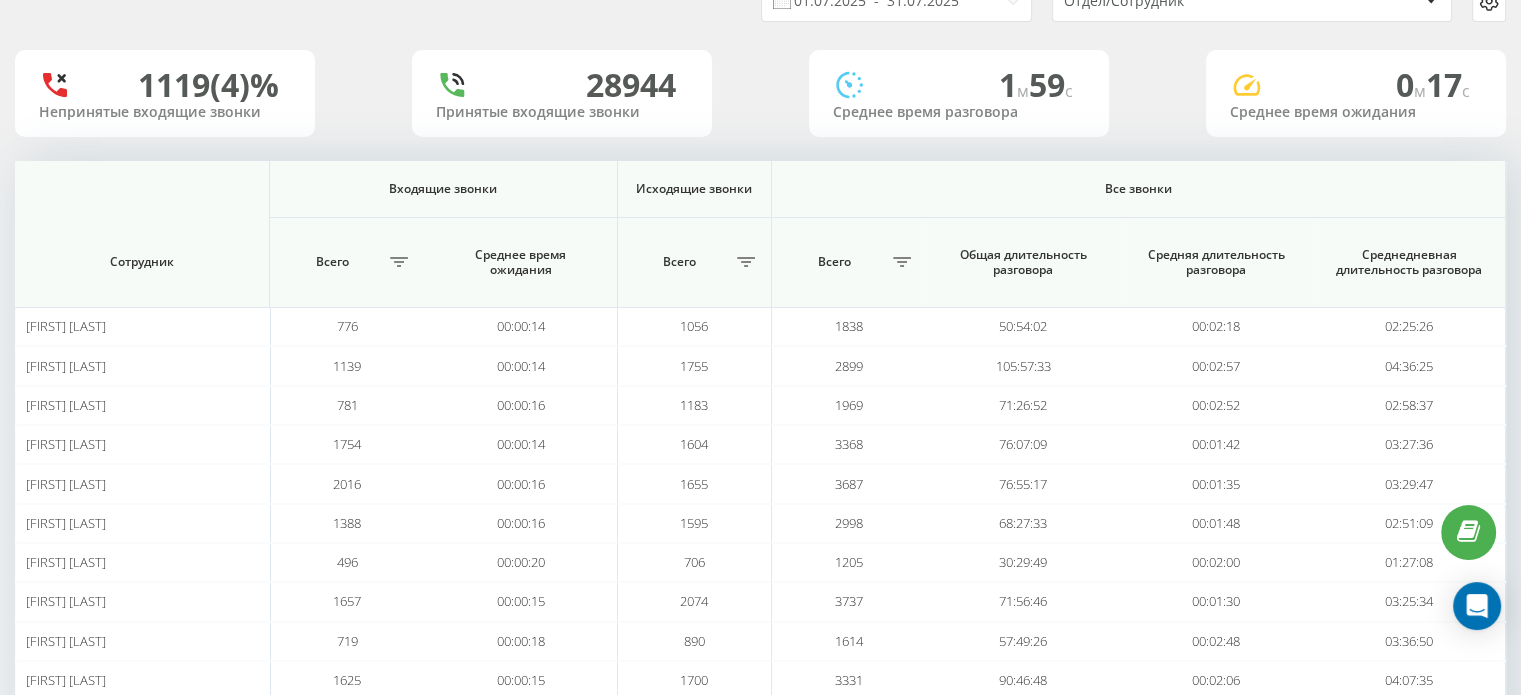 scroll, scrollTop: 0, scrollLeft: 0, axis: both 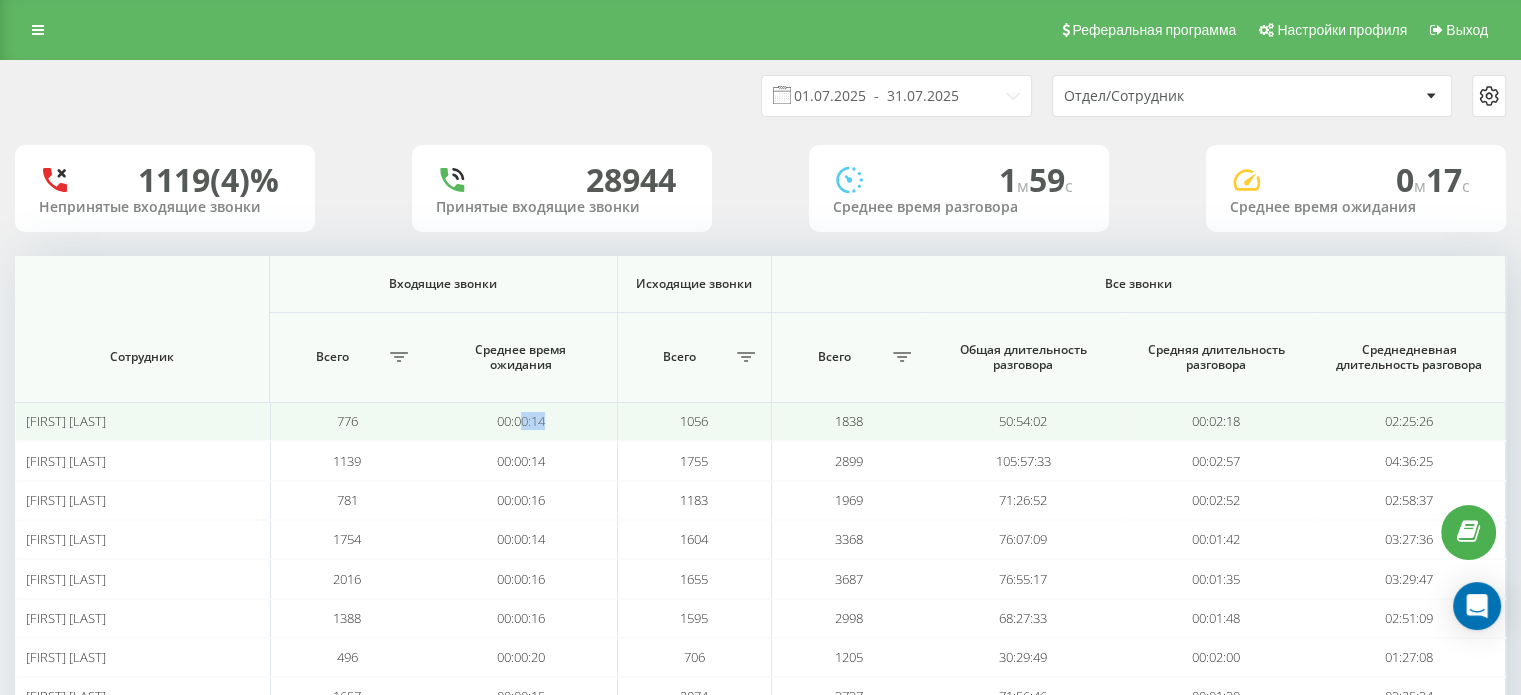 drag, startPoint x: 548, startPoint y: 424, endPoint x: 519, endPoint y: 427, distance: 29.15476 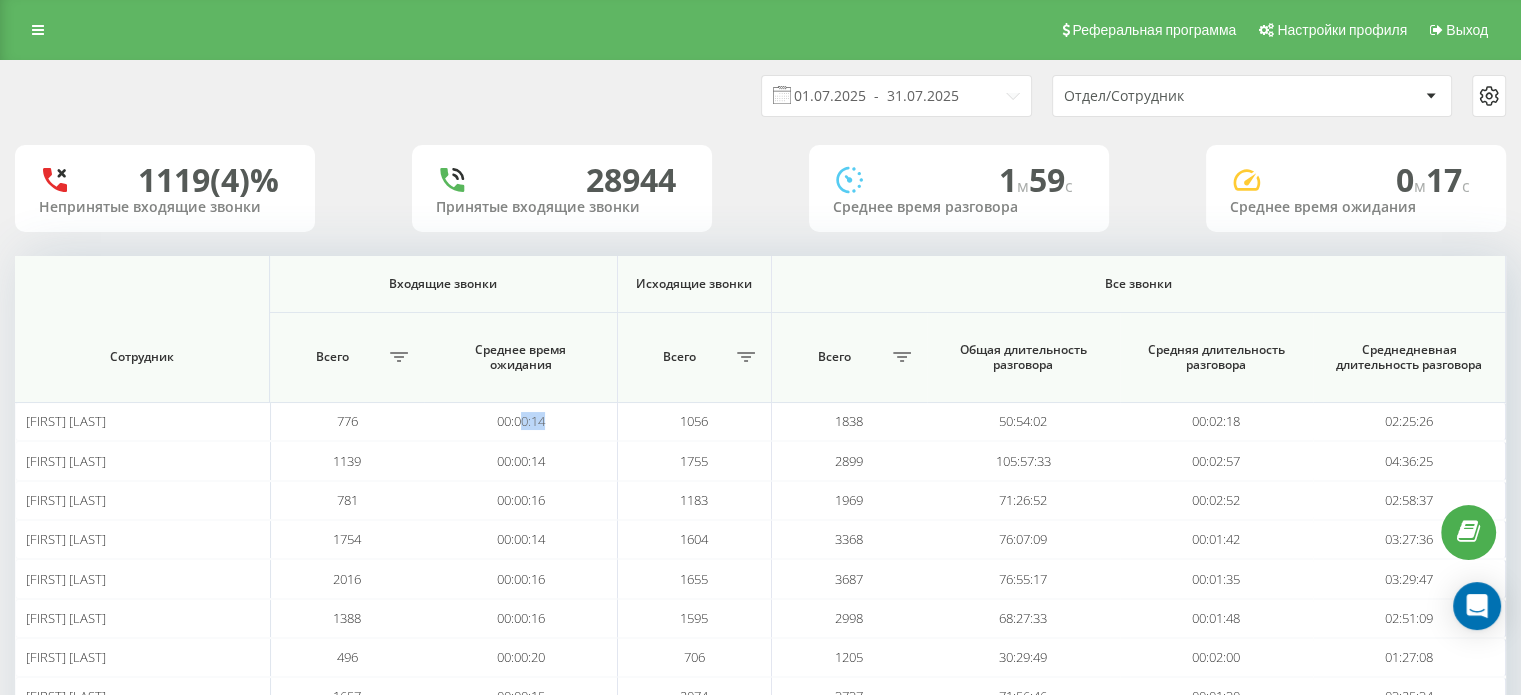 copy on "0:14" 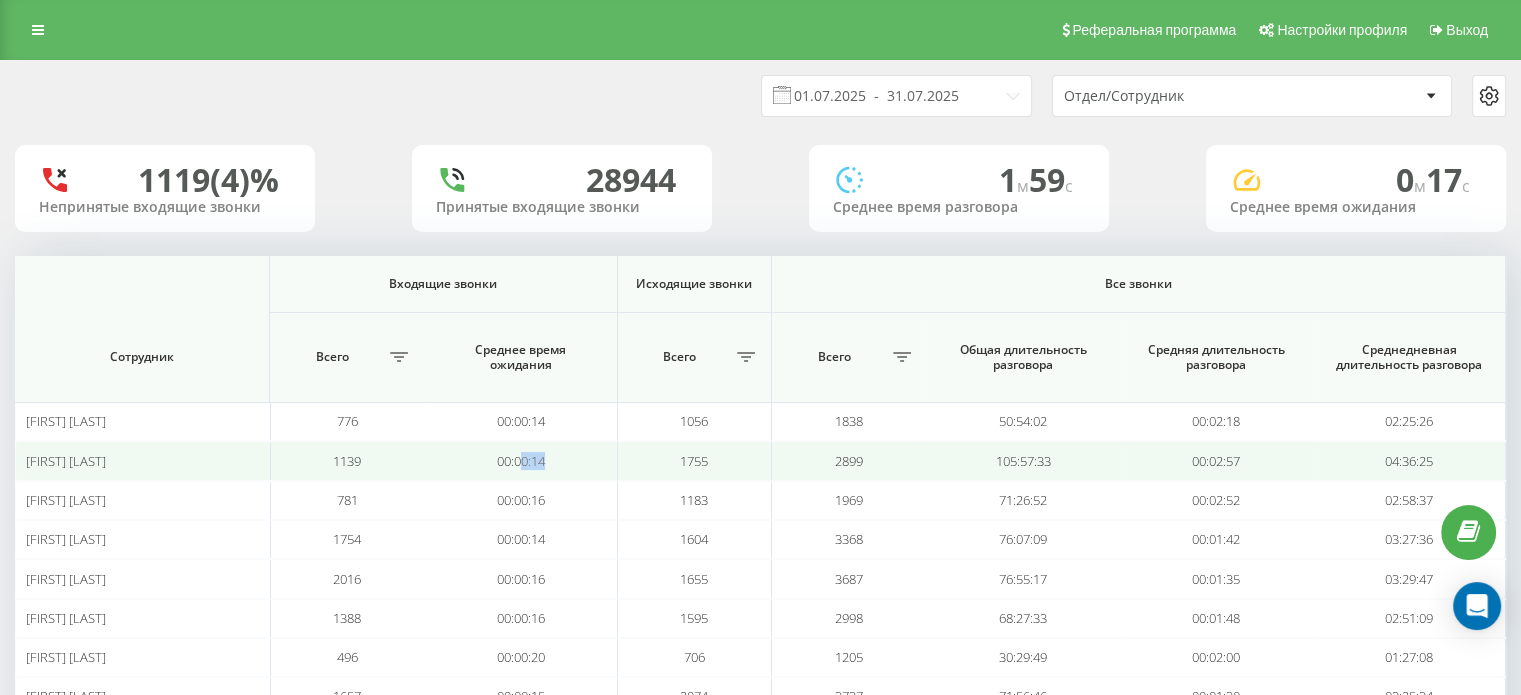 copy on "0:14" 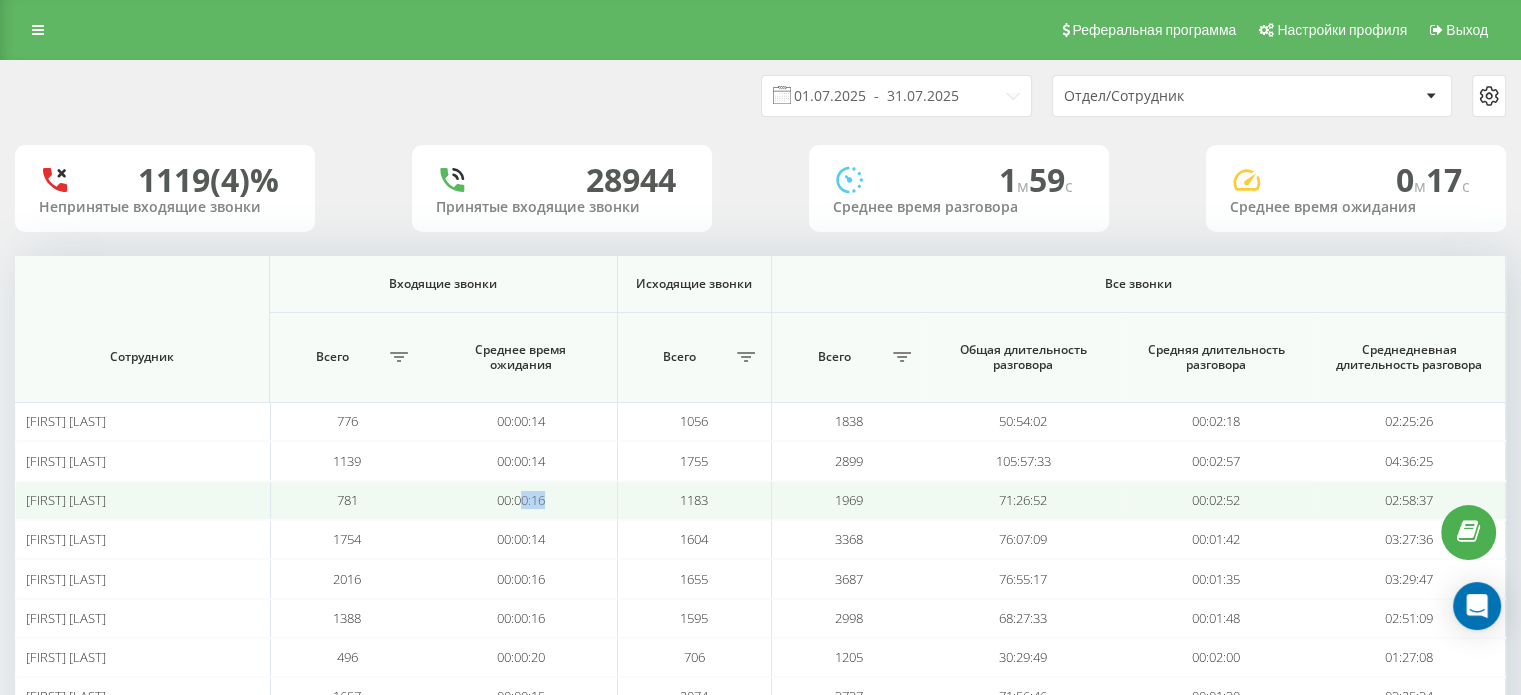 copy on "0:16" 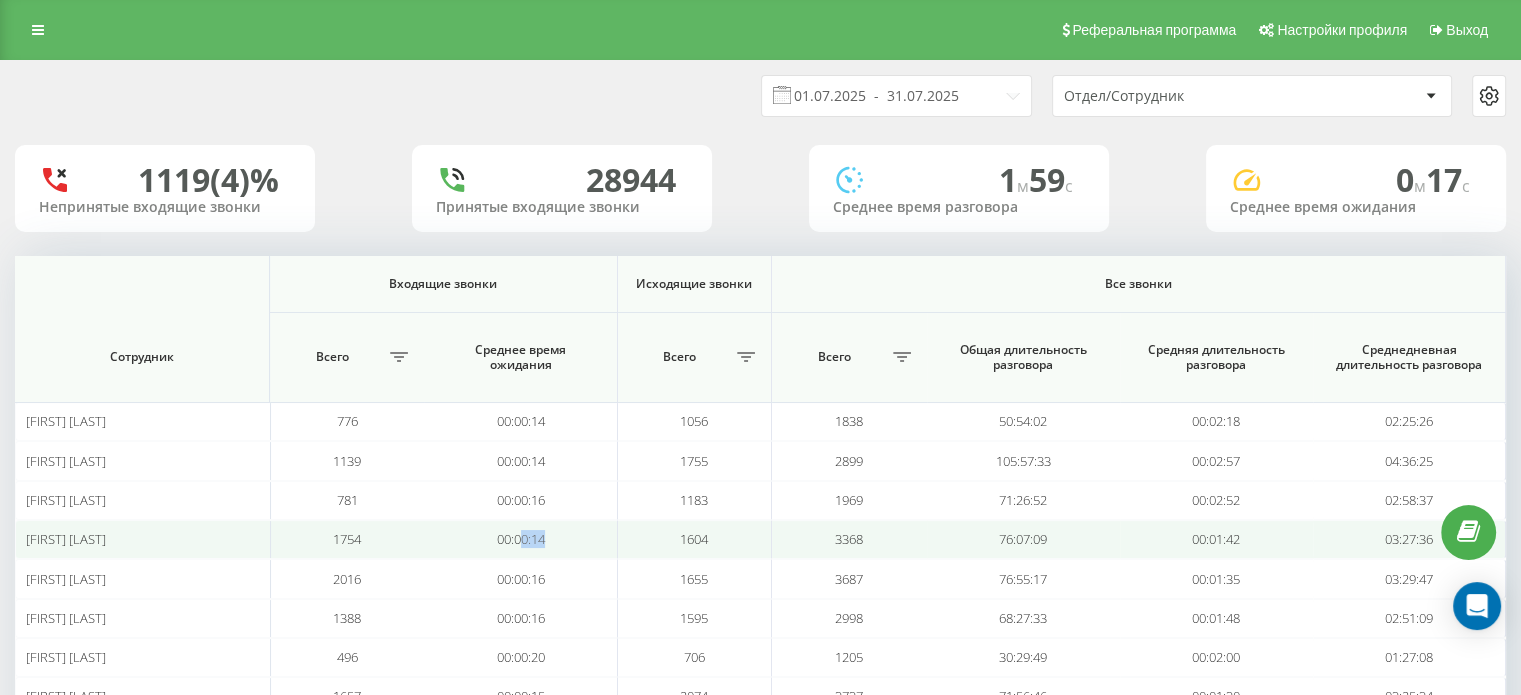 copy on "0:14" 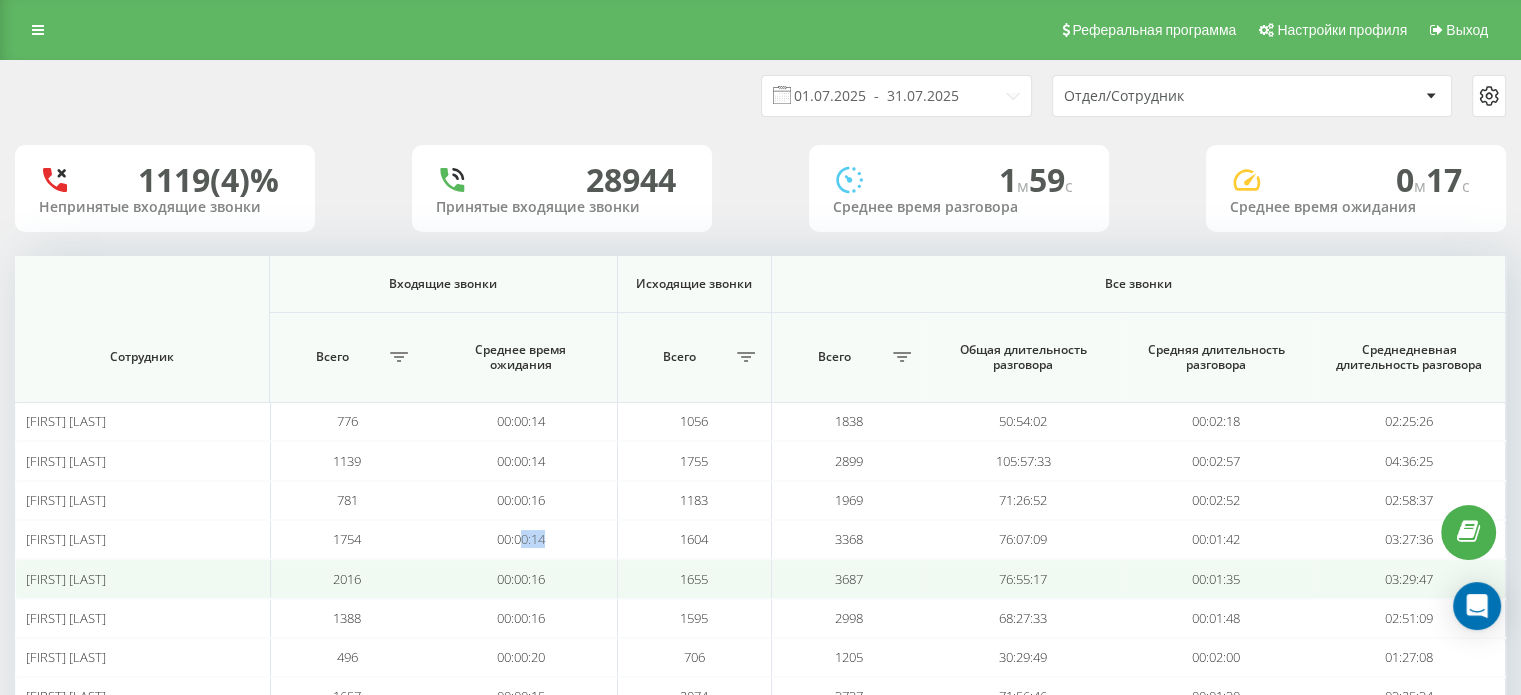 scroll, scrollTop: 100, scrollLeft: 0, axis: vertical 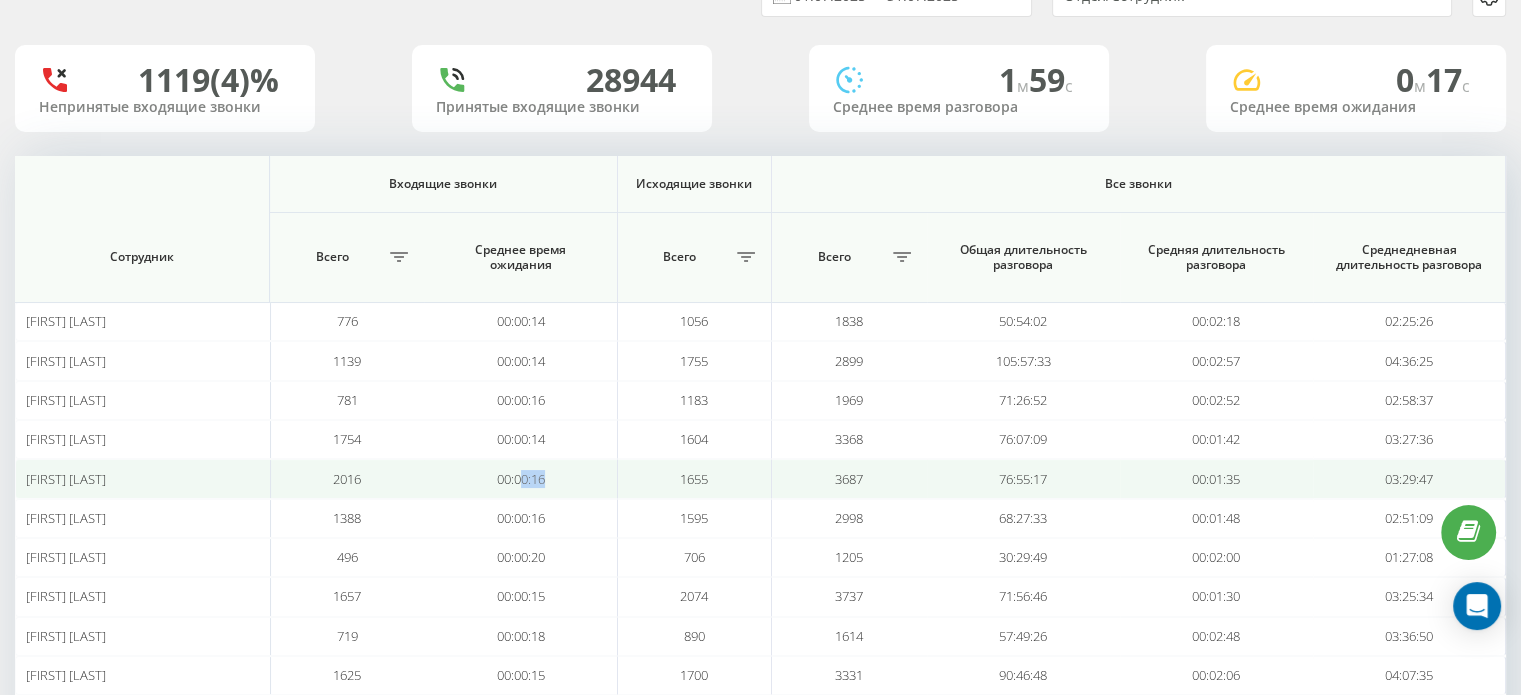 copy on "0:16" 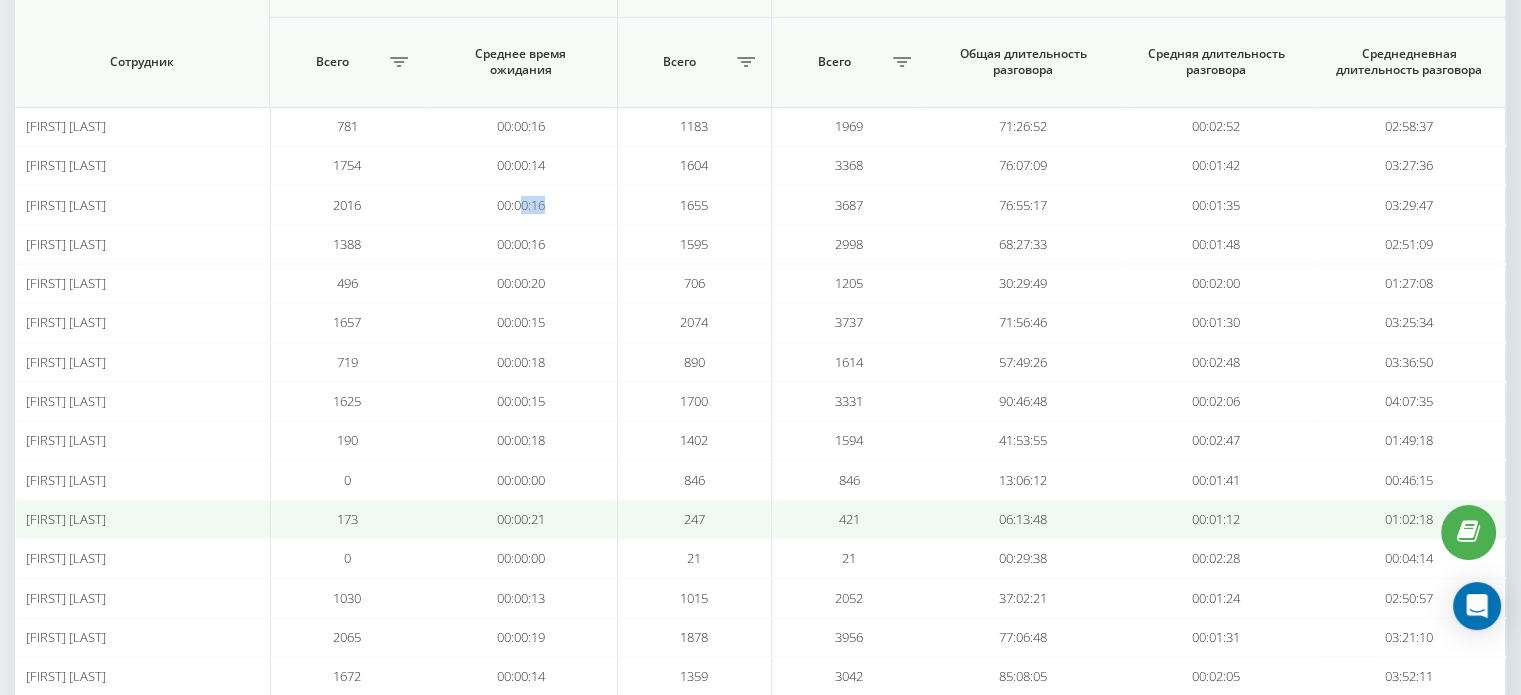 scroll, scrollTop: 400, scrollLeft: 0, axis: vertical 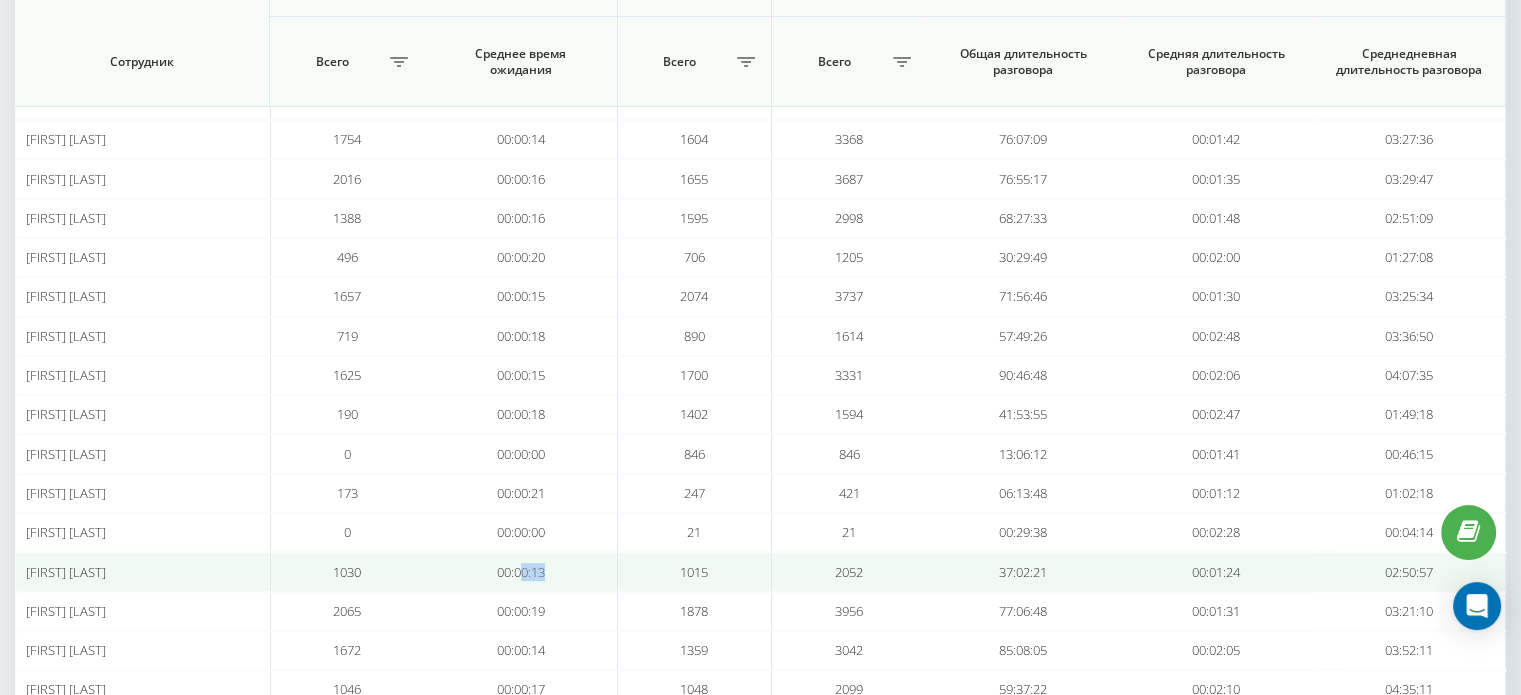 copy on "0:13" 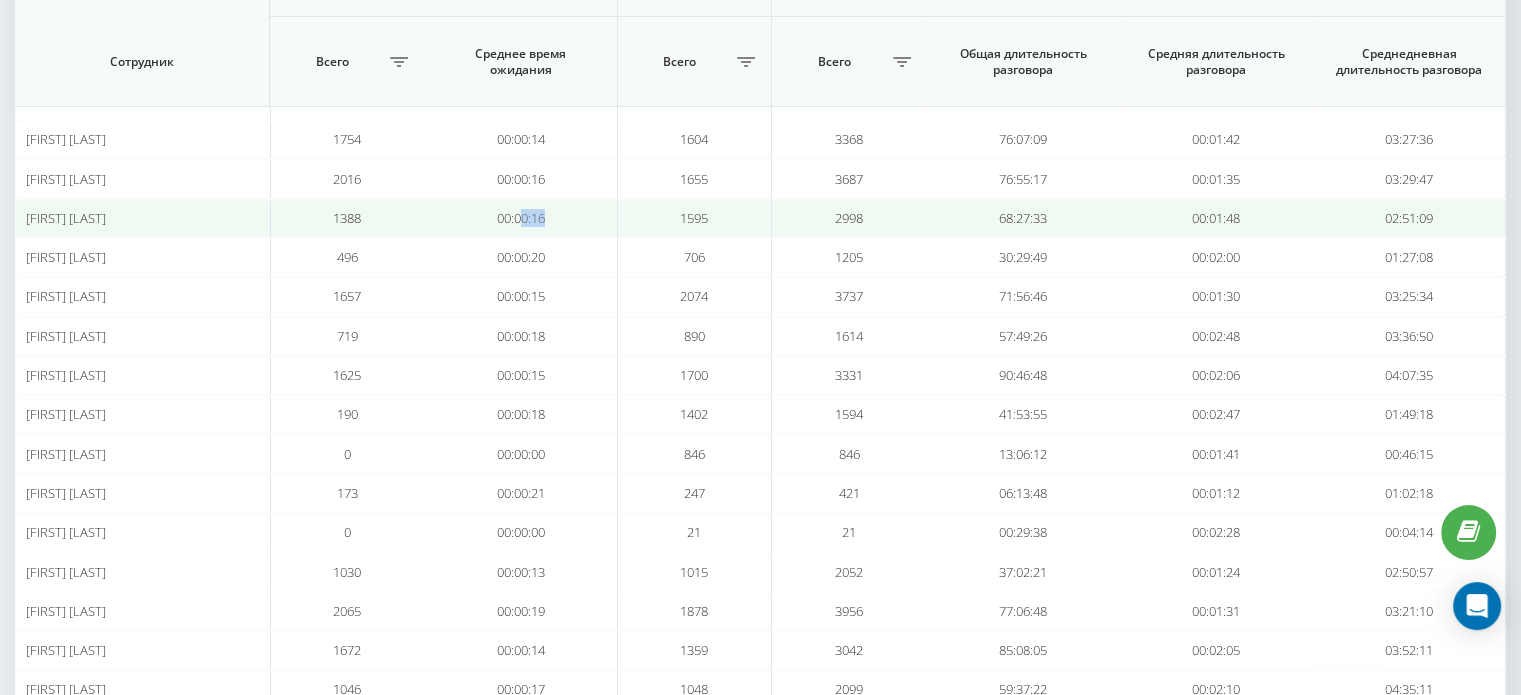 copy on "0:16" 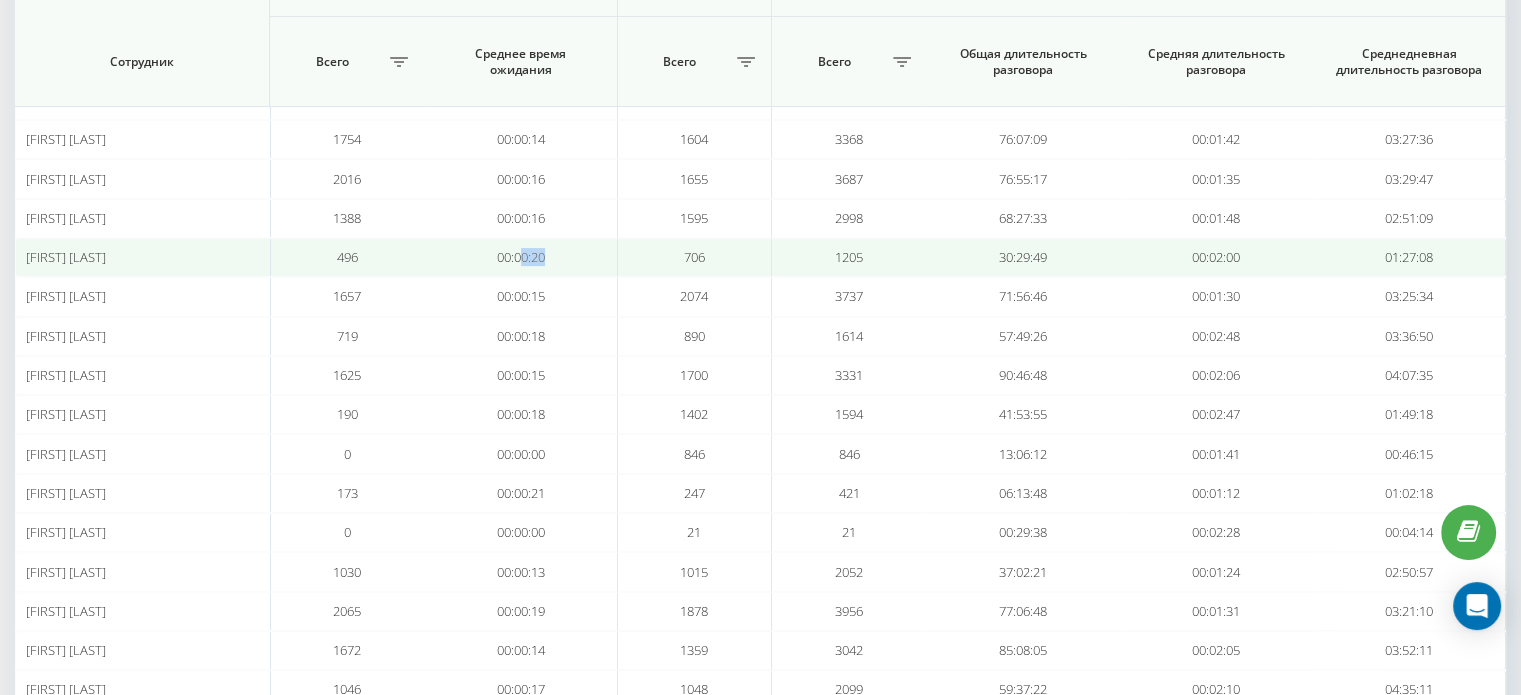 copy on "0:20" 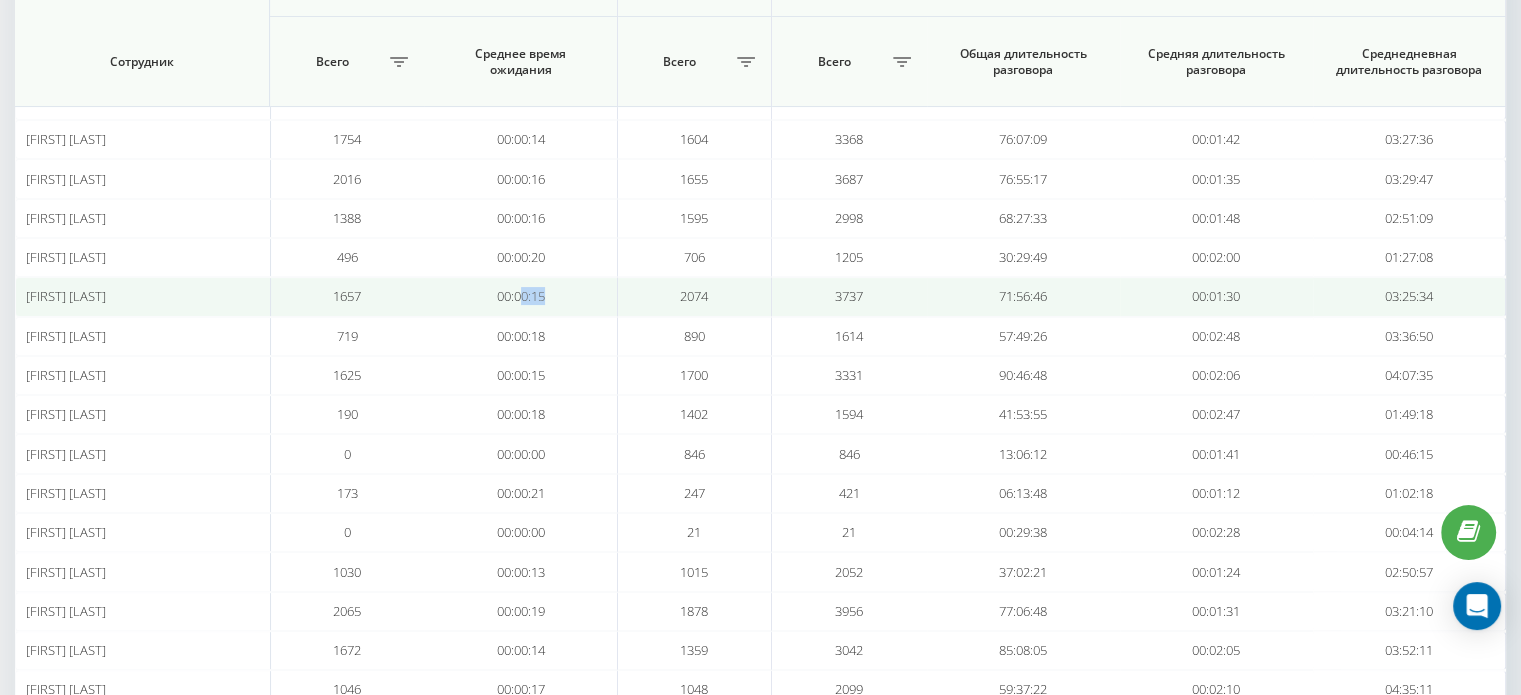 copy on "0:15" 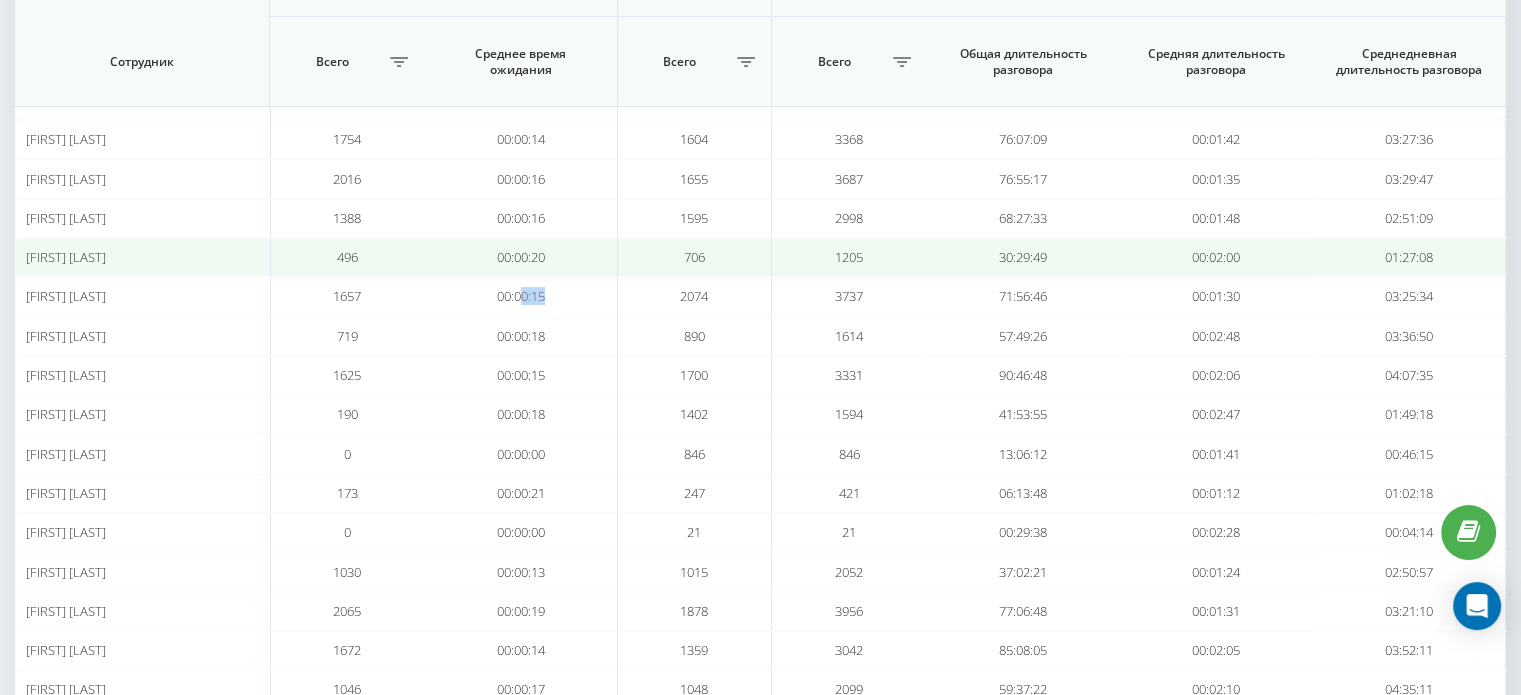 drag, startPoint x: 552, startPoint y: 294, endPoint x: 511, endPoint y: 271, distance: 47.010635 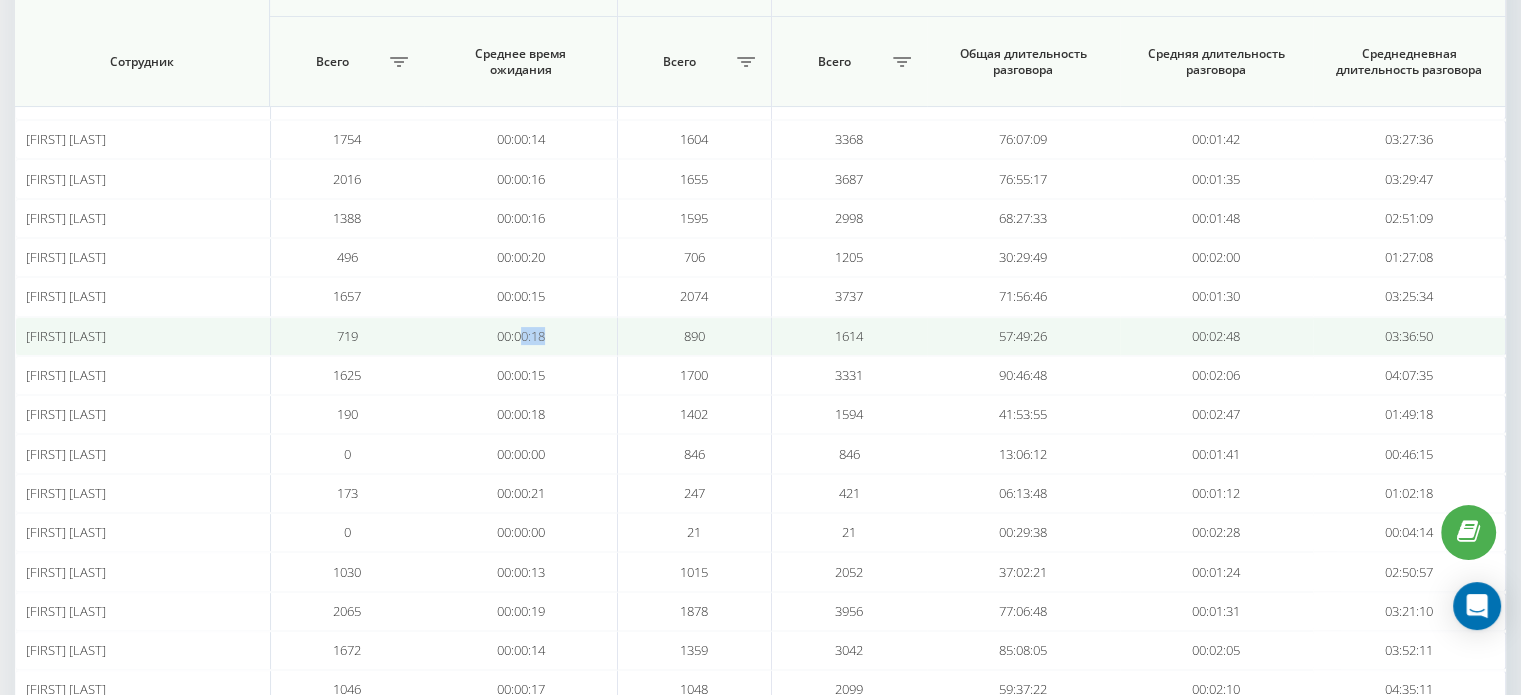copy on "0:18" 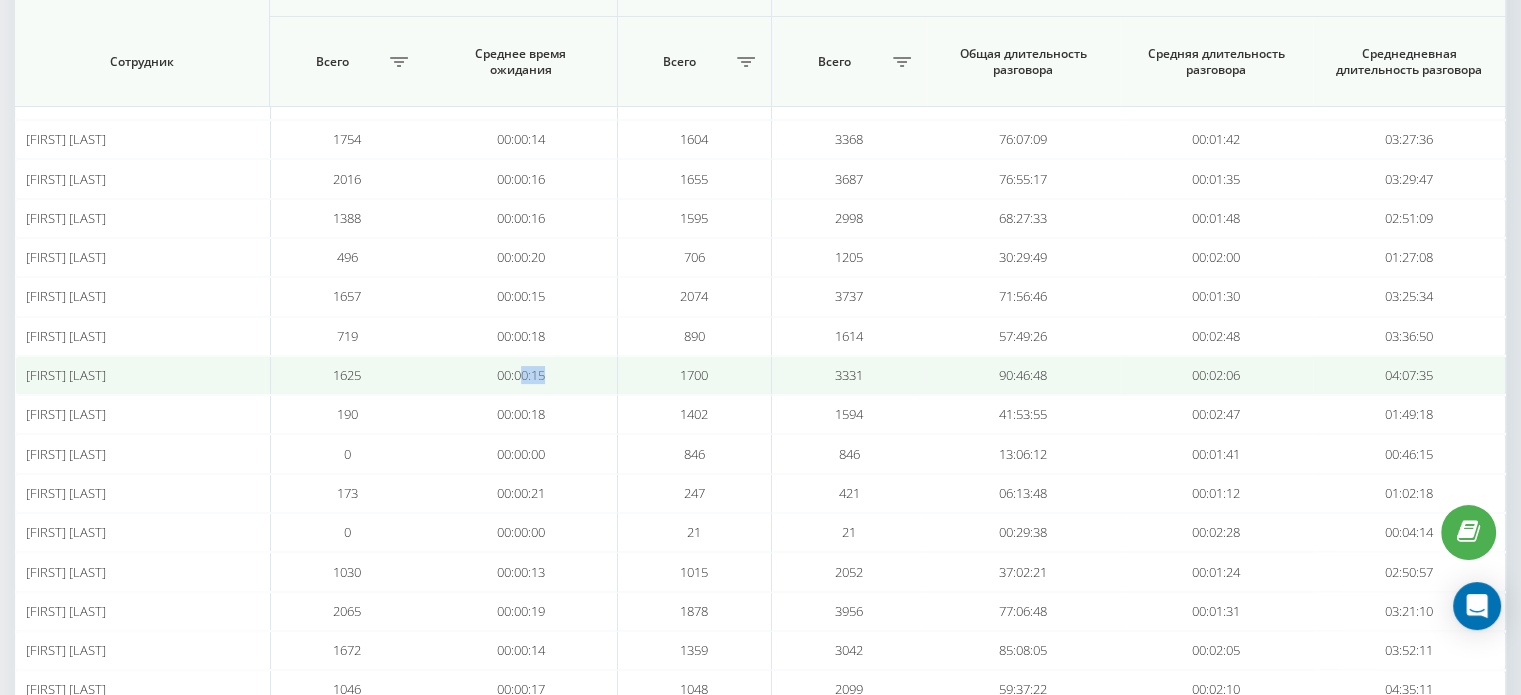 drag, startPoint x: 554, startPoint y: 371, endPoint x: 520, endPoint y: 378, distance: 34.713108 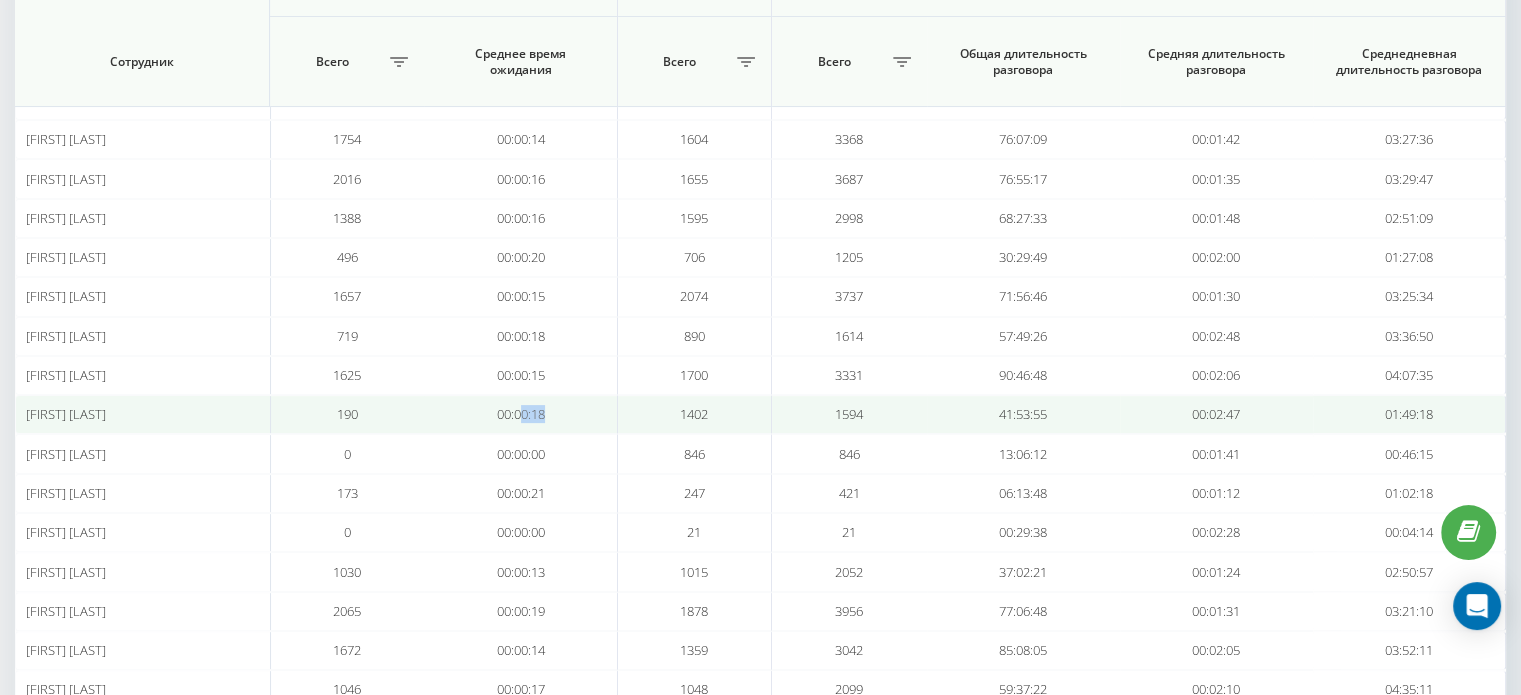 drag, startPoint x: 544, startPoint y: 412, endPoint x: 520, endPoint y: 415, distance: 24.186773 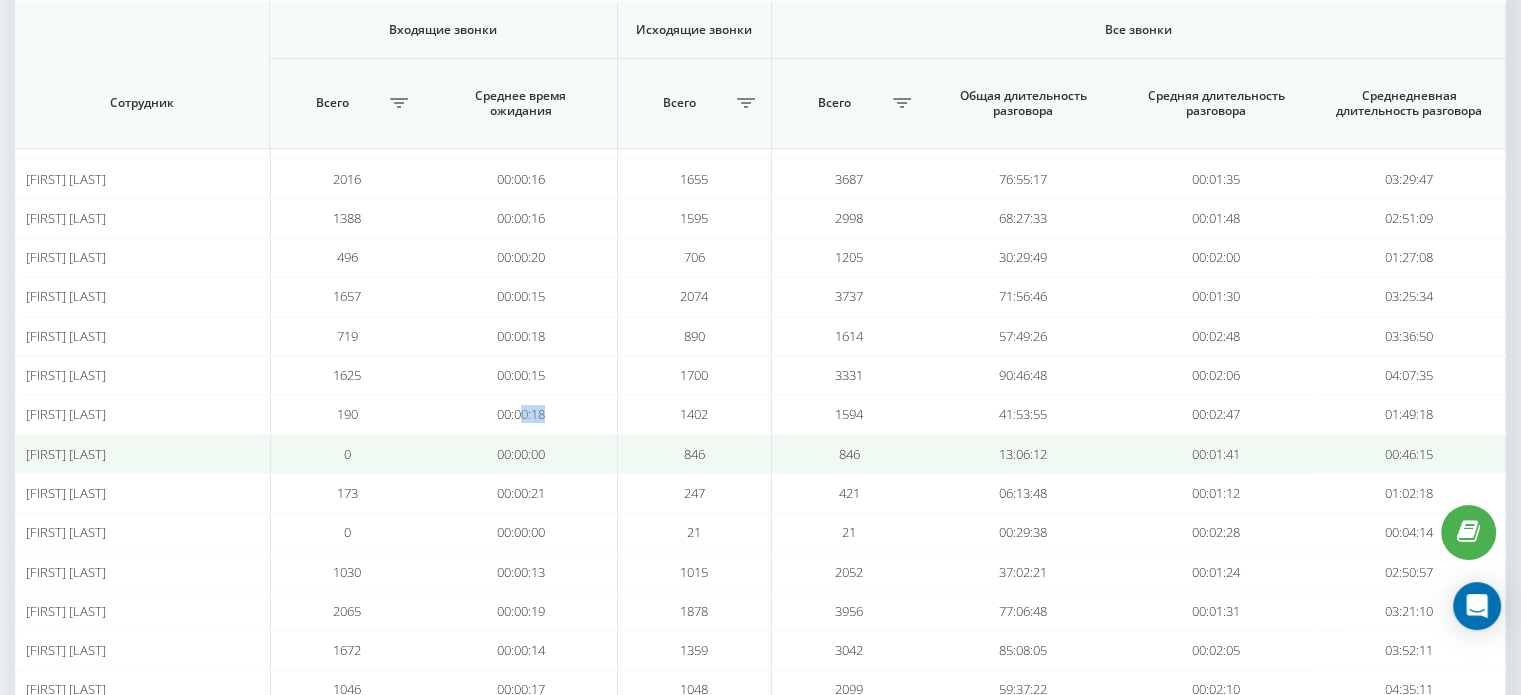 scroll, scrollTop: 500, scrollLeft: 0, axis: vertical 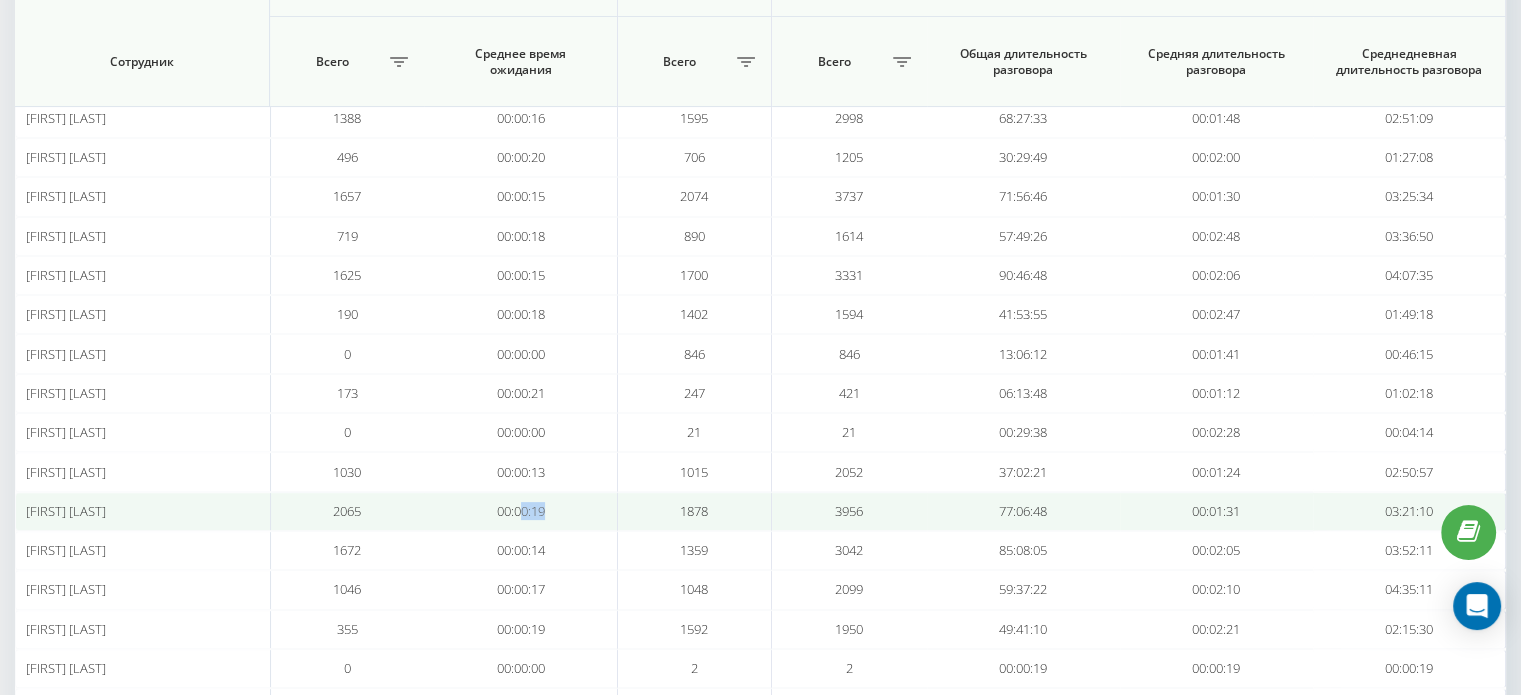 drag, startPoint x: 557, startPoint y: 505, endPoint x: 522, endPoint y: 511, distance: 35.510563 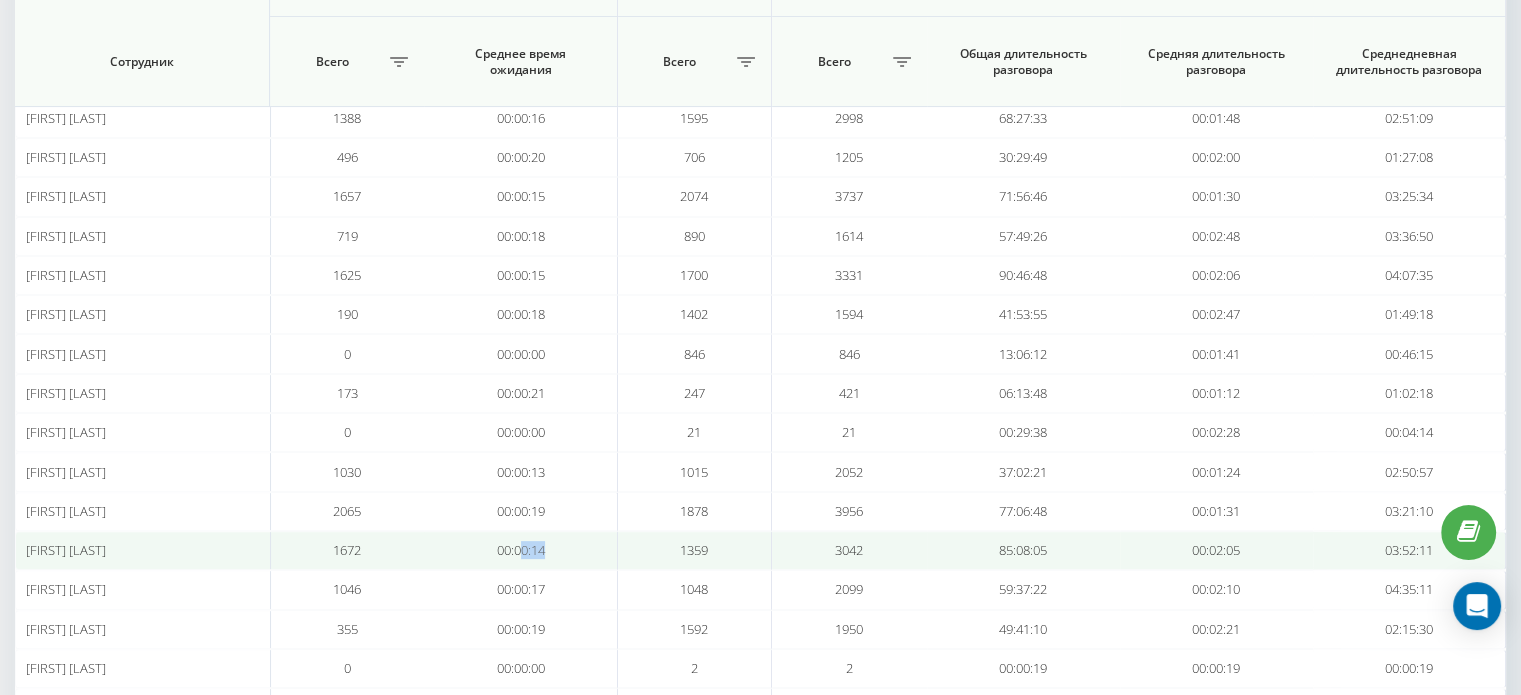 drag, startPoint x: 560, startPoint y: 540, endPoint x: 522, endPoint y: 543, distance: 38.118237 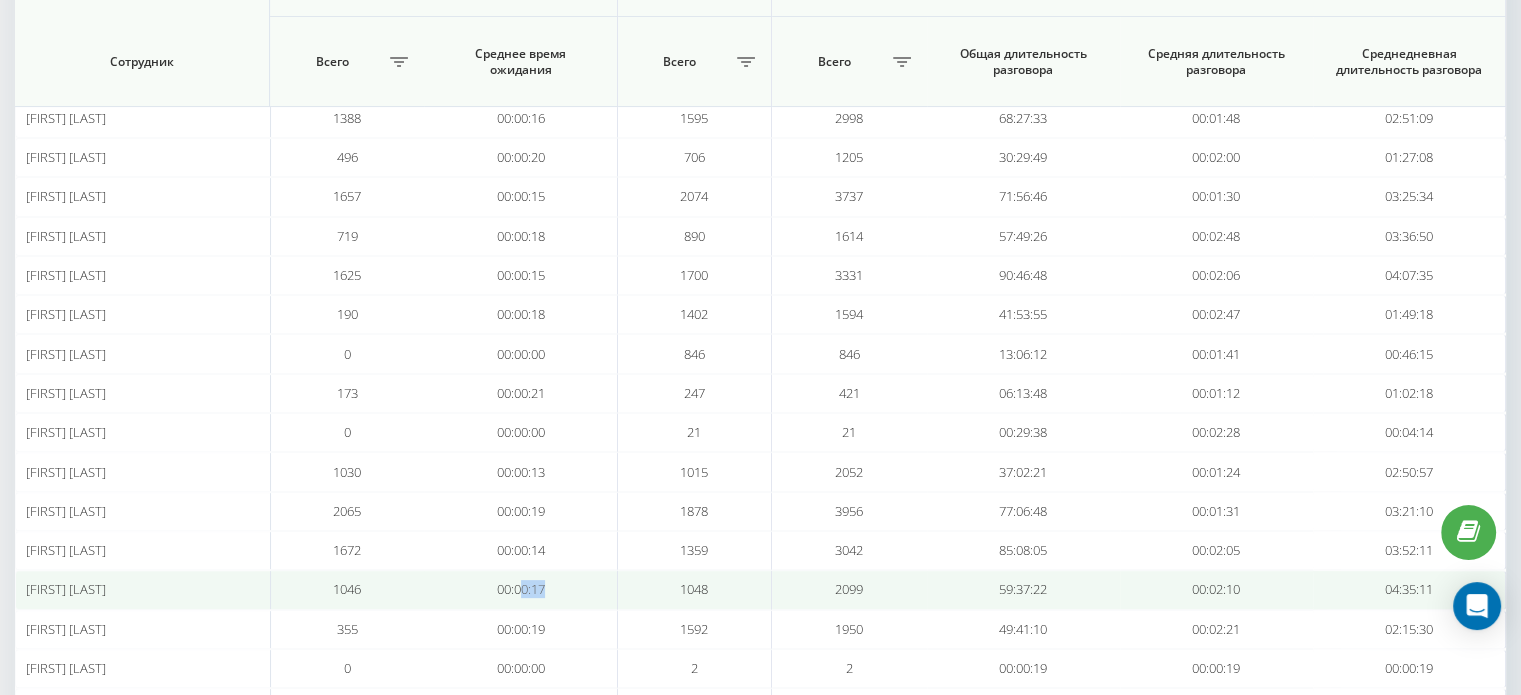 drag, startPoint x: 547, startPoint y: 580, endPoint x: 522, endPoint y: 580, distance: 25 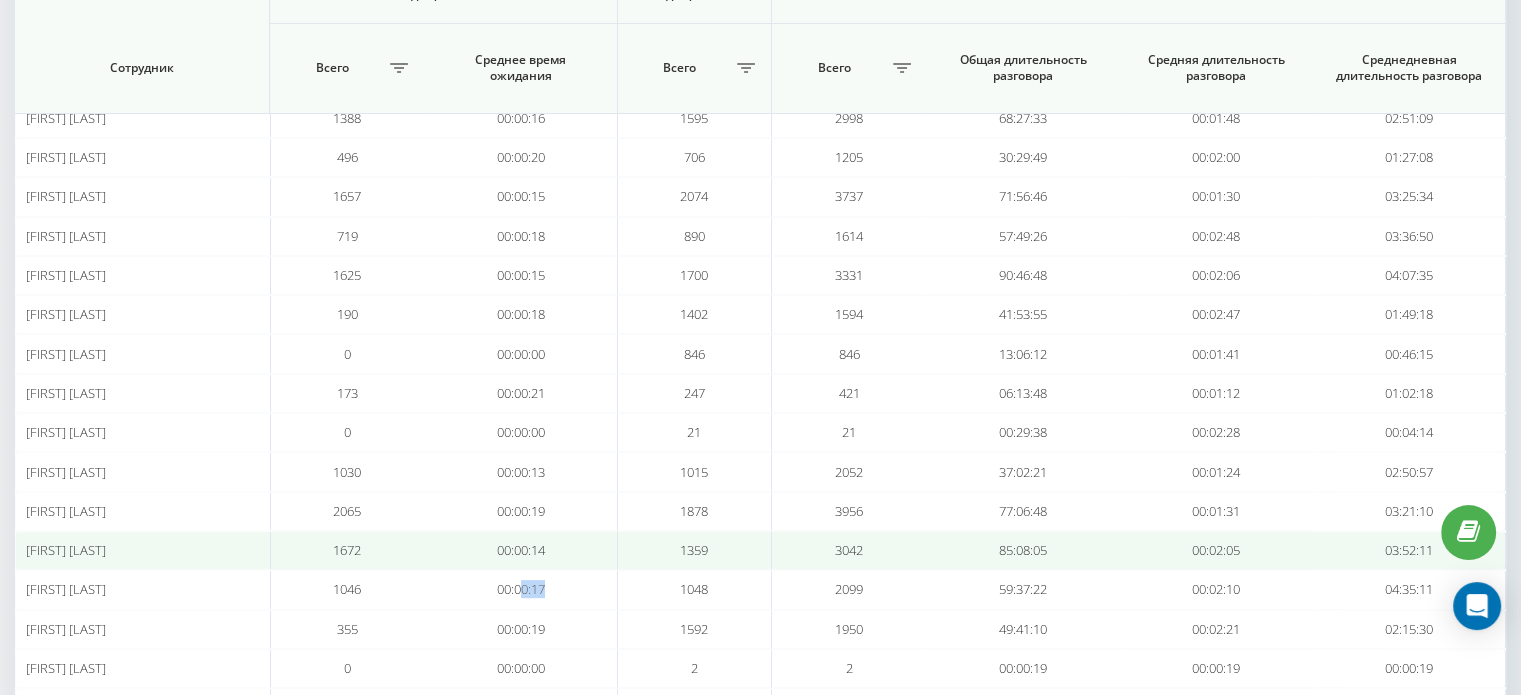 scroll, scrollTop: 600, scrollLeft: 0, axis: vertical 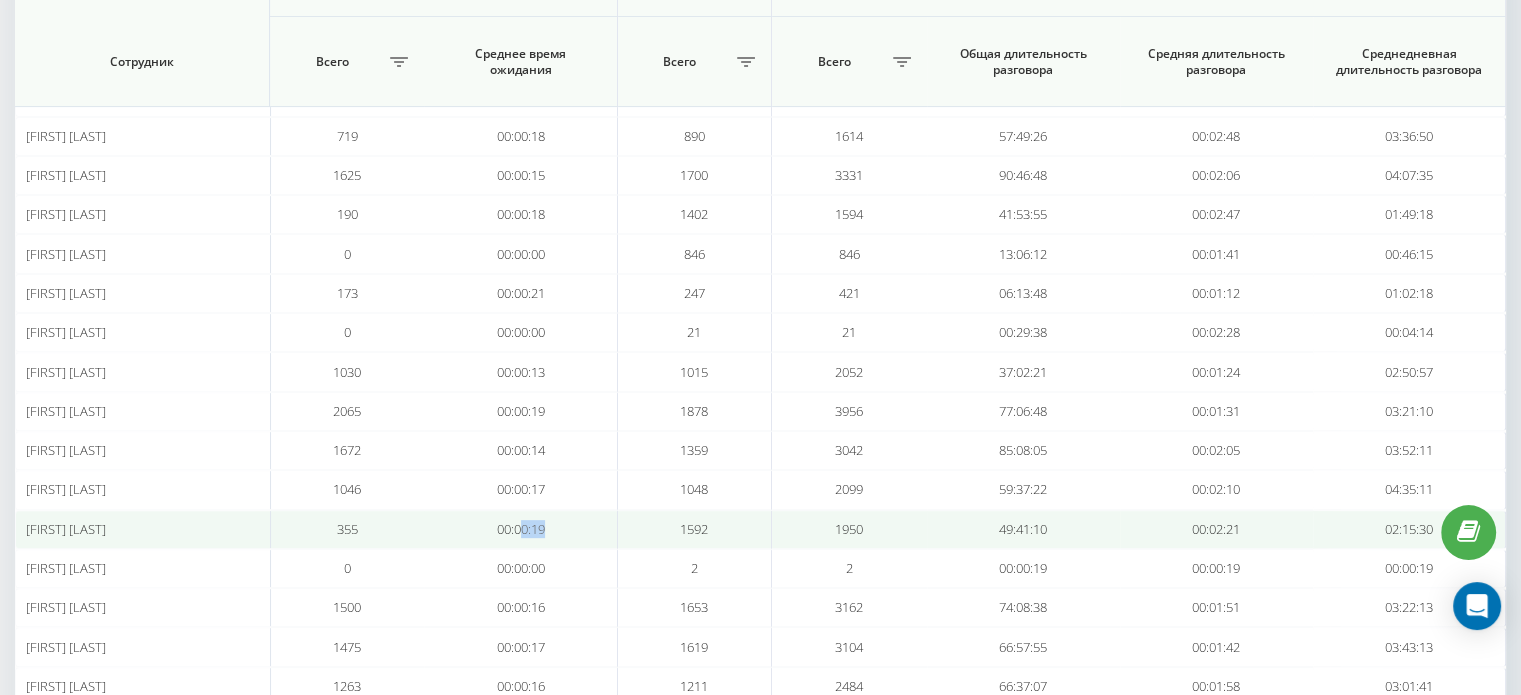 drag, startPoint x: 552, startPoint y: 529, endPoint x: 519, endPoint y: 532, distance: 33.13608 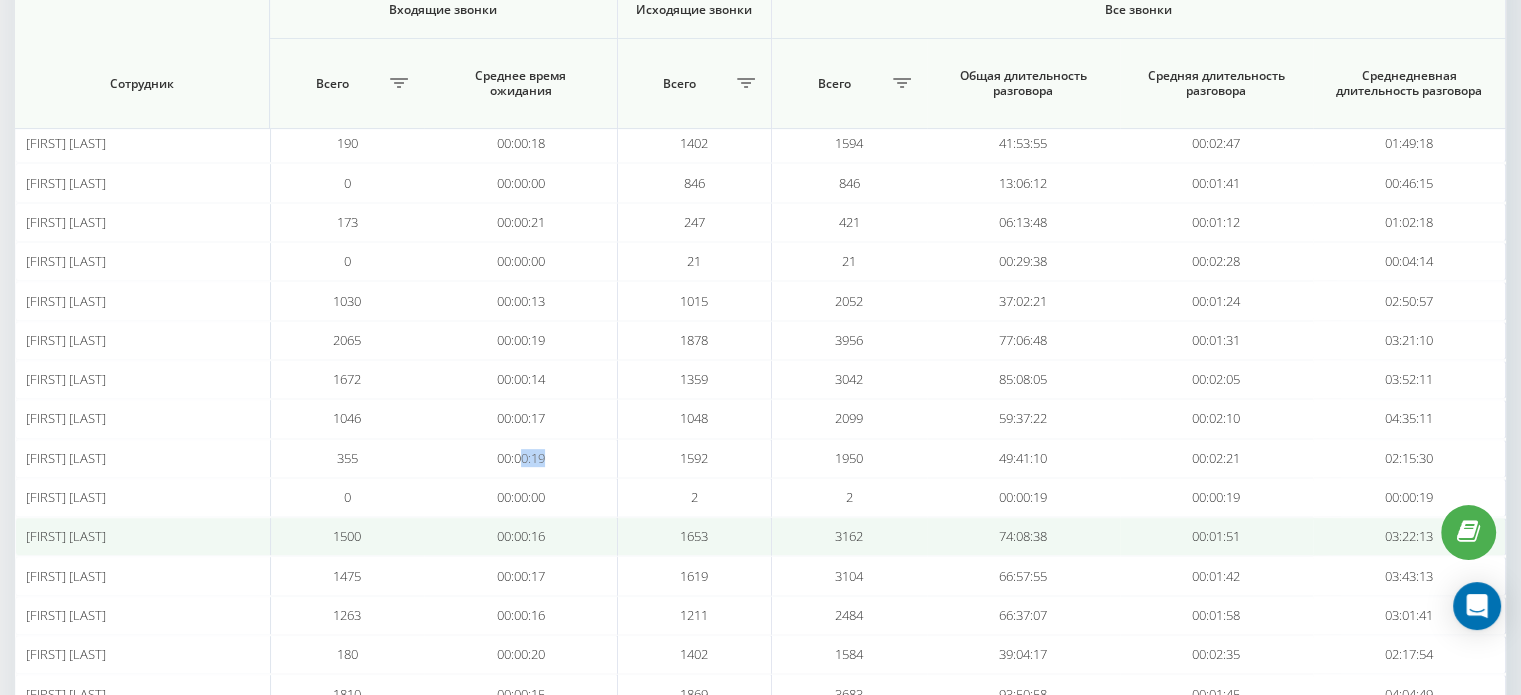 scroll, scrollTop: 700, scrollLeft: 0, axis: vertical 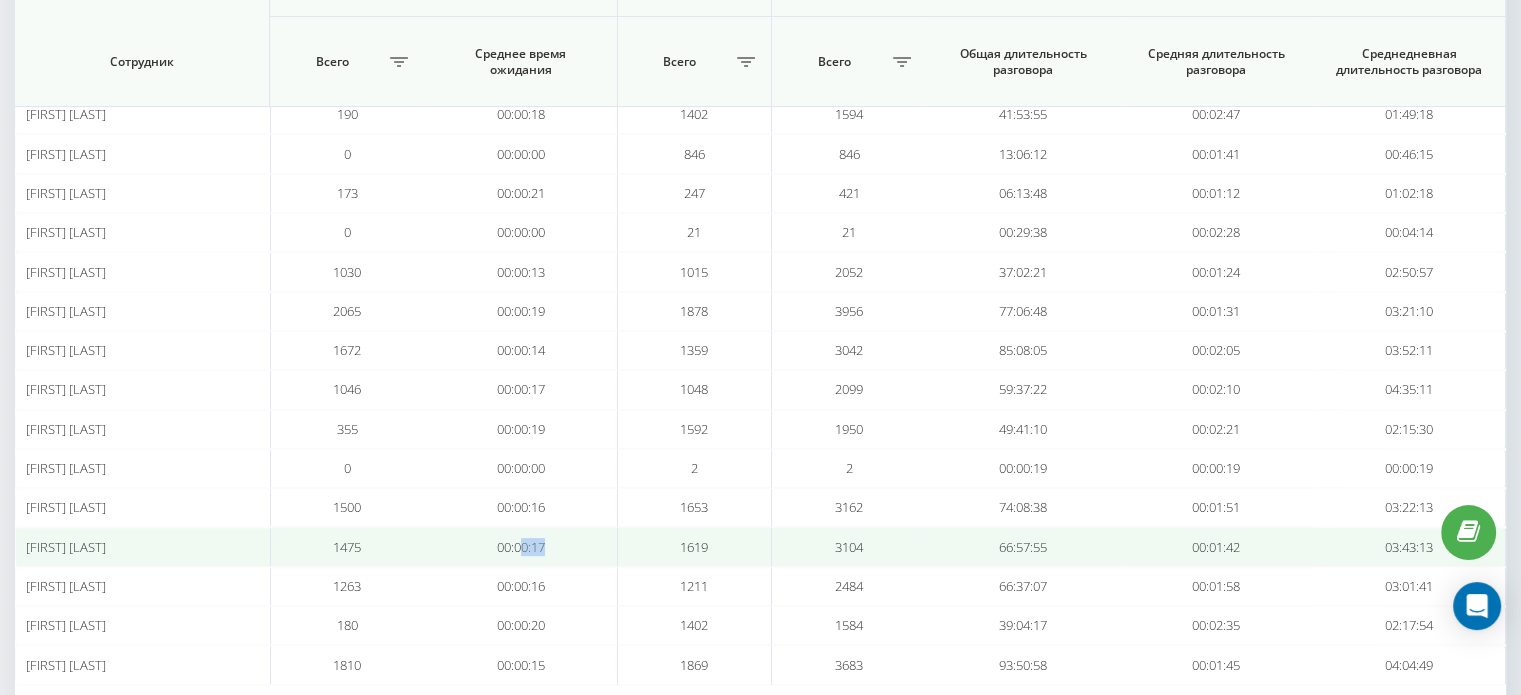 drag, startPoint x: 551, startPoint y: 541, endPoint x: 517, endPoint y: 544, distance: 34.132095 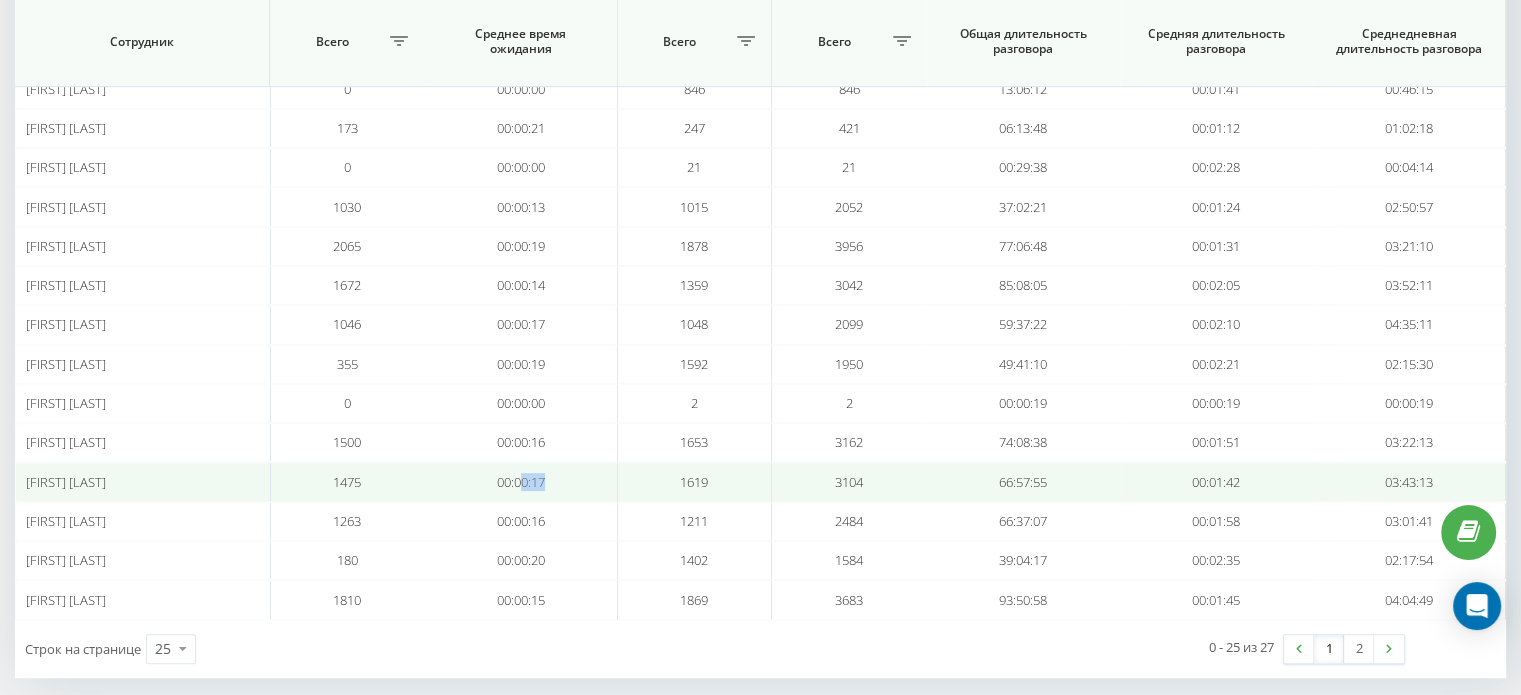 scroll, scrollTop: 777, scrollLeft: 0, axis: vertical 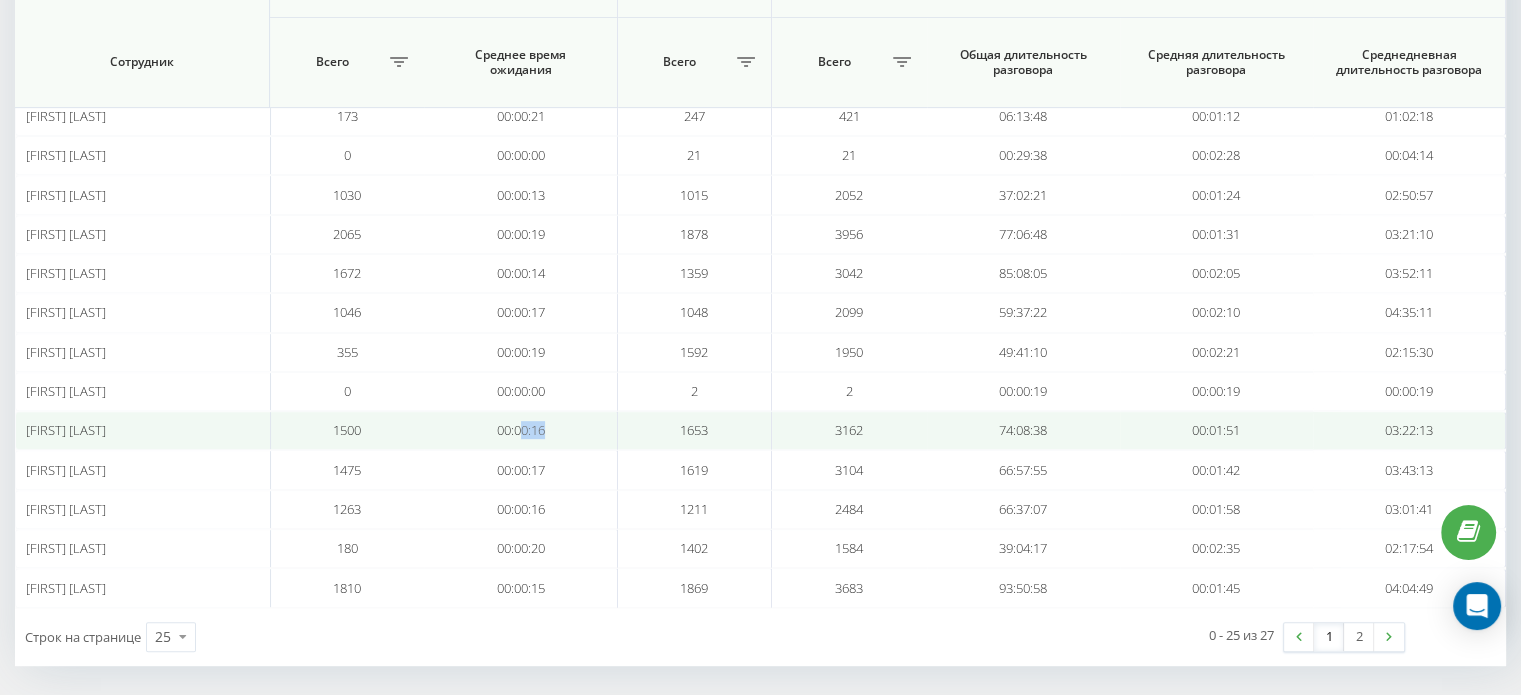 drag, startPoint x: 554, startPoint y: 420, endPoint x: 520, endPoint y: 415, distance: 34.36568 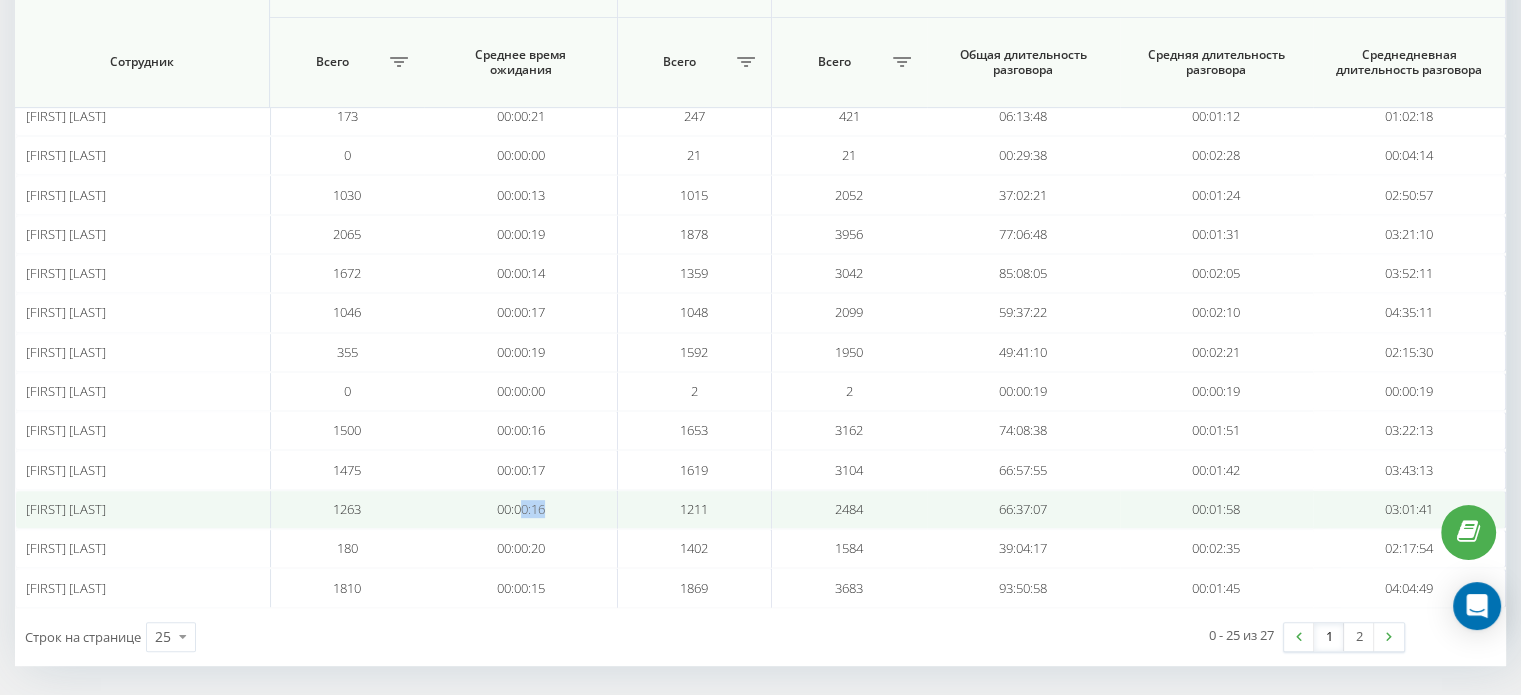 drag, startPoint x: 548, startPoint y: 507, endPoint x: 520, endPoint y: 505, distance: 28.071337 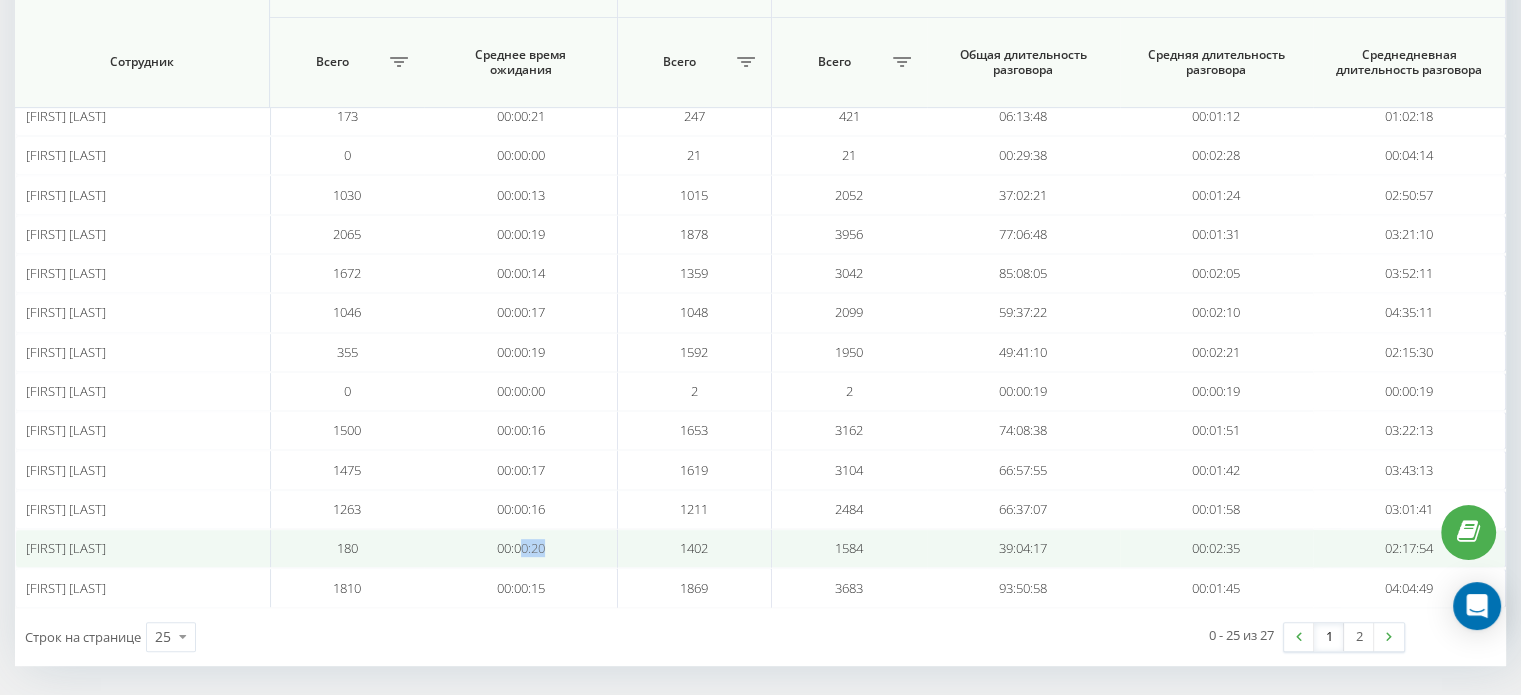 drag, startPoint x: 540, startPoint y: 538, endPoint x: 521, endPoint y: 541, distance: 19.235384 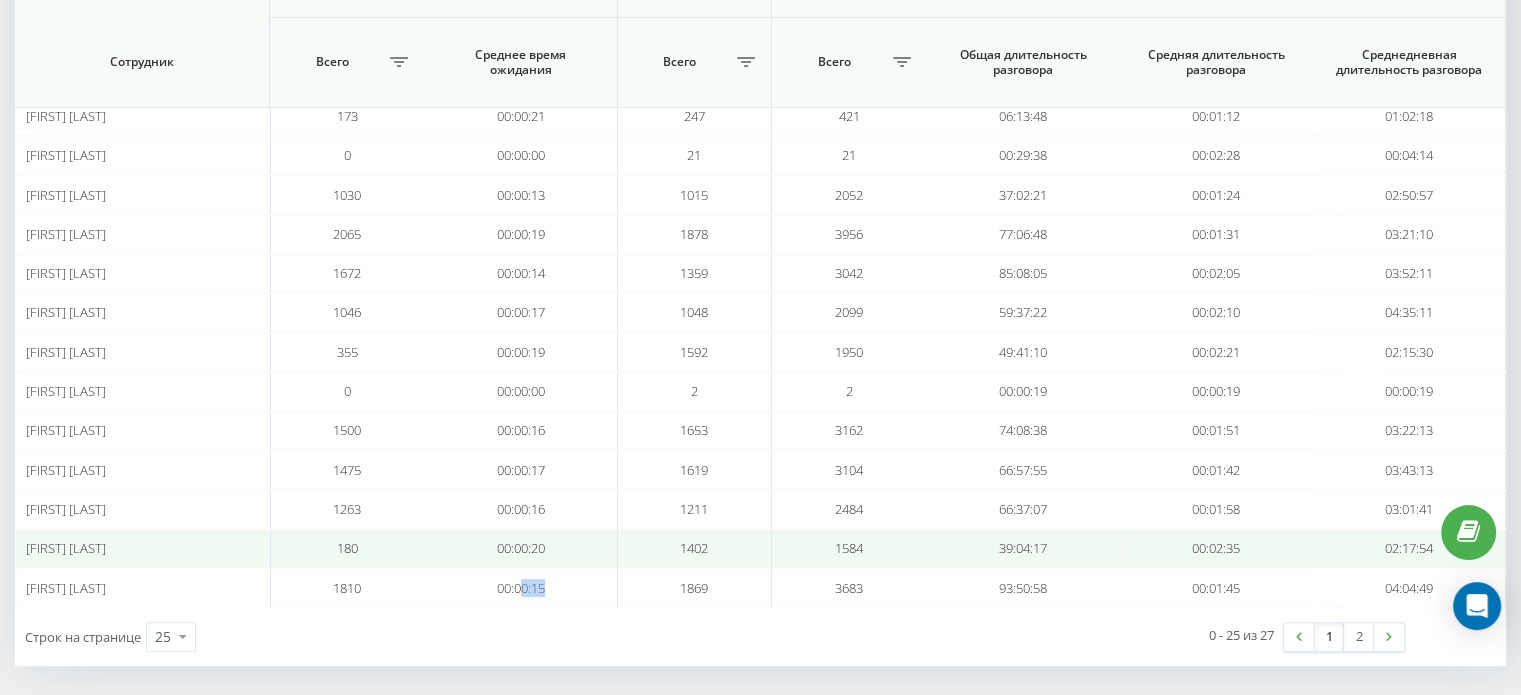 drag, startPoint x: 548, startPoint y: 578, endPoint x: 517, endPoint y: 526, distance: 60.53924 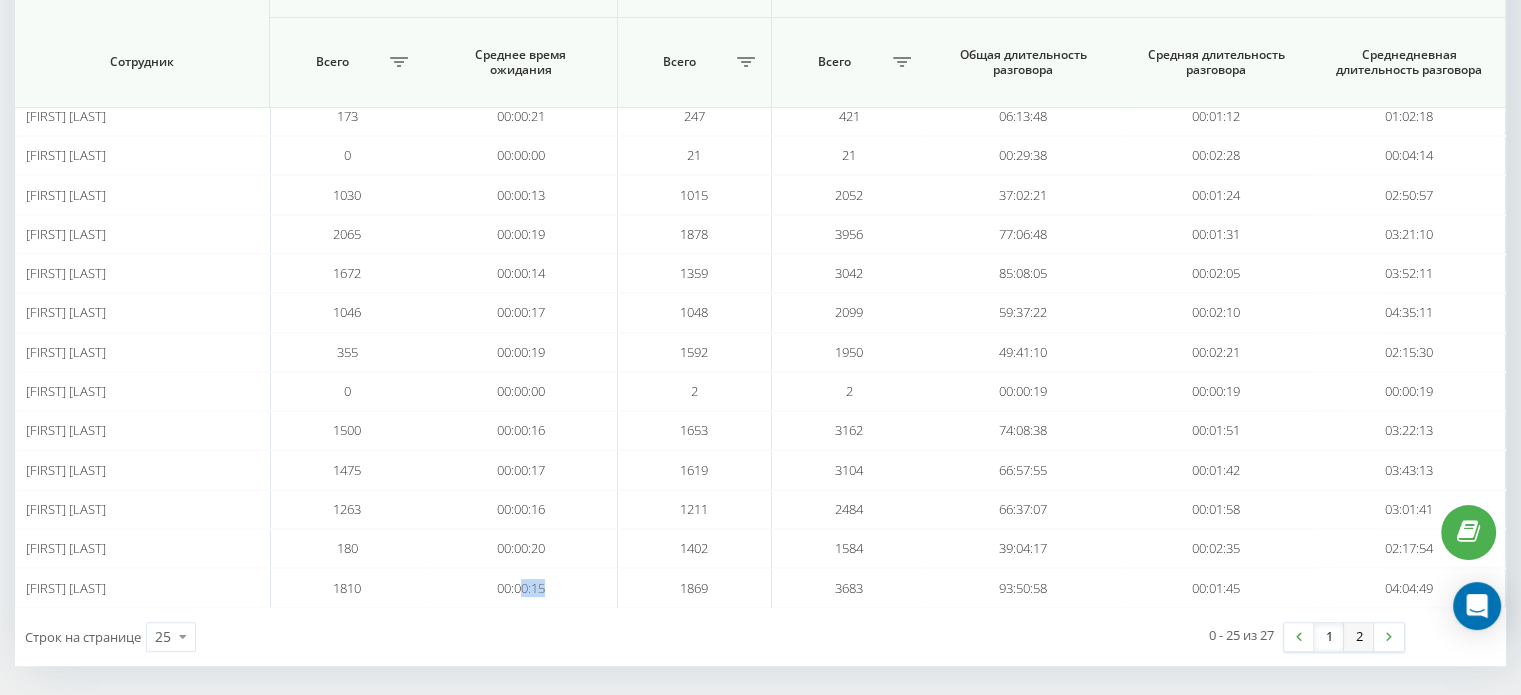 click on "2" at bounding box center (1359, 637) 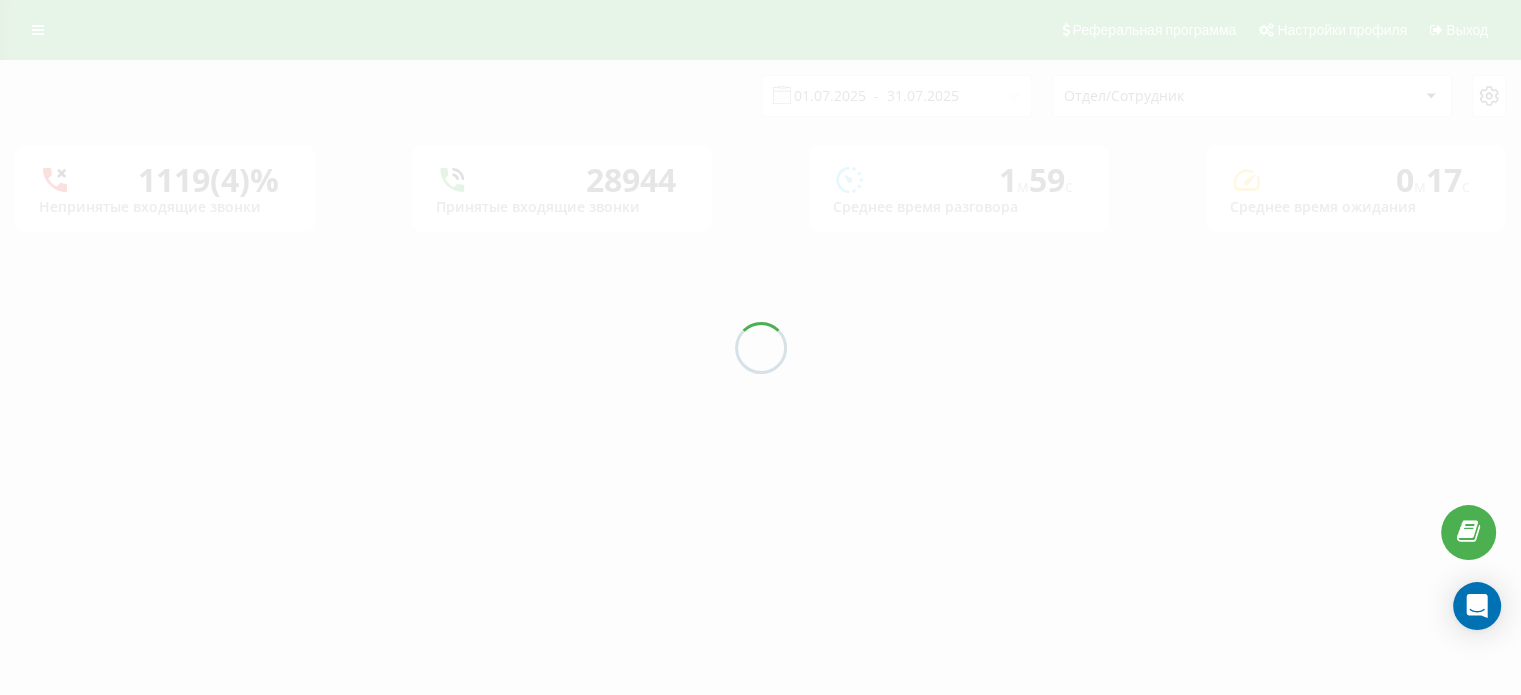 scroll, scrollTop: 0, scrollLeft: 0, axis: both 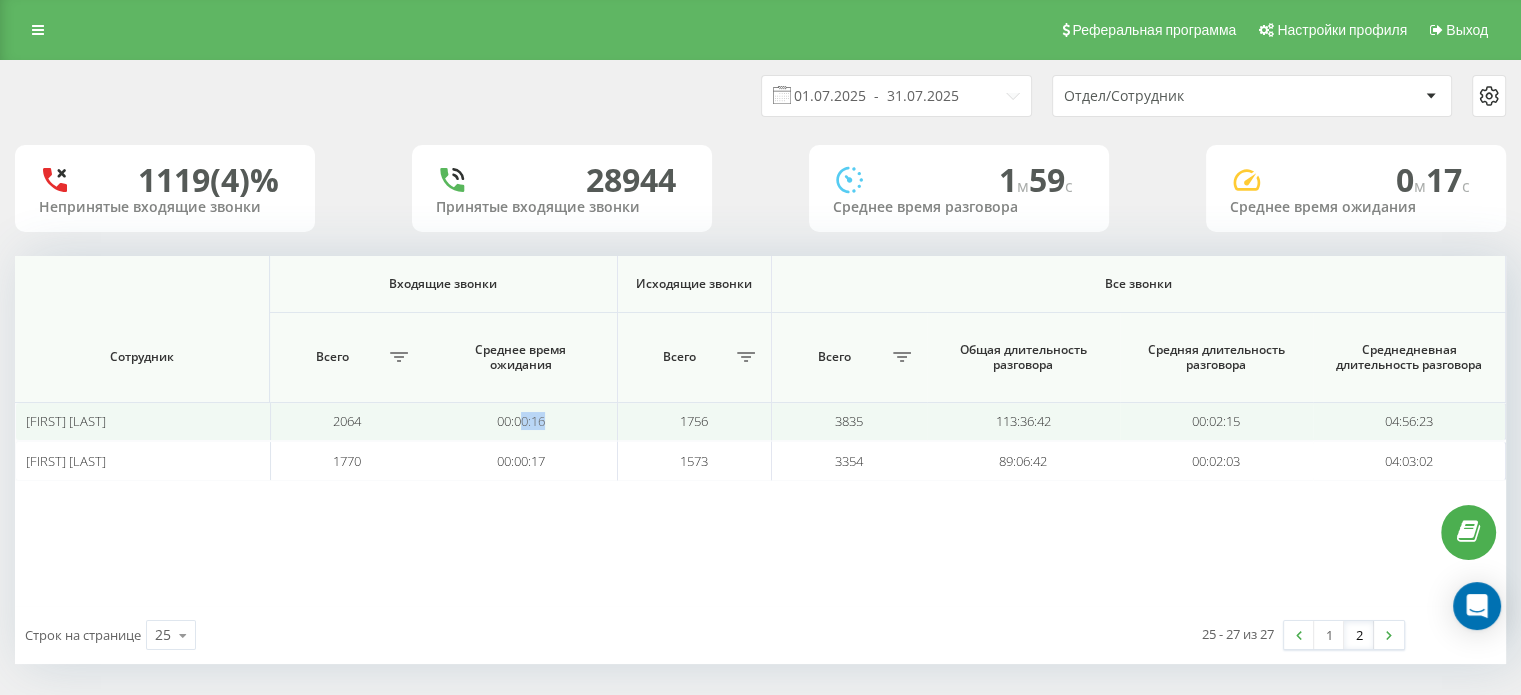 drag, startPoint x: 546, startPoint y: 423, endPoint x: 520, endPoint y: 427, distance: 26.305893 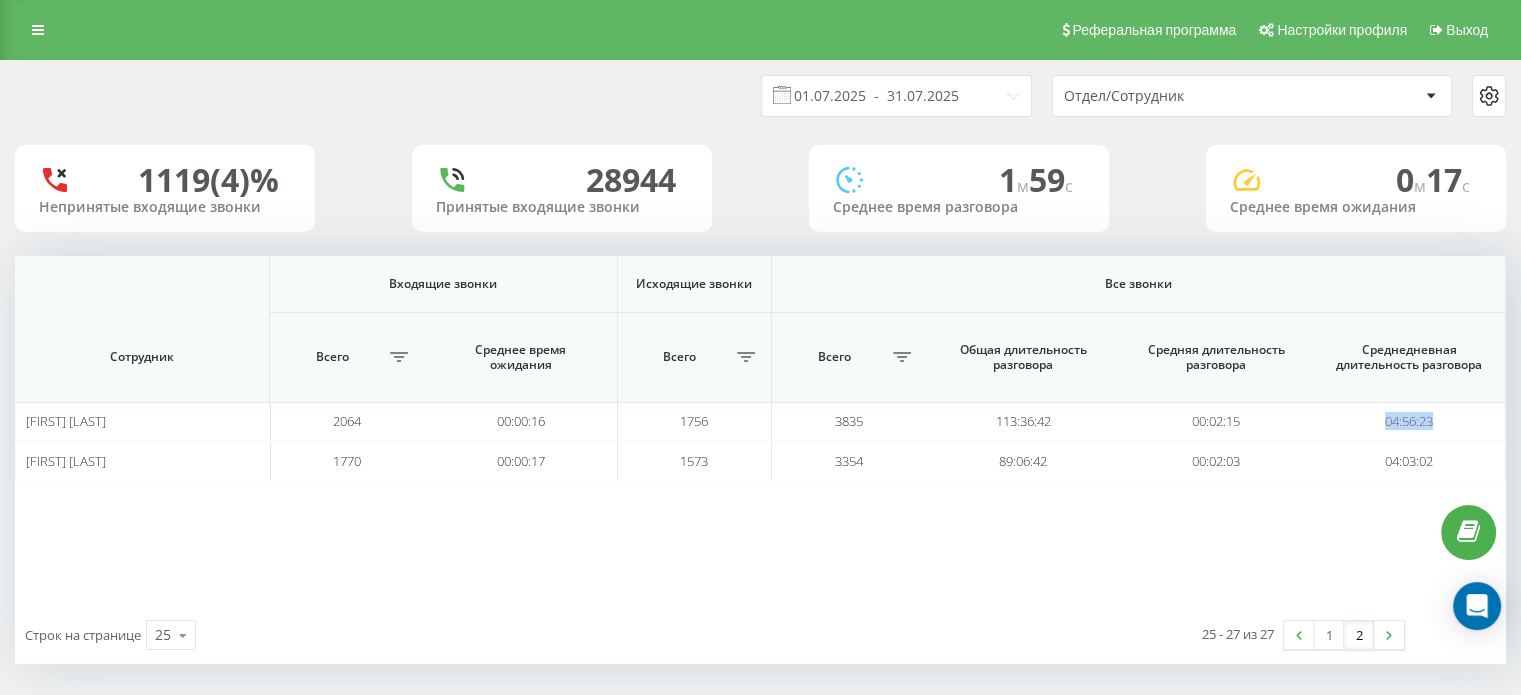 drag, startPoint x: 1434, startPoint y: 421, endPoint x: 955, endPoint y: 140, distance: 555.33954 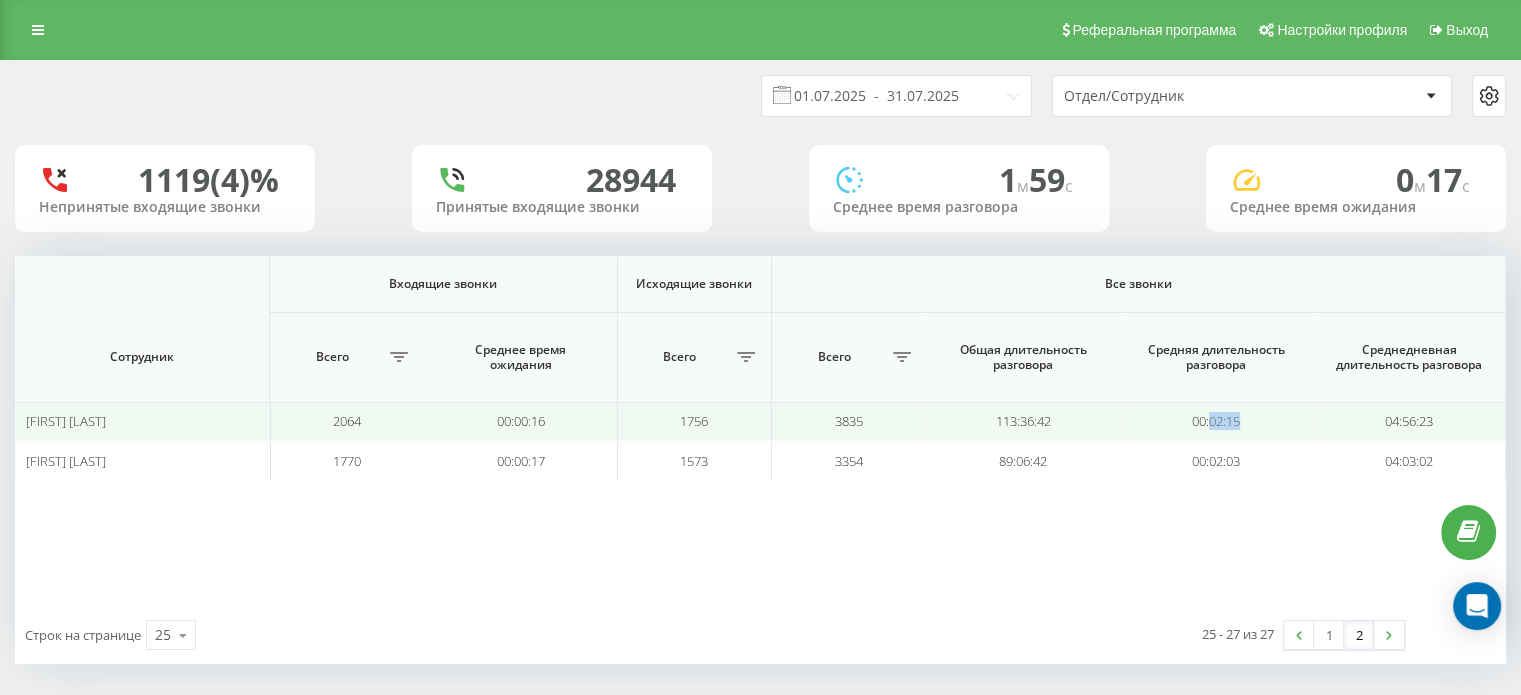 drag, startPoint x: 1260, startPoint y: 422, endPoint x: 1210, endPoint y: 424, distance: 50.039986 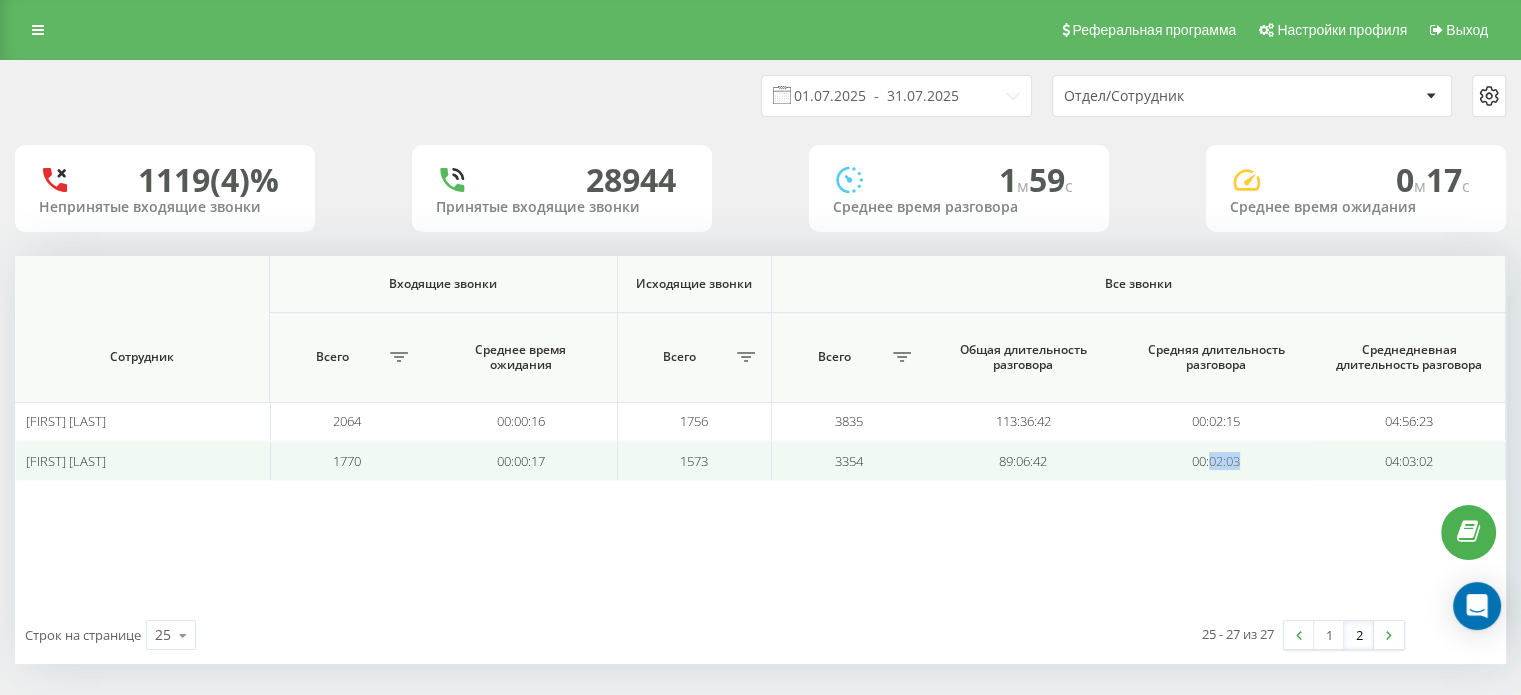 drag, startPoint x: 1238, startPoint y: 461, endPoint x: 1207, endPoint y: 465, distance: 31.257 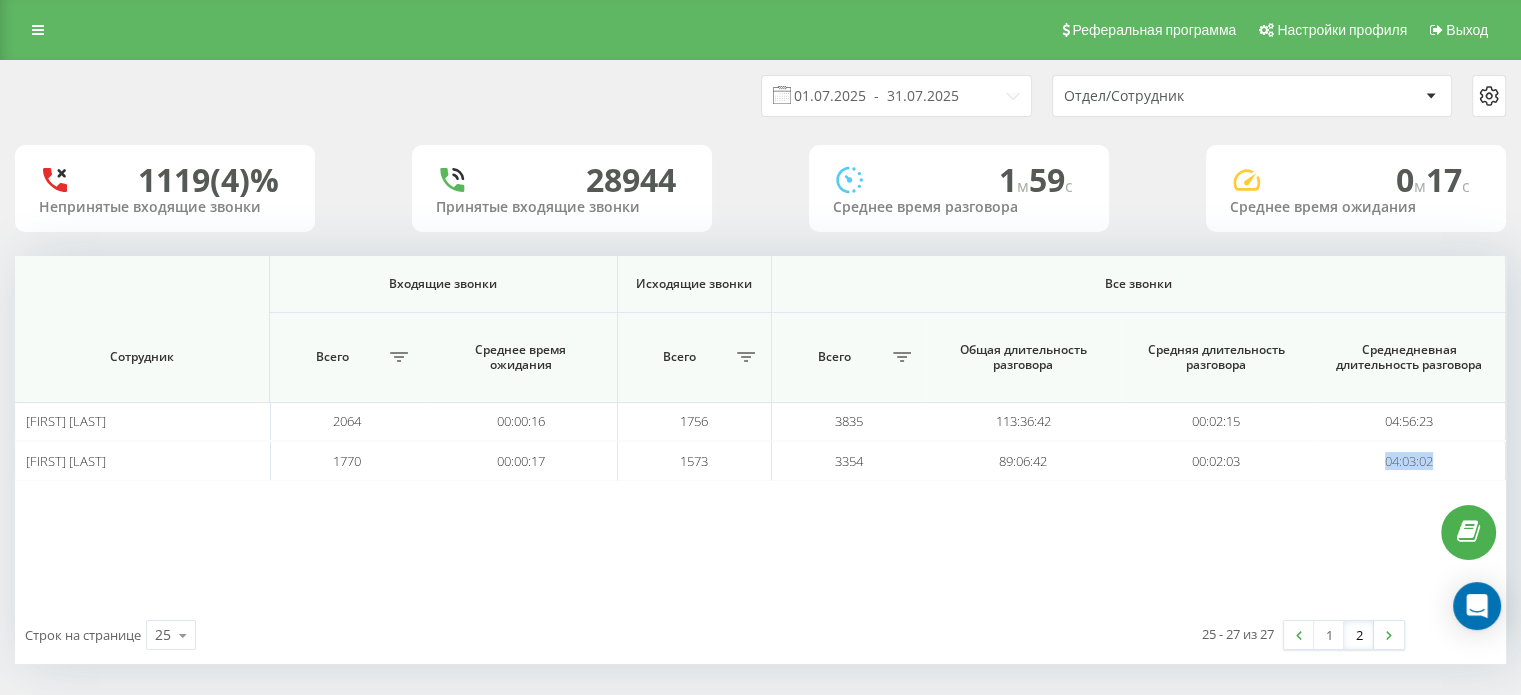 drag, startPoint x: 1436, startPoint y: 452, endPoint x: 643, endPoint y: 144, distance: 850.71326 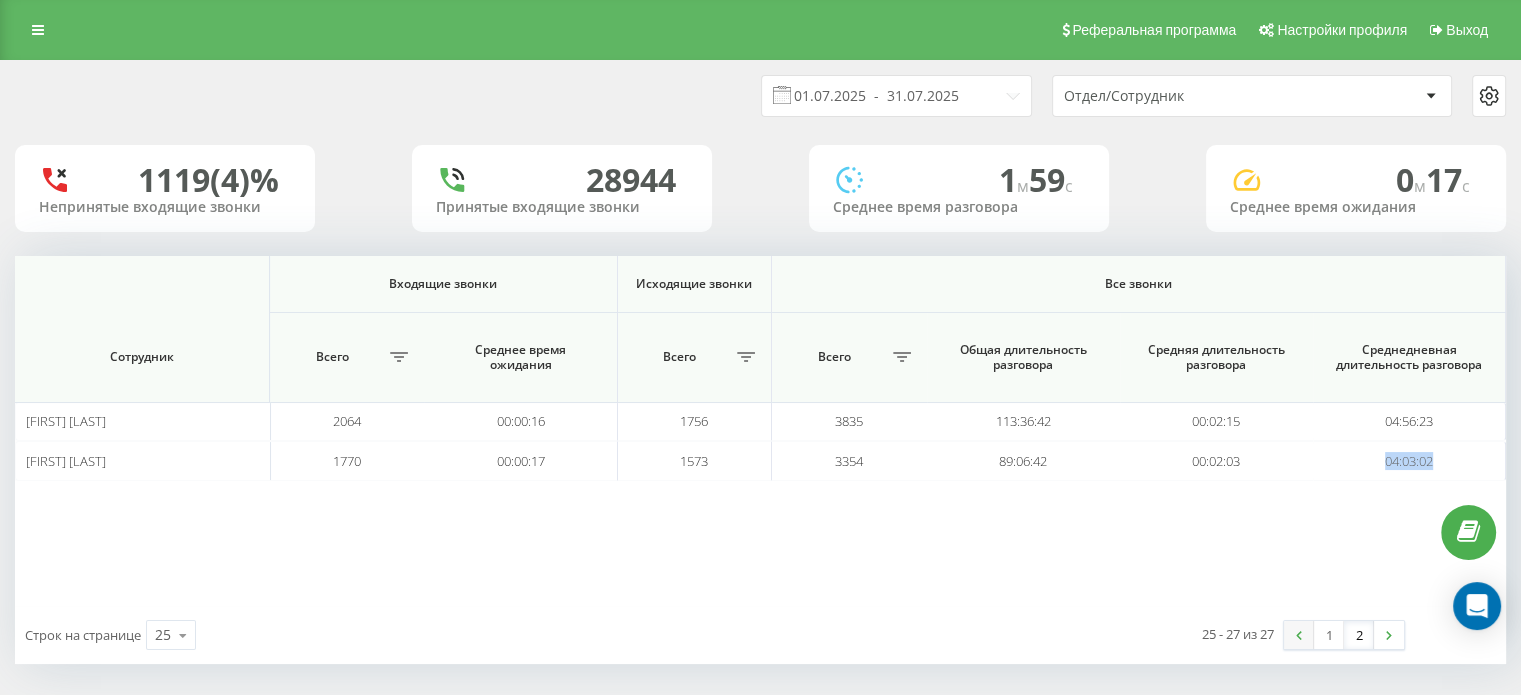click at bounding box center (1299, 635) 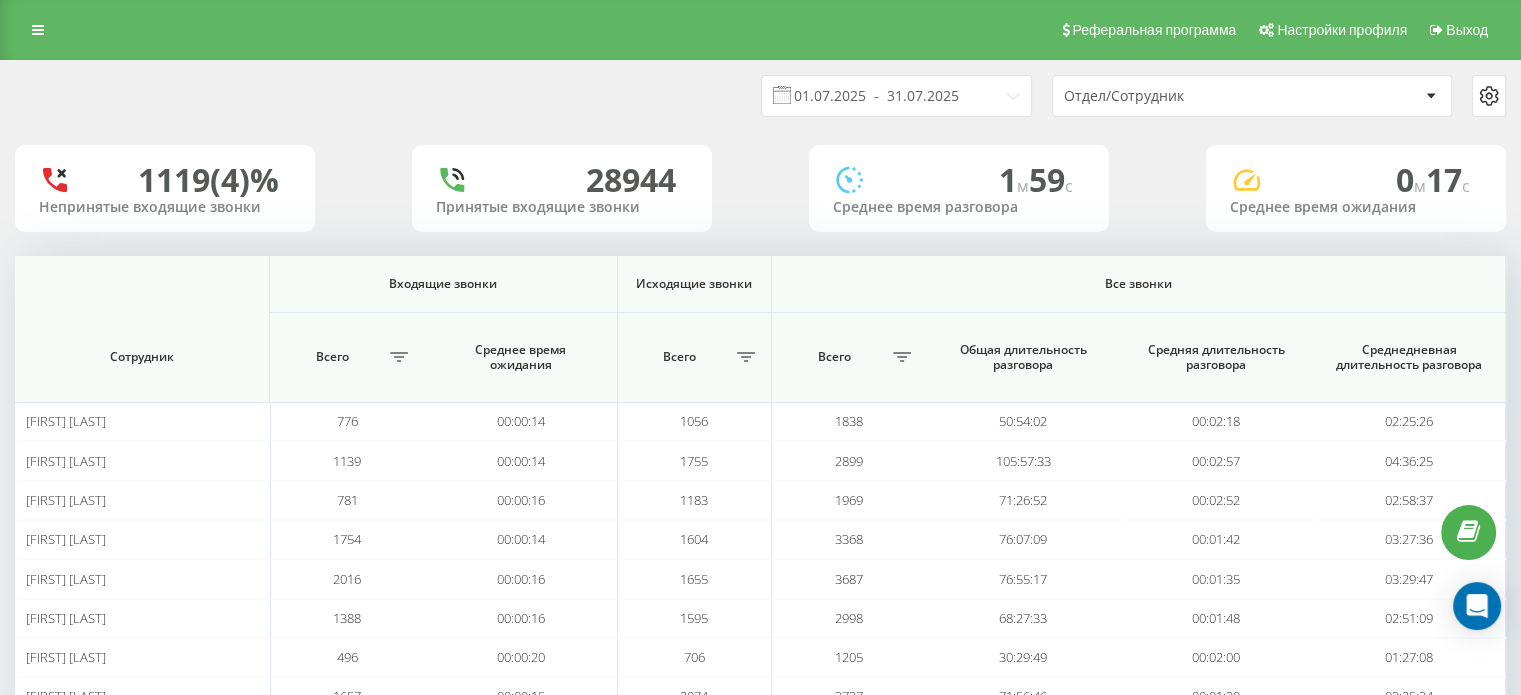 scroll, scrollTop: 777, scrollLeft: 0, axis: vertical 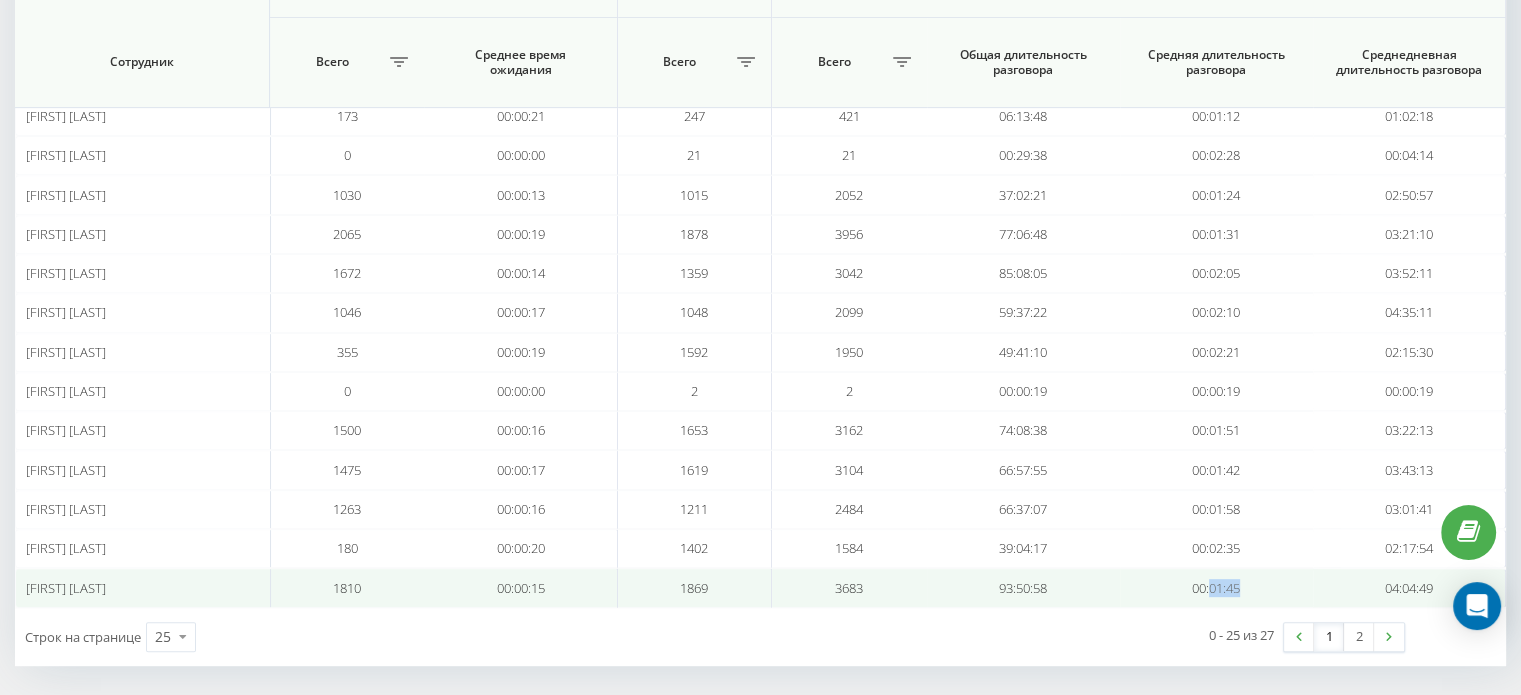 drag, startPoint x: 1252, startPoint y: 578, endPoint x: 1209, endPoint y: 583, distance: 43.289722 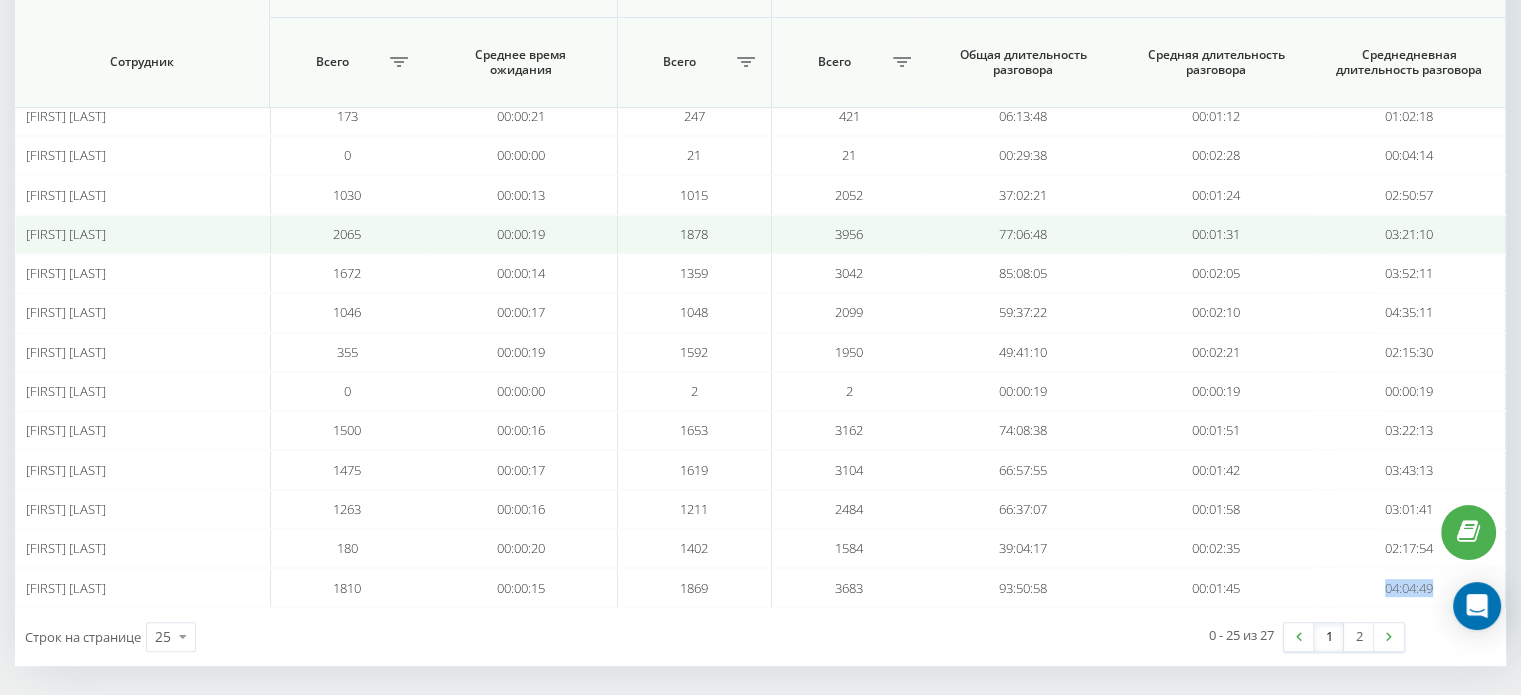 drag, startPoint x: 1374, startPoint y: 579, endPoint x: 986, endPoint y: 223, distance: 526.57385 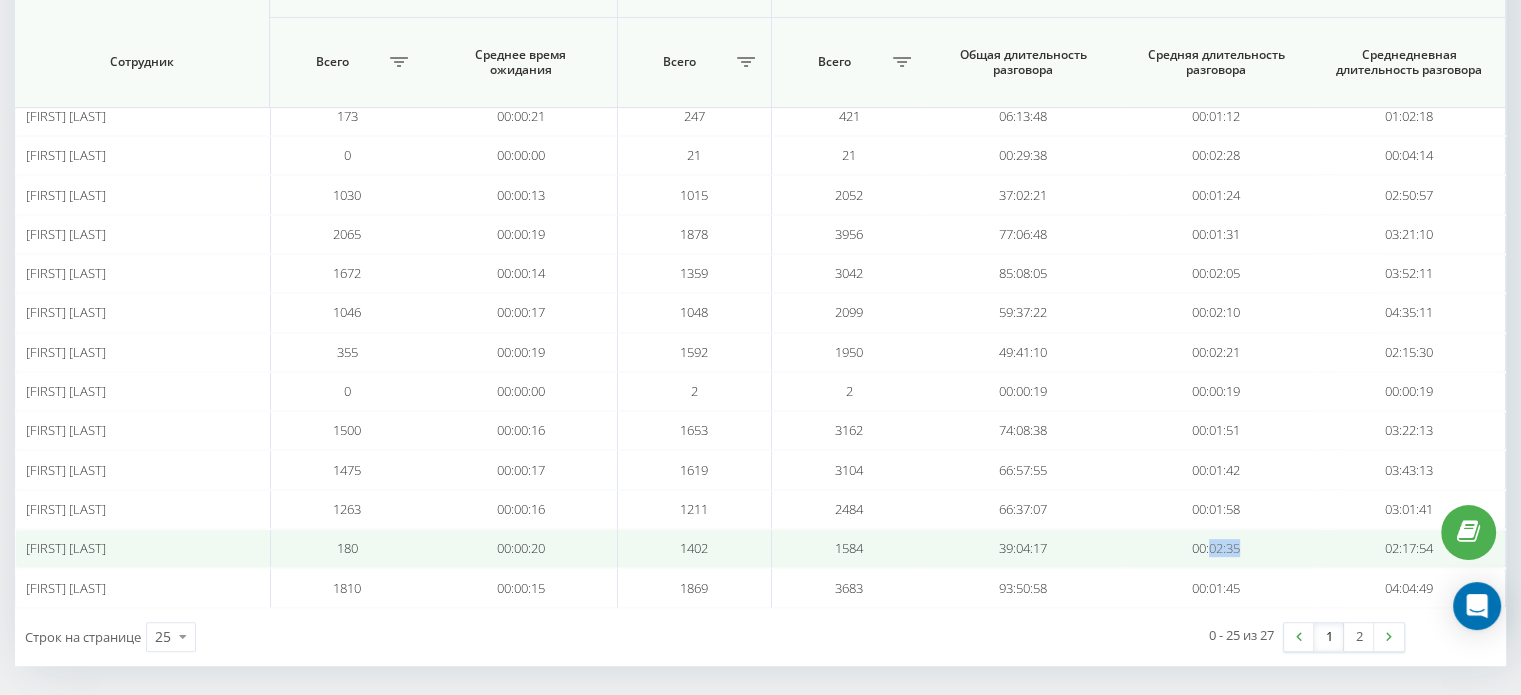 drag, startPoint x: 1244, startPoint y: 540, endPoint x: 1211, endPoint y: 544, distance: 33.24154 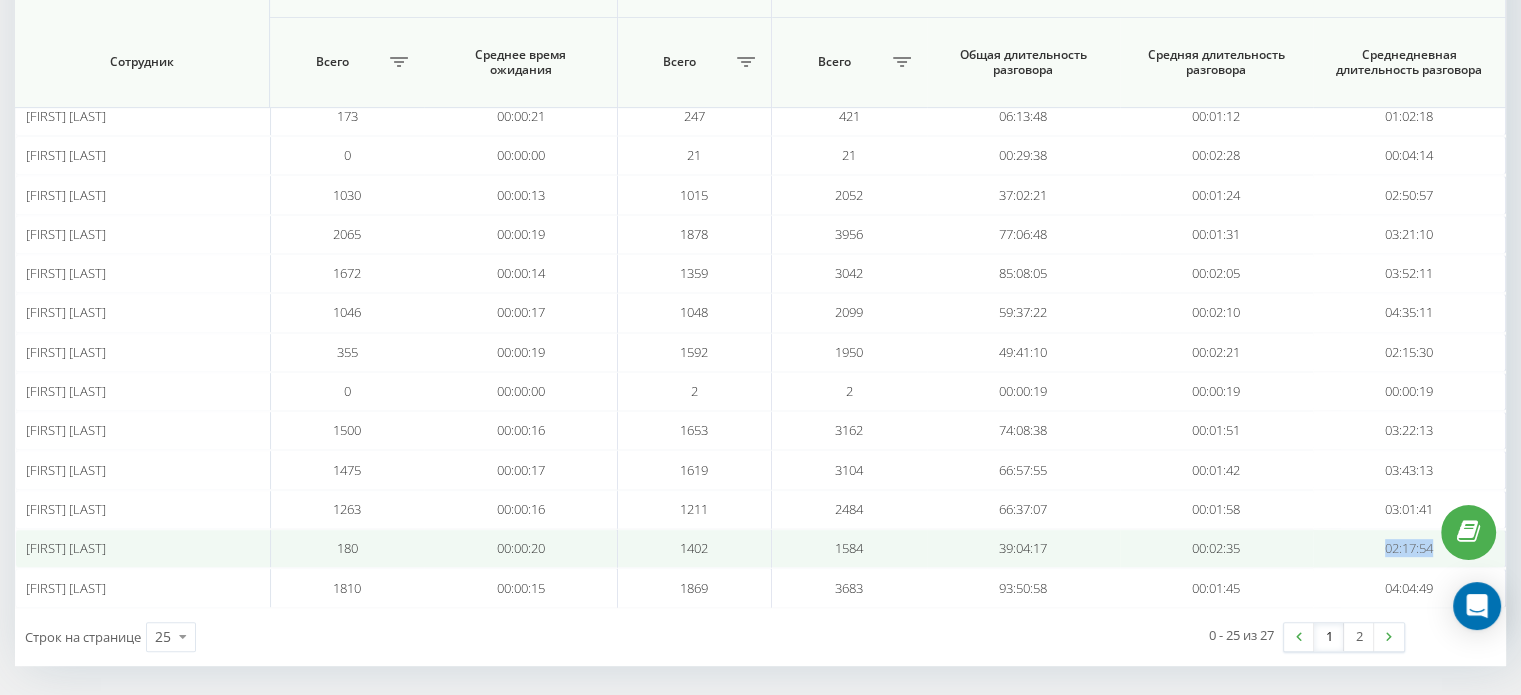 drag, startPoint x: 1381, startPoint y: 538, endPoint x: 1435, endPoint y: 539, distance: 54.00926 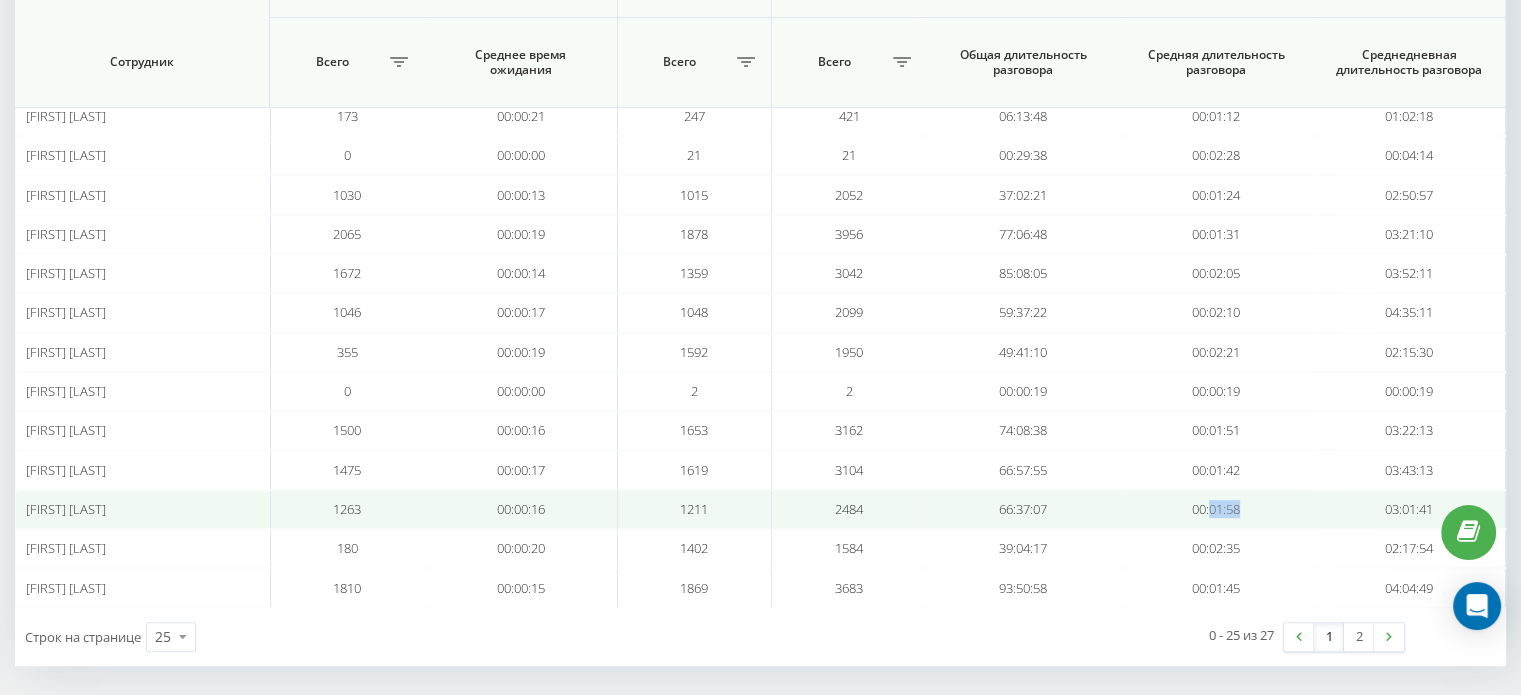 drag, startPoint x: 1225, startPoint y: 502, endPoint x: 1209, endPoint y: 503, distance: 16.03122 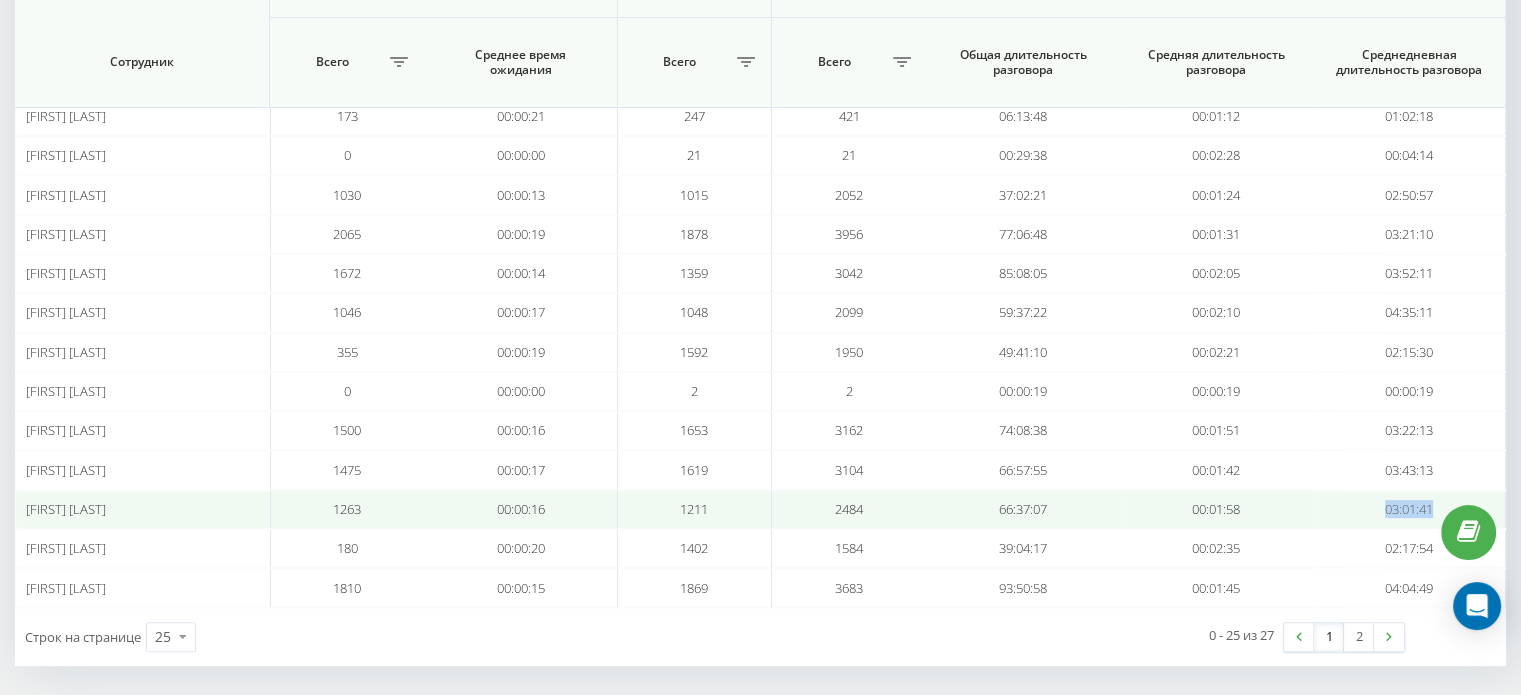 drag, startPoint x: 1380, startPoint y: 498, endPoint x: 1446, endPoint y: 499, distance: 66.007576 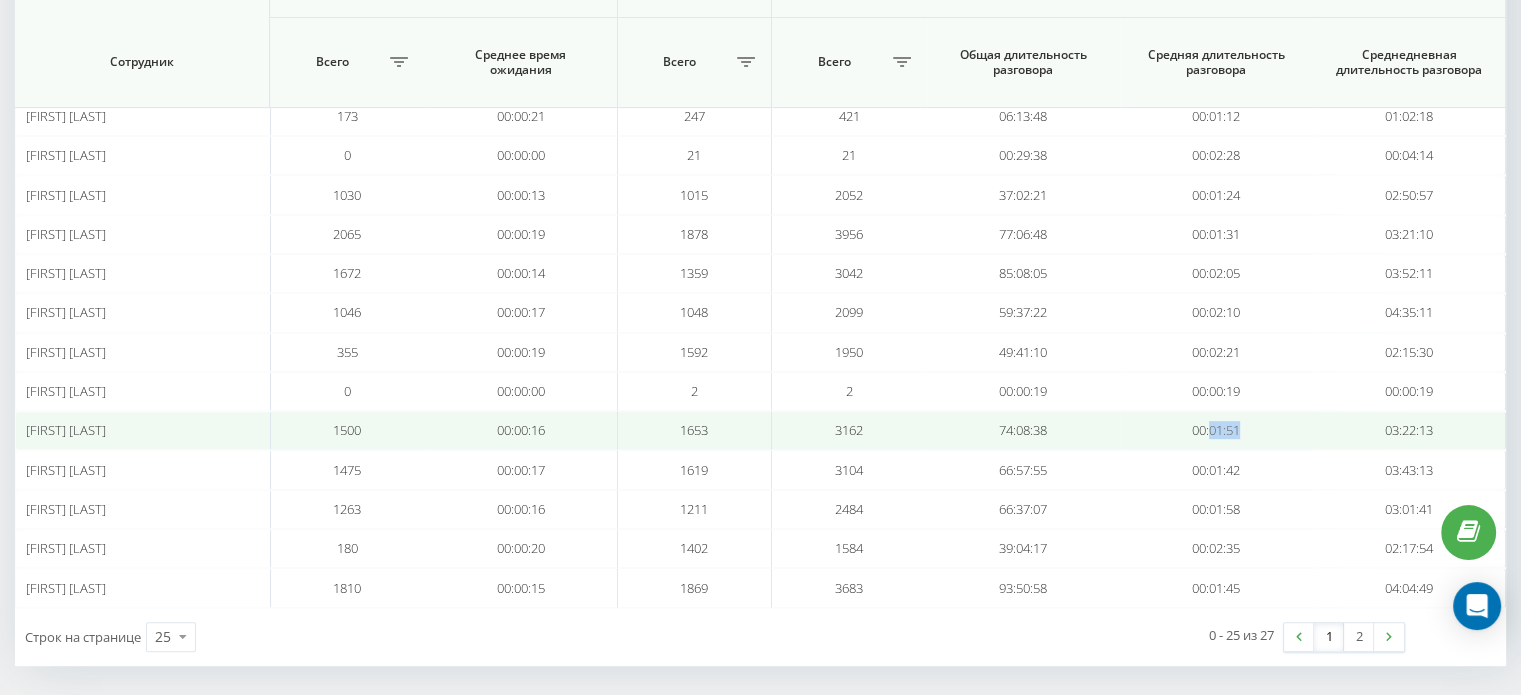 drag, startPoint x: 1244, startPoint y: 423, endPoint x: 1208, endPoint y: 425, distance: 36.05551 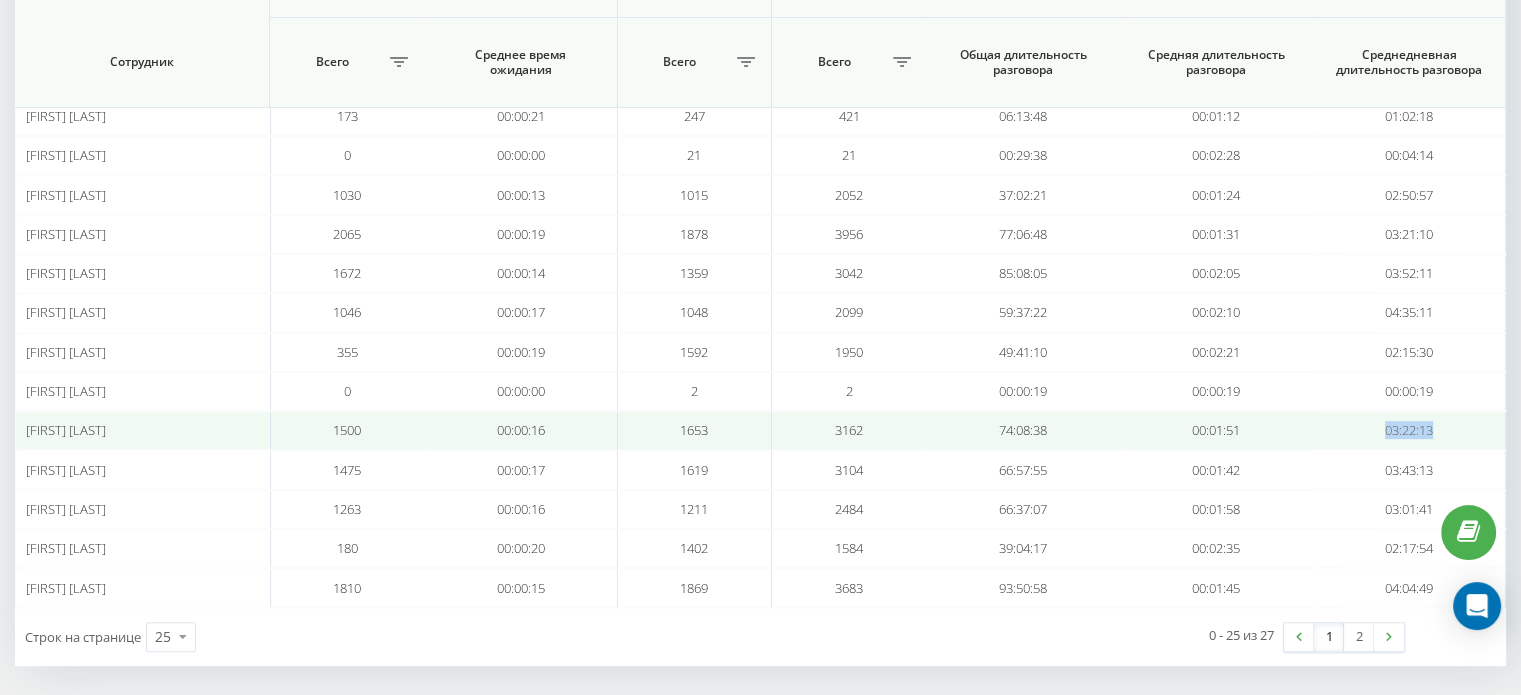 drag, startPoint x: 1422, startPoint y: 418, endPoint x: 1447, endPoint y: 418, distance: 25 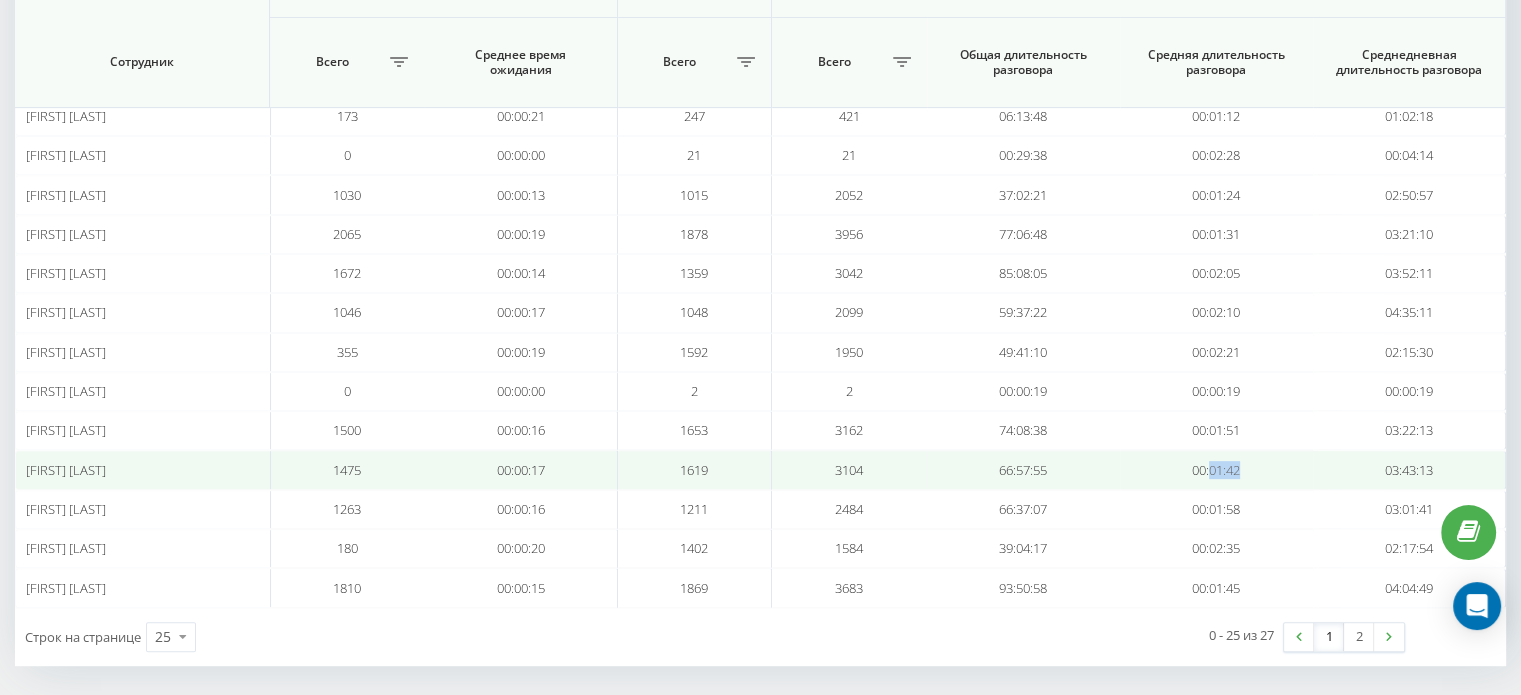 drag, startPoint x: 1239, startPoint y: 459, endPoint x: 1209, endPoint y: 464, distance: 30.413813 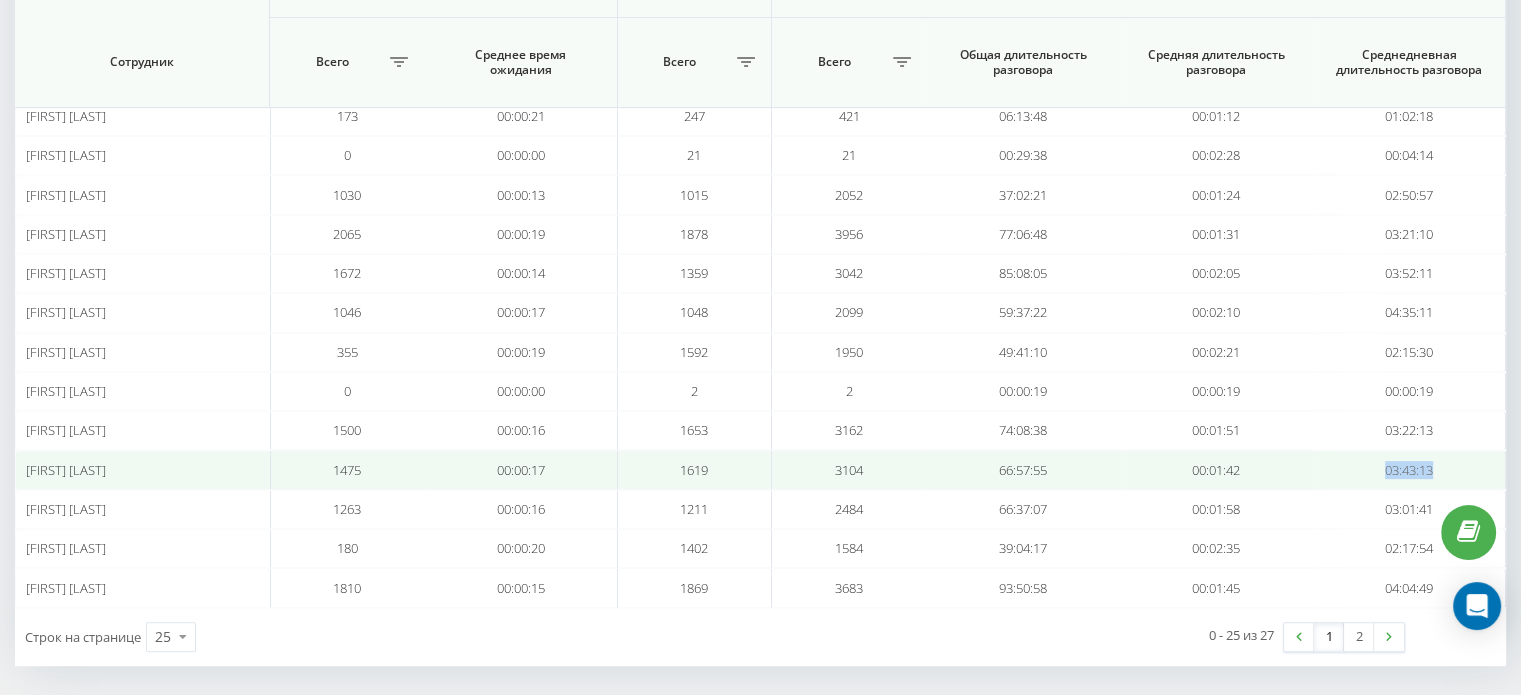 drag, startPoint x: 1404, startPoint y: 456, endPoint x: 1440, endPoint y: 450, distance: 36.496574 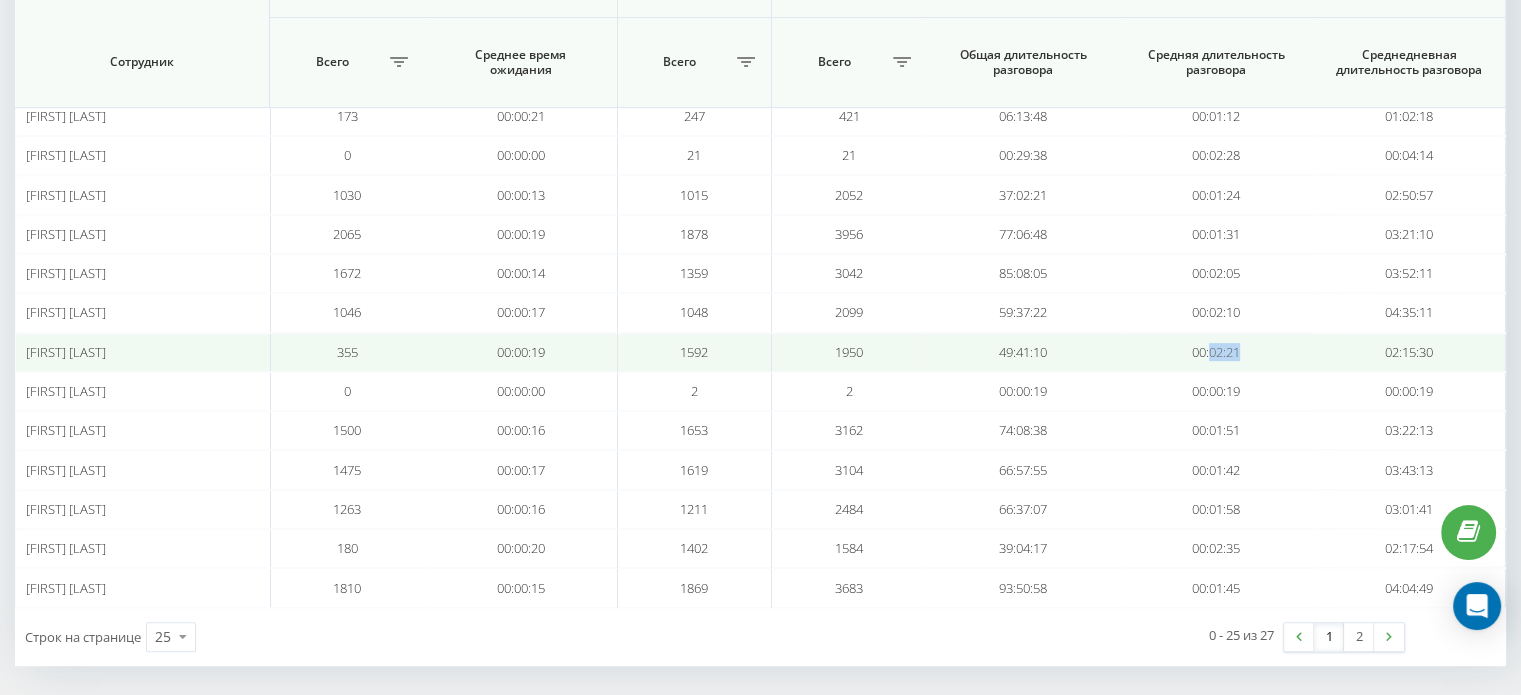 drag, startPoint x: 1243, startPoint y: 339, endPoint x: 1209, endPoint y: 340, distance: 34.0147 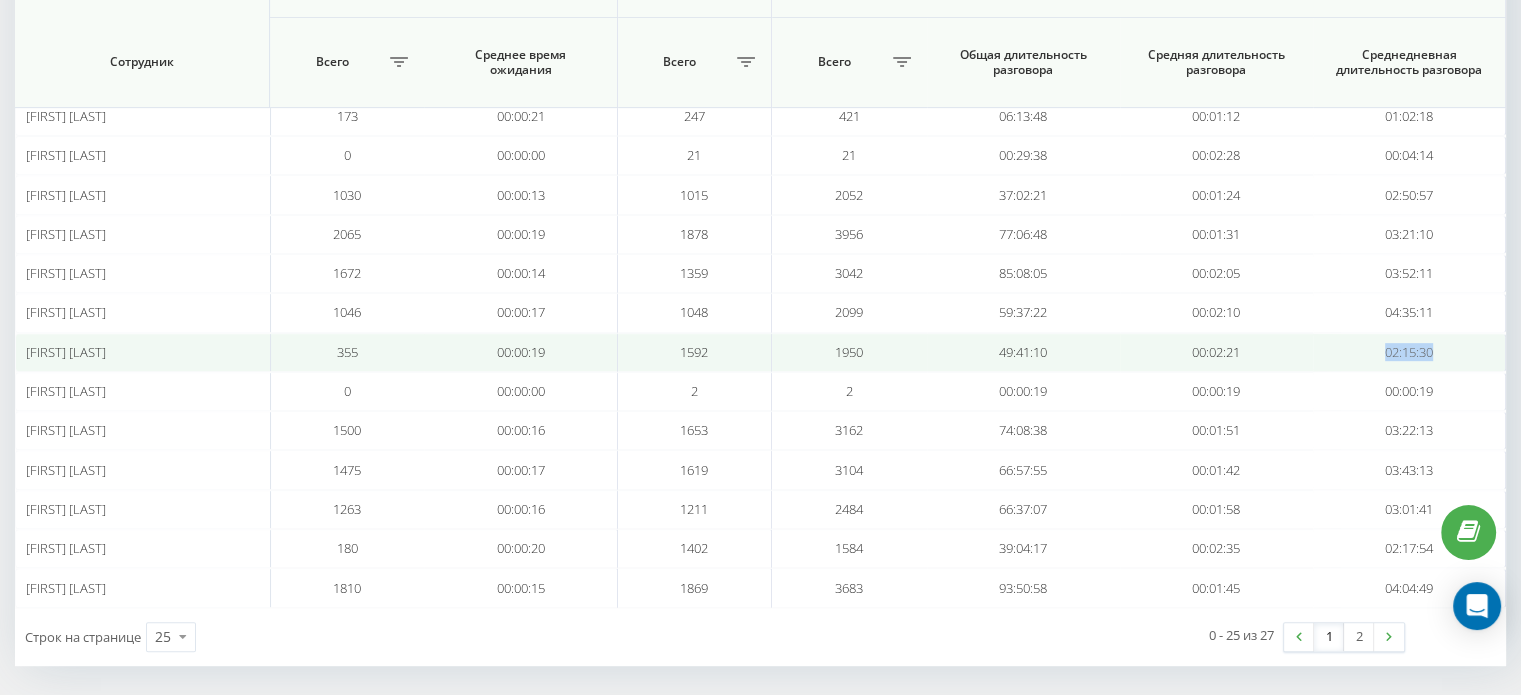 drag, startPoint x: 1387, startPoint y: 343, endPoint x: 1444, endPoint y: 337, distance: 57.31492 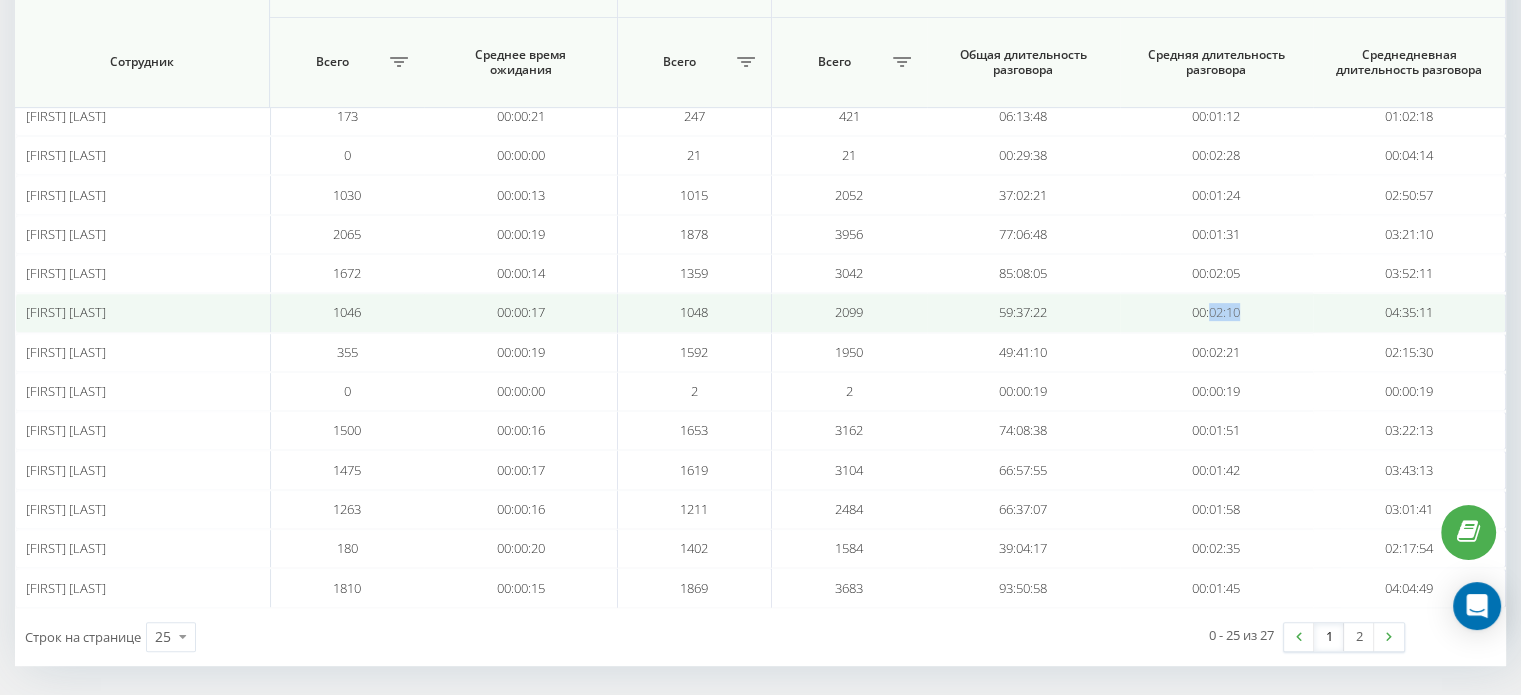 drag, startPoint x: 1268, startPoint y: 302, endPoint x: 1209, endPoint y: 307, distance: 59.211487 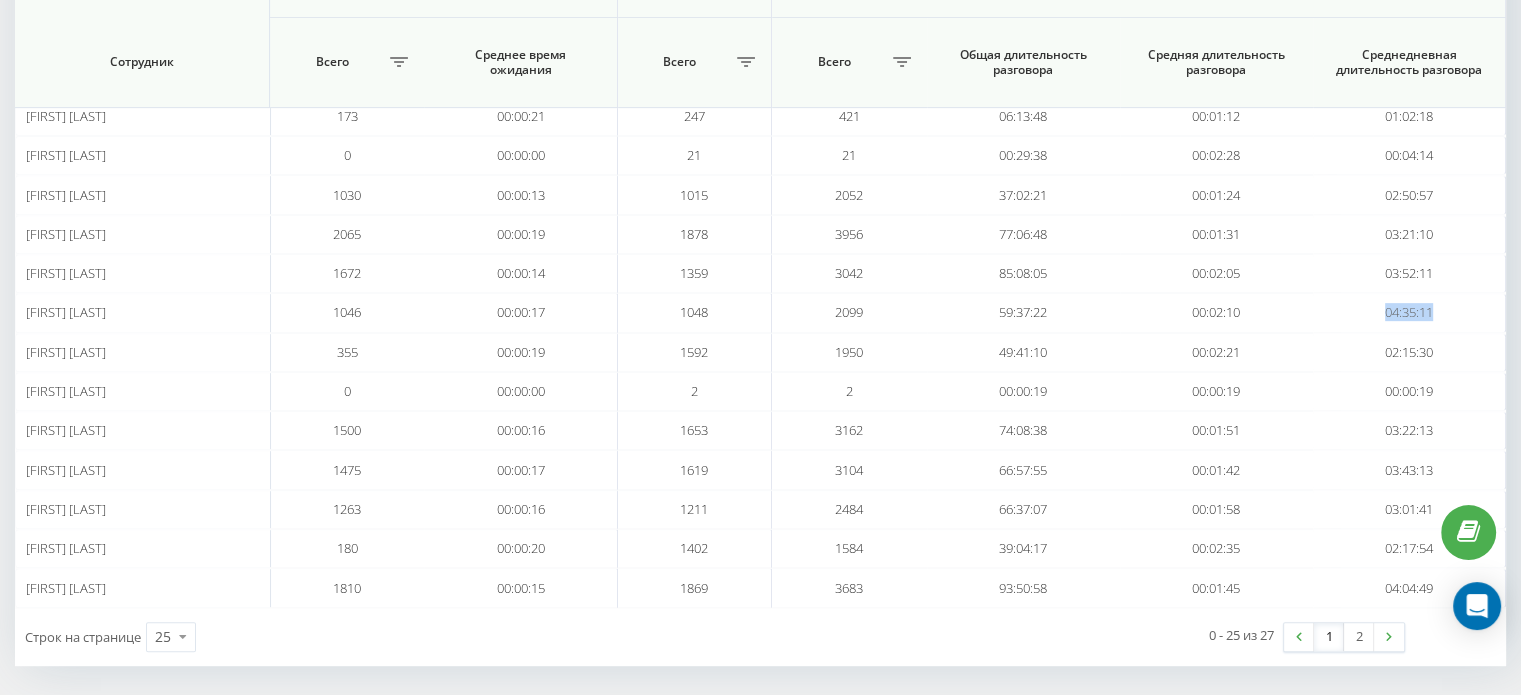 drag, startPoint x: 1432, startPoint y: 304, endPoint x: 893, endPoint y: 29, distance: 605.1 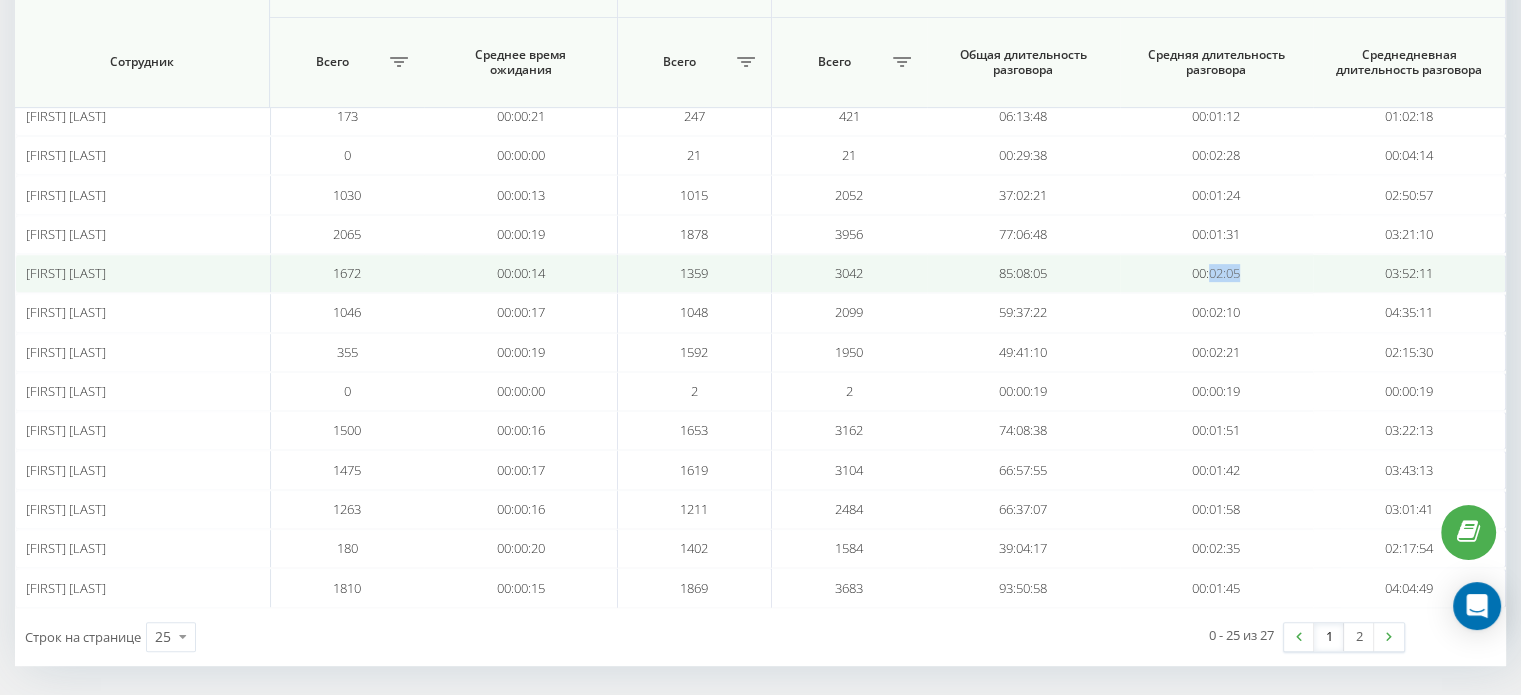 drag, startPoint x: 1250, startPoint y: 262, endPoint x: 1209, endPoint y: 269, distance: 41.59327 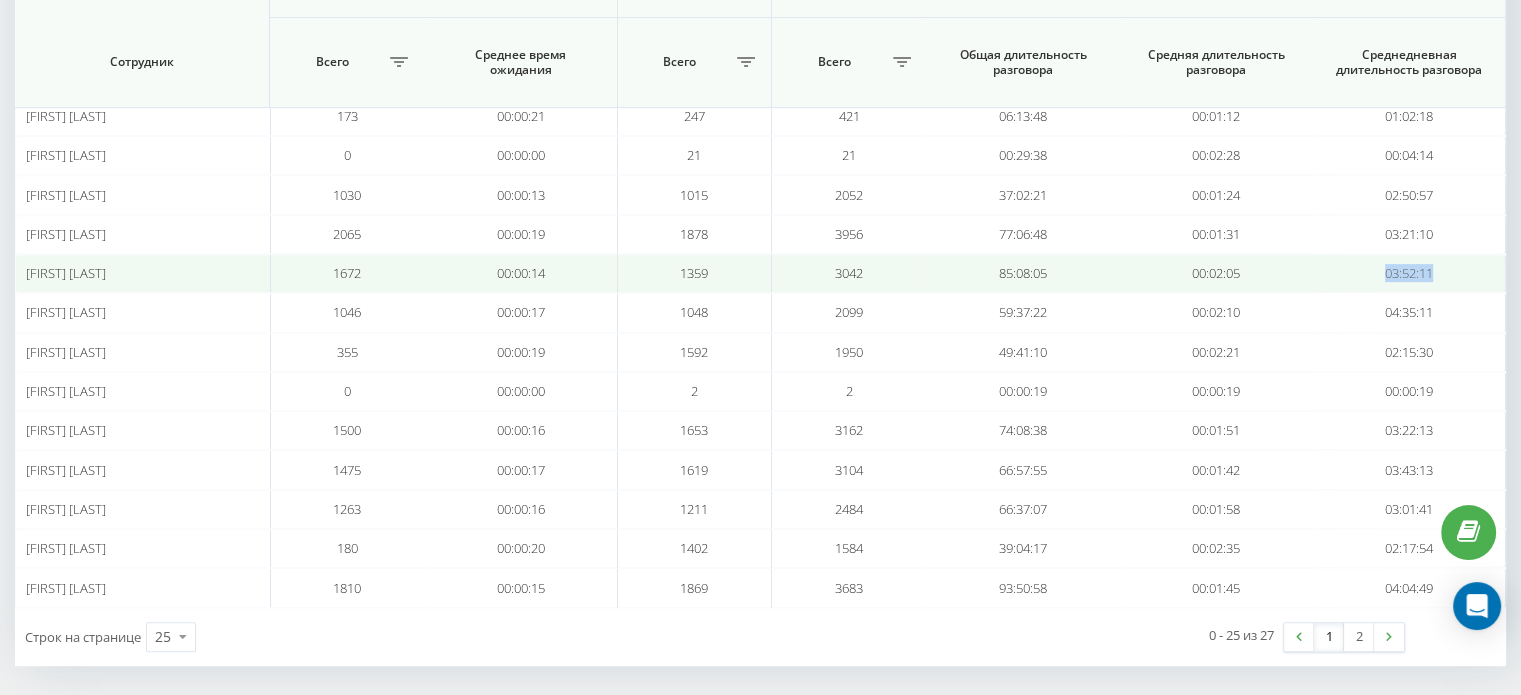 drag, startPoint x: 1383, startPoint y: 267, endPoint x: 1465, endPoint y: 266, distance: 82.006096 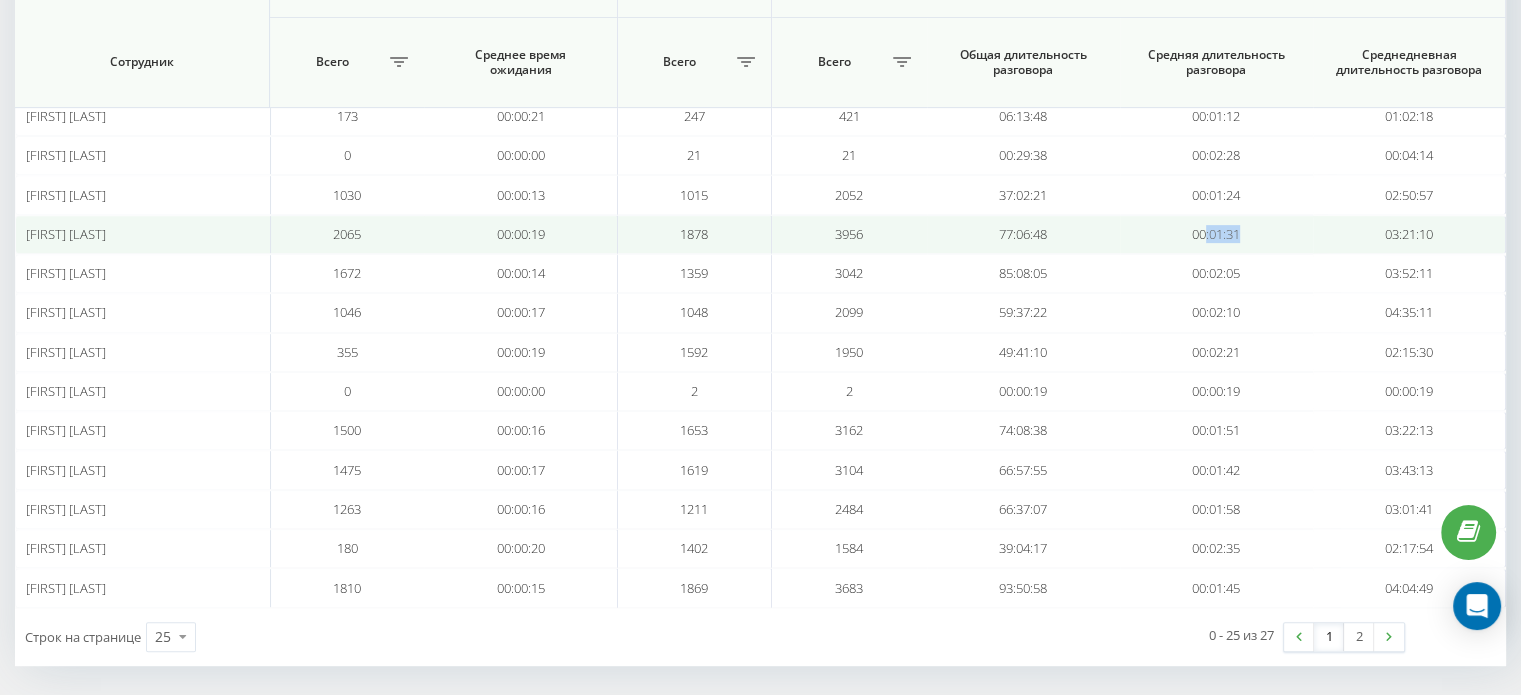 drag, startPoint x: 1241, startPoint y: 223, endPoint x: 1204, endPoint y: 230, distance: 37.65634 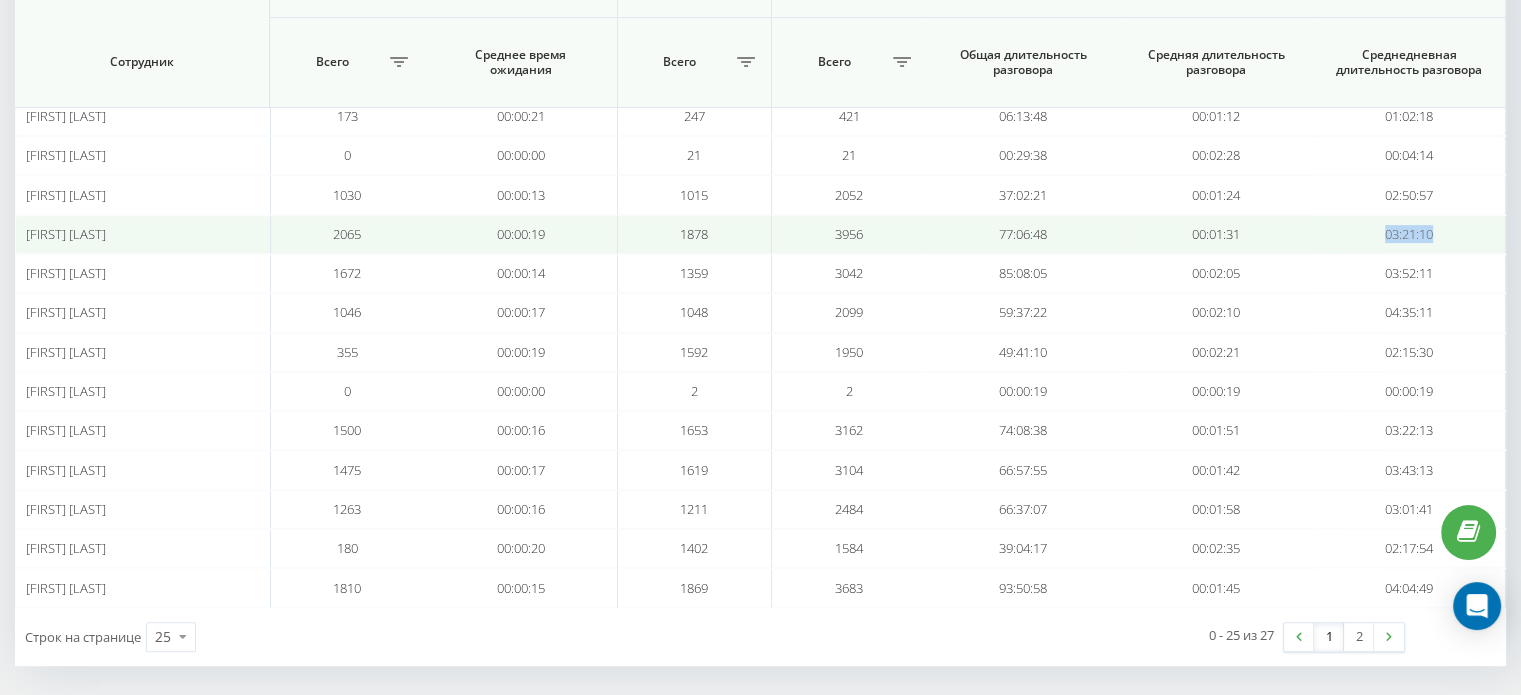 drag, startPoint x: 1382, startPoint y: 226, endPoint x: 1448, endPoint y: 222, distance: 66.1211 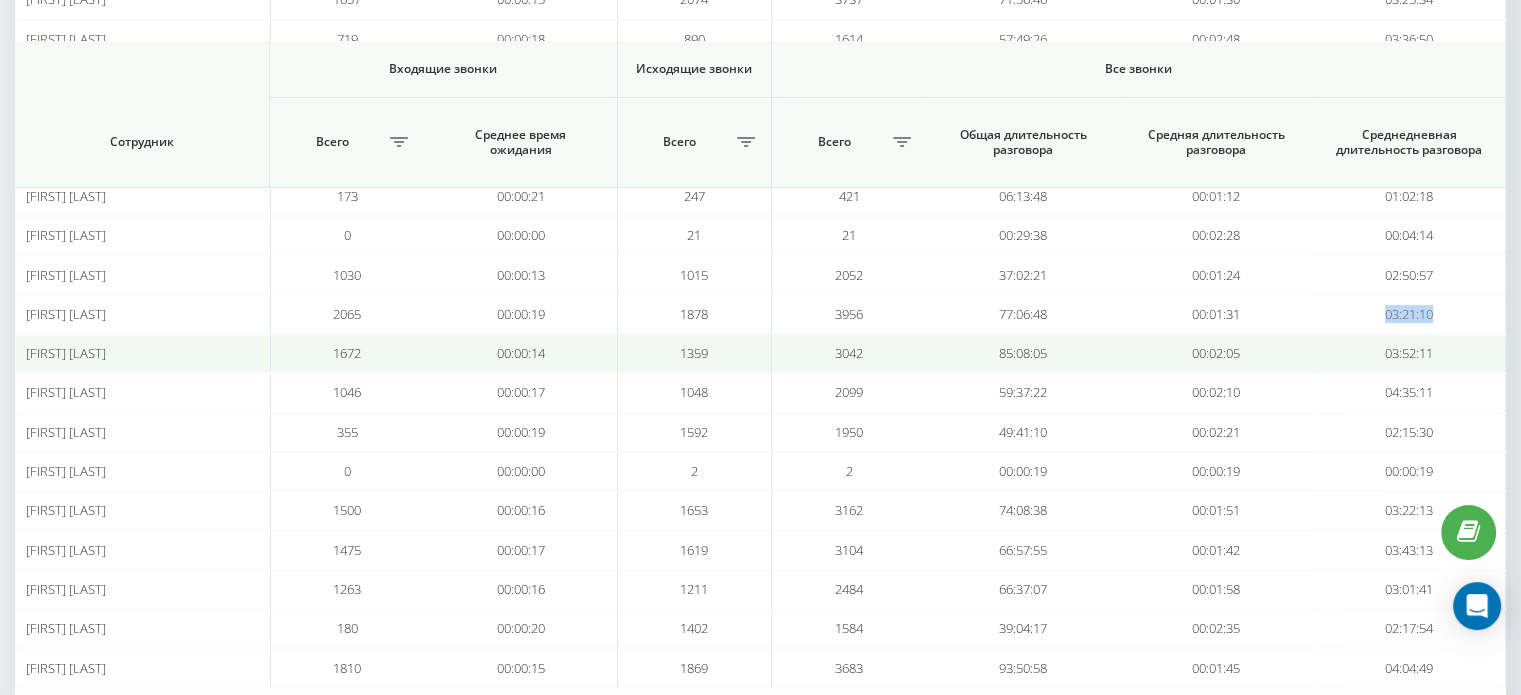 scroll, scrollTop: 677, scrollLeft: 0, axis: vertical 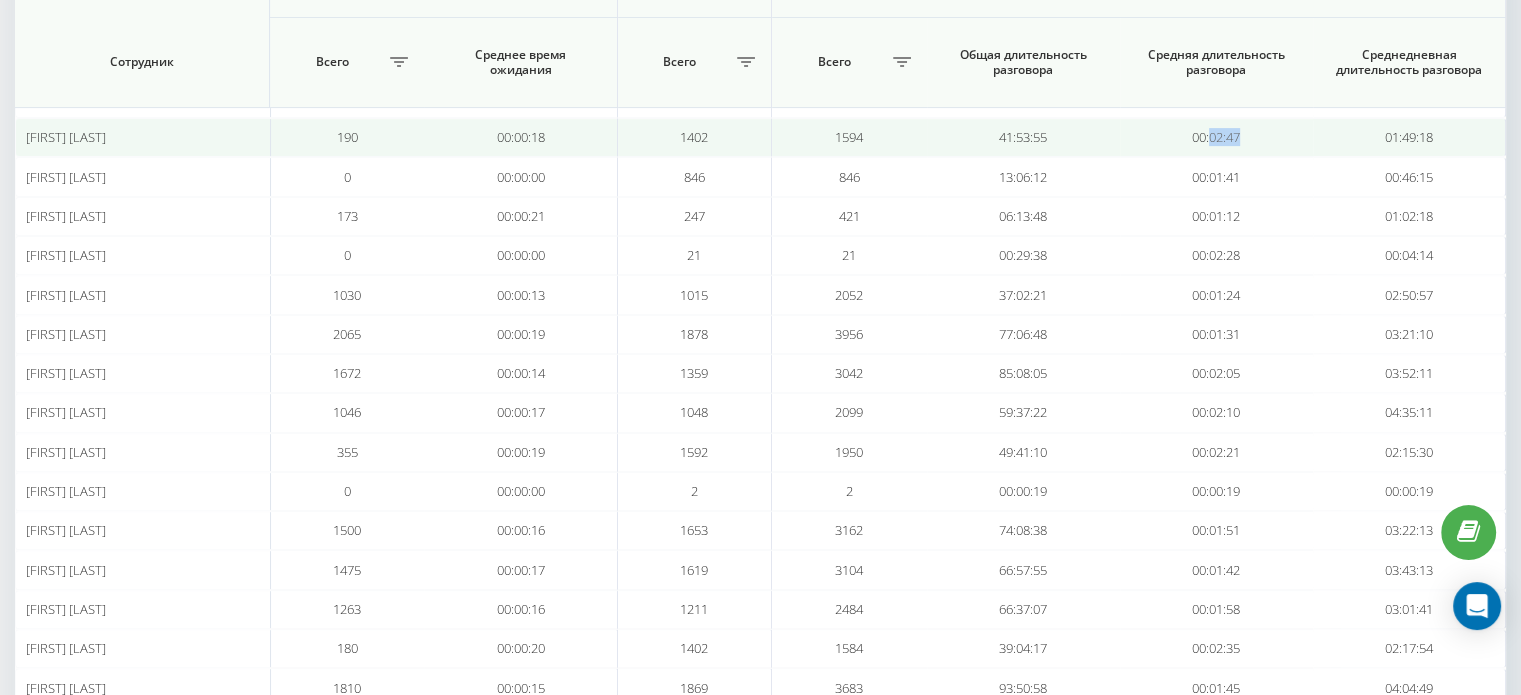 drag, startPoint x: 1247, startPoint y: 131, endPoint x: 1210, endPoint y: 140, distance: 38.078865 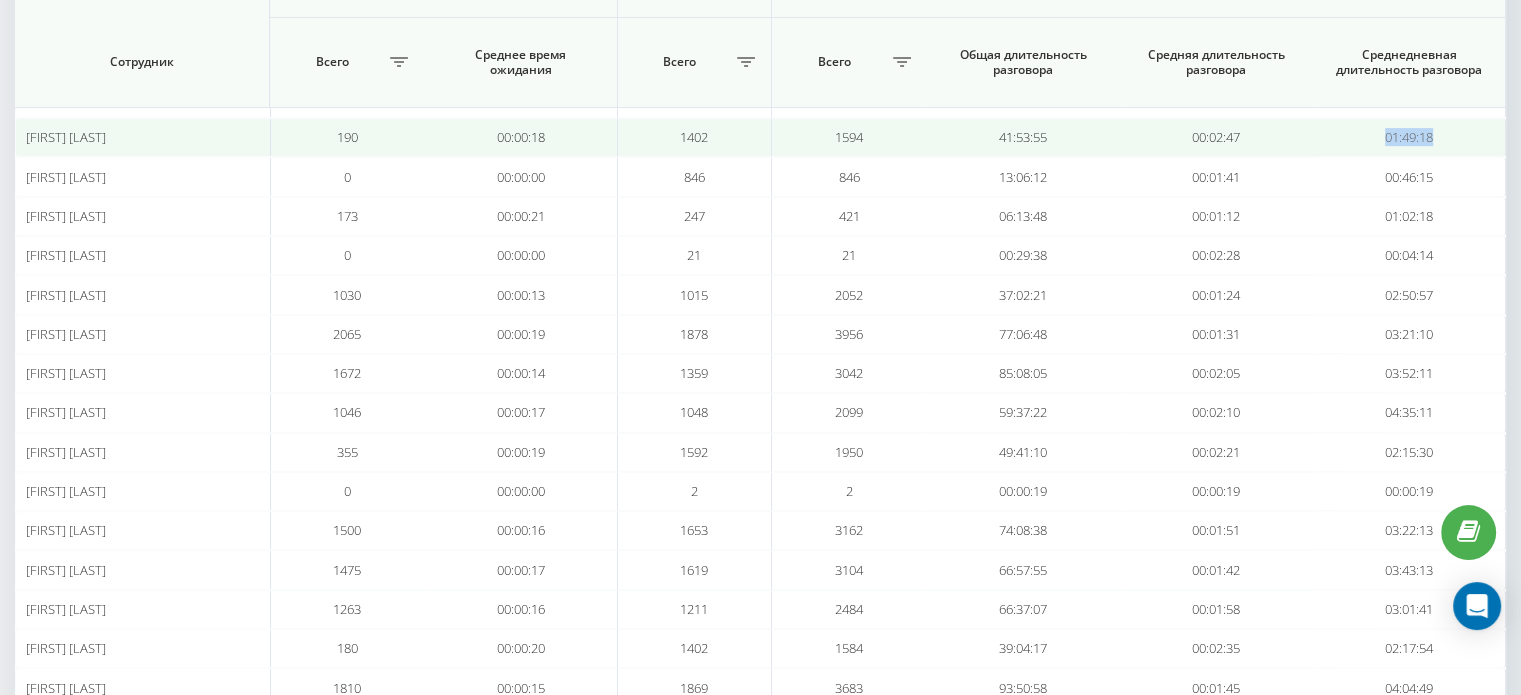 drag, startPoint x: 1379, startPoint y: 129, endPoint x: 1449, endPoint y: 135, distance: 70.256676 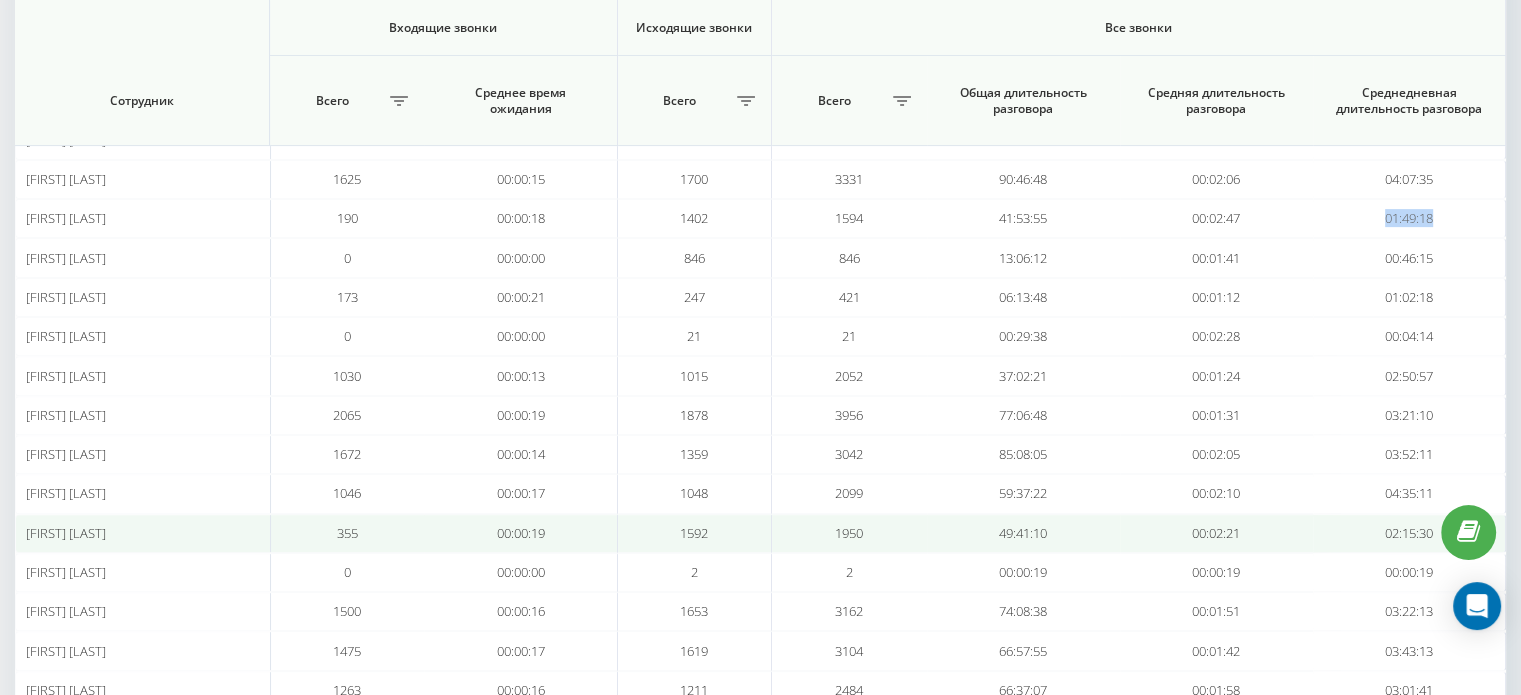 scroll, scrollTop: 477, scrollLeft: 0, axis: vertical 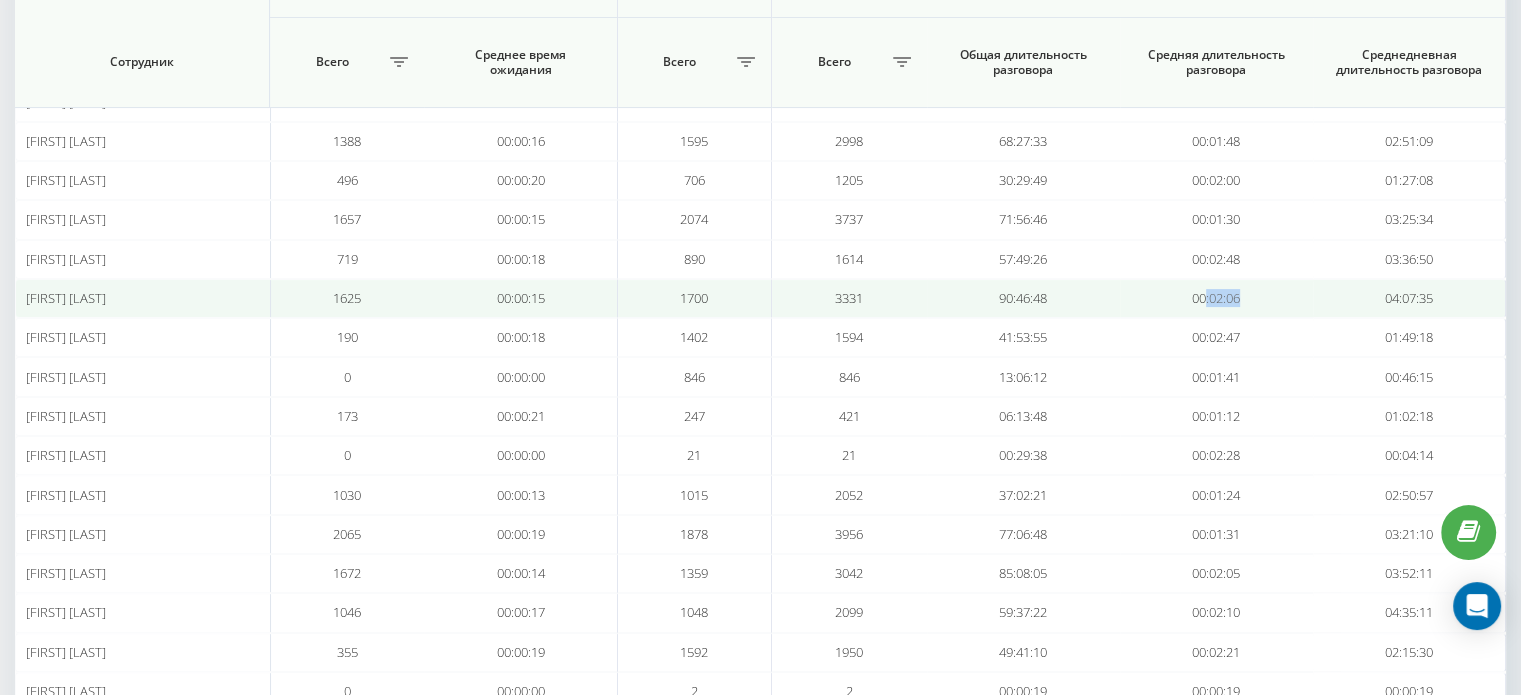 drag, startPoint x: 1248, startPoint y: 298, endPoint x: 1204, endPoint y: 302, distance: 44.181442 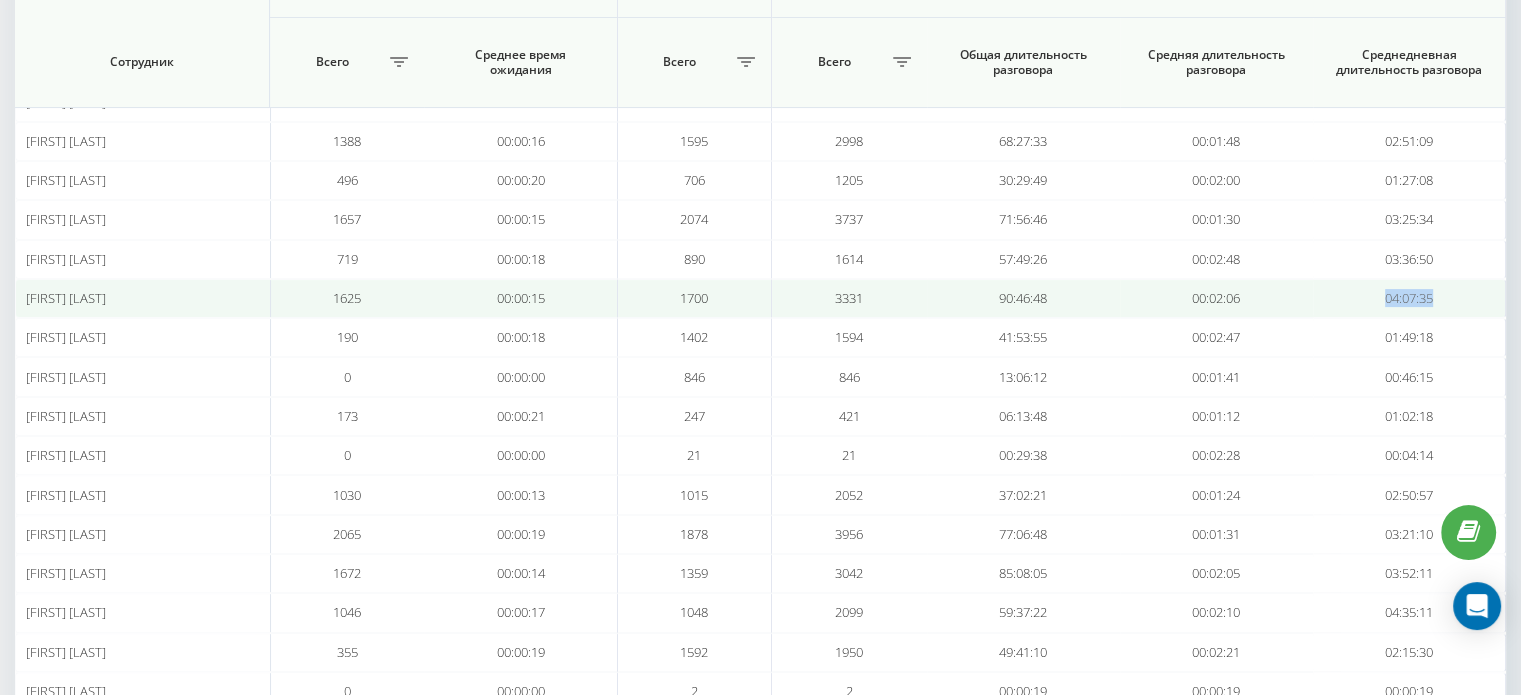 drag, startPoint x: 1380, startPoint y: 295, endPoint x: 1436, endPoint y: 295, distance: 56 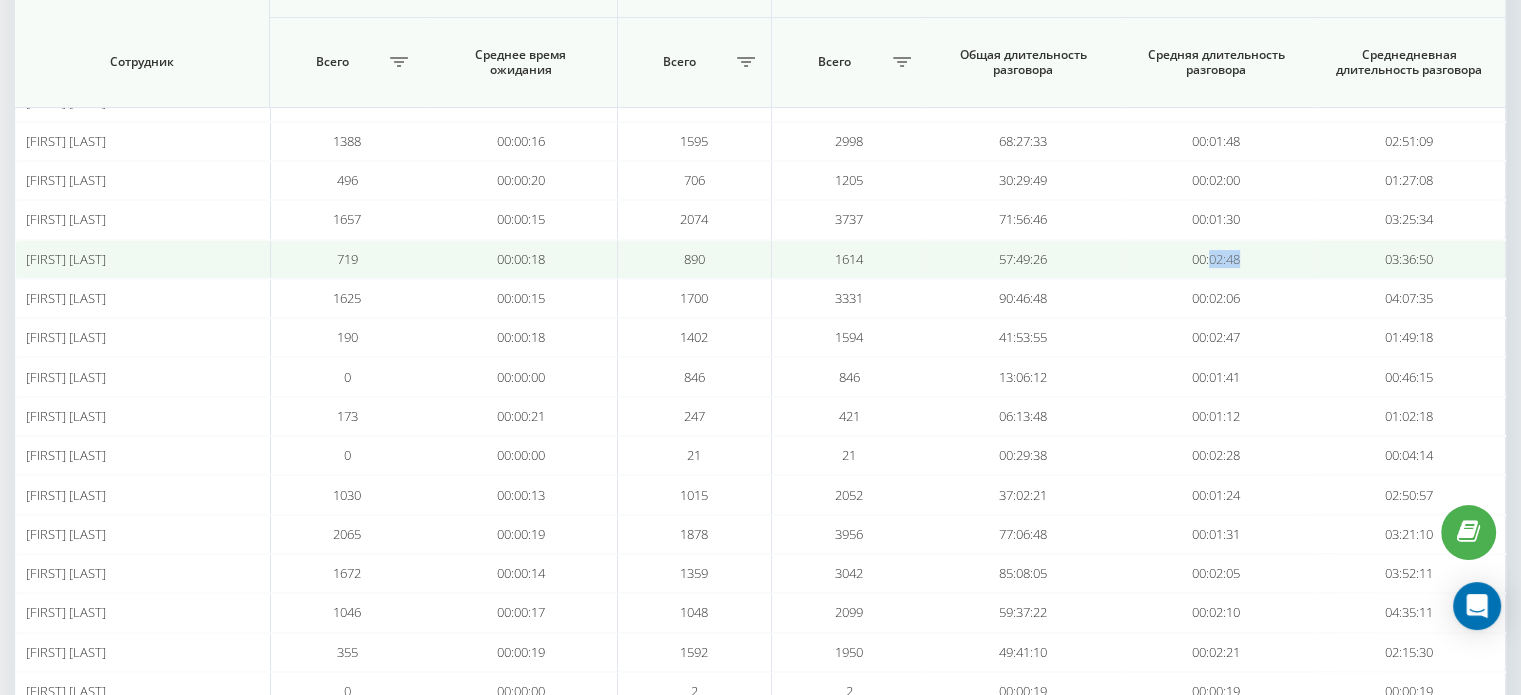 drag, startPoint x: 1258, startPoint y: 256, endPoint x: 1208, endPoint y: 259, distance: 50.08992 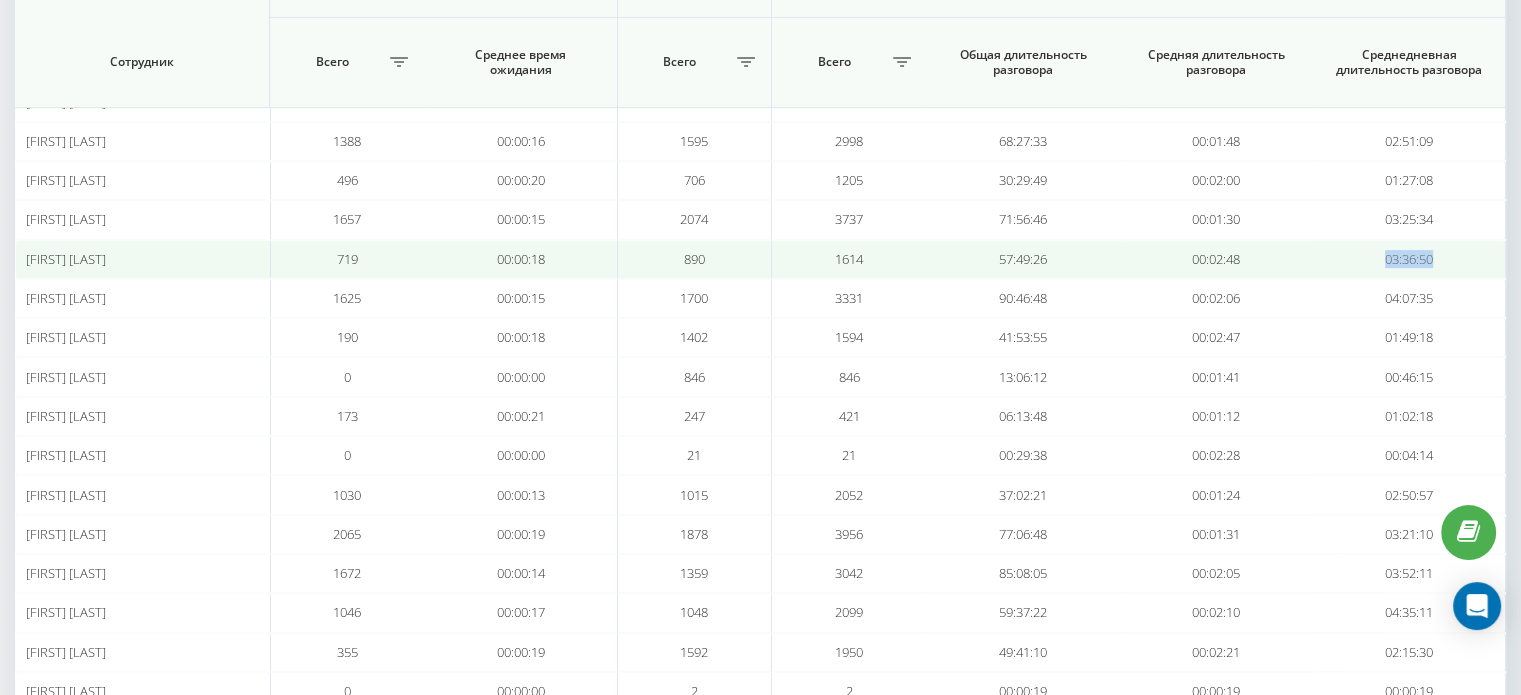 drag, startPoint x: 1424, startPoint y: 251, endPoint x: 1466, endPoint y: 251, distance: 42 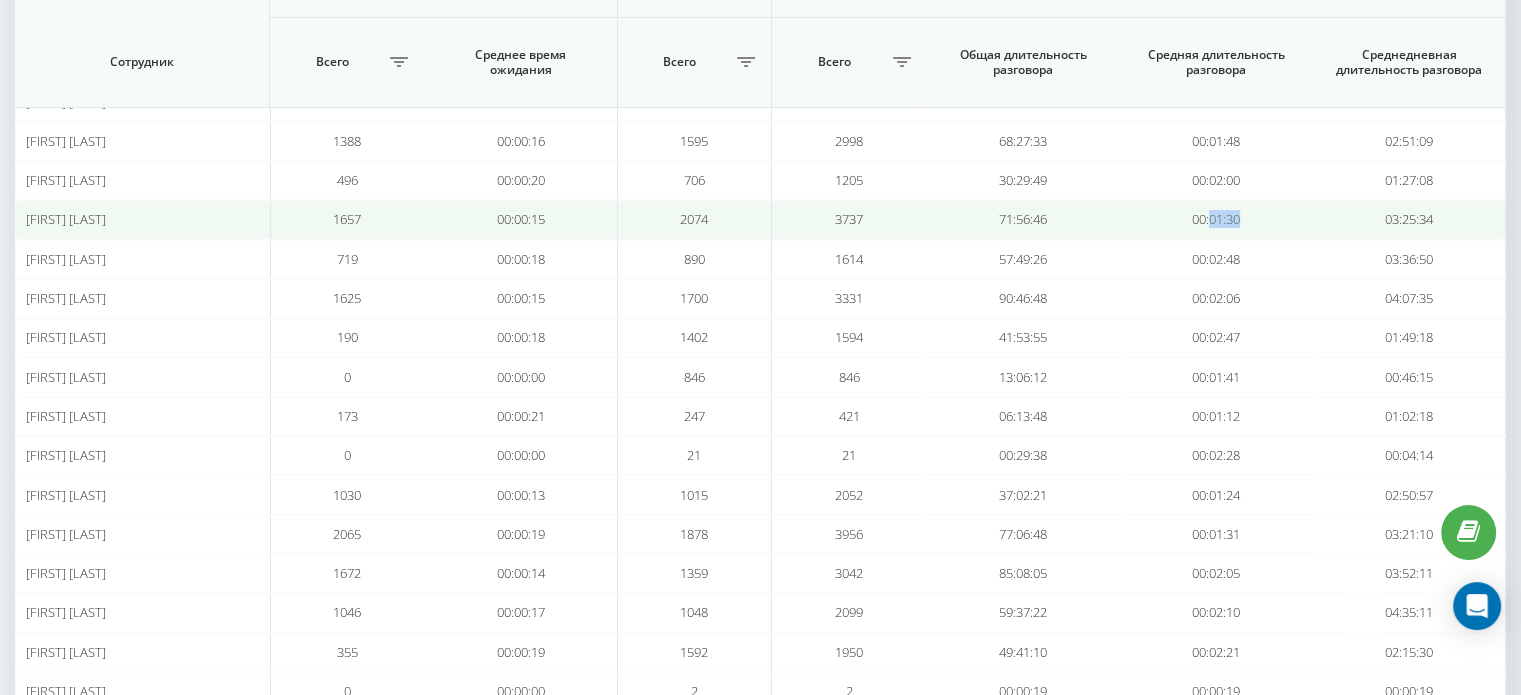drag, startPoint x: 1242, startPoint y: 215, endPoint x: 1208, endPoint y: 218, distance: 34.132095 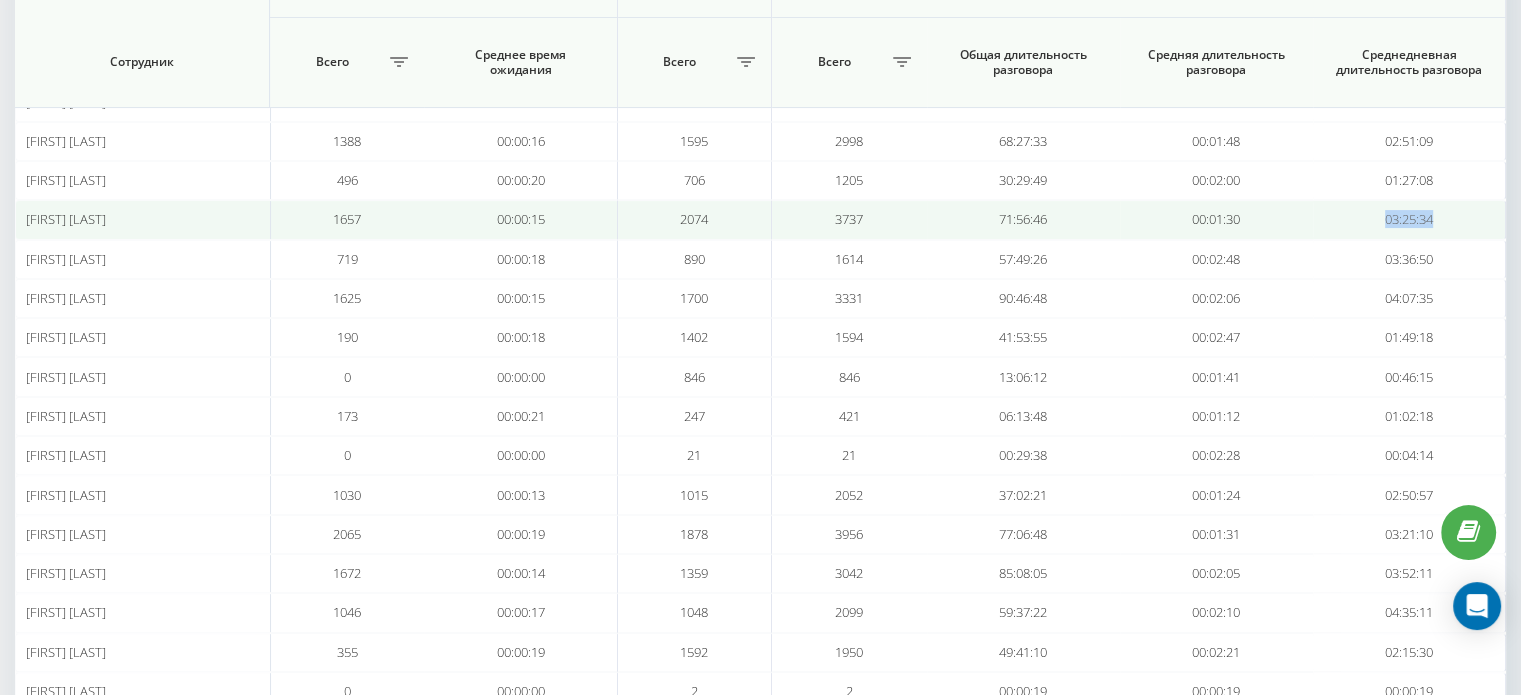 drag, startPoint x: 1380, startPoint y: 216, endPoint x: 1440, endPoint y: 212, distance: 60.133186 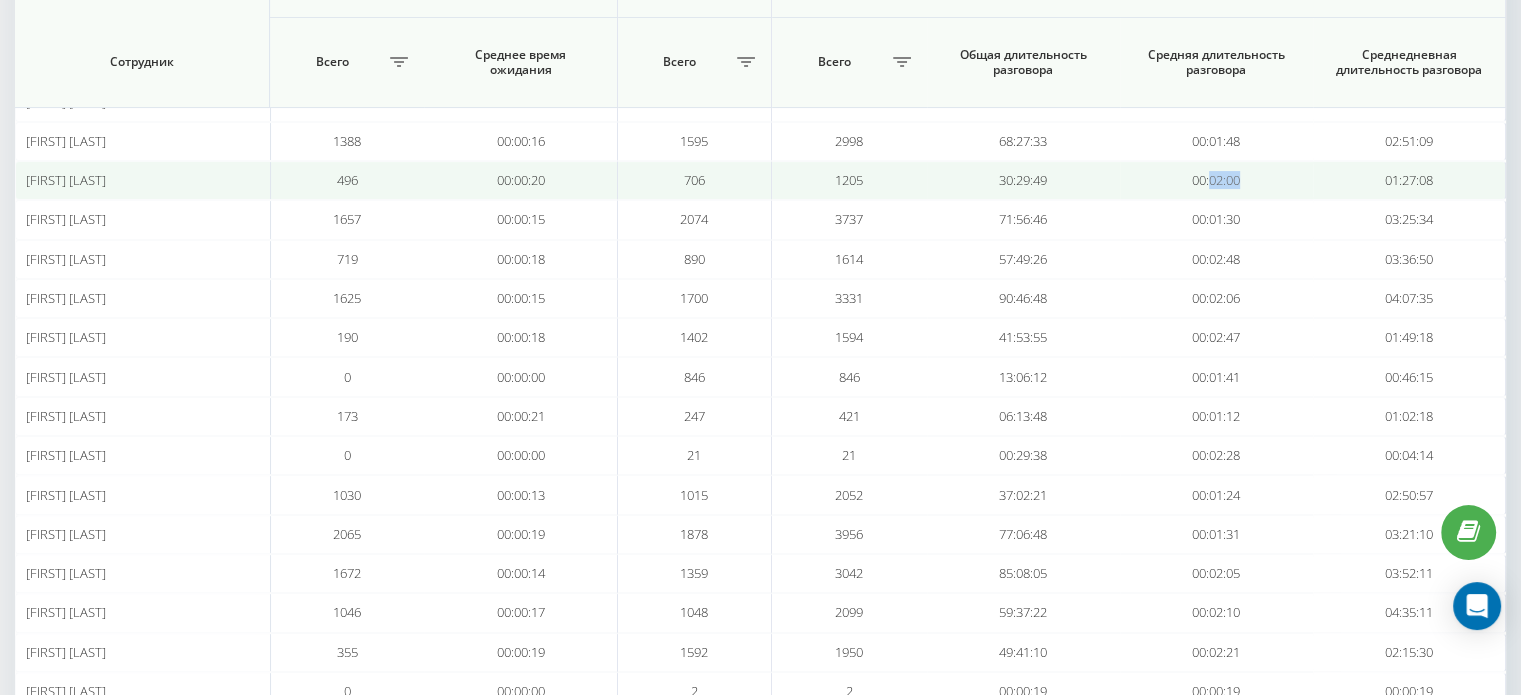 click on "00:02:00" at bounding box center (1216, 180) 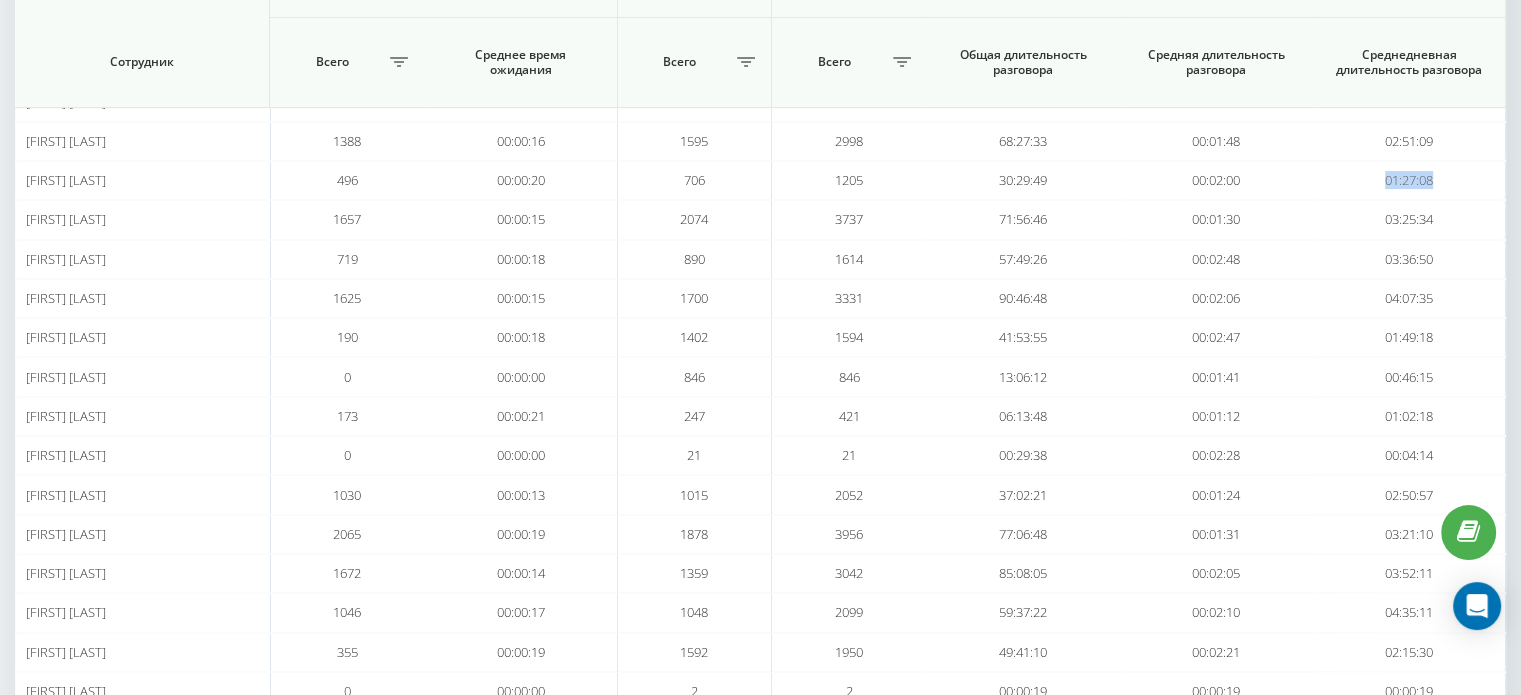 drag, startPoint x: 1385, startPoint y: 174, endPoint x: 1076, endPoint y: 20, distance: 345.24918 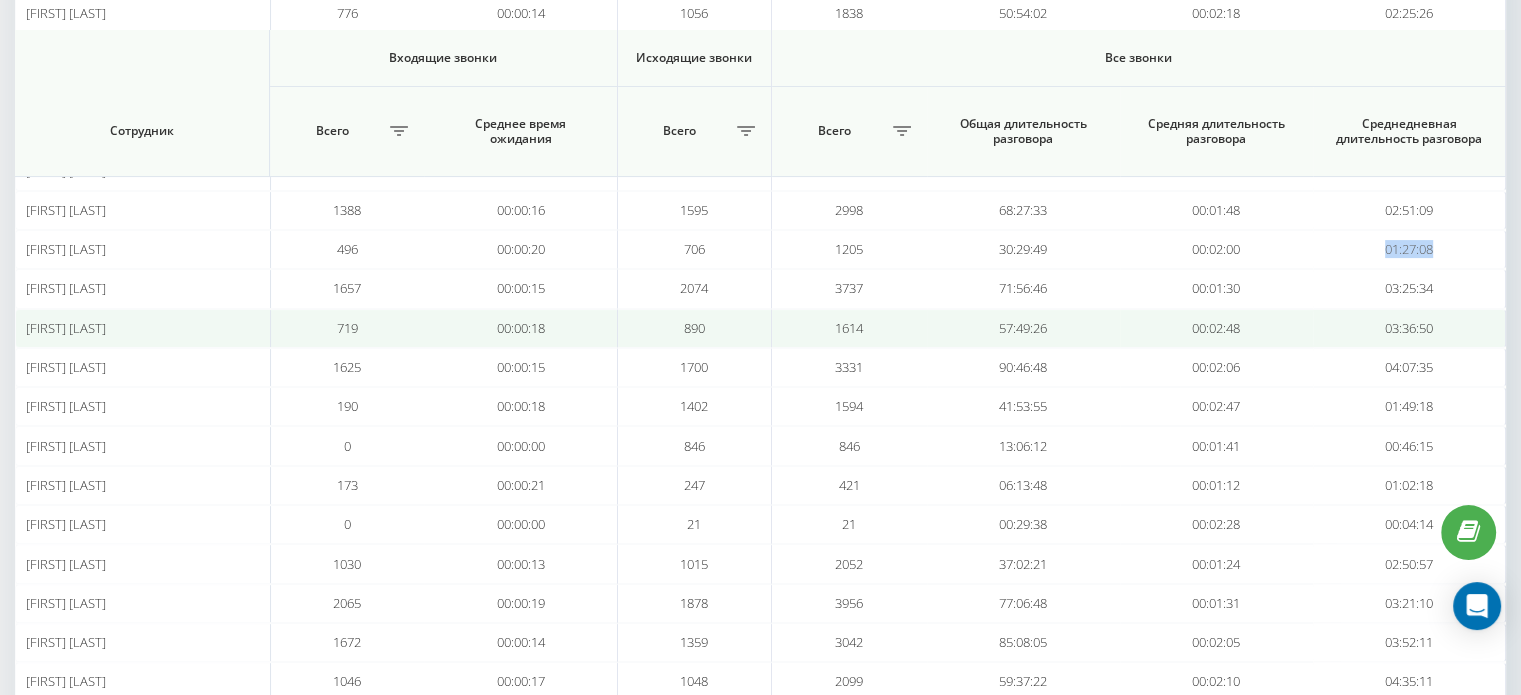 scroll, scrollTop: 377, scrollLeft: 0, axis: vertical 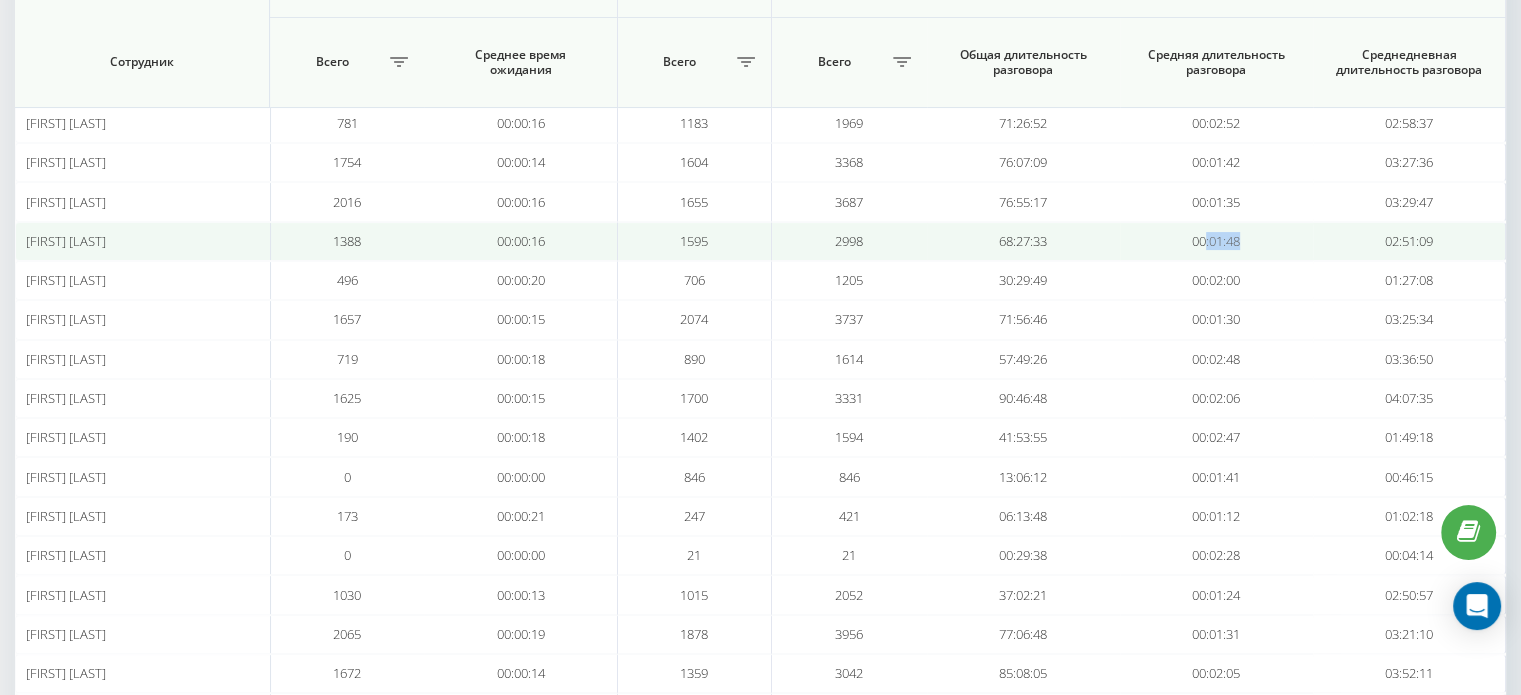 drag, startPoint x: 1243, startPoint y: 231, endPoint x: 1204, endPoint y: 235, distance: 39.20459 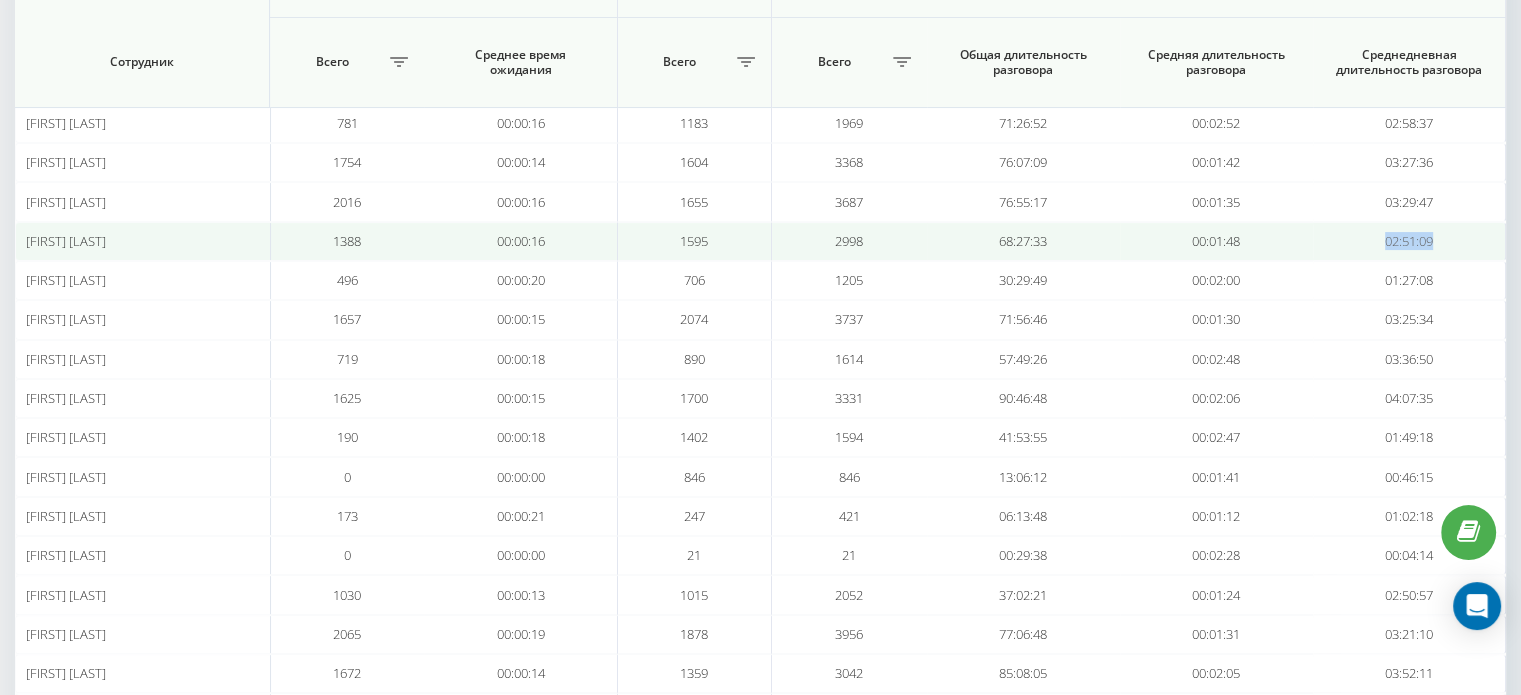 drag, startPoint x: 1380, startPoint y: 239, endPoint x: 1437, endPoint y: 236, distance: 57.07889 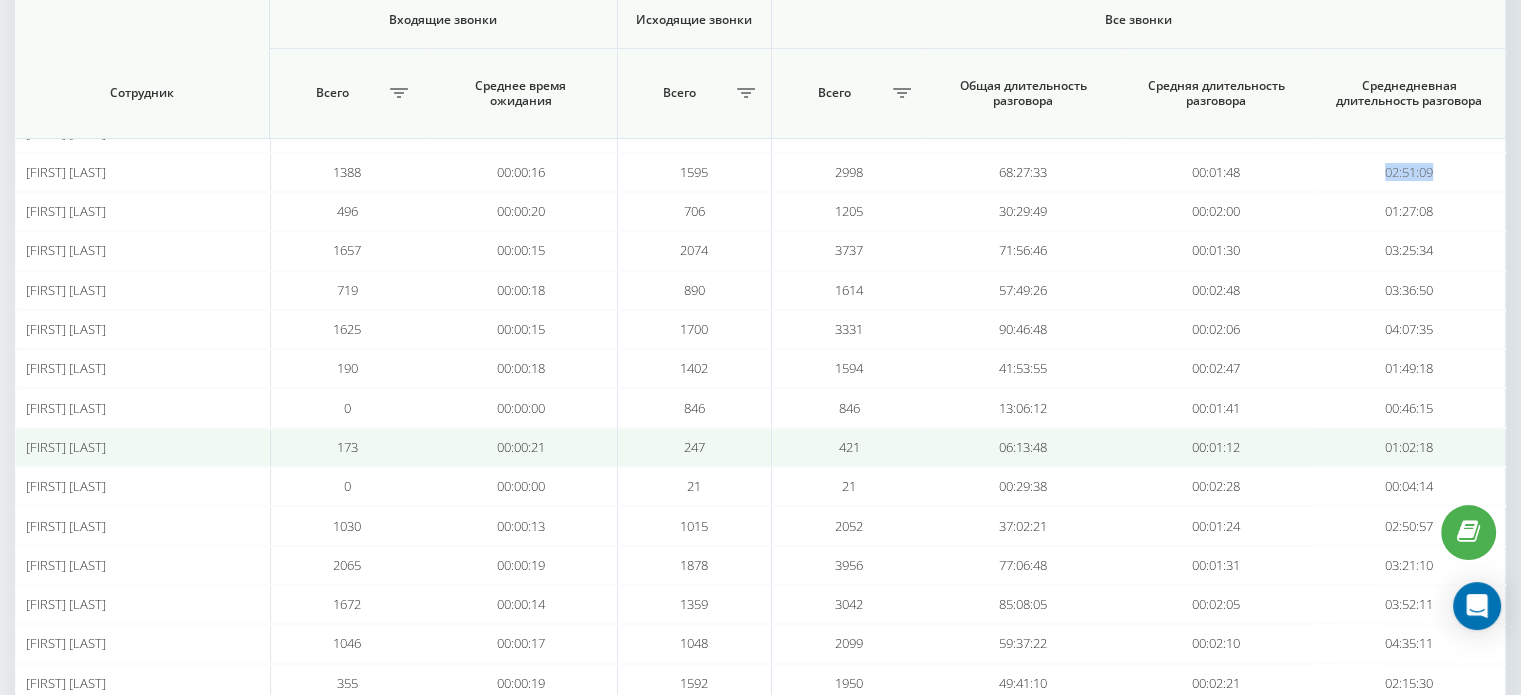 scroll, scrollTop: 477, scrollLeft: 0, axis: vertical 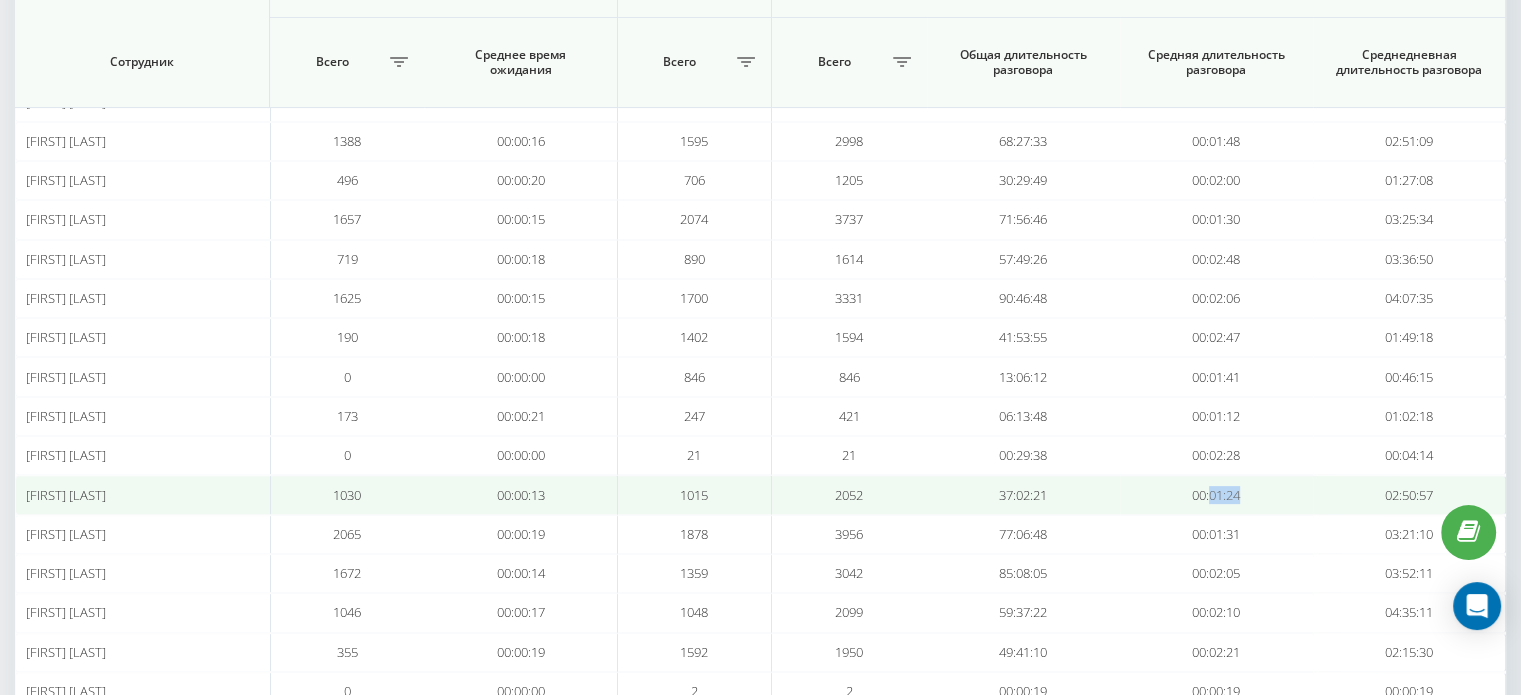 drag, startPoint x: 1248, startPoint y: 491, endPoint x: 1209, endPoint y: 494, distance: 39.115215 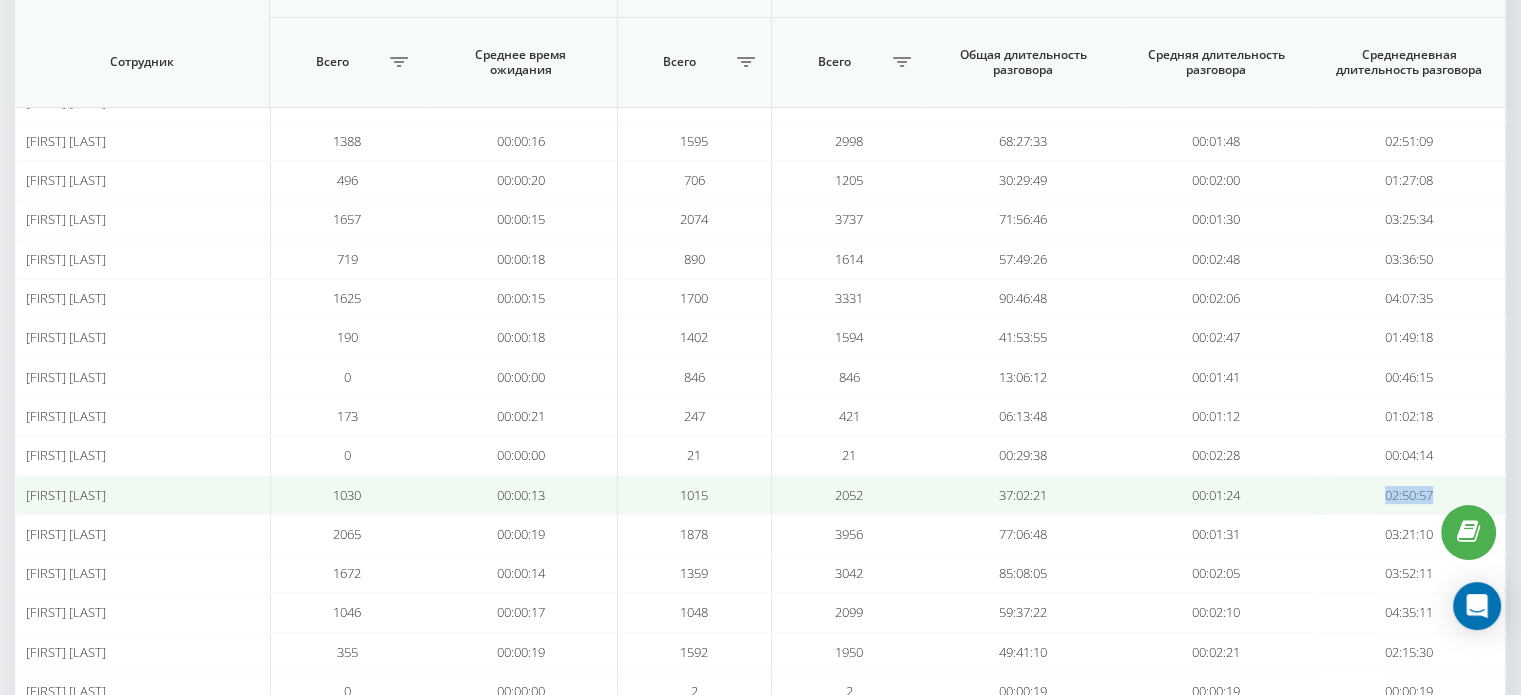 drag, startPoint x: 1381, startPoint y: 488, endPoint x: 1451, endPoint y: 488, distance: 70 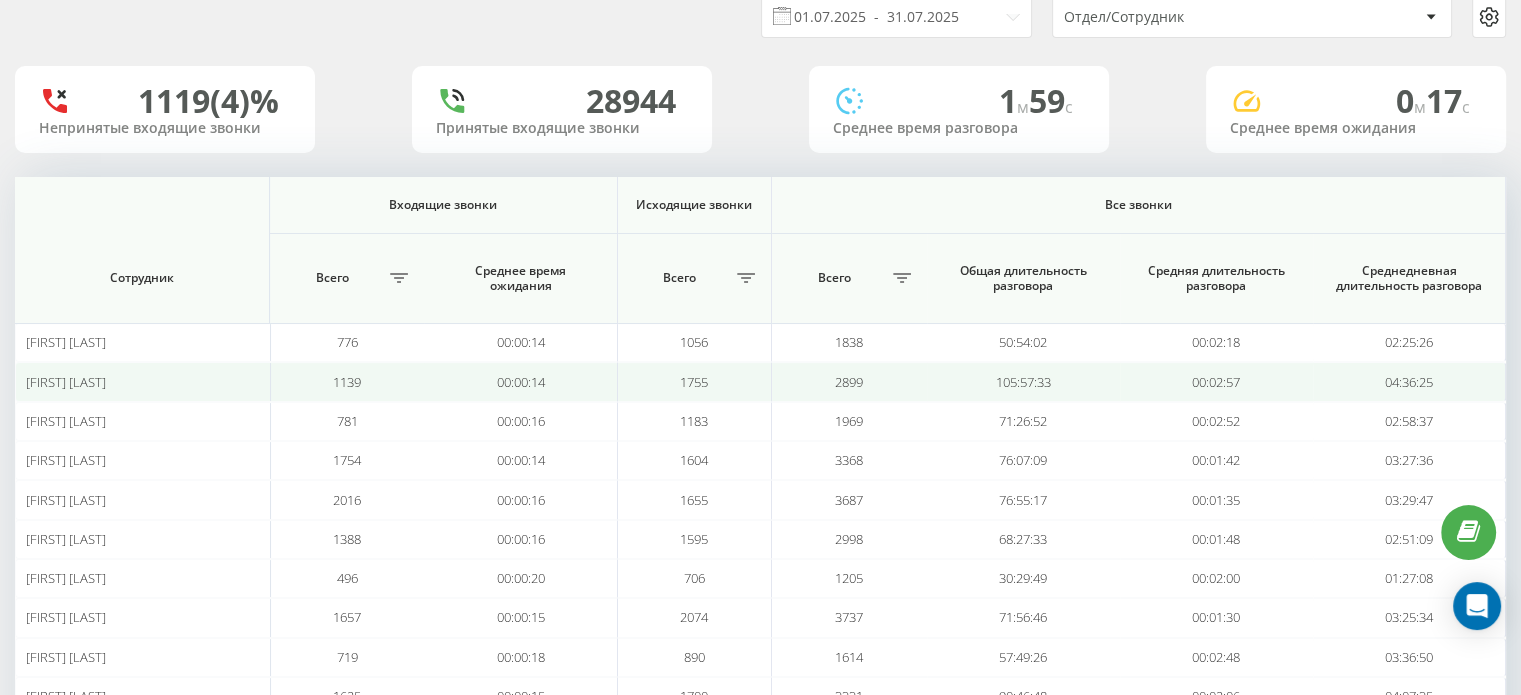 scroll, scrollTop: 77, scrollLeft: 0, axis: vertical 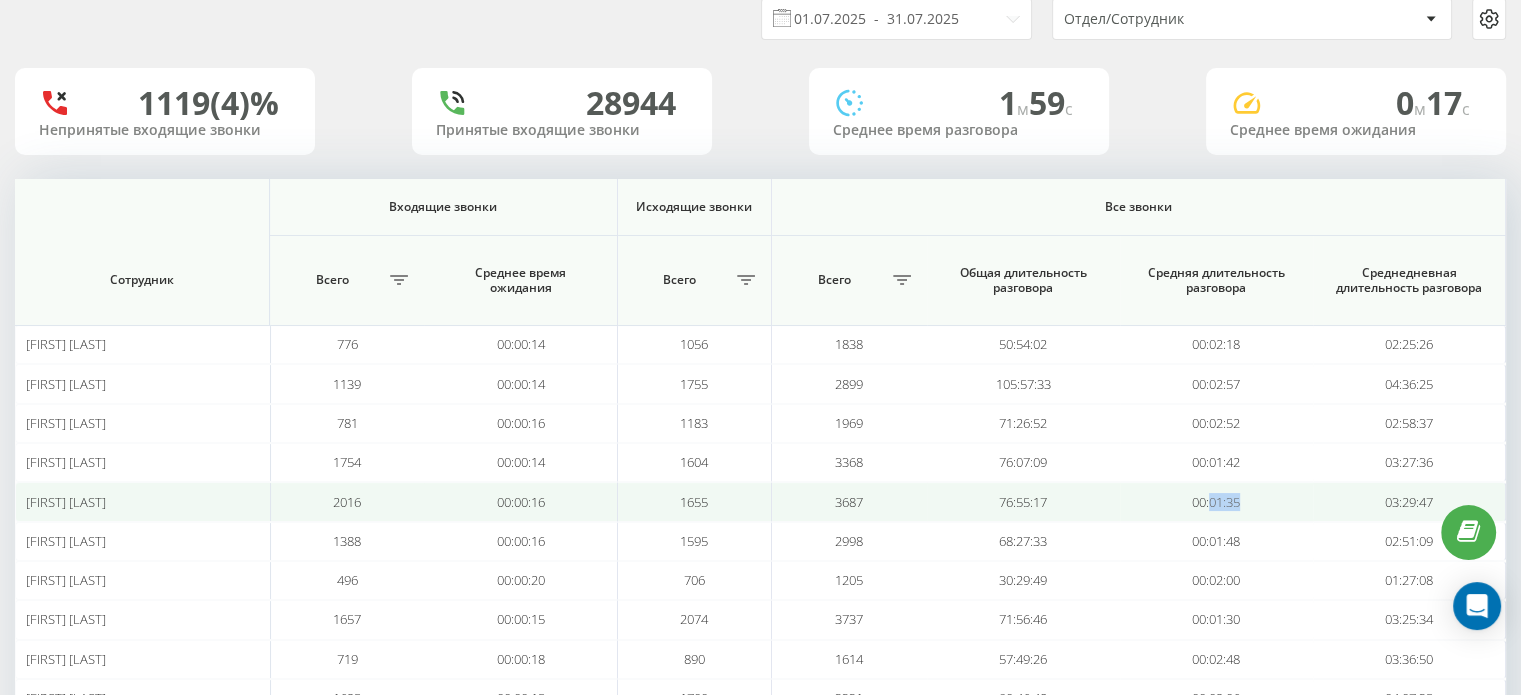 drag, startPoint x: 1234, startPoint y: 502, endPoint x: 1208, endPoint y: 505, distance: 26.172504 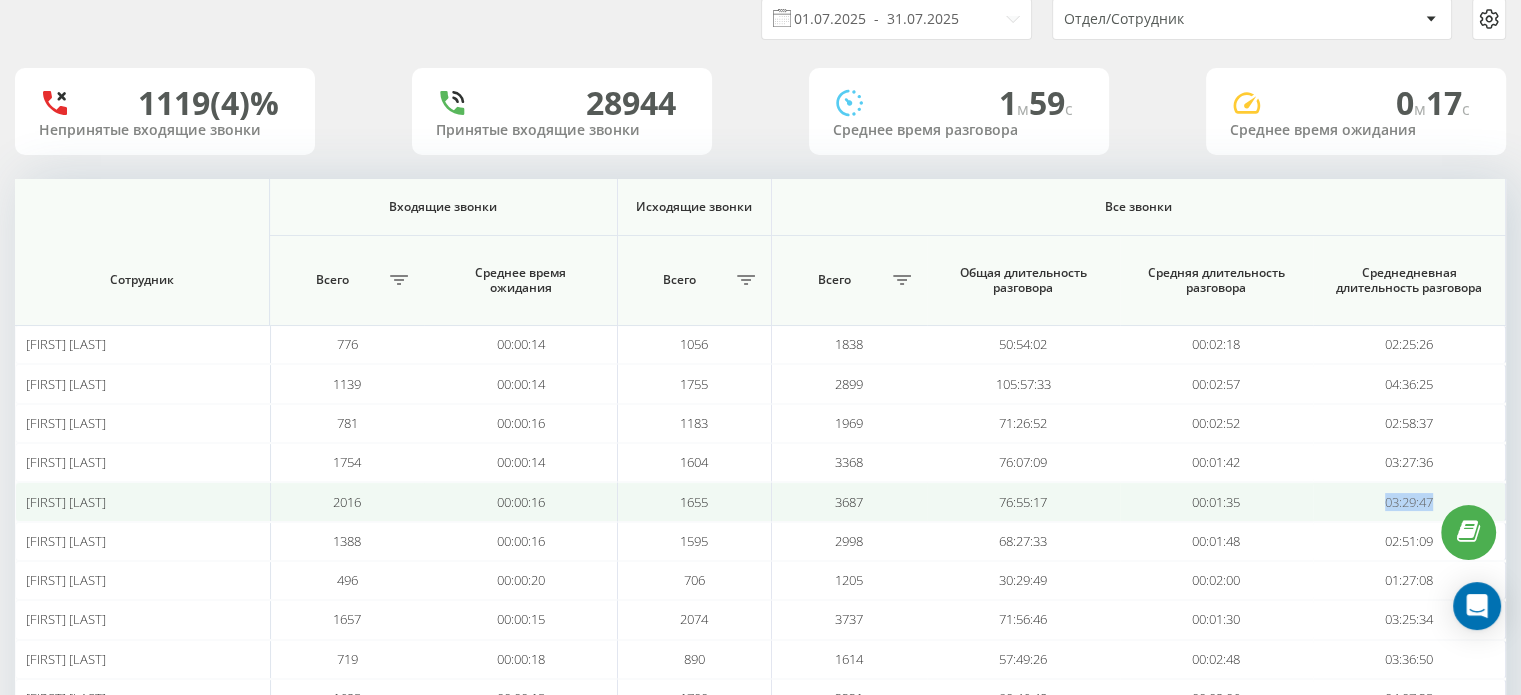 drag, startPoint x: 1384, startPoint y: 493, endPoint x: 1459, endPoint y: 495, distance: 75.026665 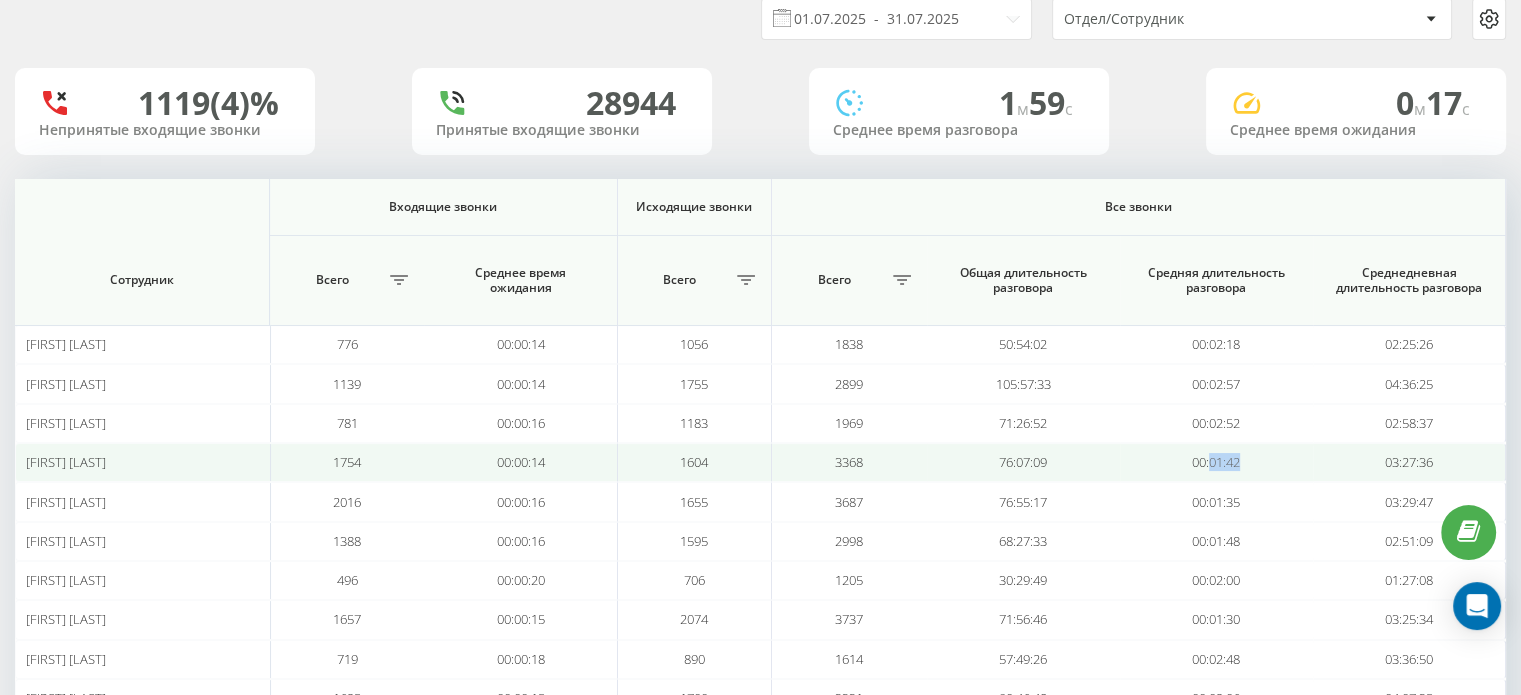 drag, startPoint x: 1260, startPoint y: 456, endPoint x: 1211, endPoint y: 461, distance: 49.25444 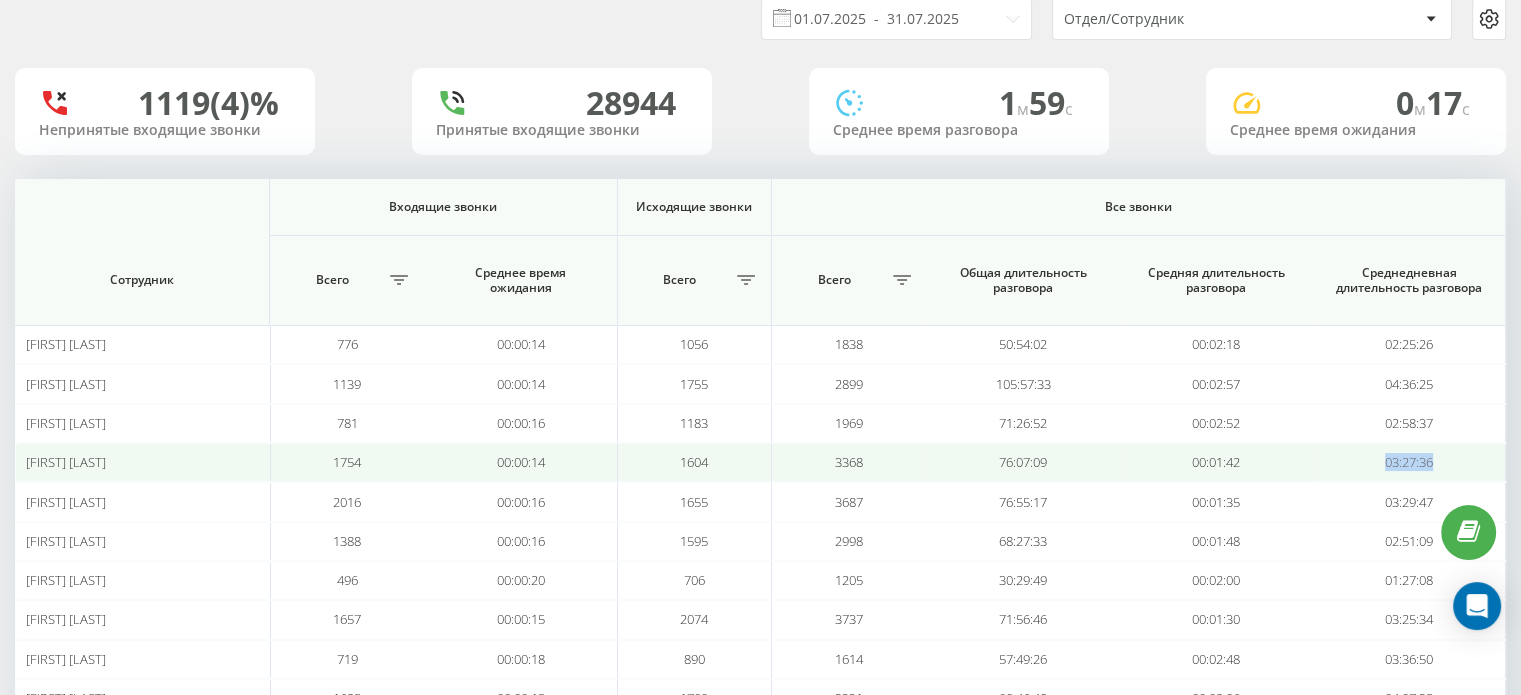drag, startPoint x: 1384, startPoint y: 463, endPoint x: 1438, endPoint y: 463, distance: 54 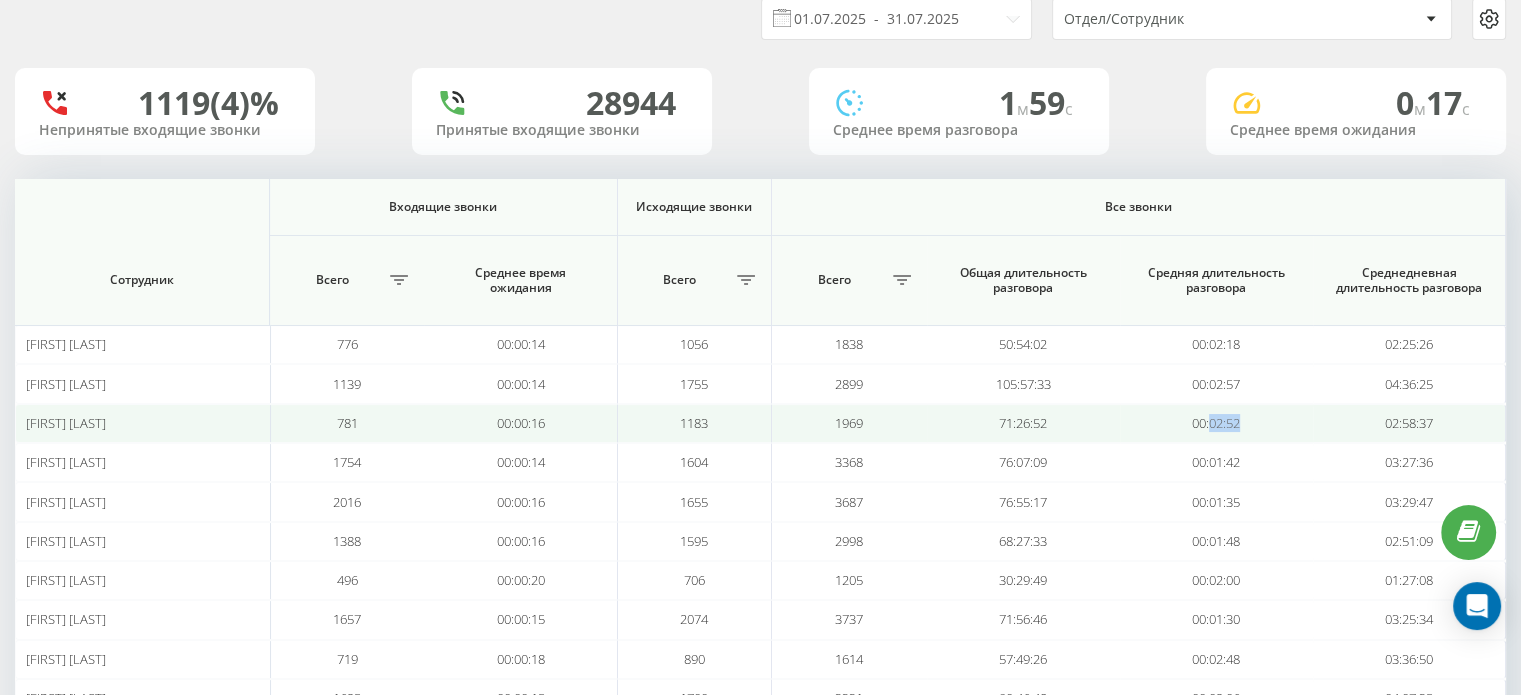 drag, startPoint x: 1245, startPoint y: 419, endPoint x: 1210, endPoint y: 425, distance: 35.510563 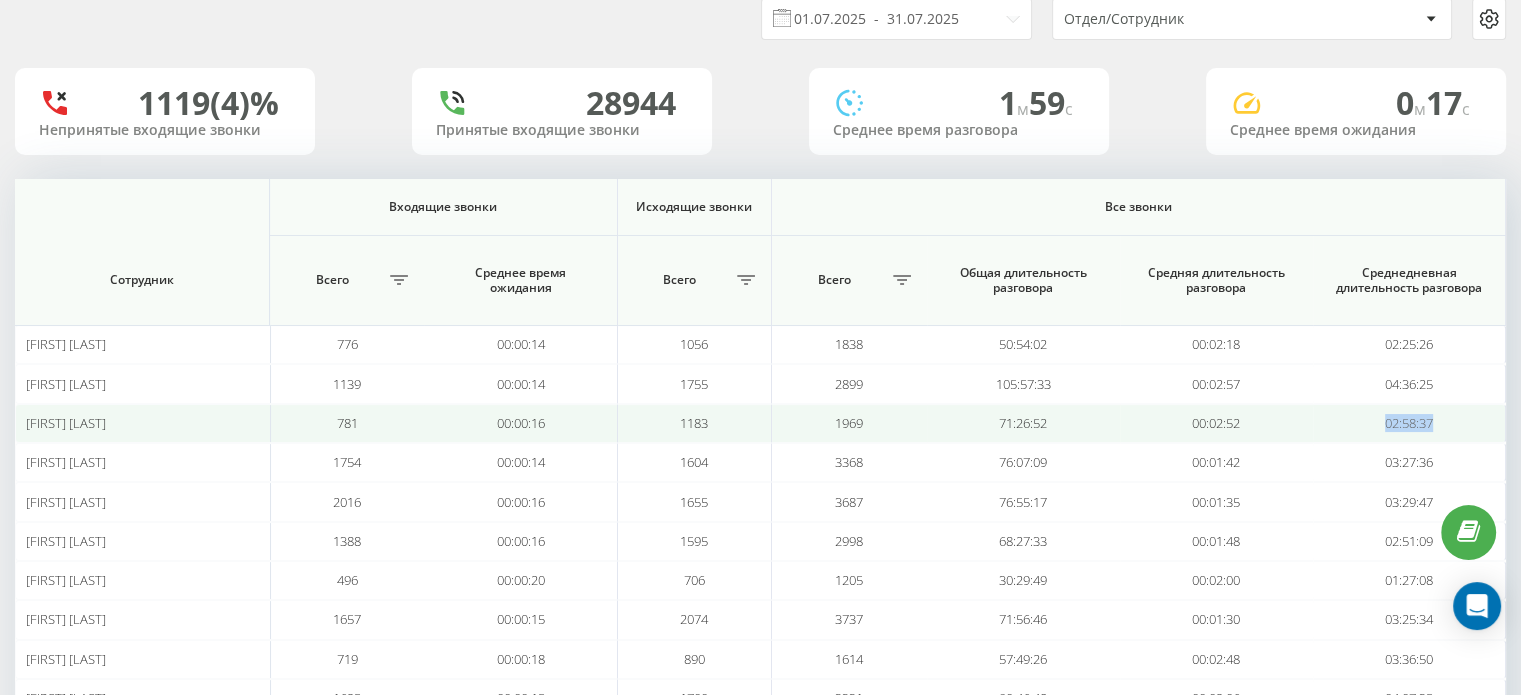 drag, startPoint x: 1384, startPoint y: 421, endPoint x: 1435, endPoint y: 420, distance: 51.009804 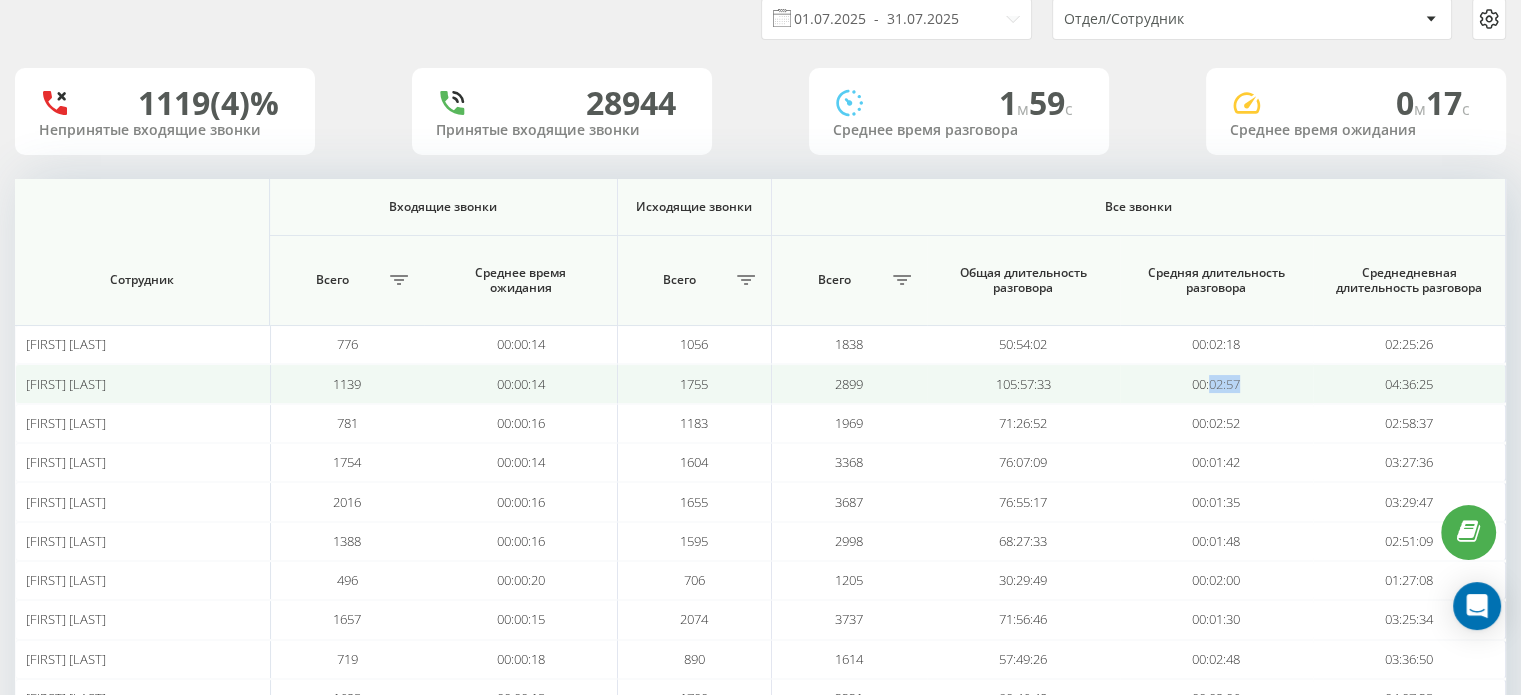 drag, startPoint x: 1251, startPoint y: 375, endPoint x: 1209, endPoint y: 386, distance: 43.416588 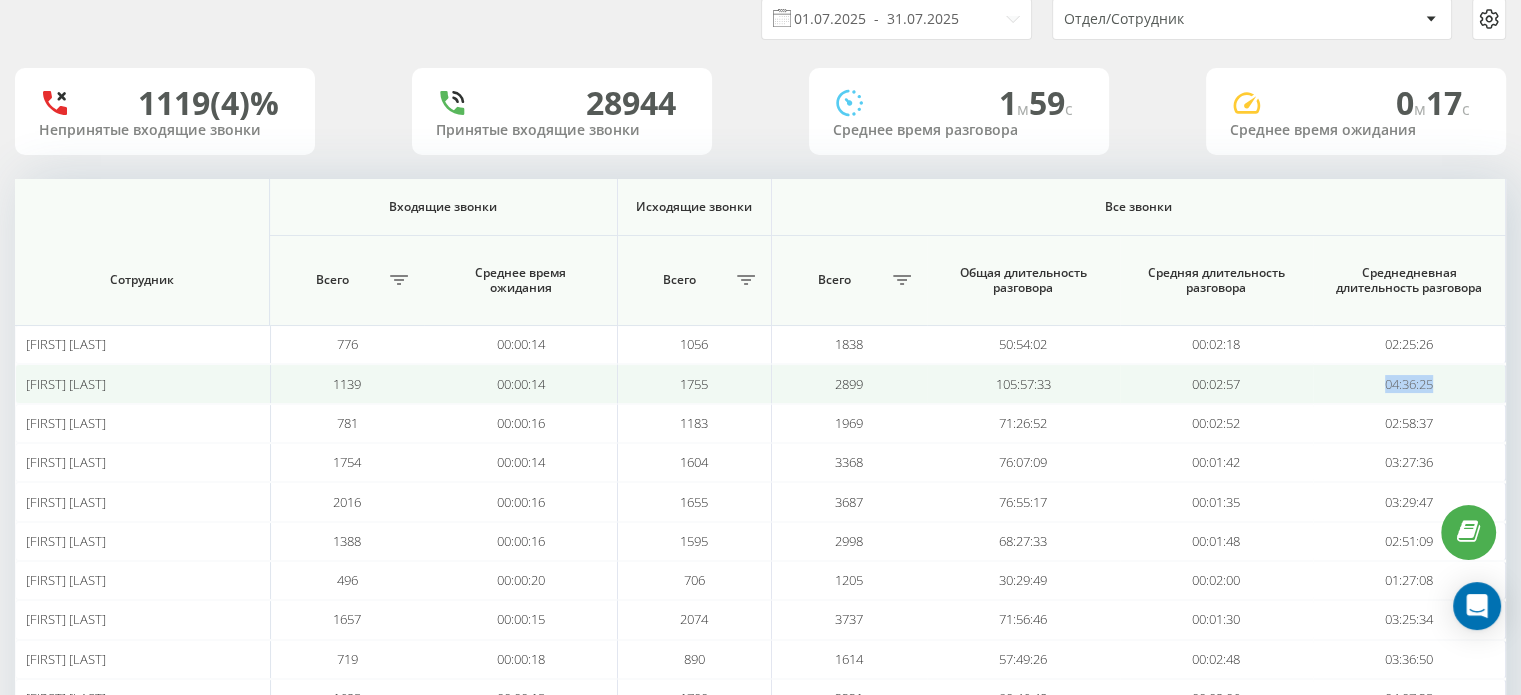 drag, startPoint x: 1379, startPoint y: 382, endPoint x: 1438, endPoint y: 382, distance: 59 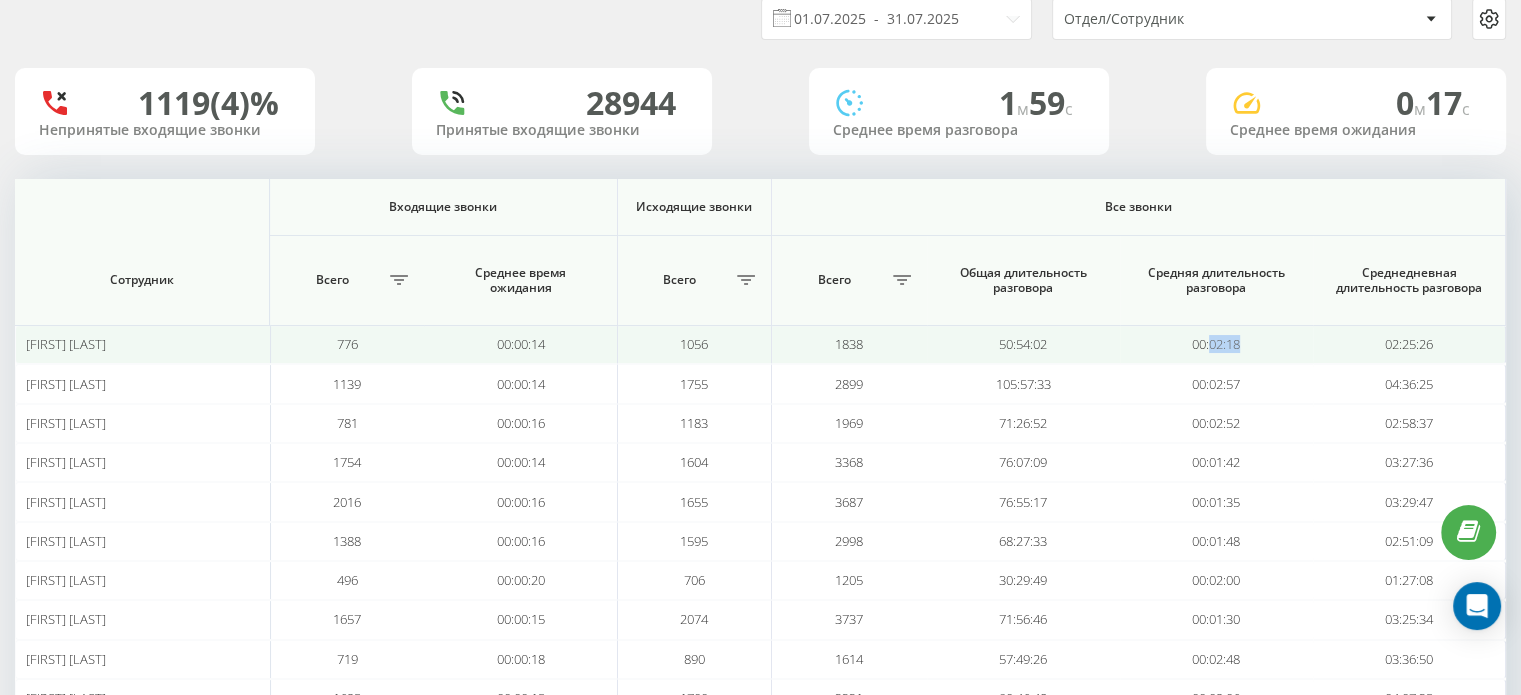 drag, startPoint x: 1255, startPoint y: 337, endPoint x: 1212, endPoint y: 345, distance: 43.737854 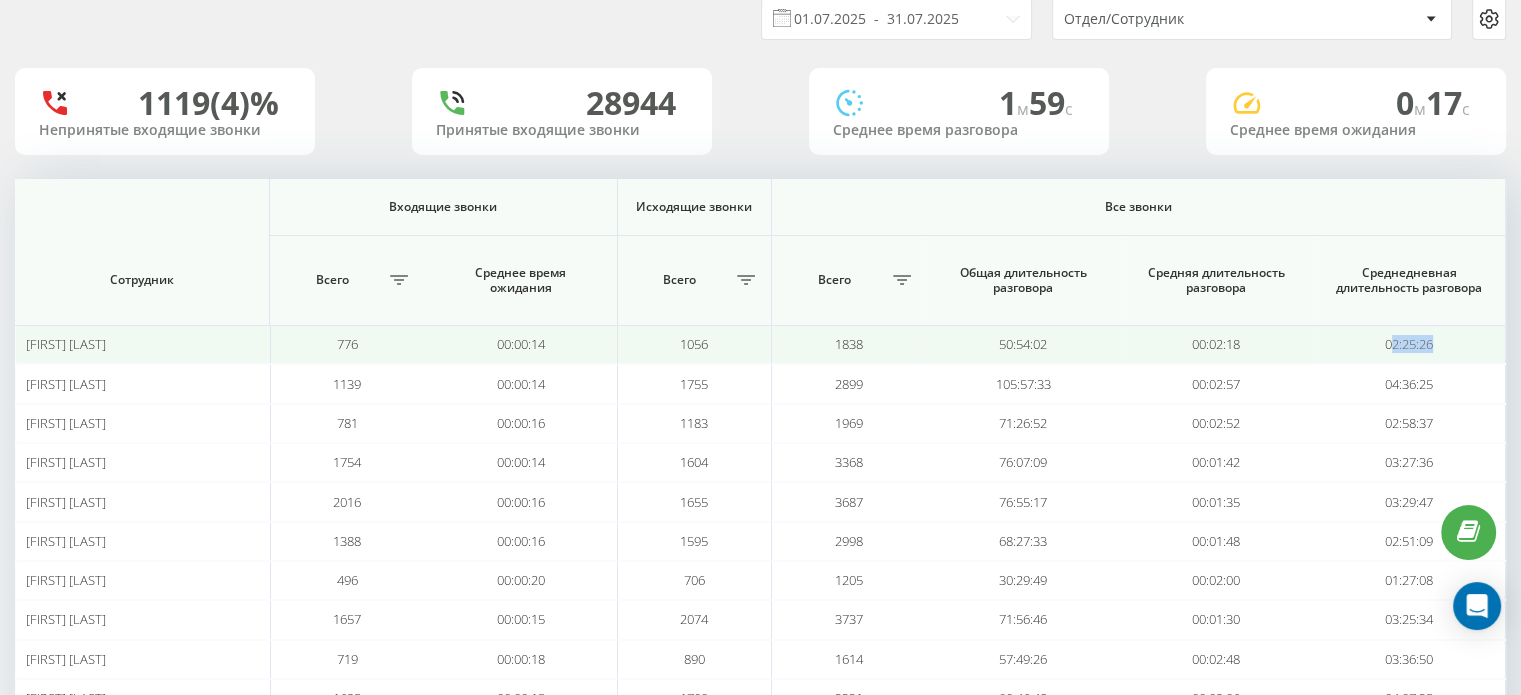drag, startPoint x: 1392, startPoint y: 344, endPoint x: 1458, endPoint y: 349, distance: 66.189125 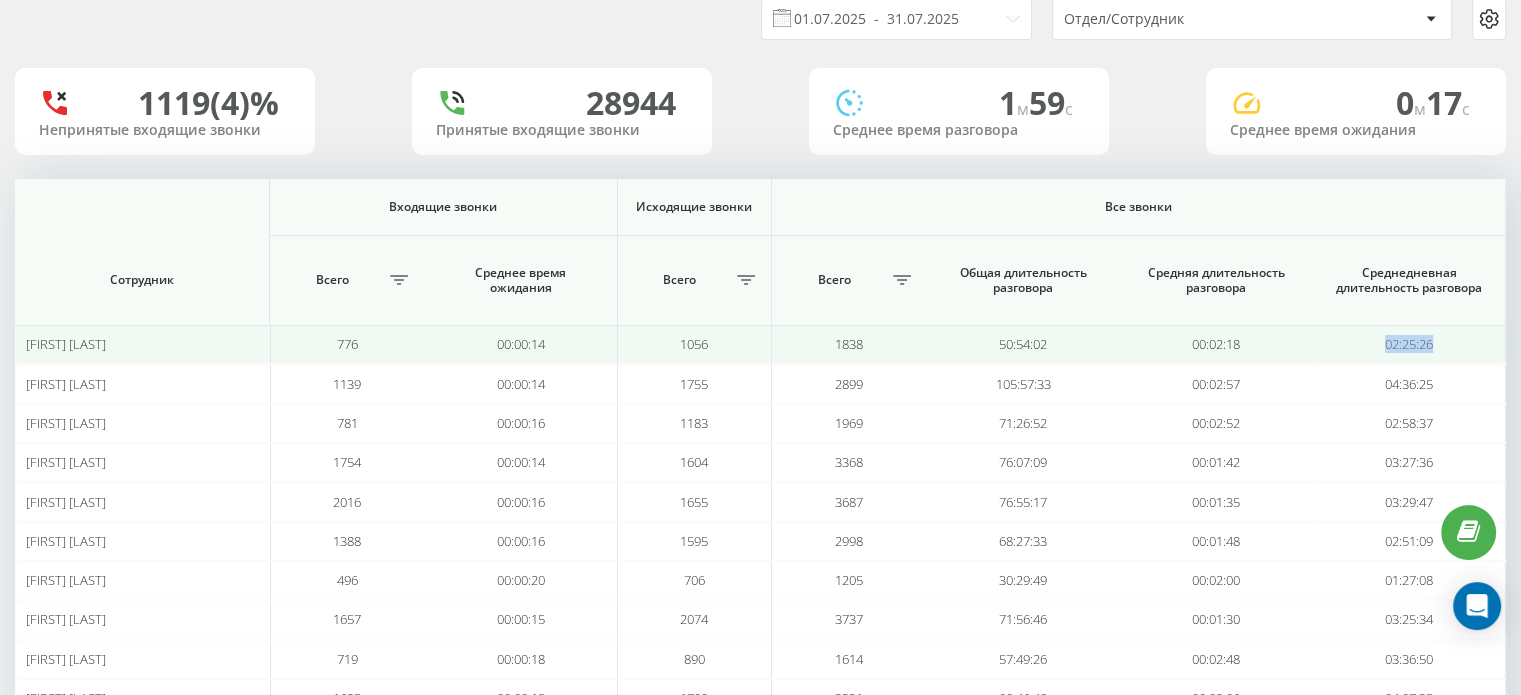 drag, startPoint x: 1360, startPoint y: 340, endPoint x: 1469, endPoint y: 347, distance: 109.22454 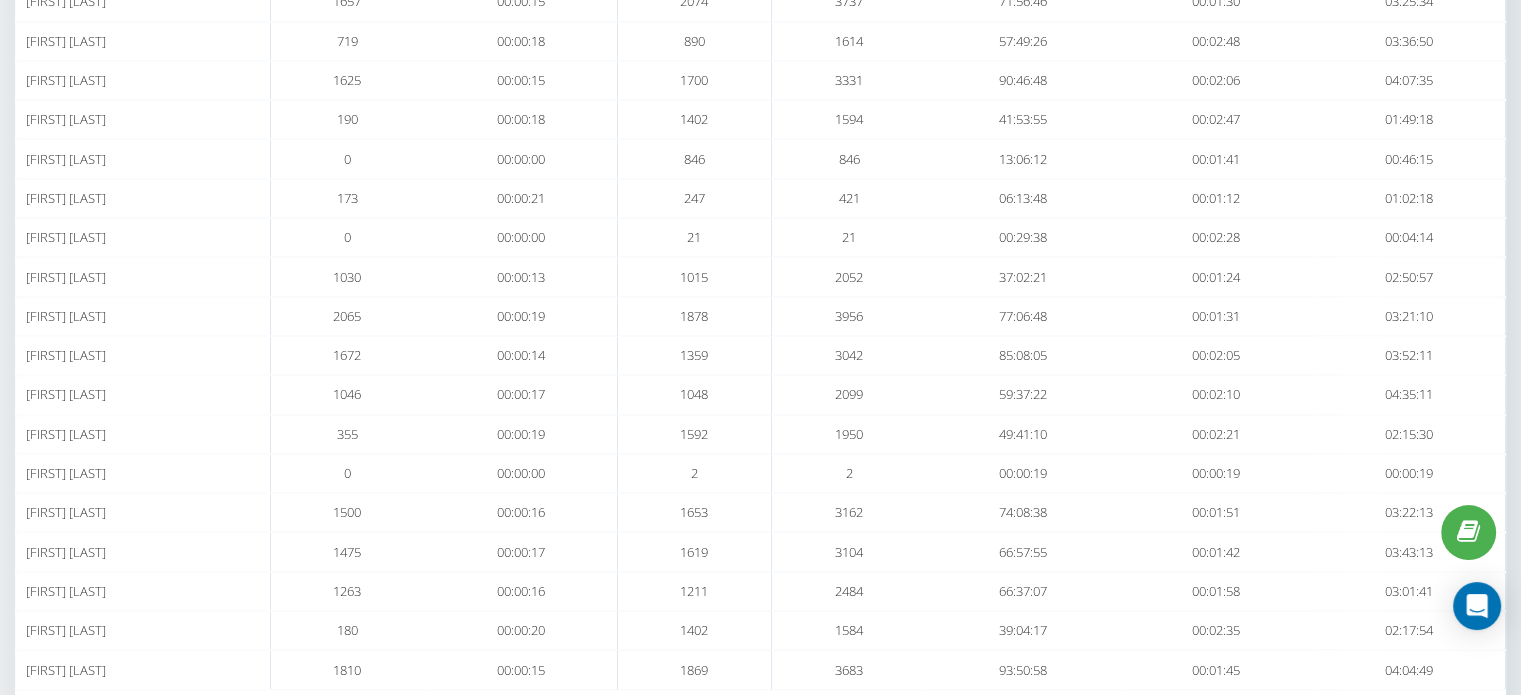 scroll, scrollTop: 777, scrollLeft: 0, axis: vertical 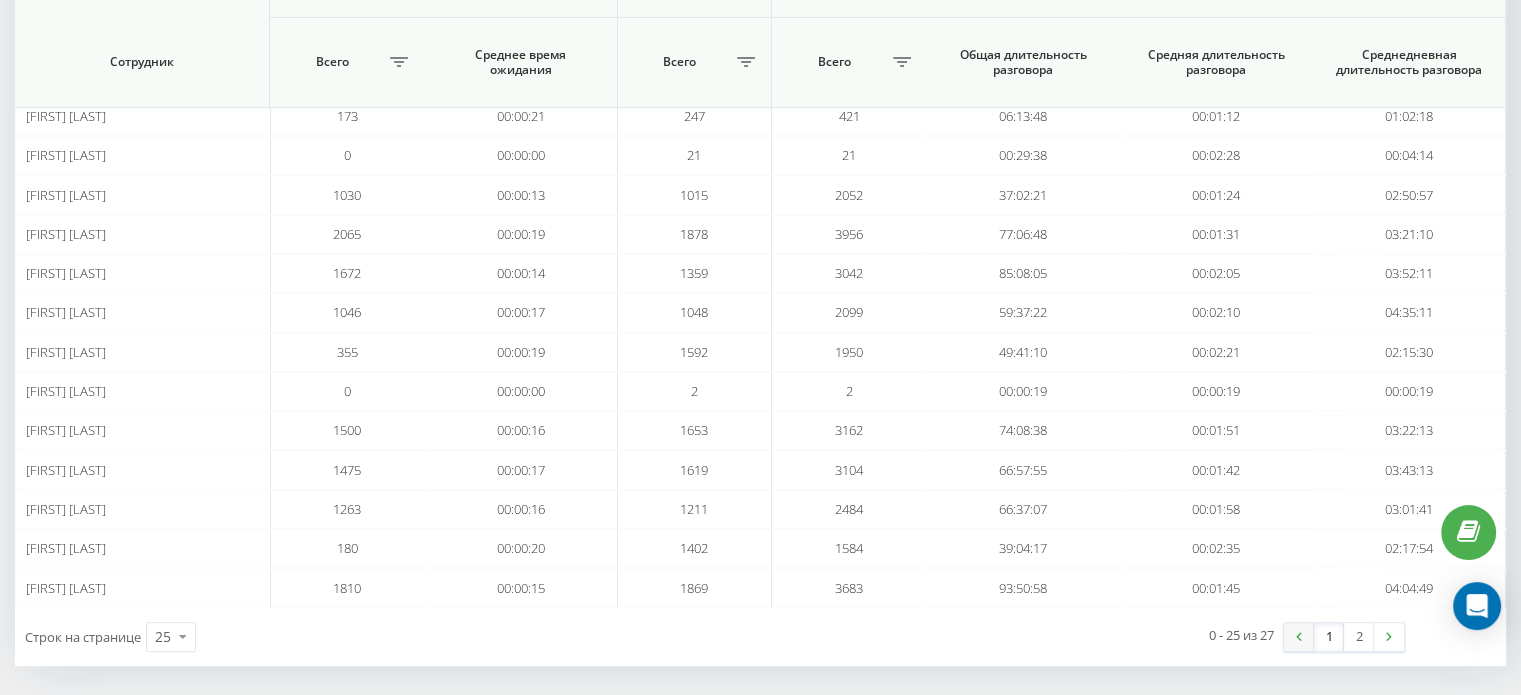 click at bounding box center [1299, 637] 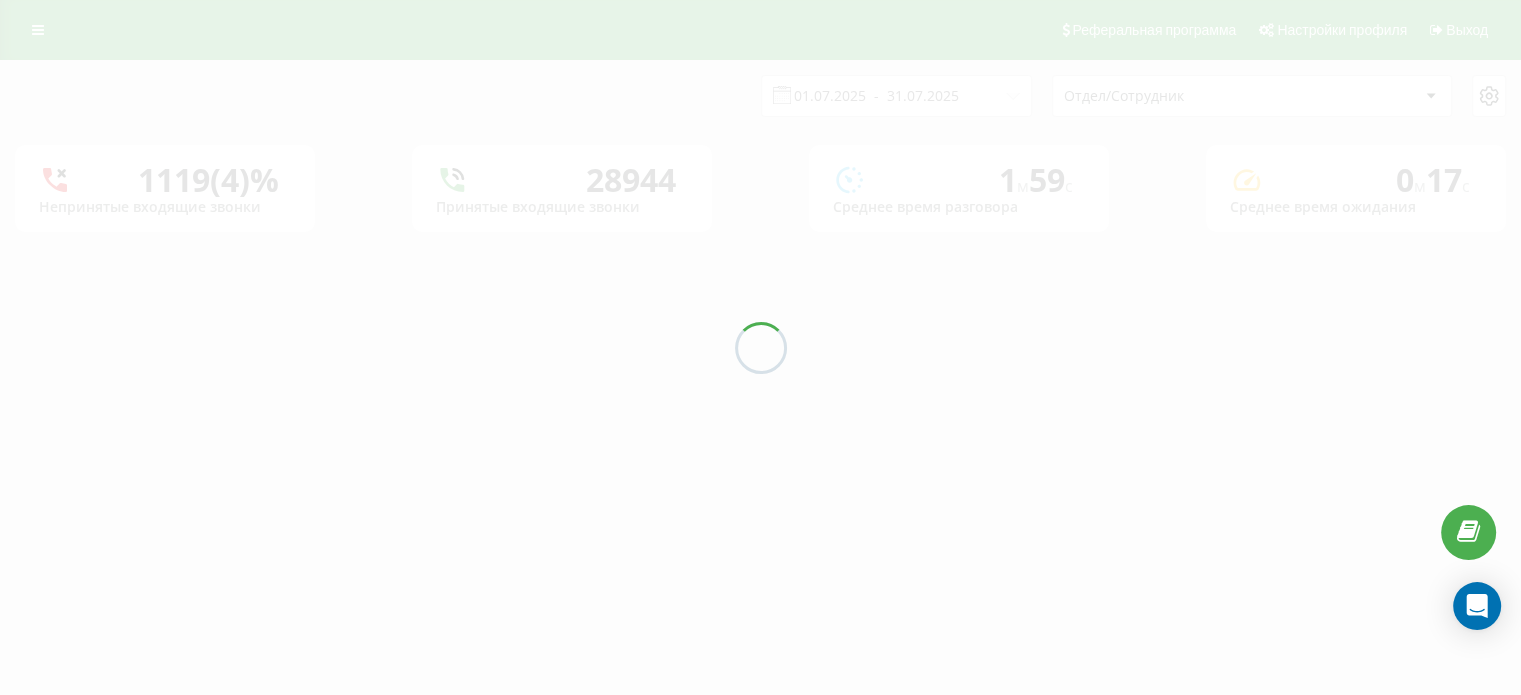scroll, scrollTop: 0, scrollLeft: 0, axis: both 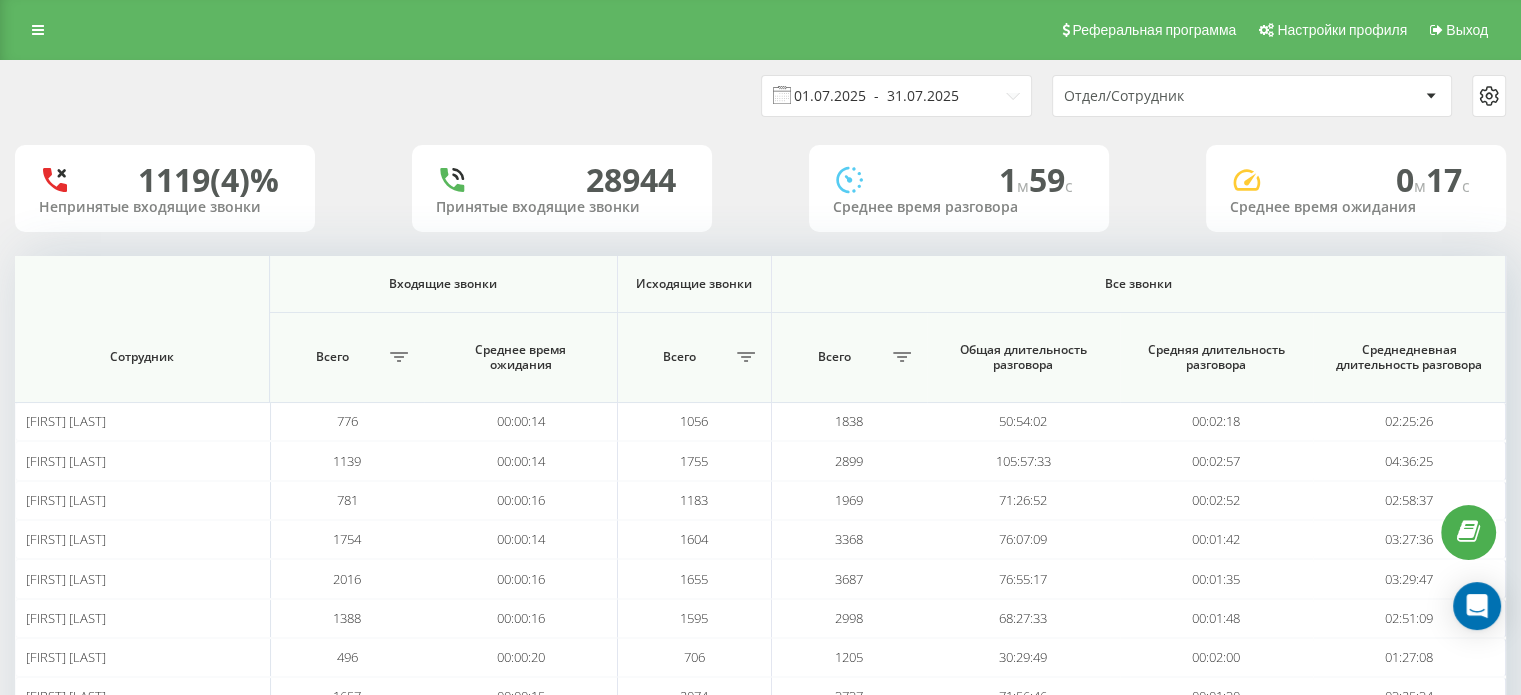 click on "01.07.2025  -  31.07.2025" at bounding box center (896, 96) 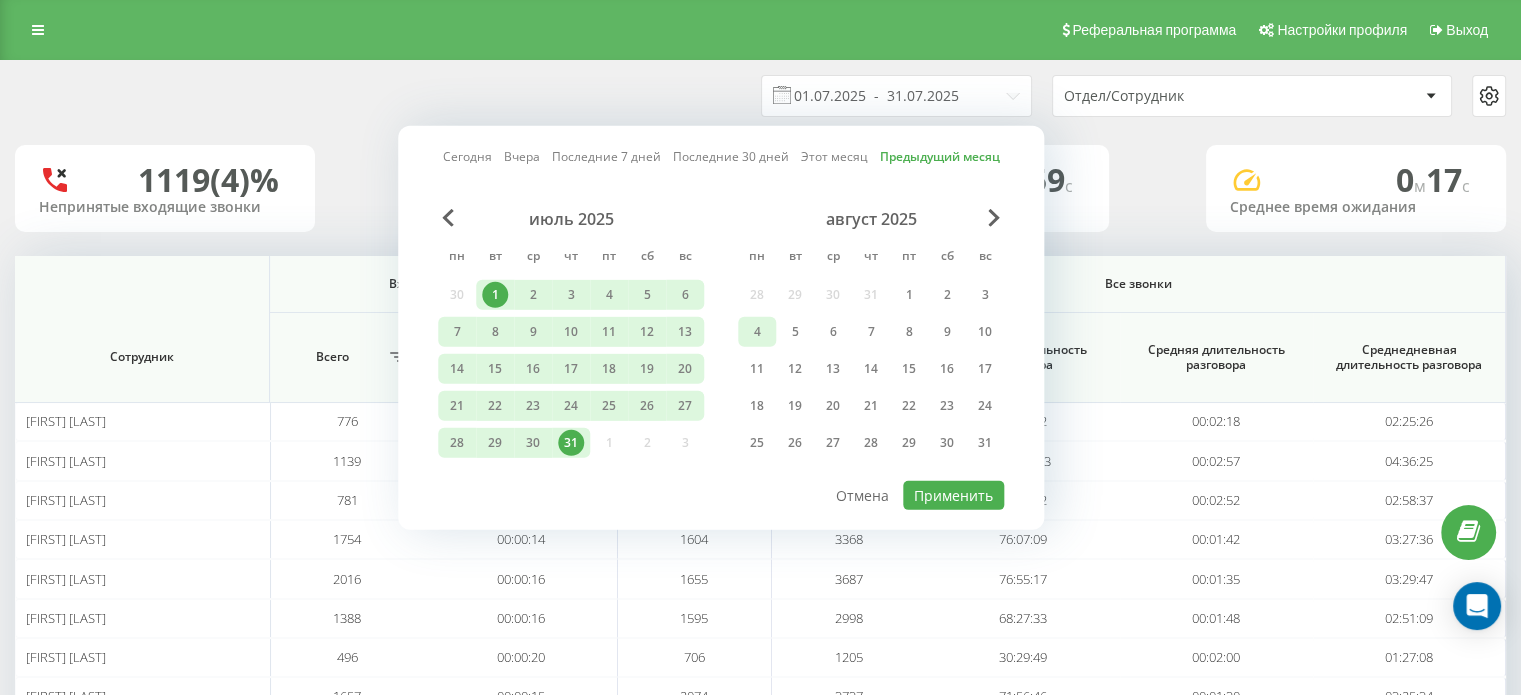 click on "4" at bounding box center (757, 332) 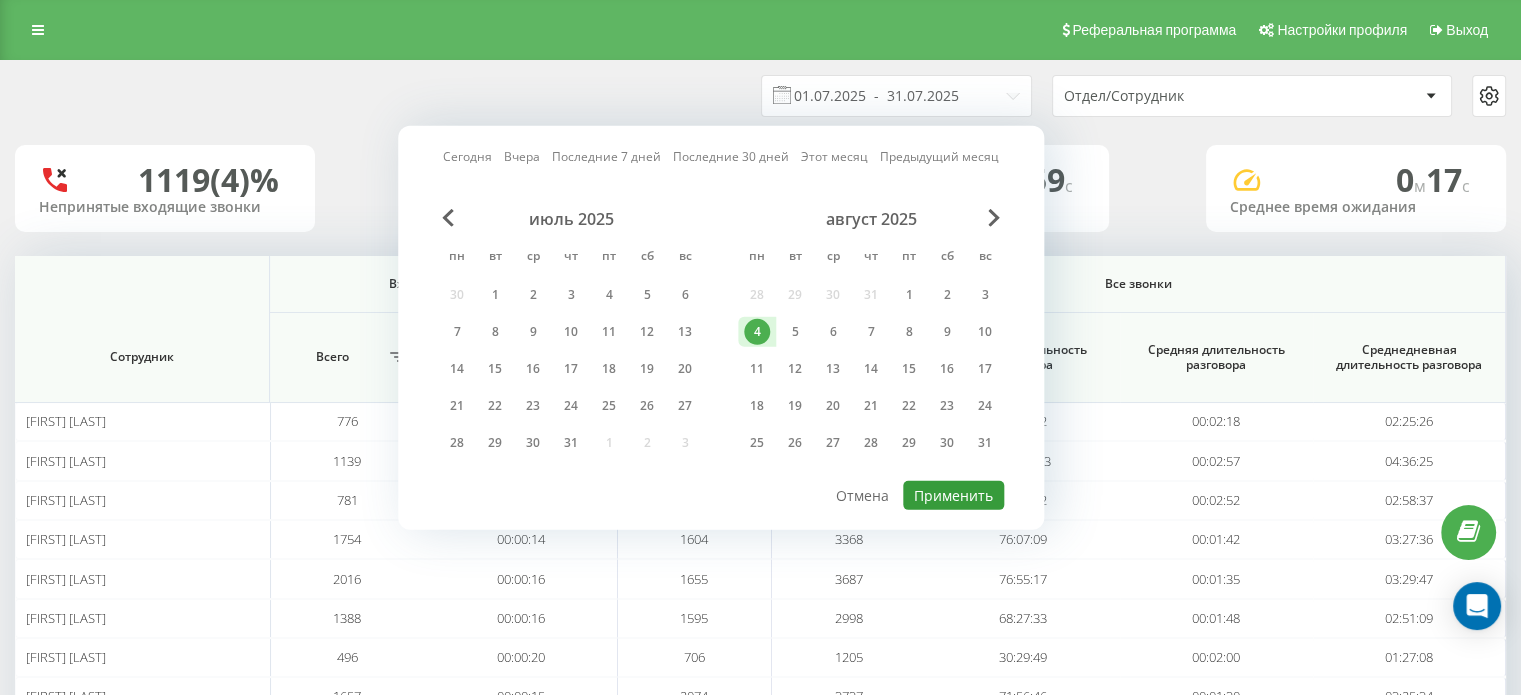 click on "Применить" at bounding box center [953, 495] 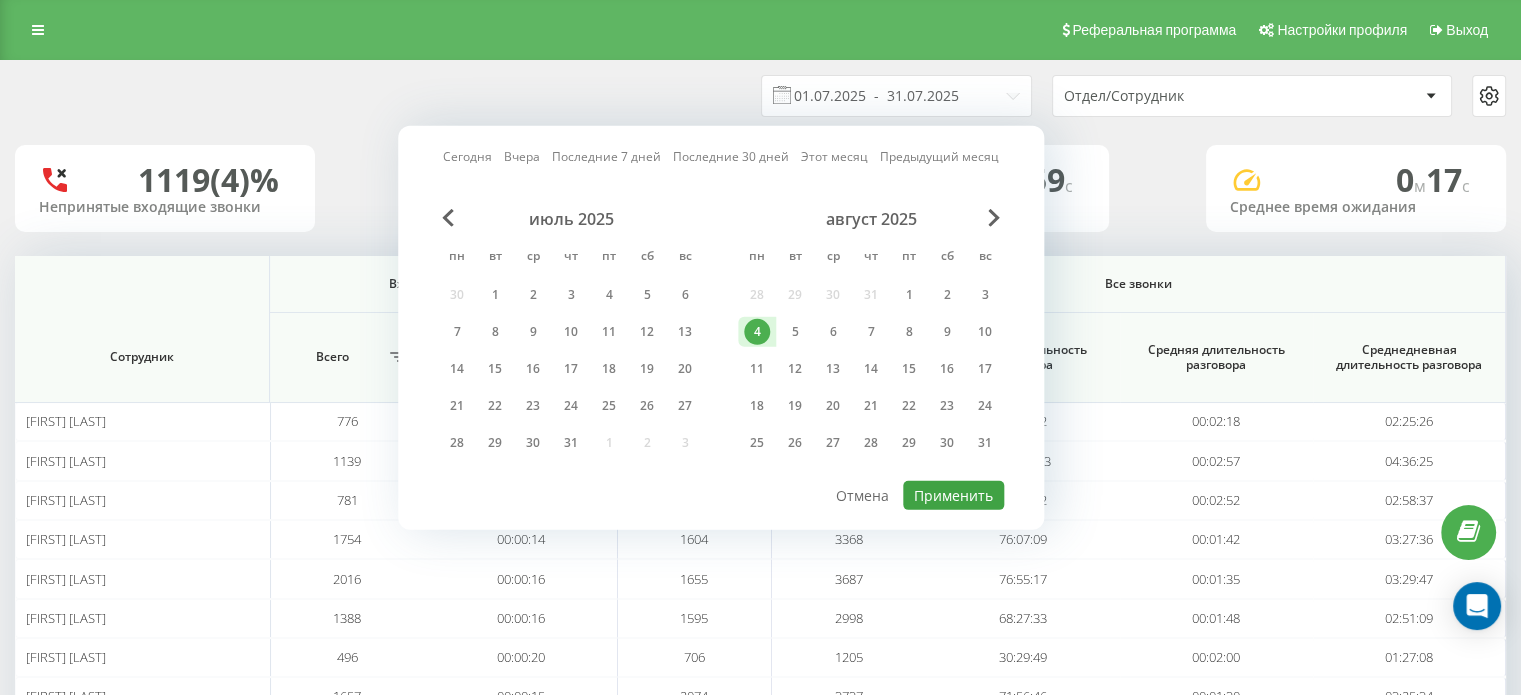 type on "04.08.2025  -  04.08.2025" 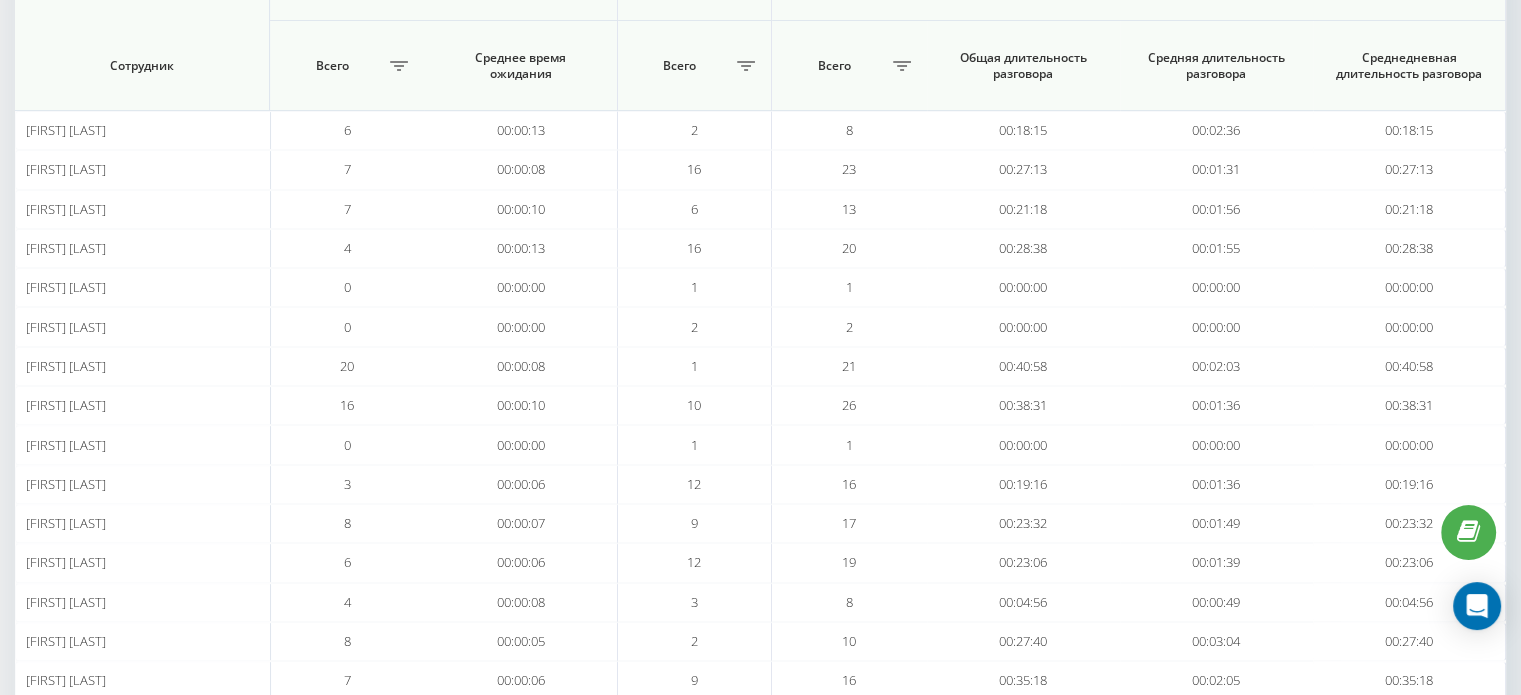scroll, scrollTop: 531, scrollLeft: 0, axis: vertical 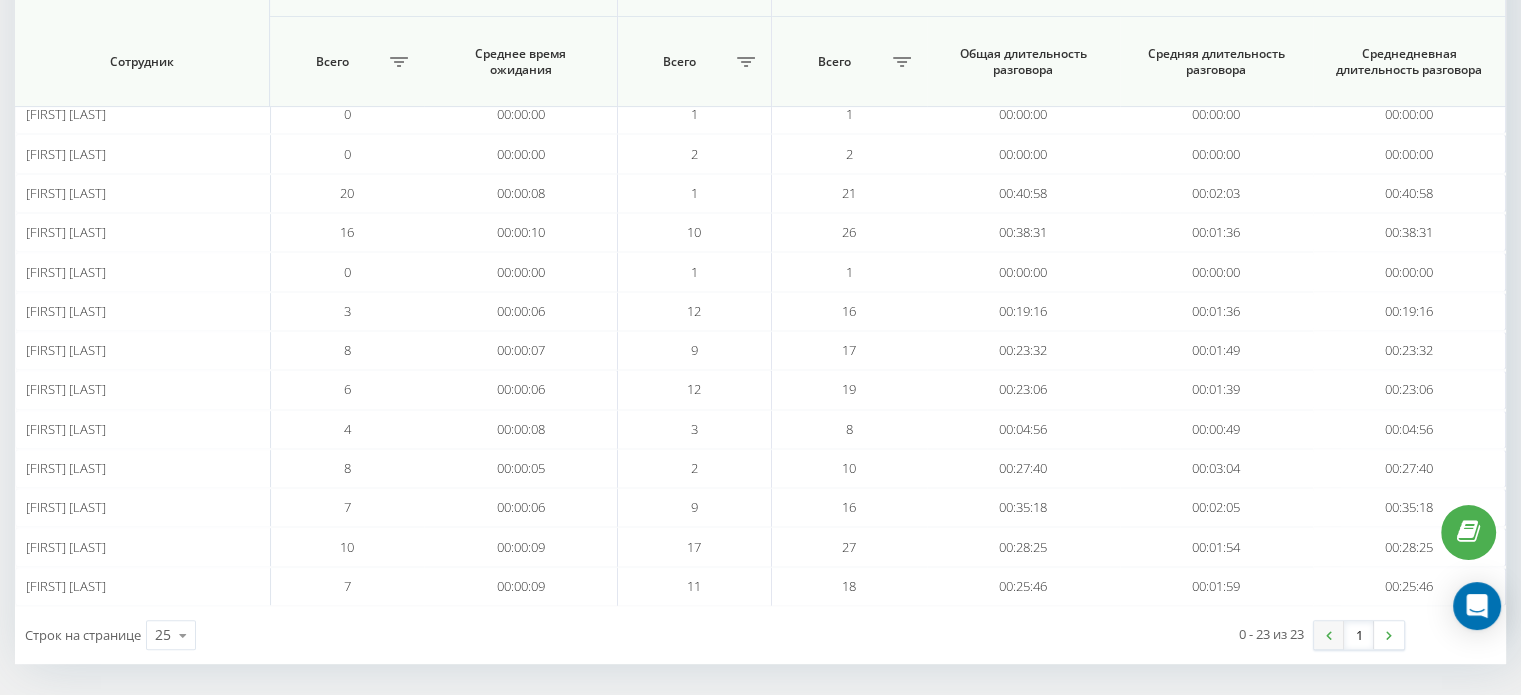 click at bounding box center (1329, 635) 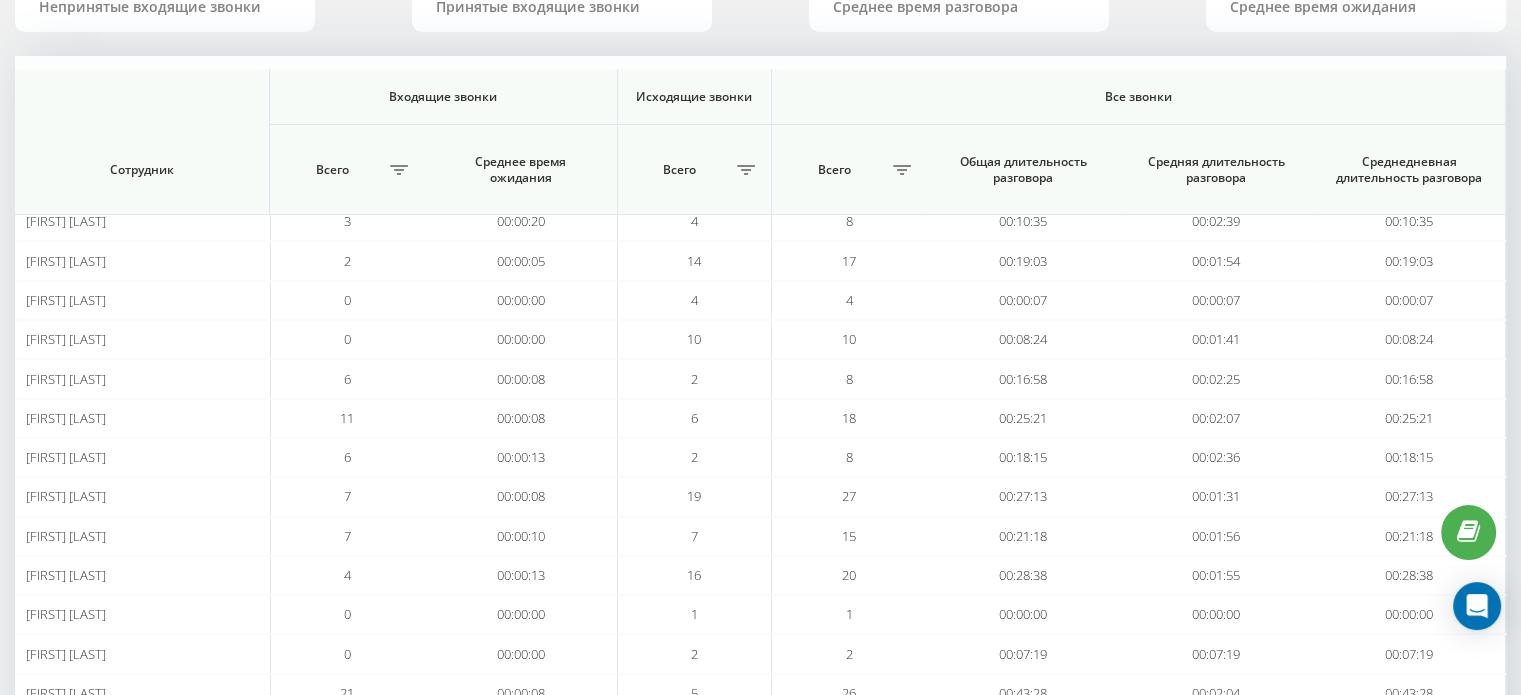 scroll, scrollTop: 700, scrollLeft: 0, axis: vertical 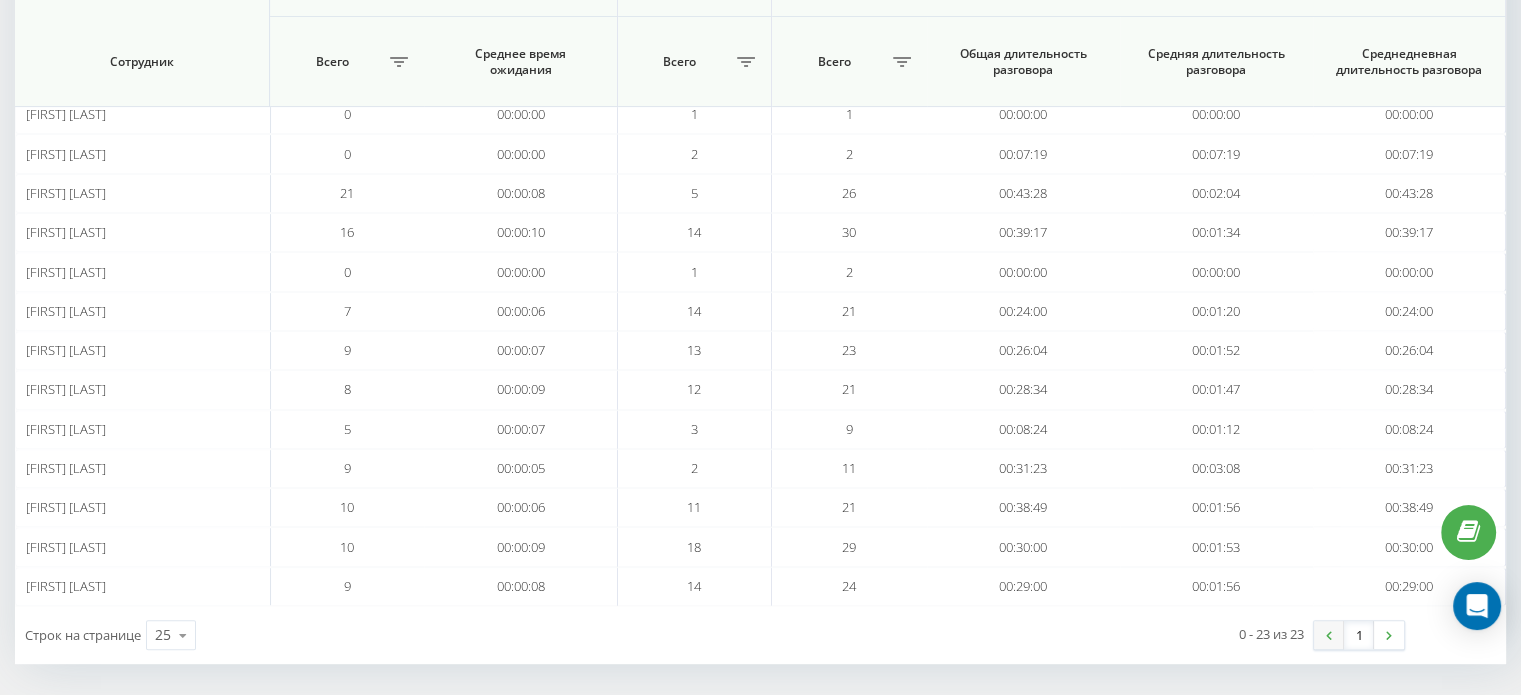 click at bounding box center (1329, 635) 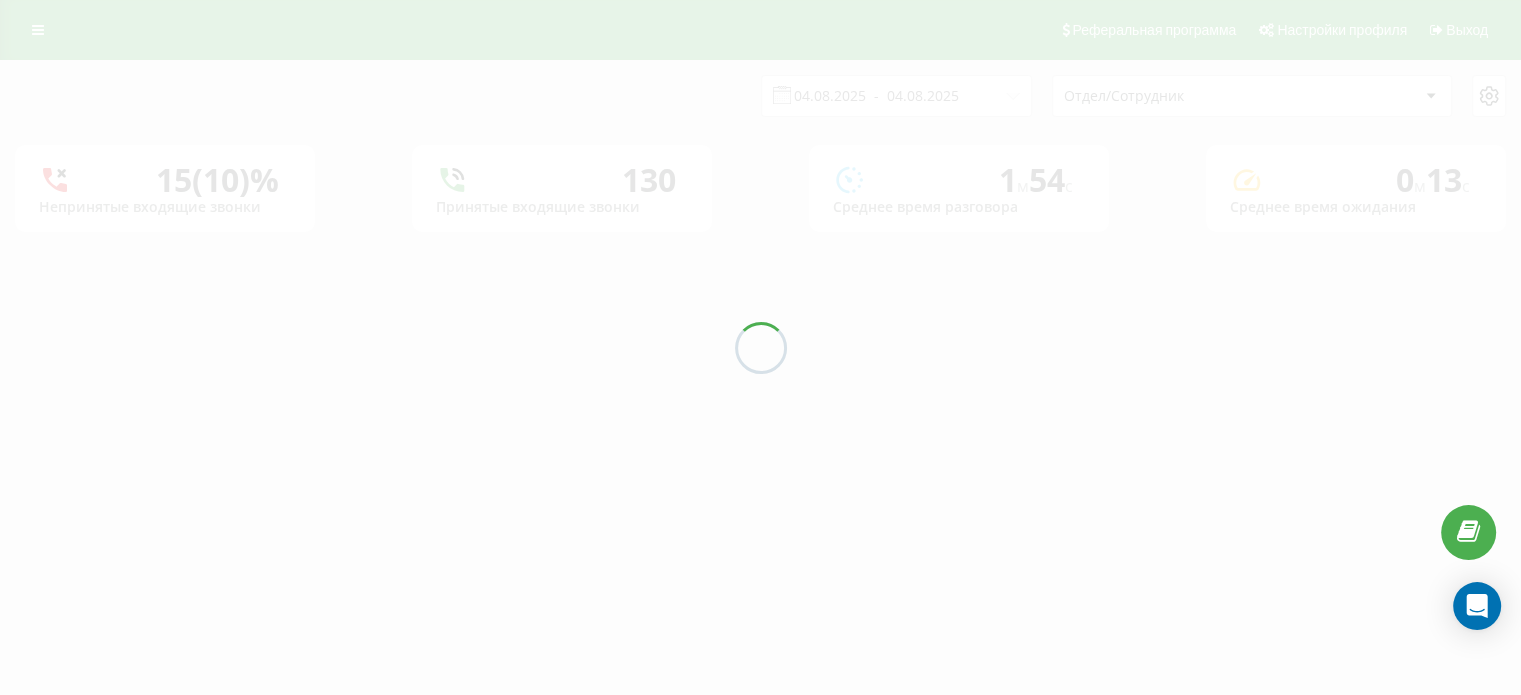scroll, scrollTop: 0, scrollLeft: 0, axis: both 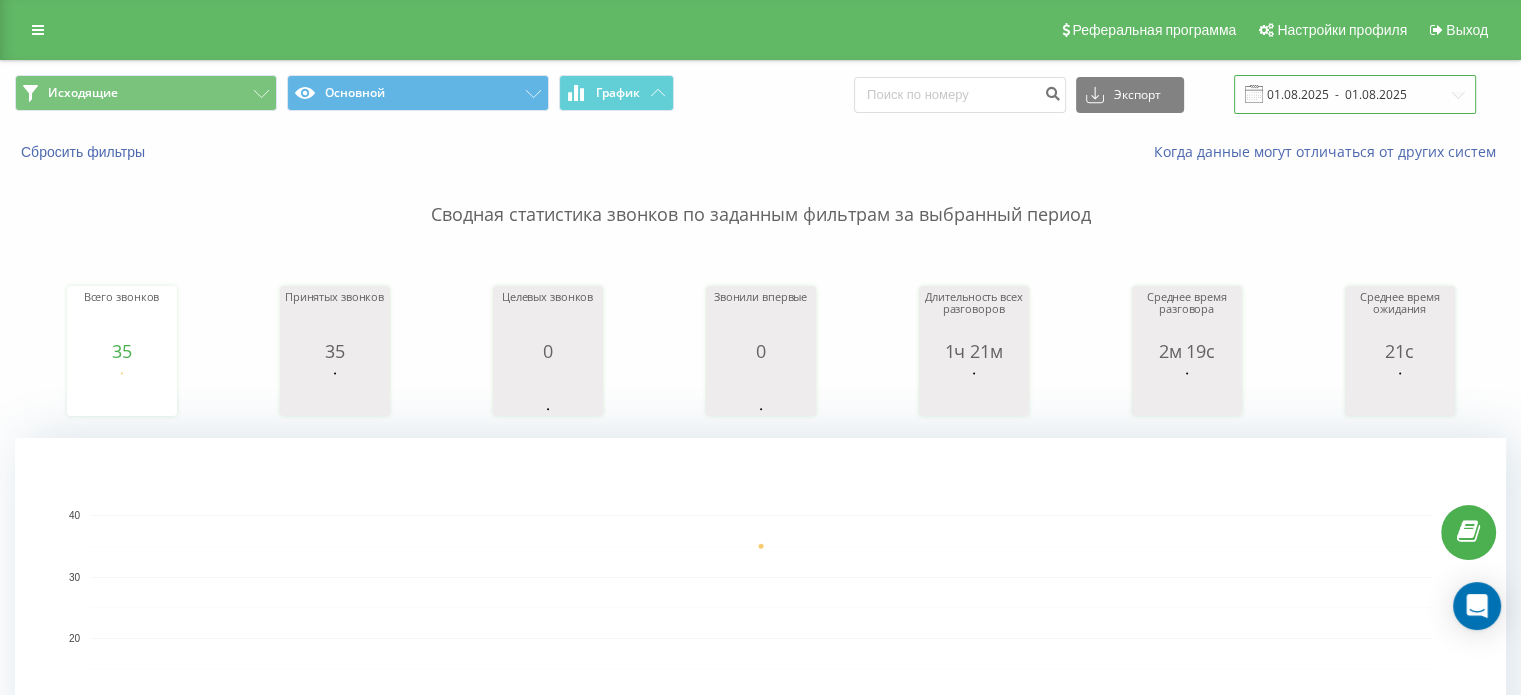 click on "01.08.2025  -  01.08.2025" at bounding box center (1355, 94) 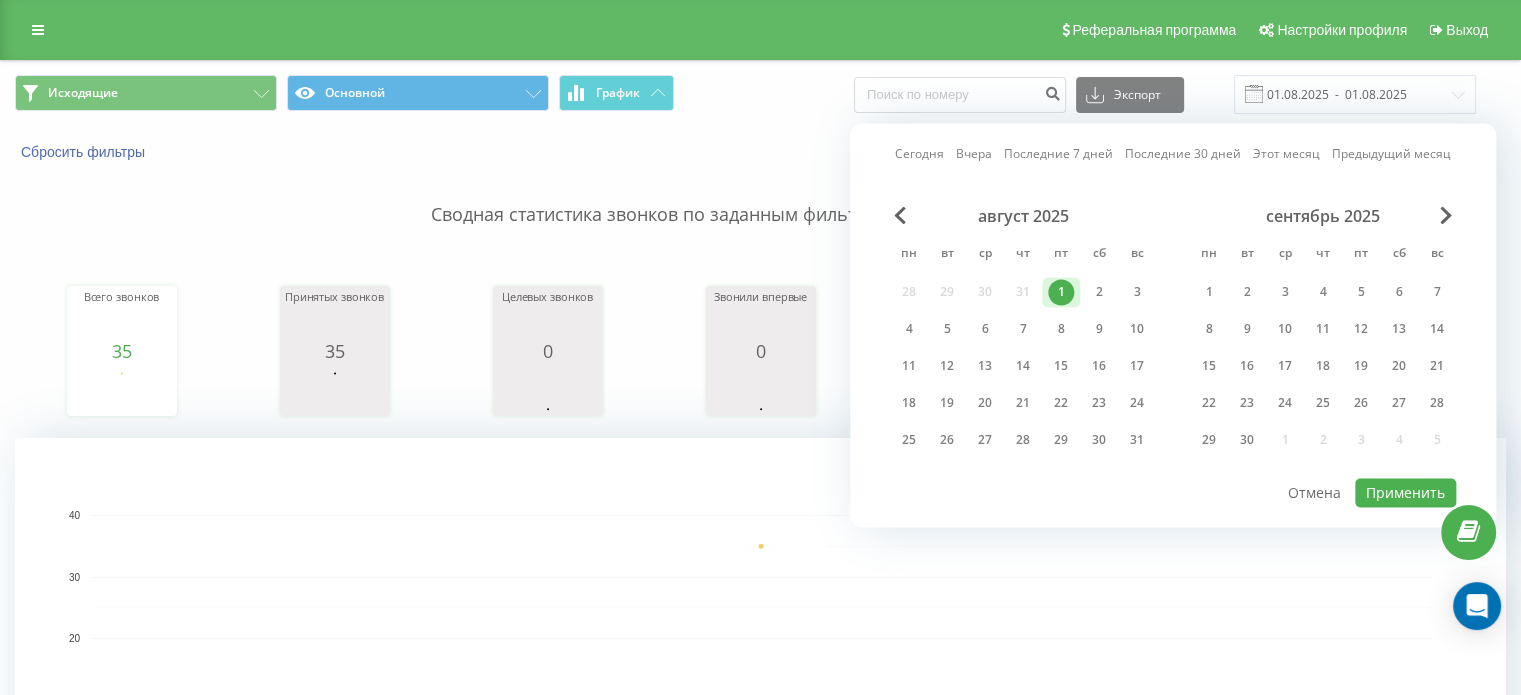 click 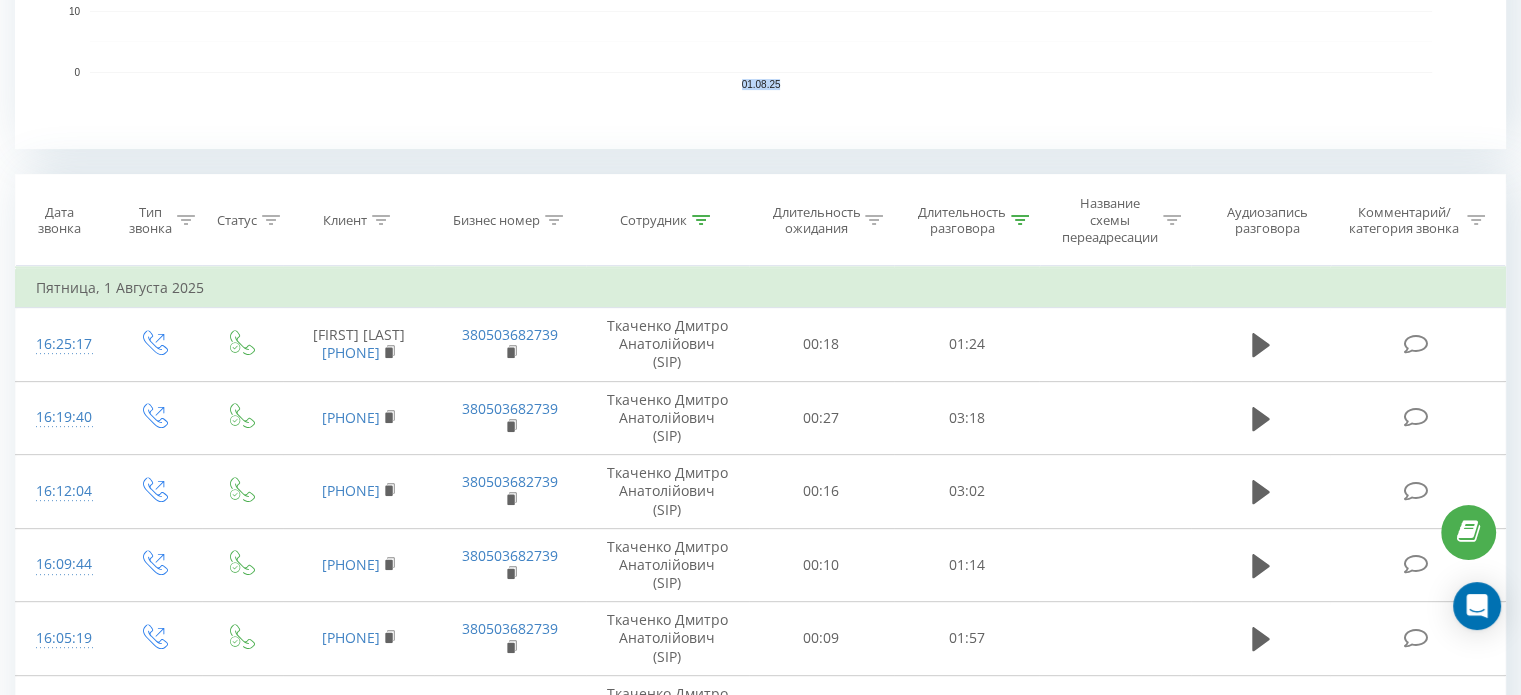 scroll, scrollTop: 0, scrollLeft: 0, axis: both 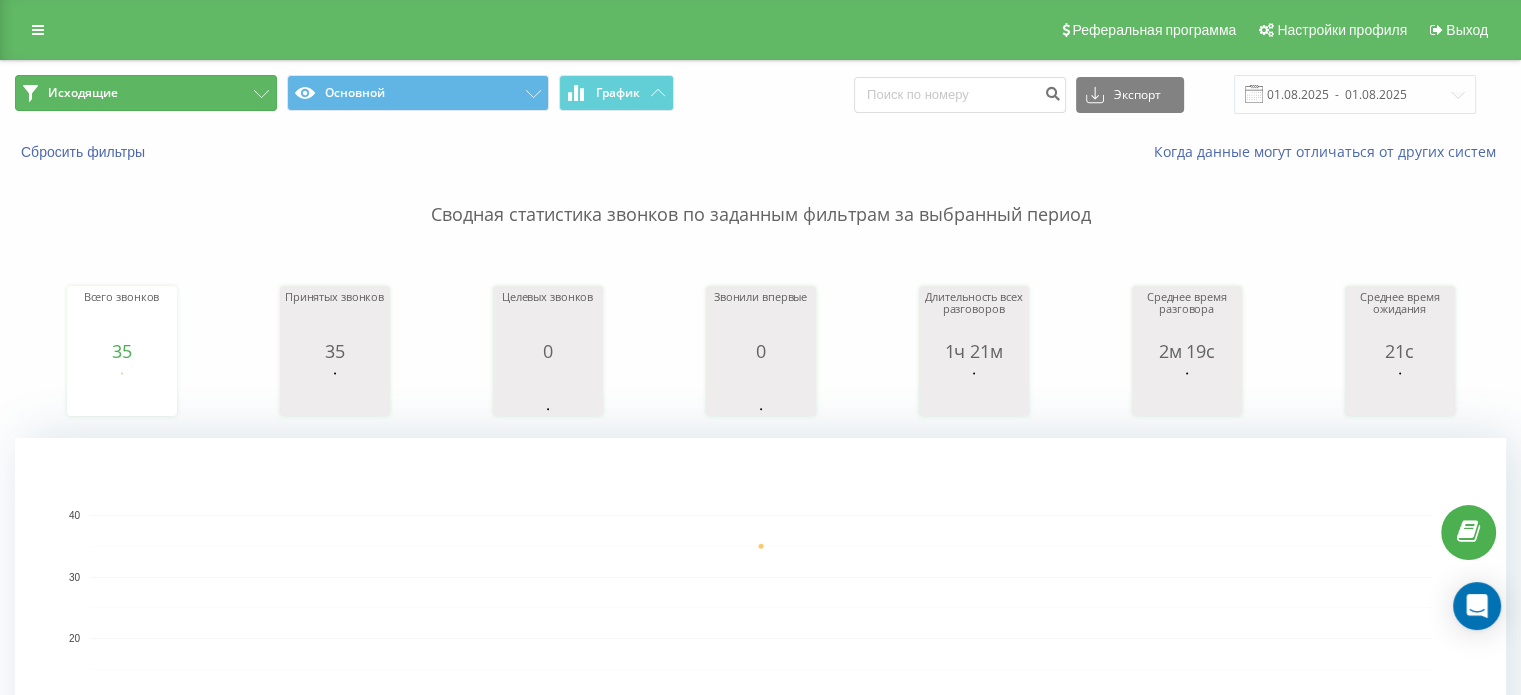 click on "Исходящие" at bounding box center [146, 93] 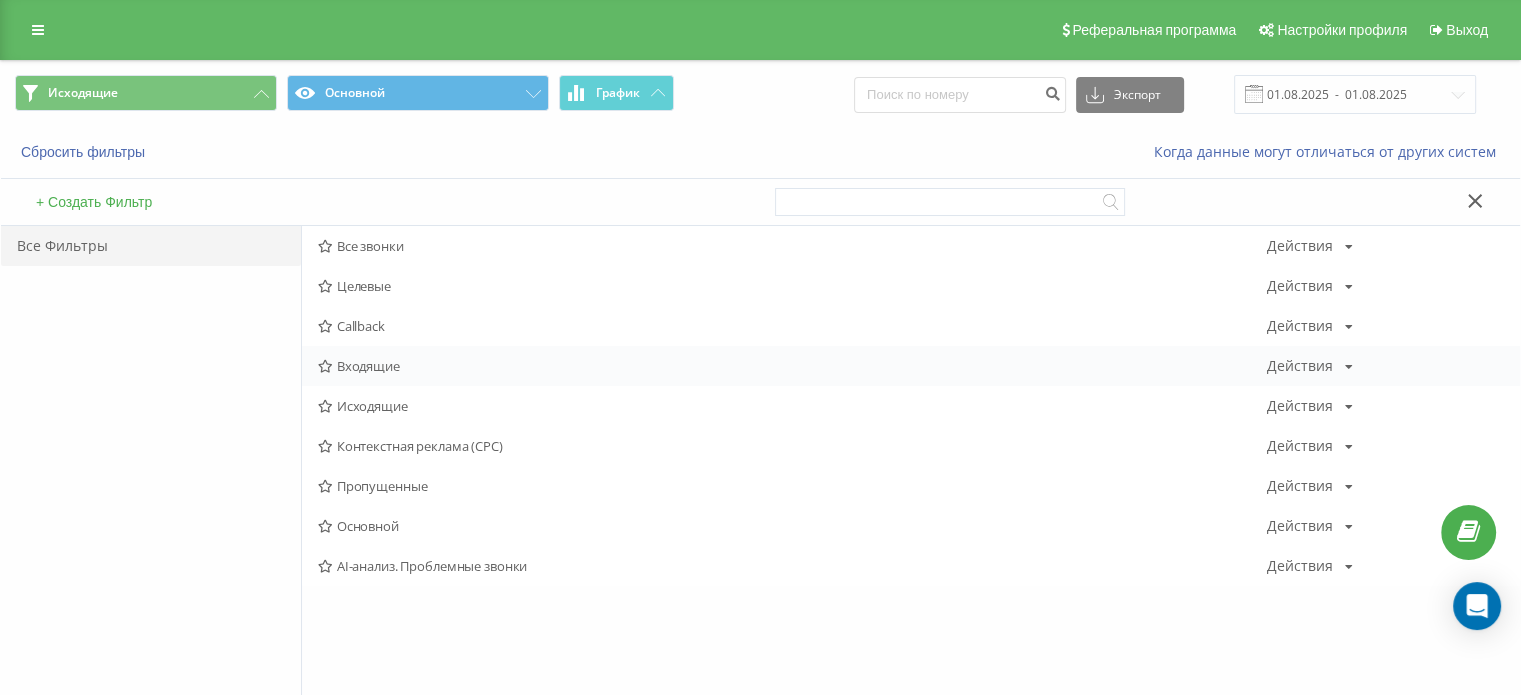 click on "Входящие" at bounding box center (792, 366) 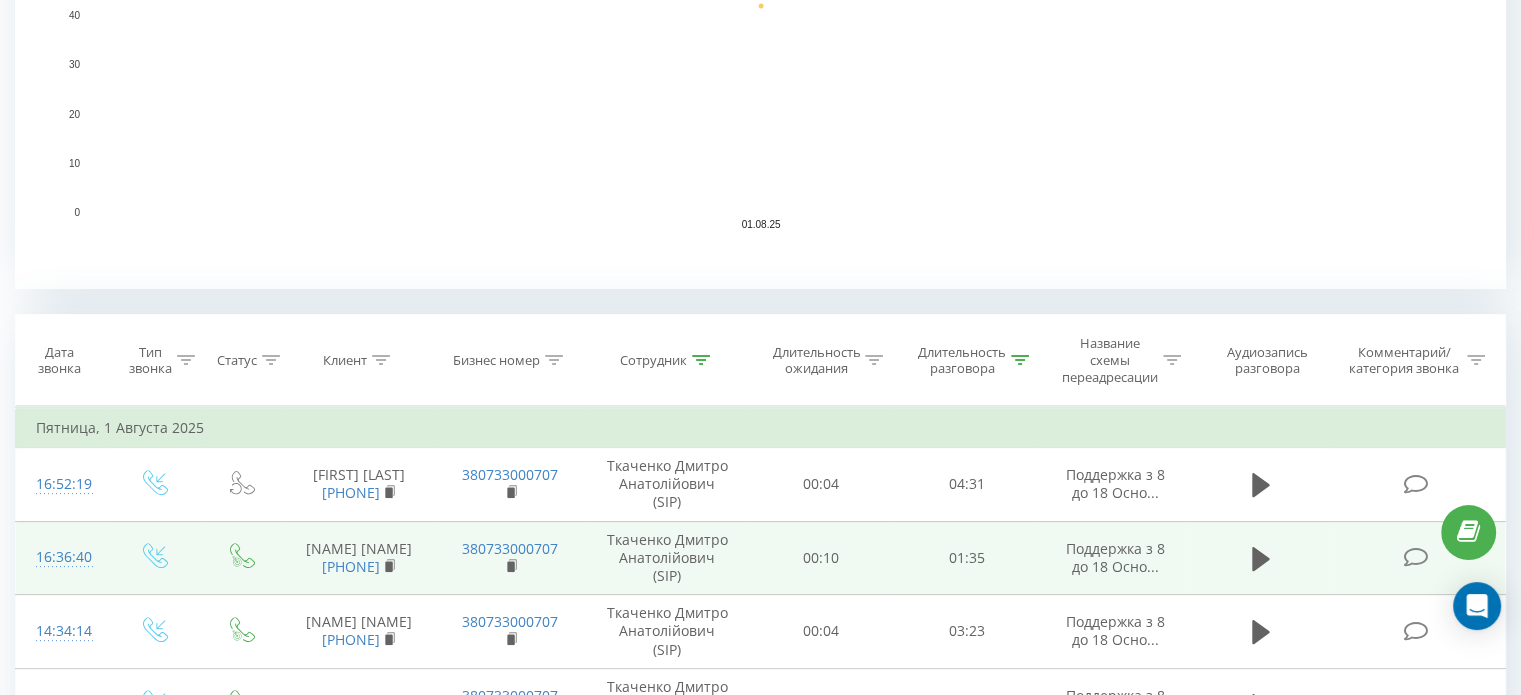 scroll, scrollTop: 700, scrollLeft: 0, axis: vertical 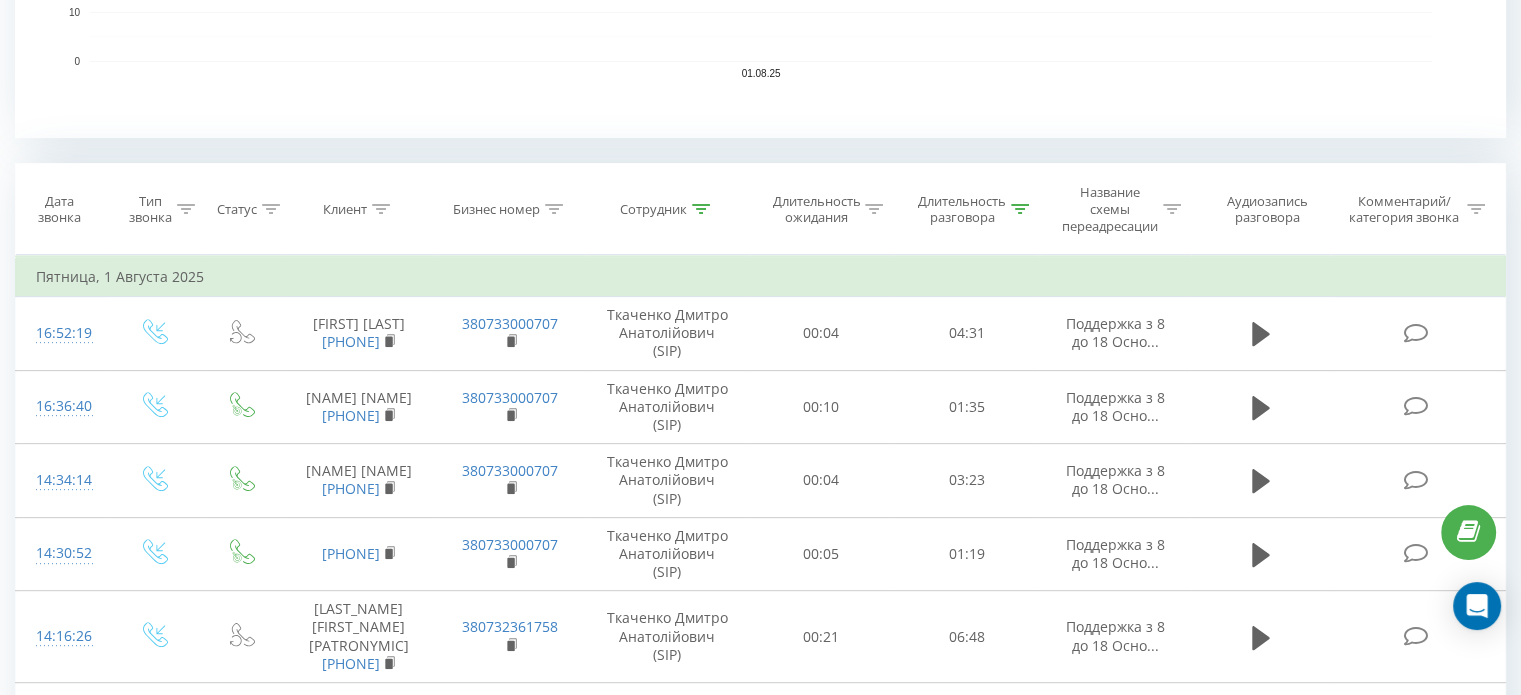 click at bounding box center (701, 209) 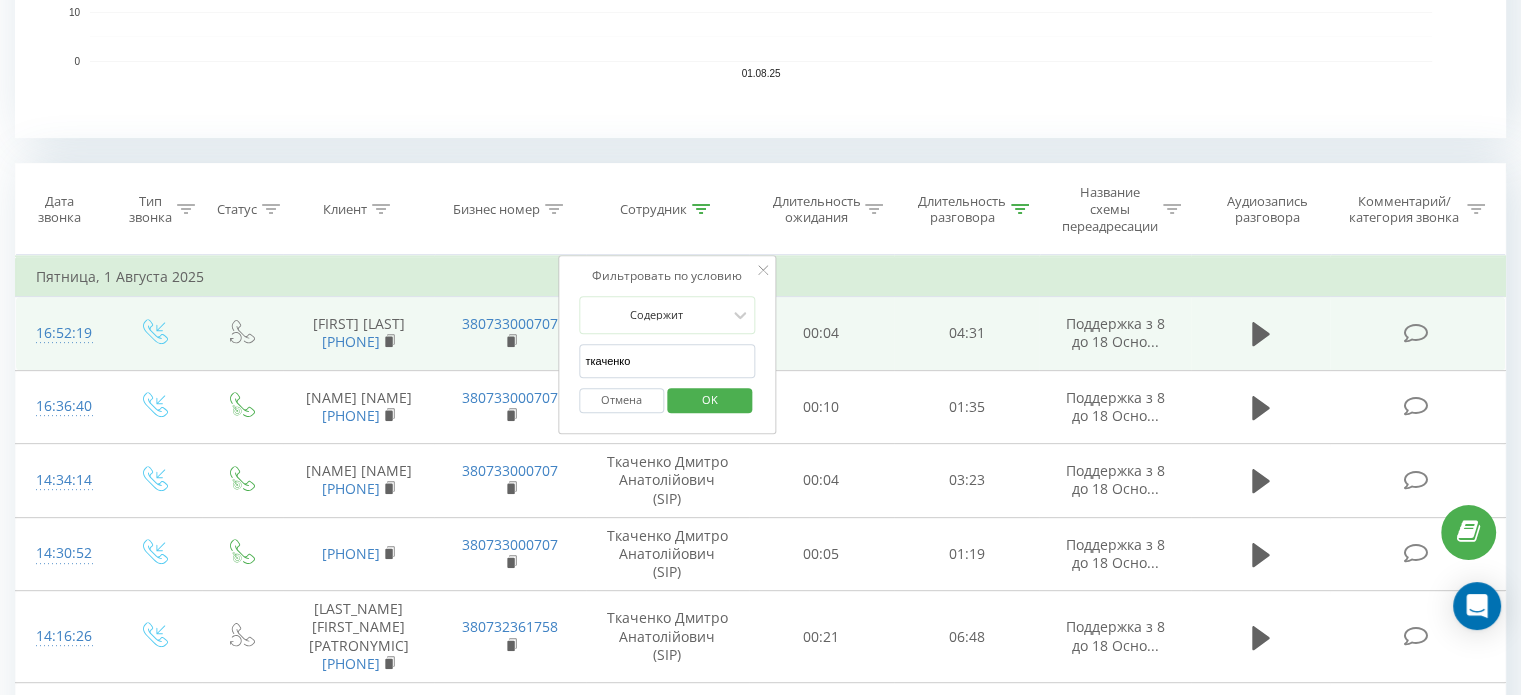 drag, startPoint x: 621, startPoint y: 368, endPoint x: 511, endPoint y: 383, distance: 111.01801 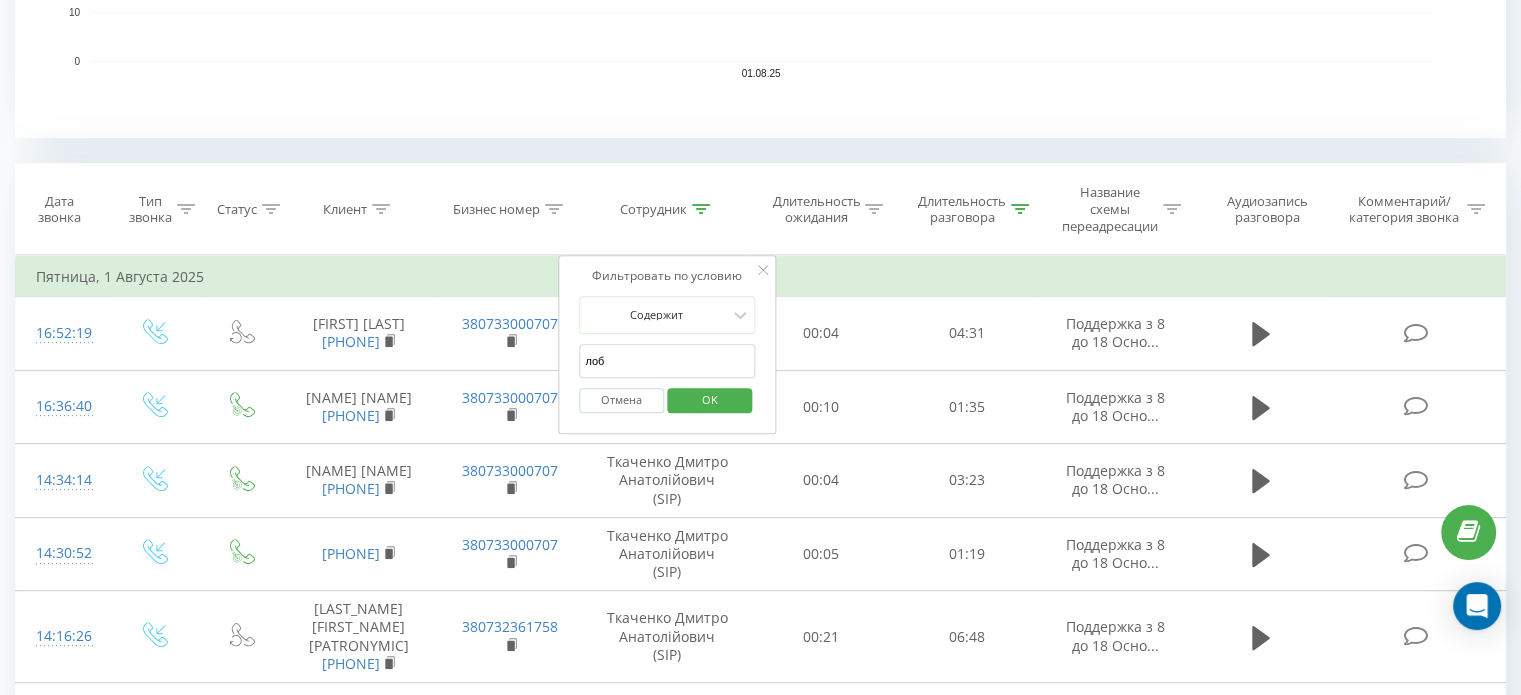 type on "лобас" 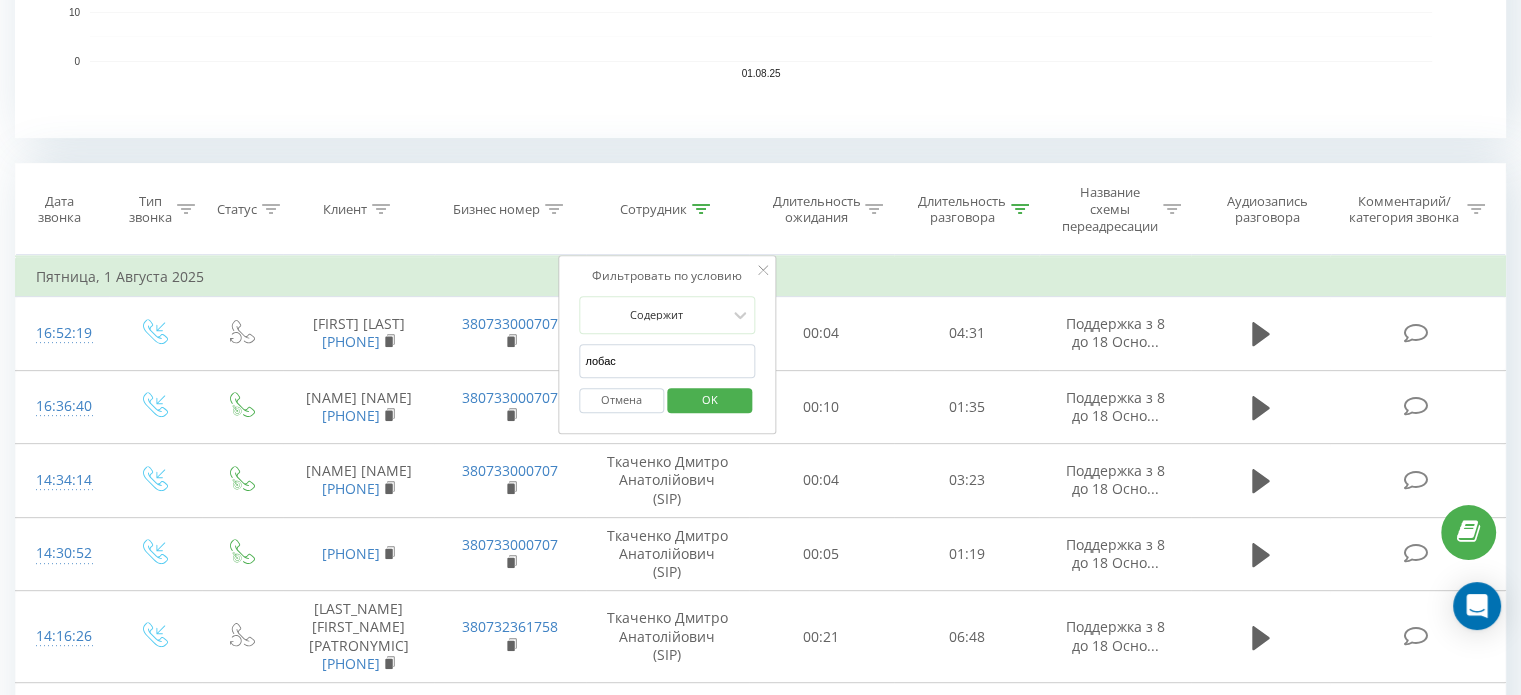 click on "OK" at bounding box center (710, 399) 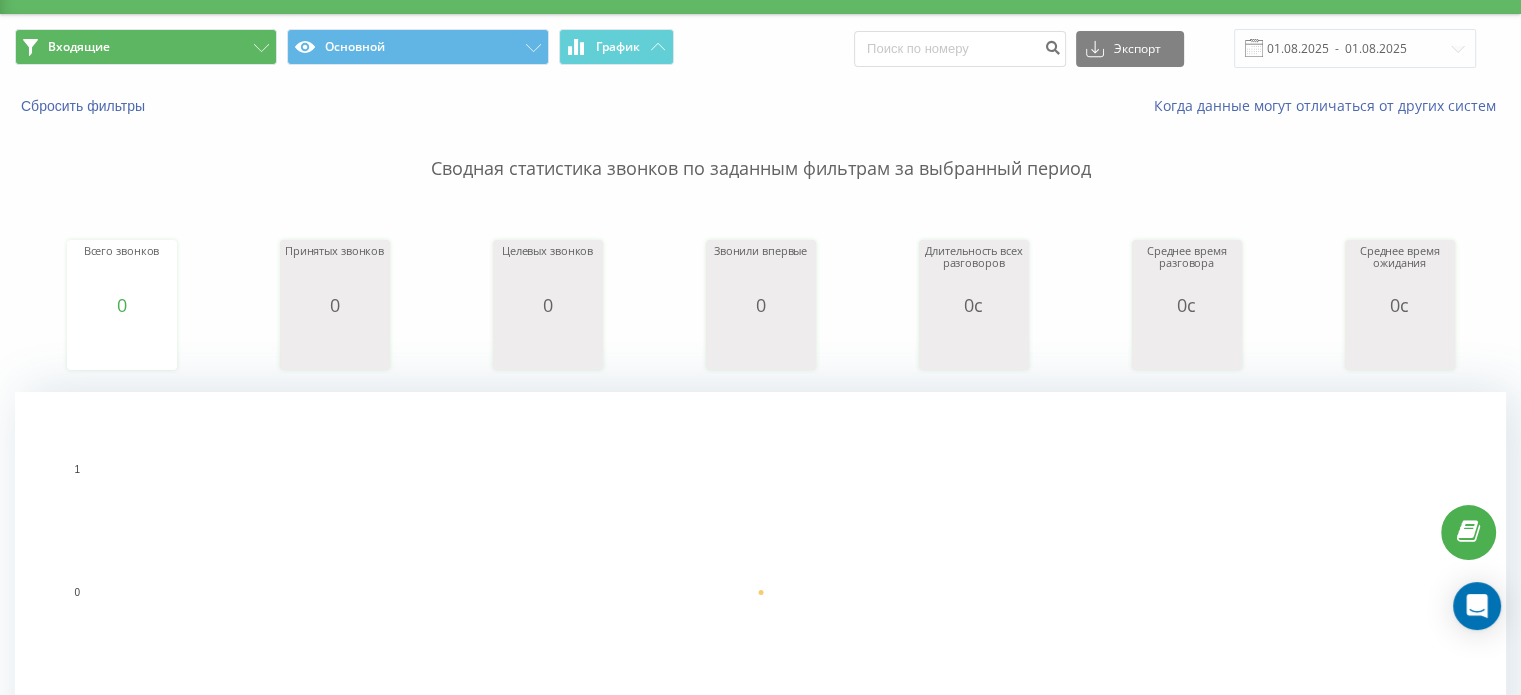 scroll, scrollTop: 10, scrollLeft: 0, axis: vertical 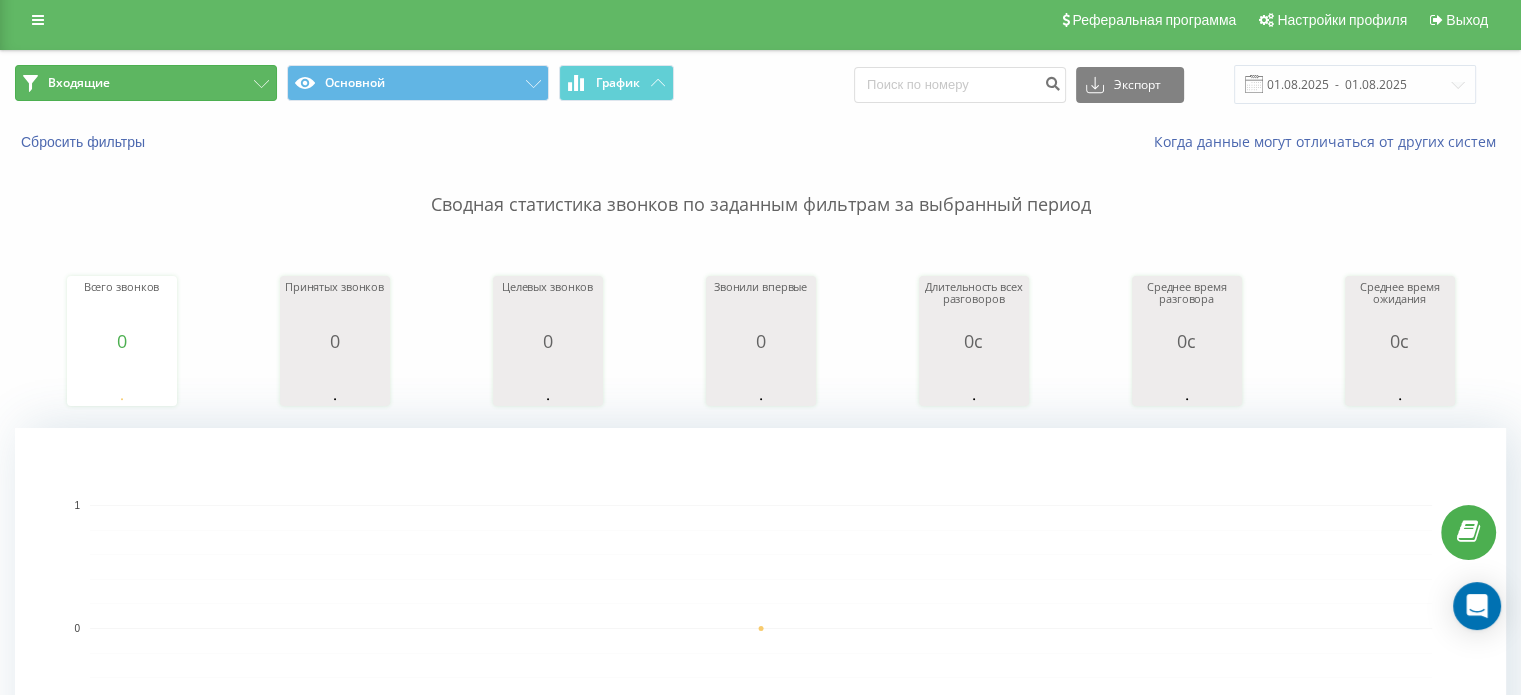 click on "Реферальная программа Настройки профиля Выход Входящие Основной График Экспорт .csv .xls .xlsx 01.08.2025  -  01.08.2025 Сбросить фильтры Когда данные могут отличаться от других систем Сводная статистика звонков по заданным фильтрам за выбранный период Всего звонков 0 date totalCalls 01.08.25 0 01.08.25 Принятых звонков 0 date answeredCalls 01.08.25 0 01.08.25 Целевых звонков 0 date properCalls 01.08.25 0 01.08.25 Звонили впервые 0 date uniqueCalls 01.08.25 0 01.08.25 Длительность всех разговоров 0с date allConversationsLength 01.08.25 0 01.08.25 Среднее время разговора 0с date averageConversationTime 01.08.25 0 01.08.25 Среднее время ожидания 0с date averageWaitingTime 01.08.25 0 01.08.25 01.08.25 -1 0 1" at bounding box center (760, 701) 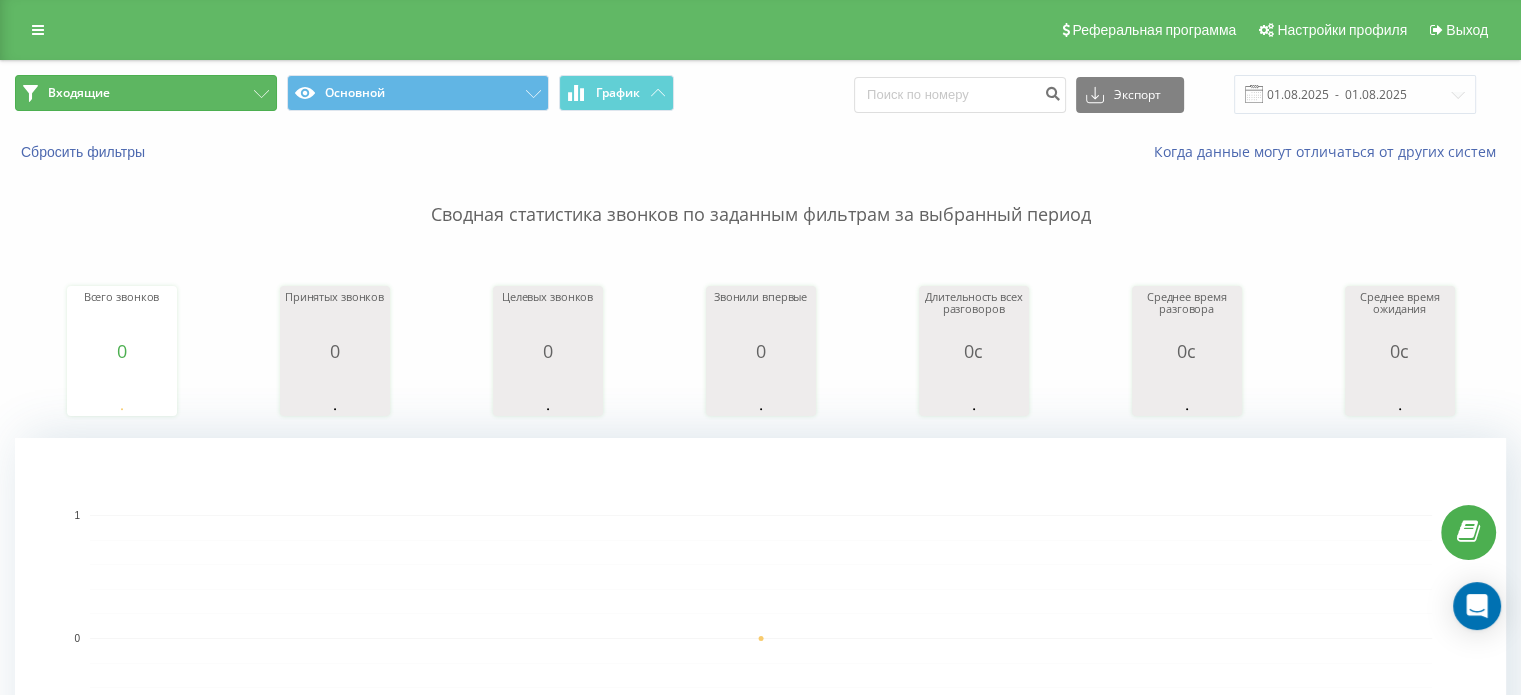 click on "Входящие" at bounding box center [146, 93] 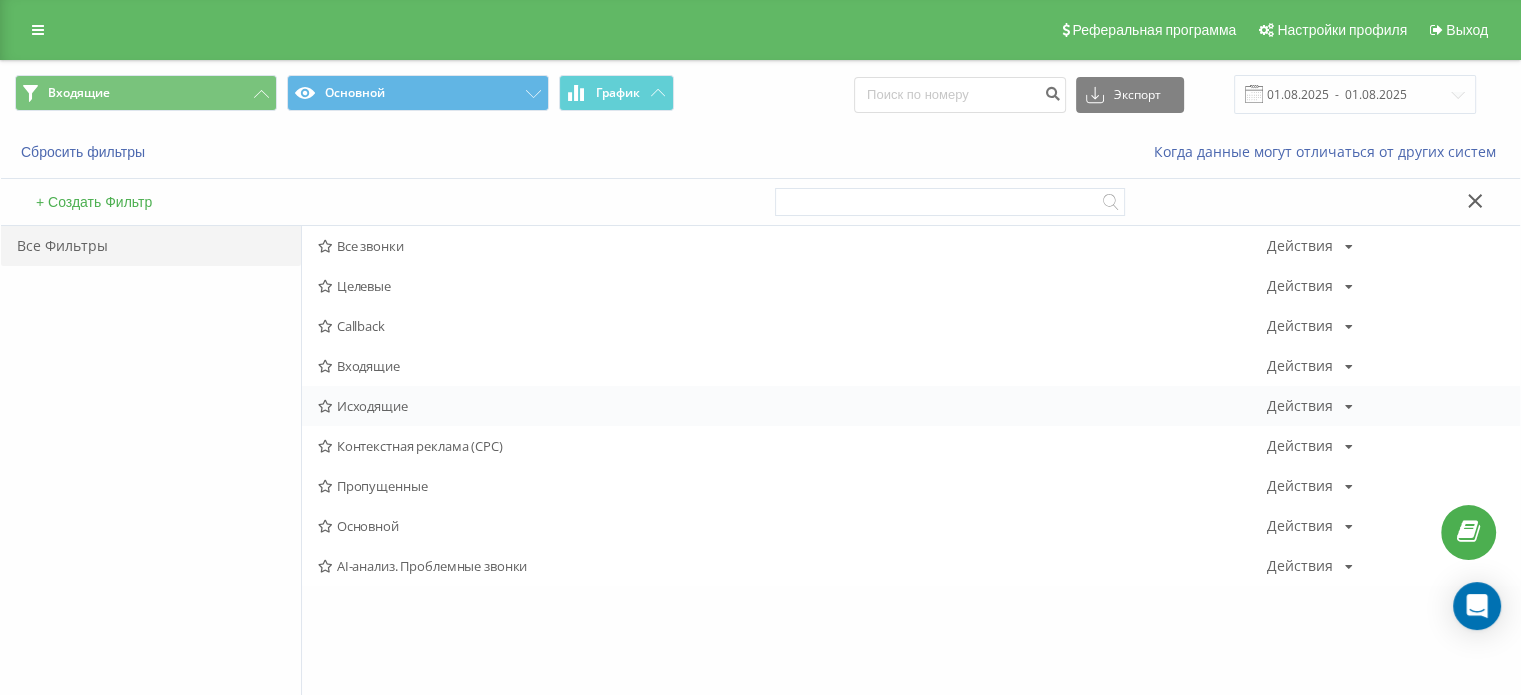 click on "Исходящие" at bounding box center (792, 406) 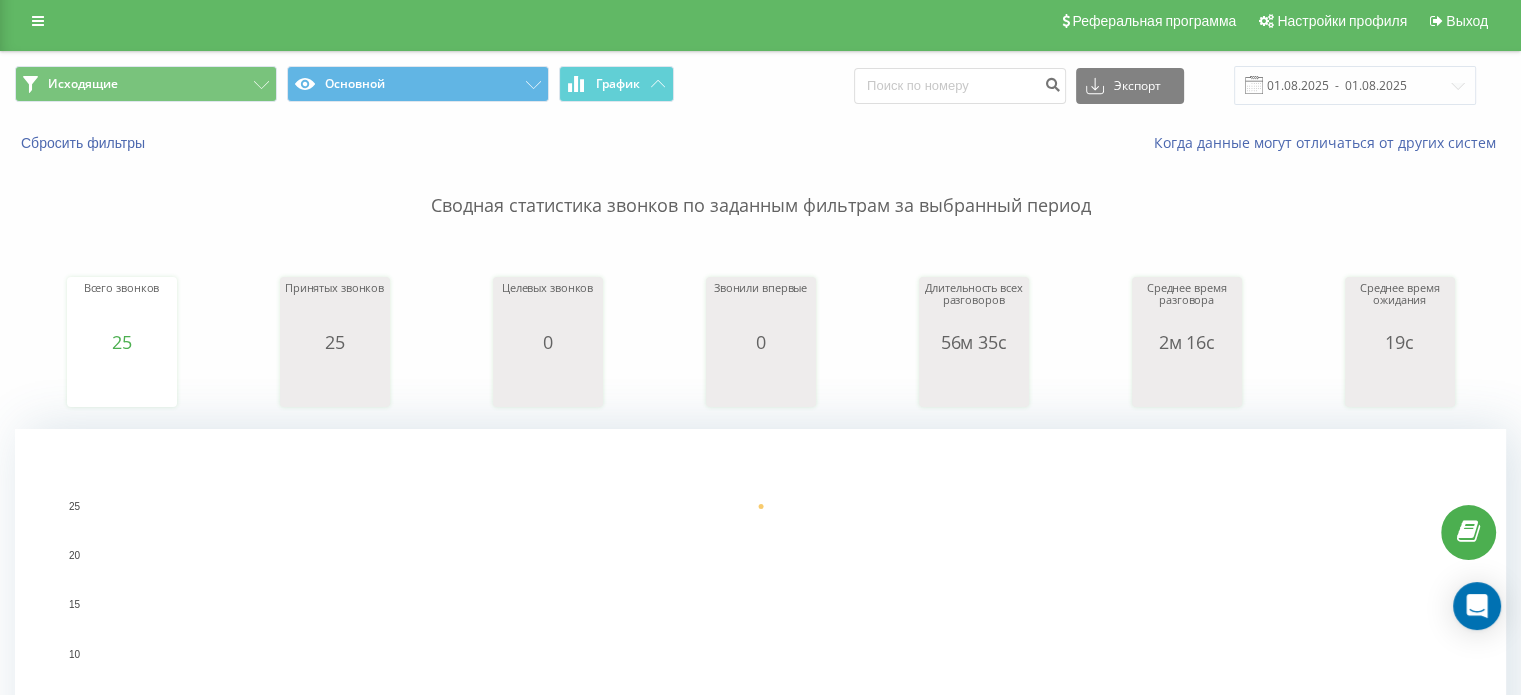 scroll, scrollTop: 700, scrollLeft: 0, axis: vertical 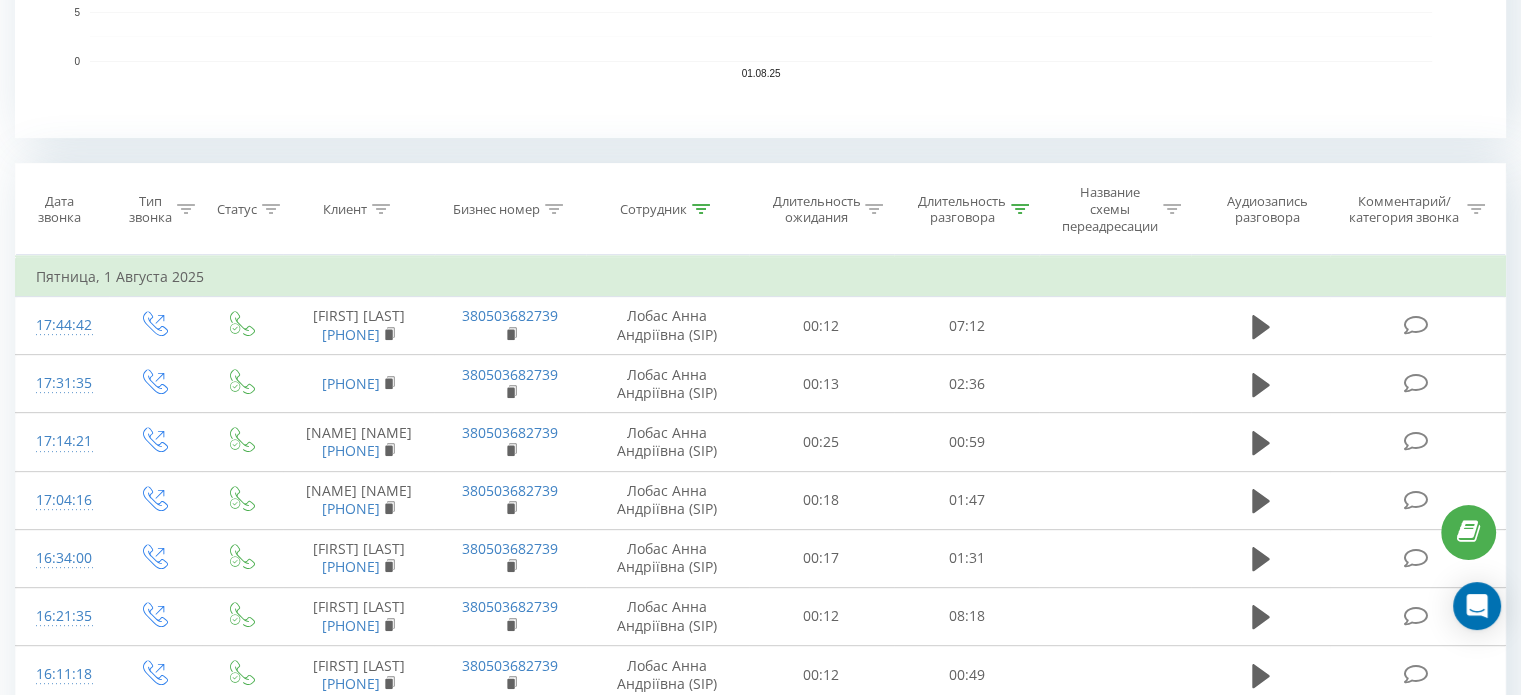 click at bounding box center [1020, 209] 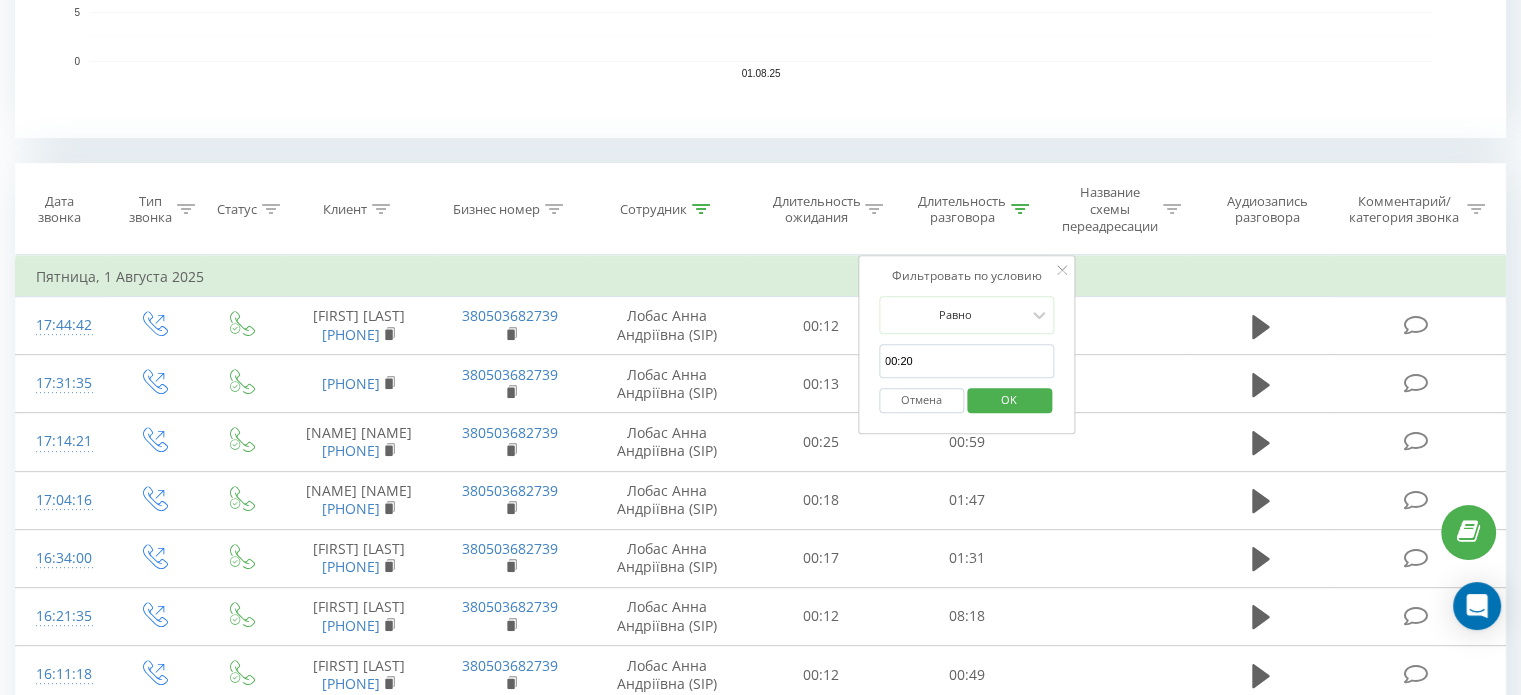 click on "Отмена" at bounding box center (921, 400) 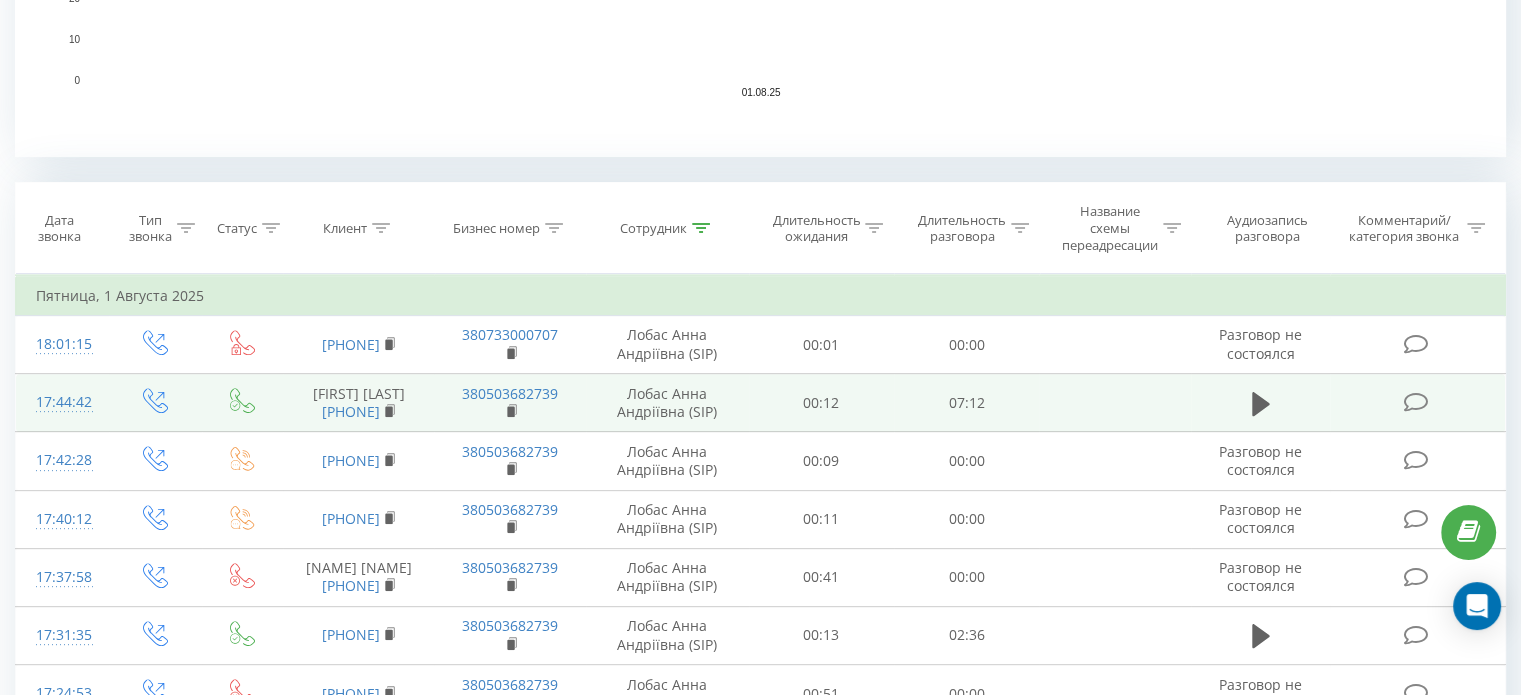 scroll, scrollTop: 680, scrollLeft: 0, axis: vertical 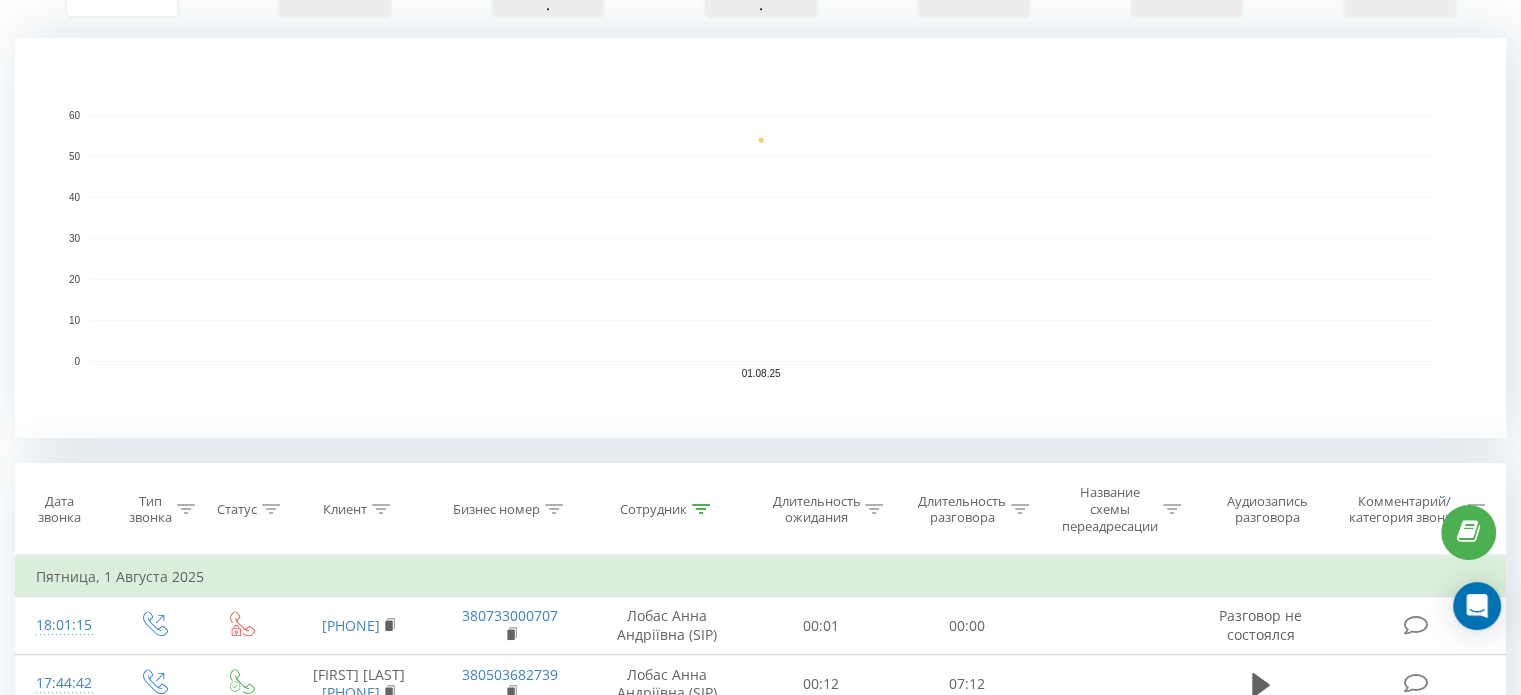 click 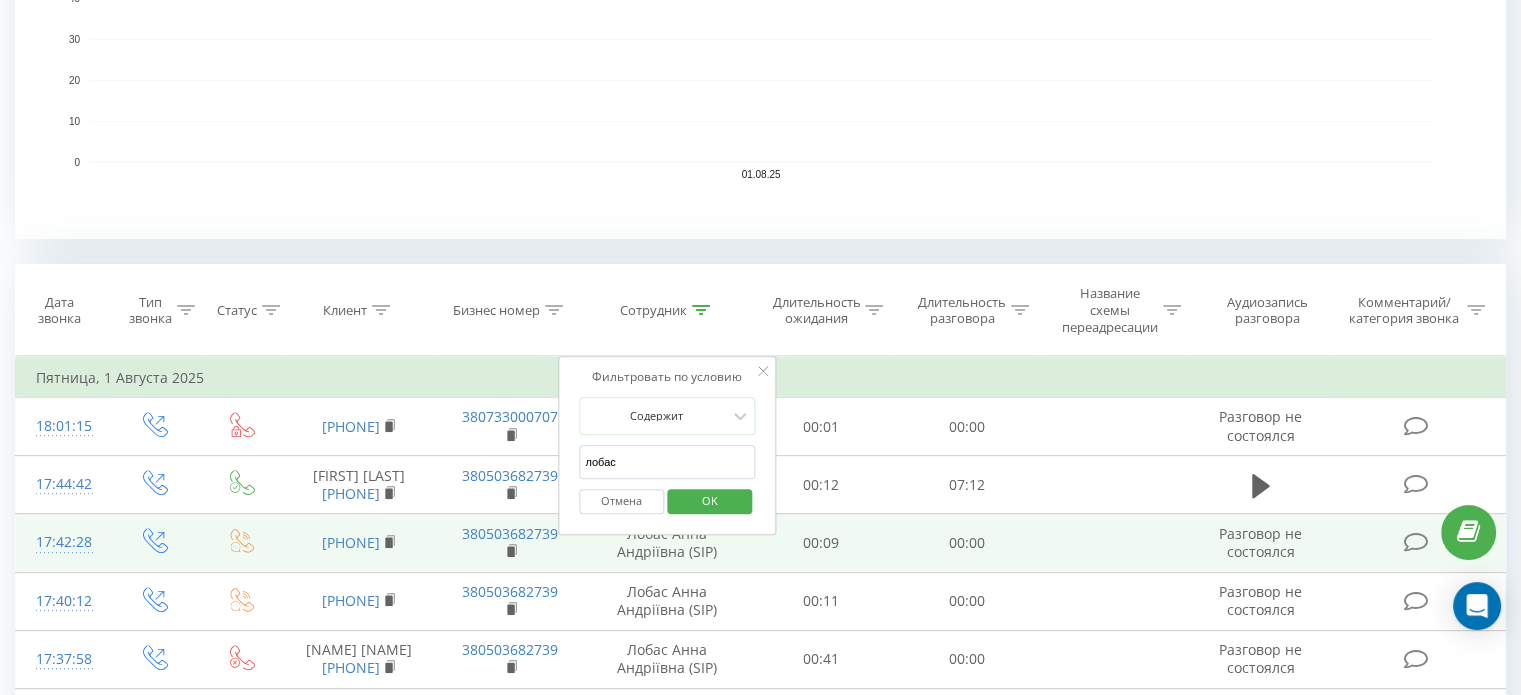 scroll, scrollTop: 700, scrollLeft: 0, axis: vertical 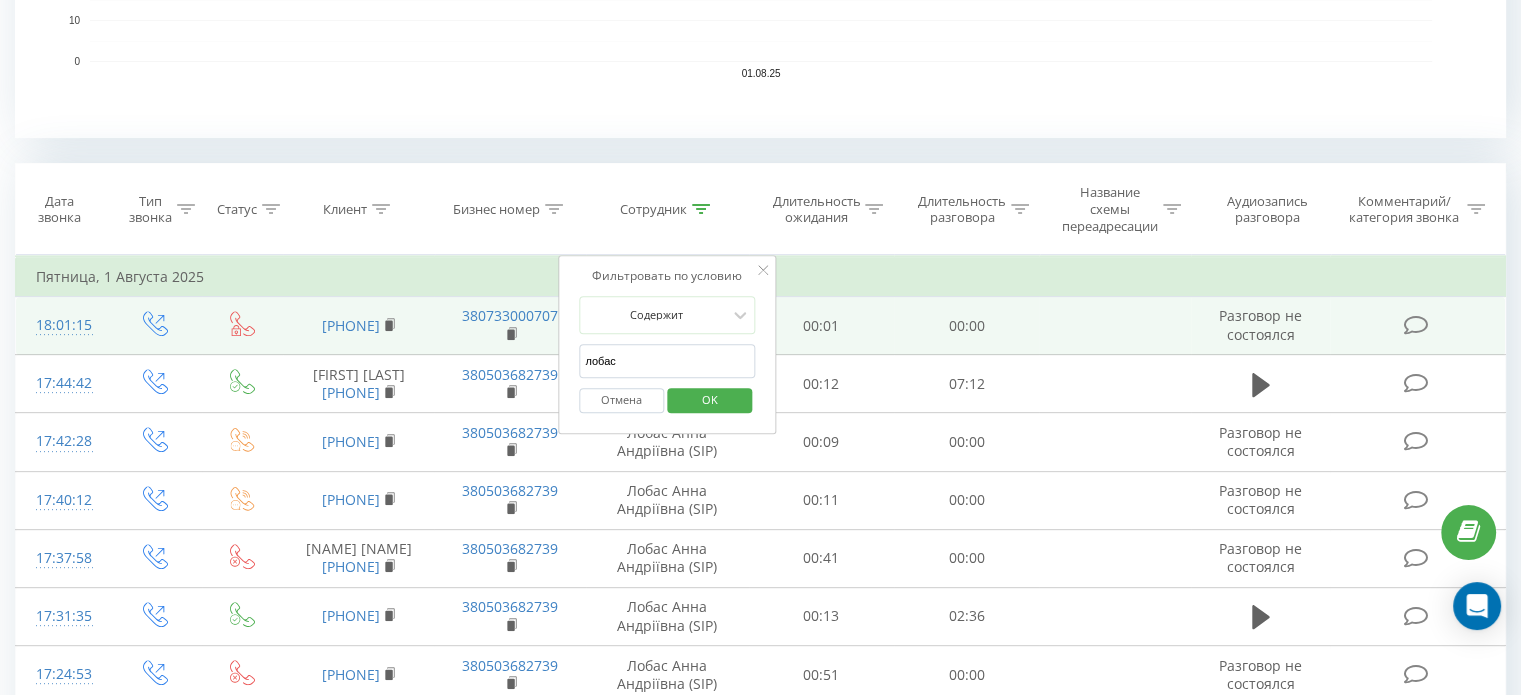 drag, startPoint x: 528, startPoint y: 344, endPoint x: 457, endPoint y: 342, distance: 71.02816 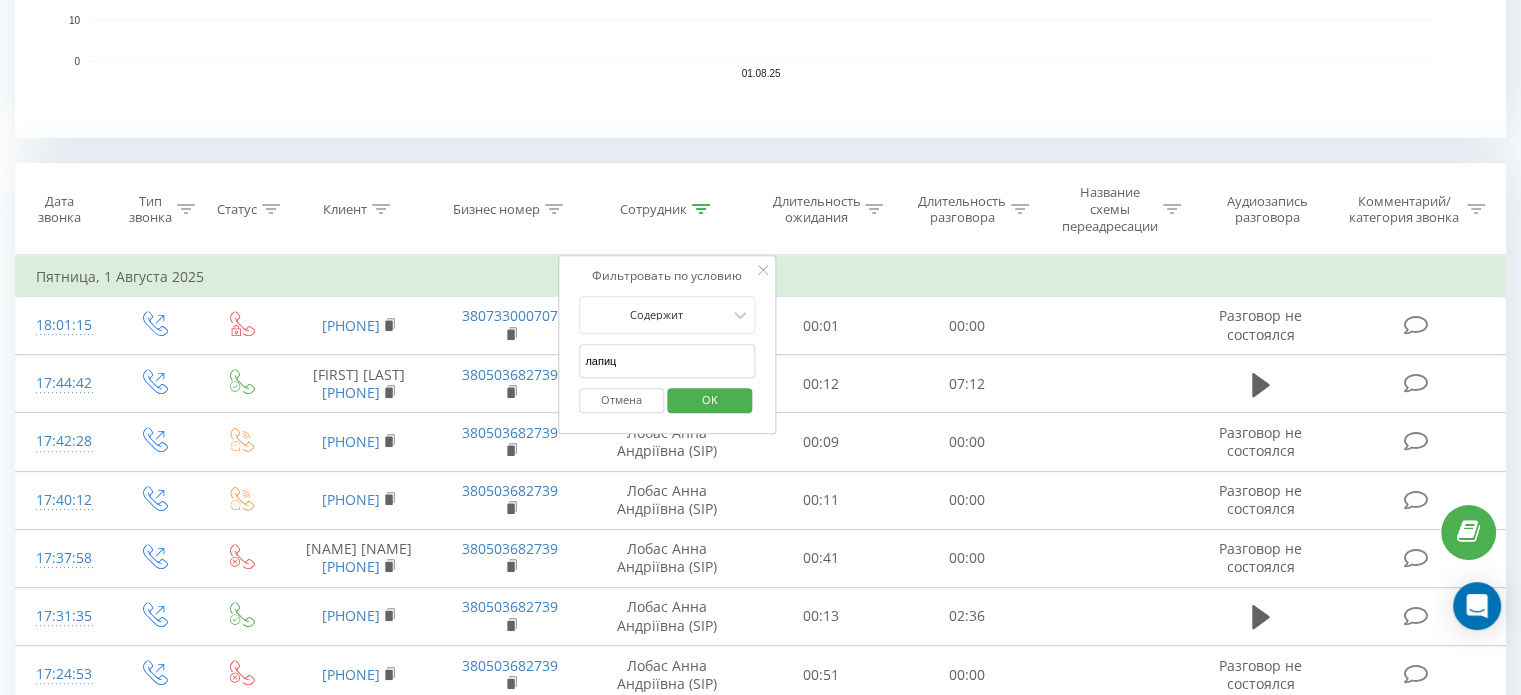 type on "лапицький" 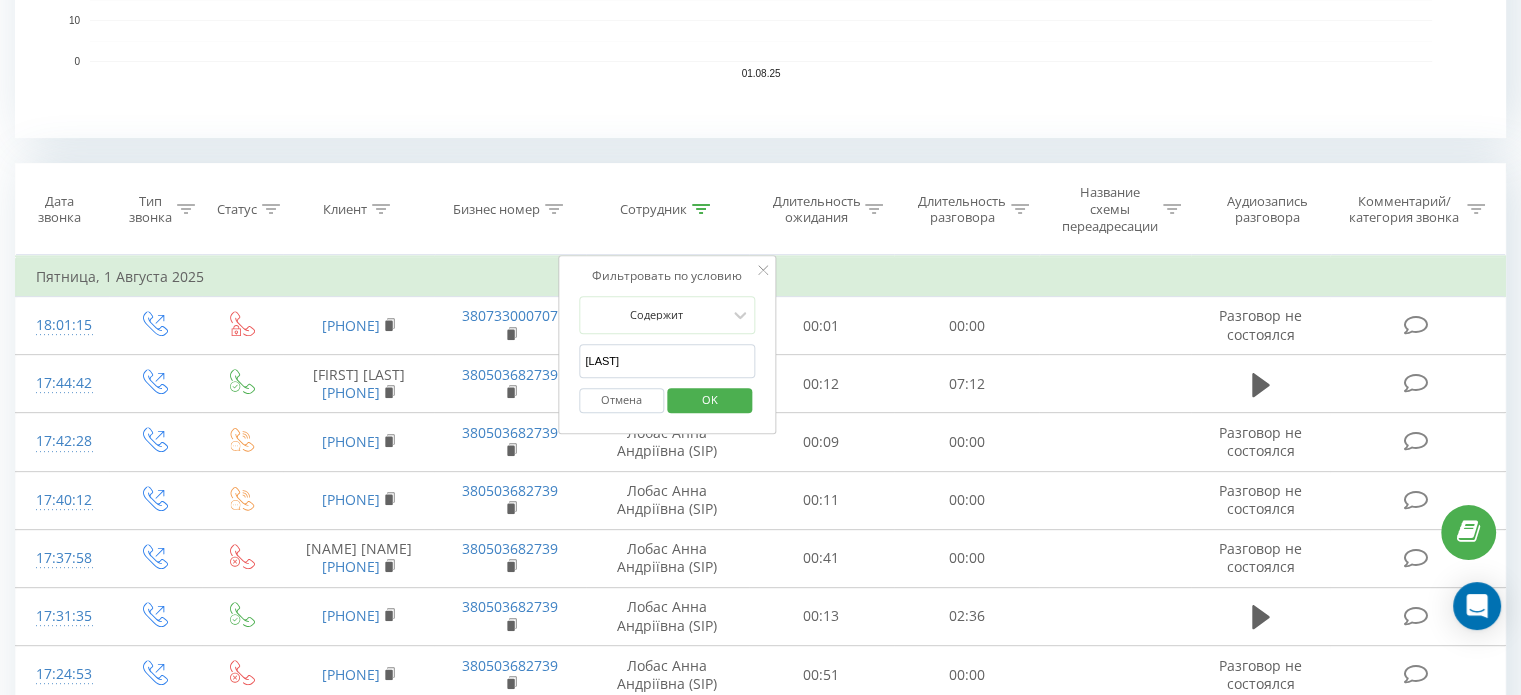 click on "OK" at bounding box center [710, 399] 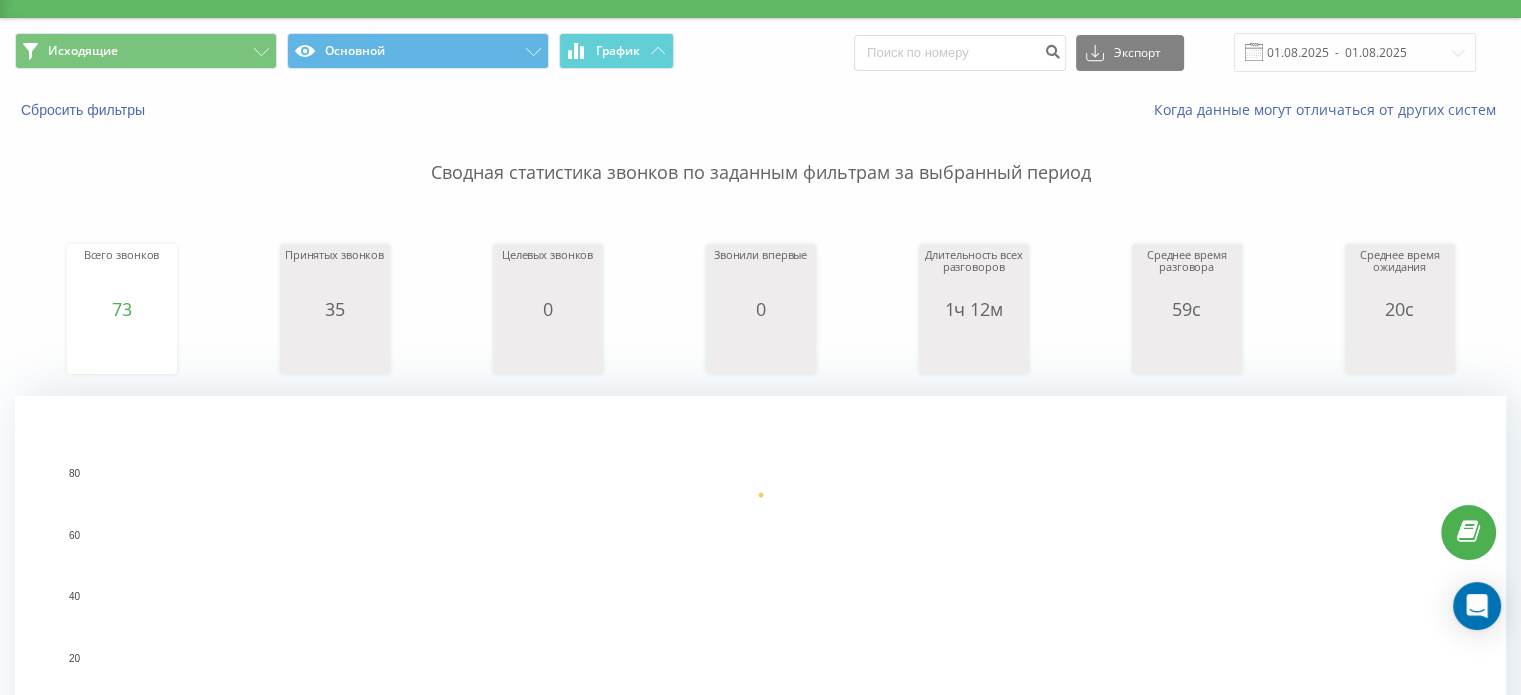 scroll, scrollTop: 0, scrollLeft: 0, axis: both 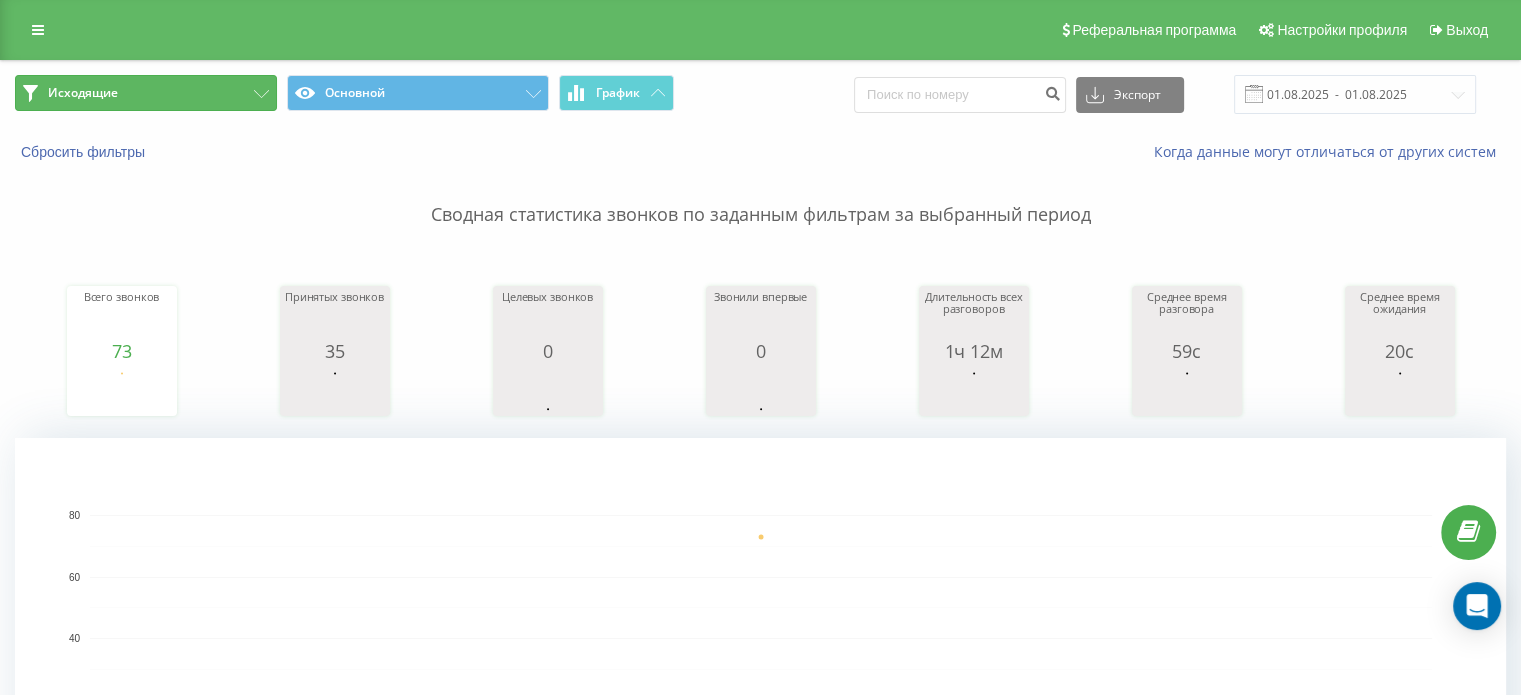 click on "Исходящие" at bounding box center [146, 93] 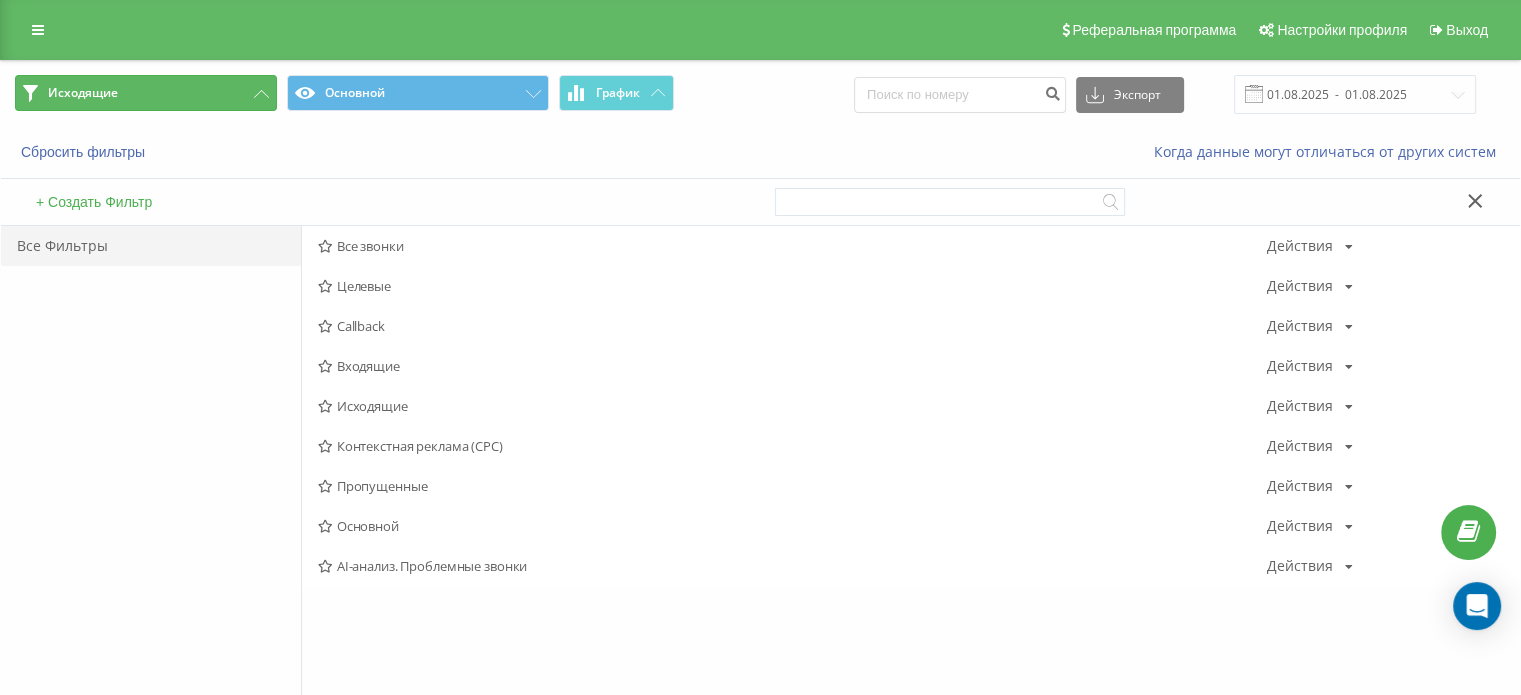 click on "Исходящие" at bounding box center [146, 93] 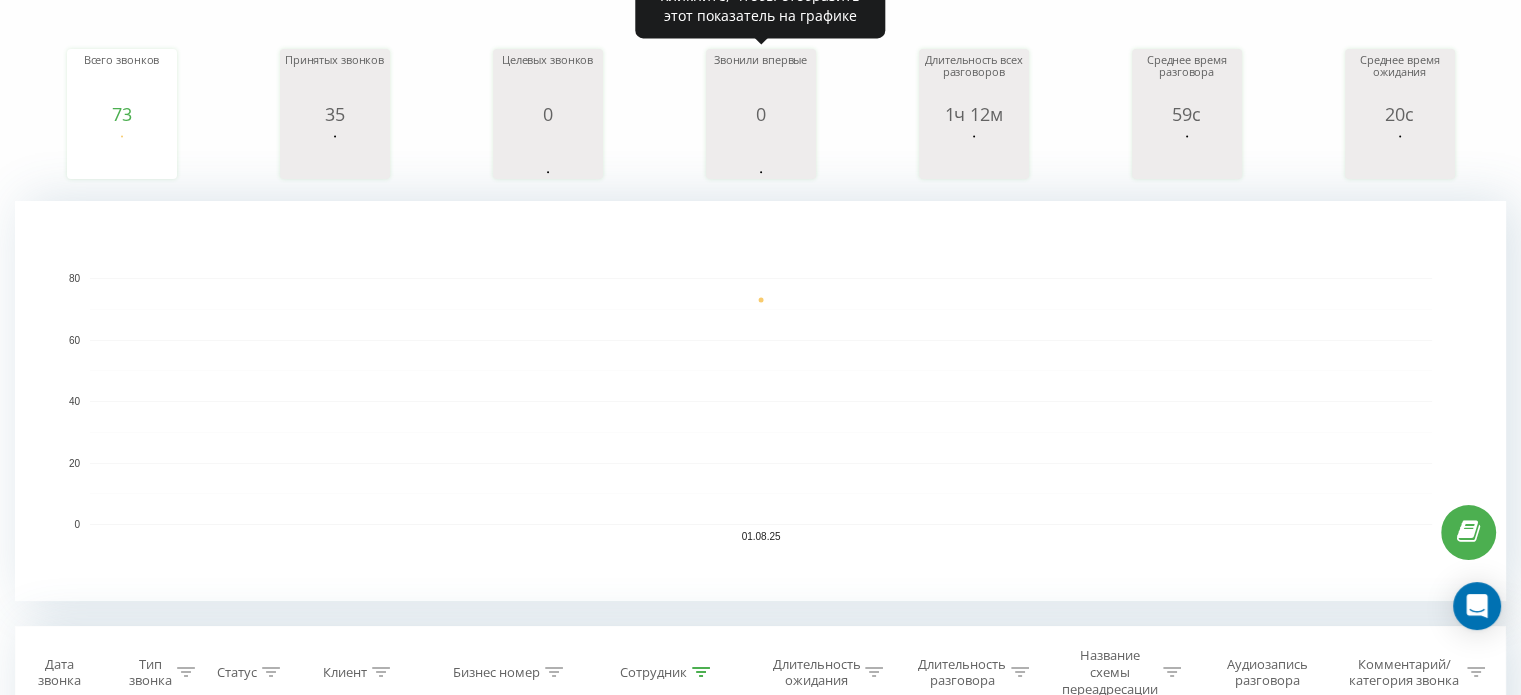 scroll, scrollTop: 400, scrollLeft: 0, axis: vertical 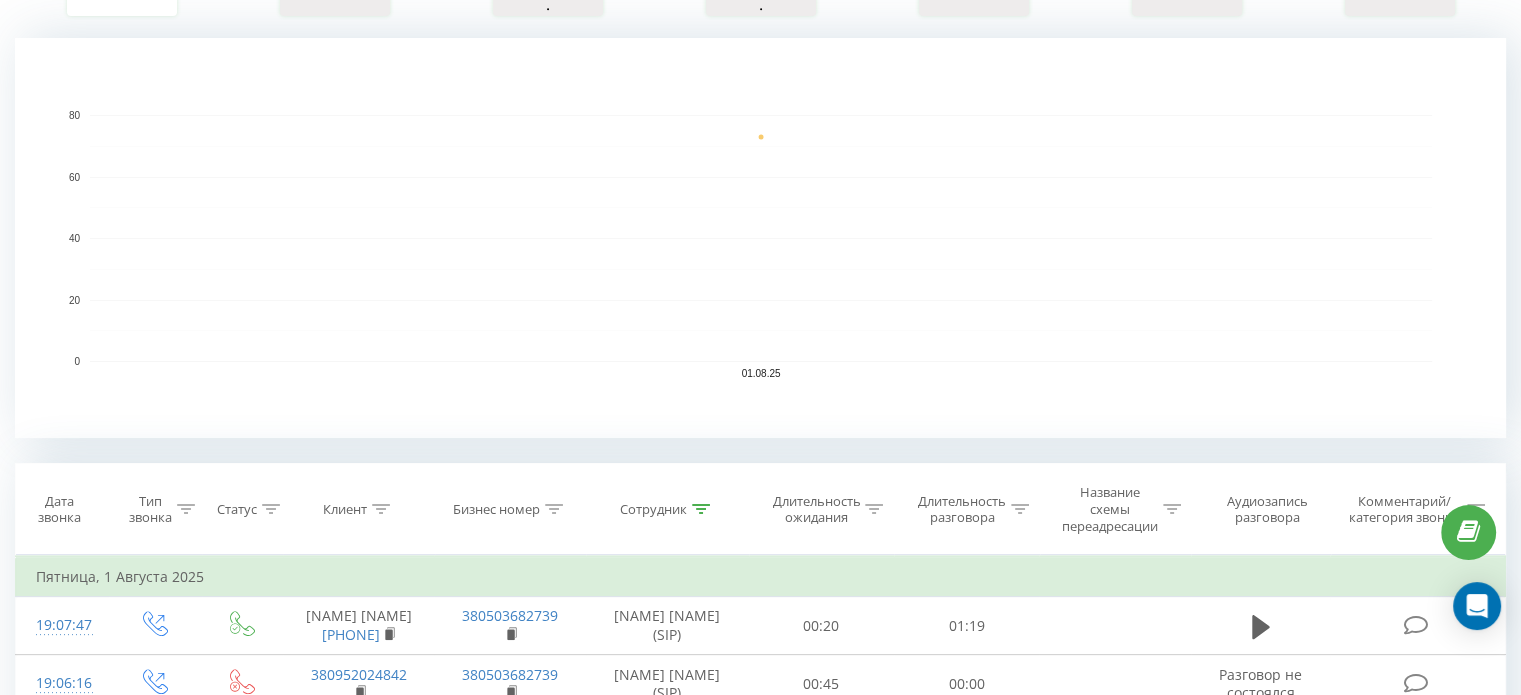 click 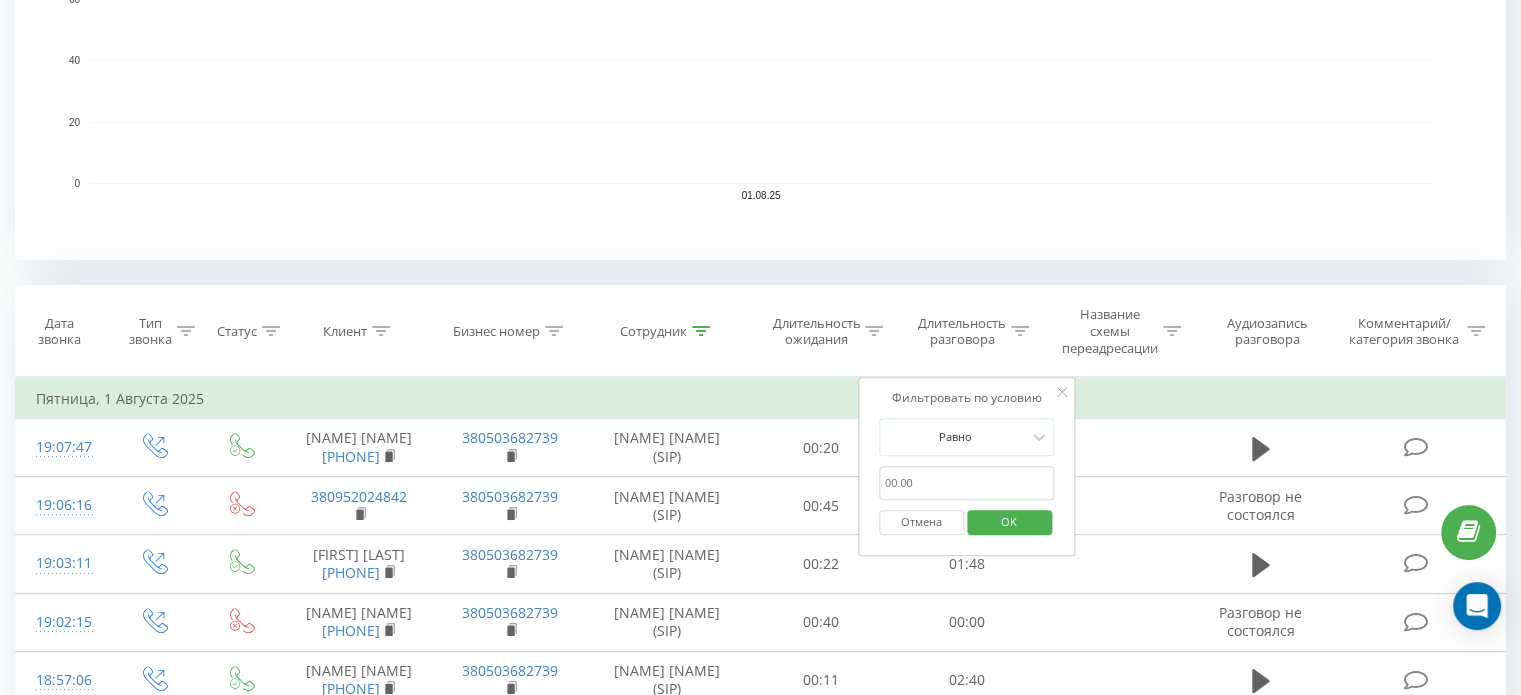 scroll, scrollTop: 700, scrollLeft: 0, axis: vertical 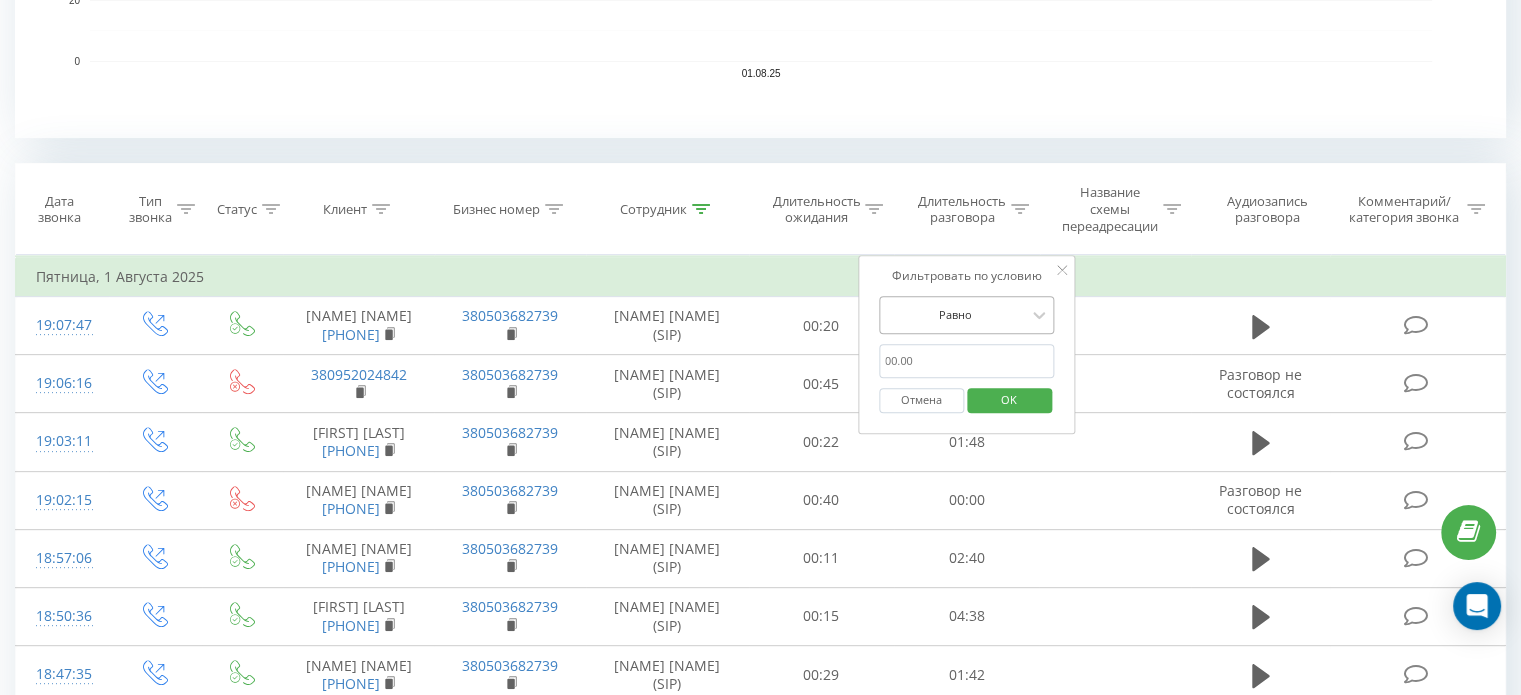 click at bounding box center (956, 314) 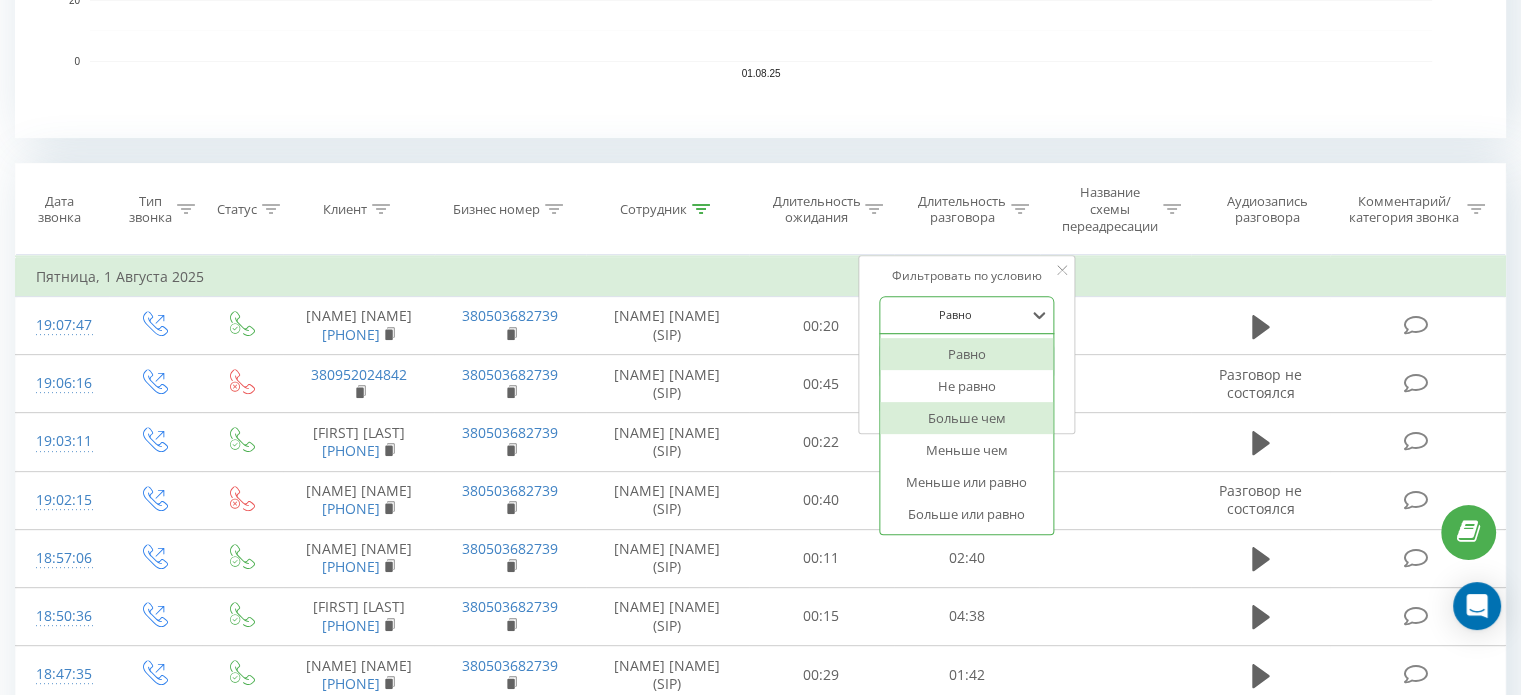 click on "Больше чем" at bounding box center (967, 418) 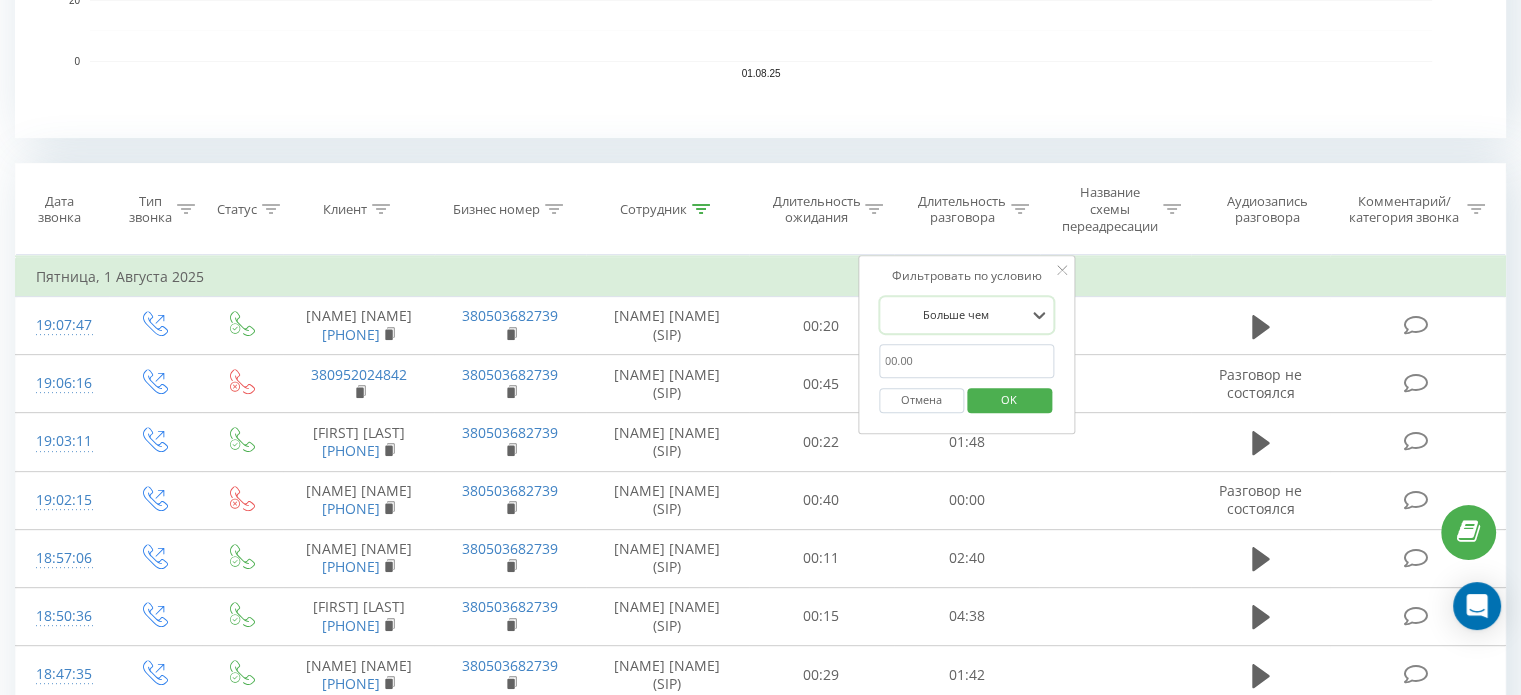 click on "00:20" at bounding box center [967, 361] 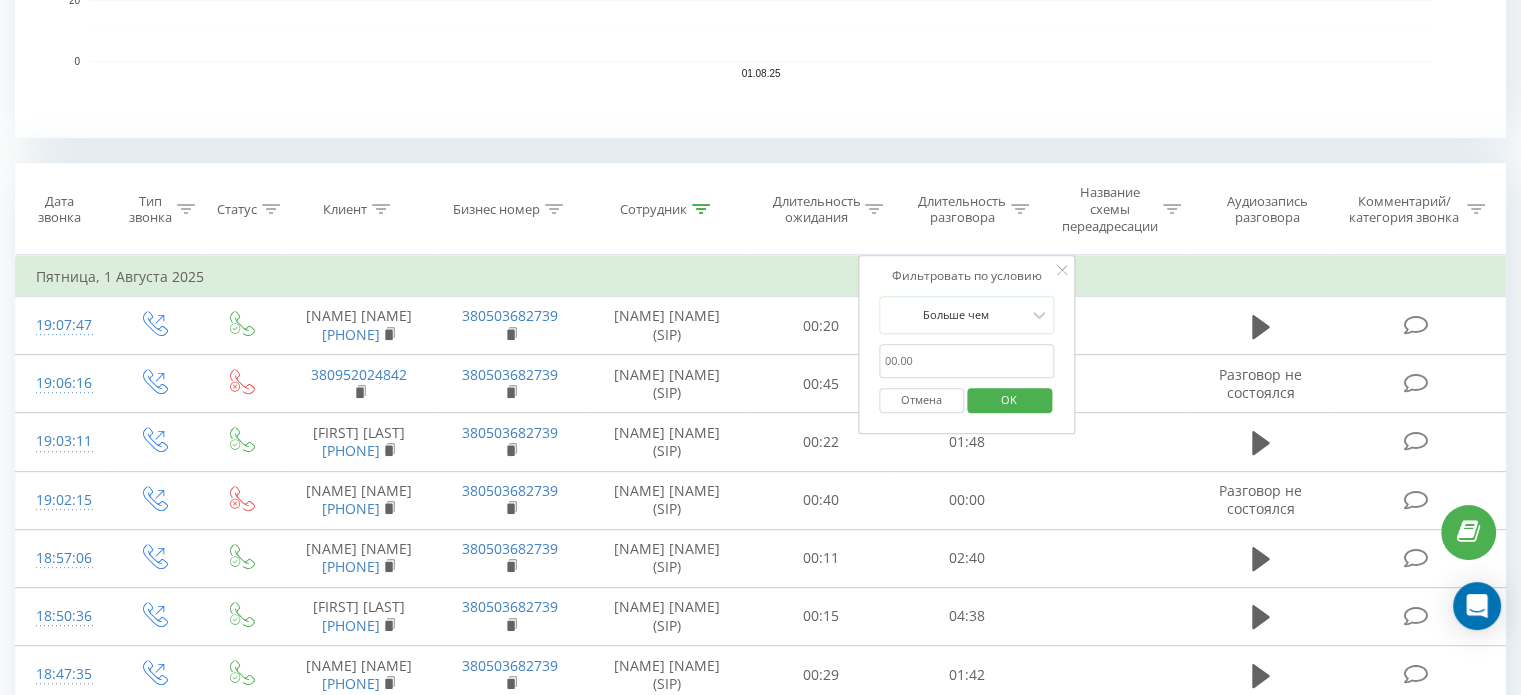 type on "00:20" 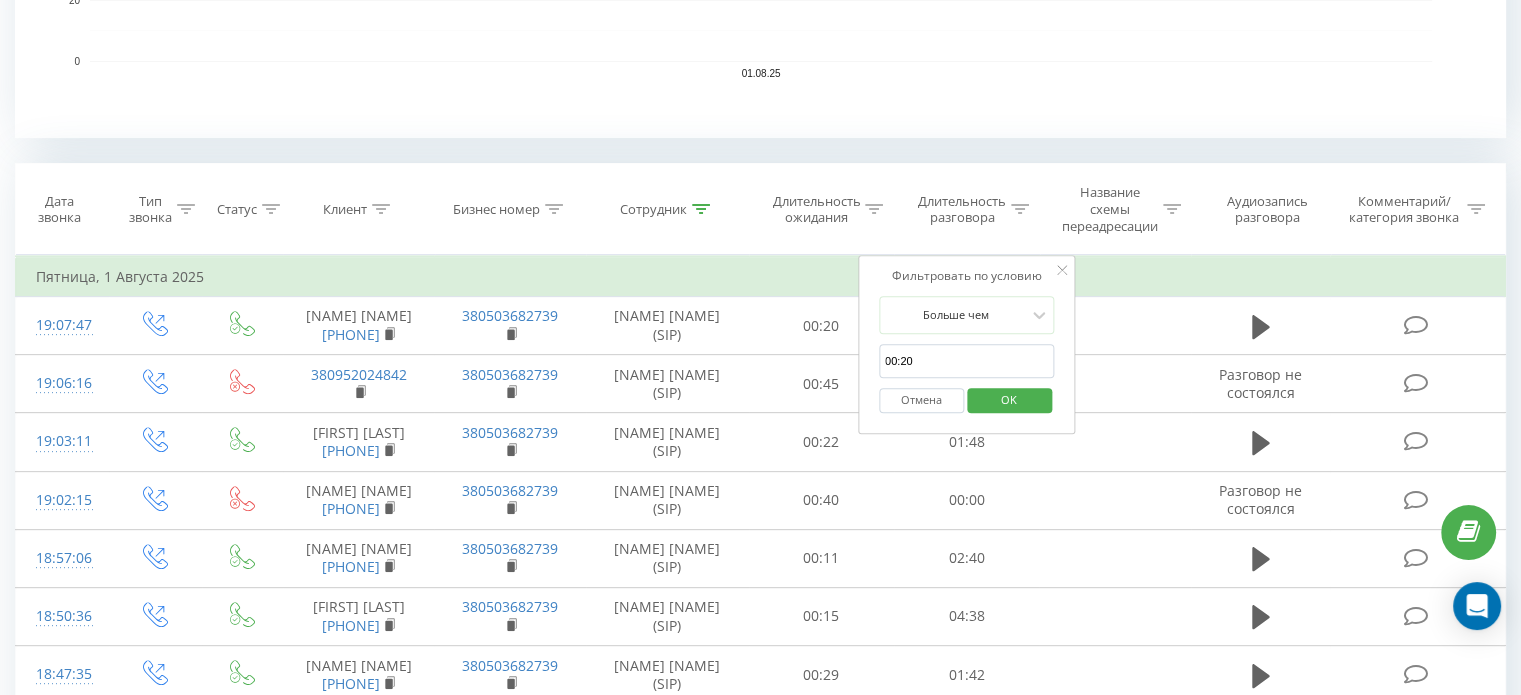 click on "OK" at bounding box center (1009, 399) 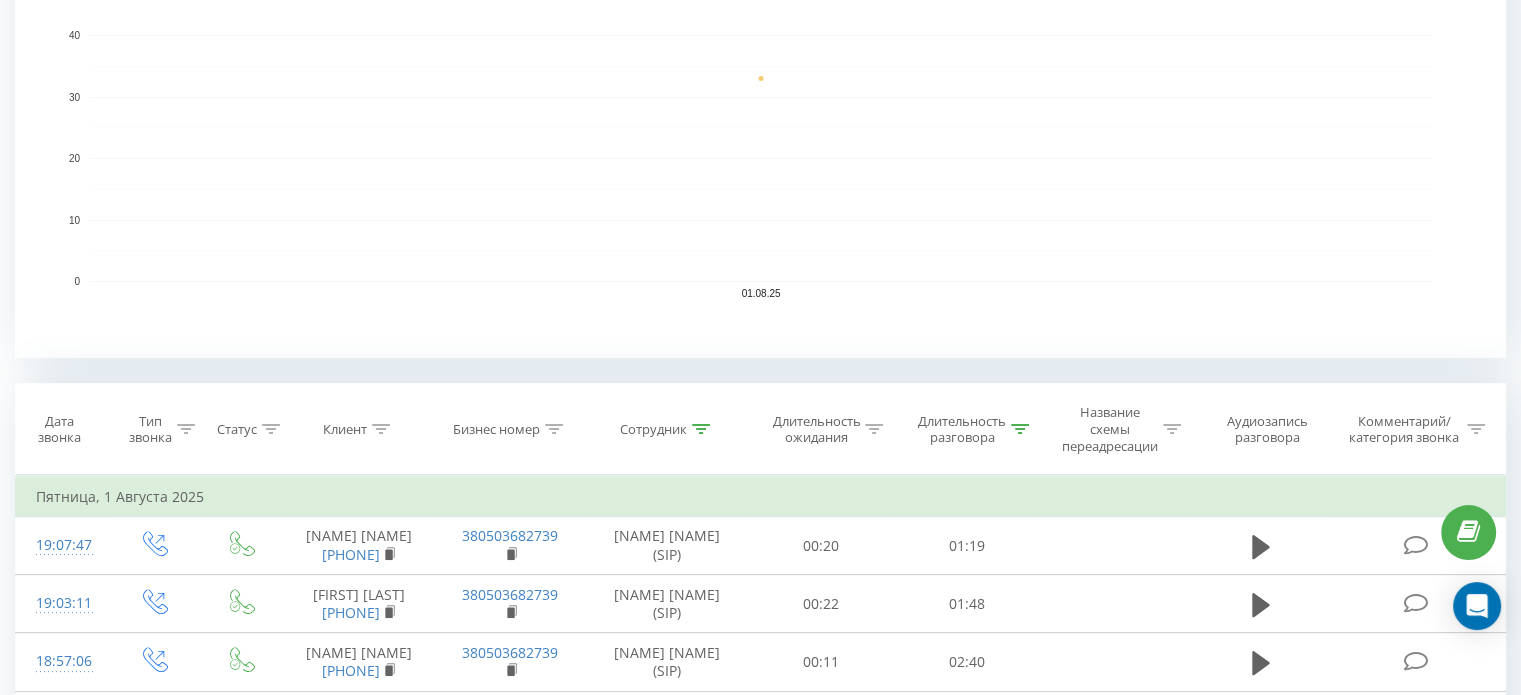 scroll, scrollTop: 0, scrollLeft: 0, axis: both 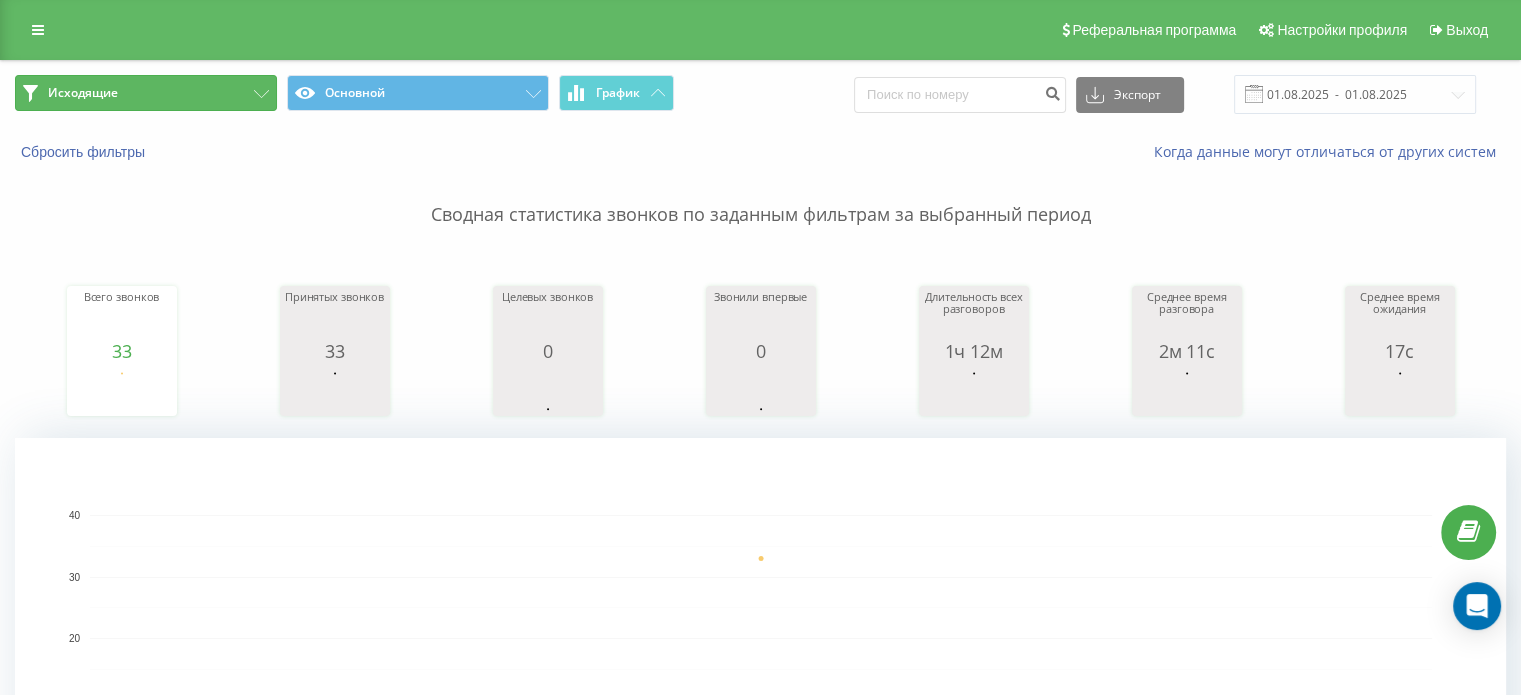 click on "Исходящие" at bounding box center [146, 93] 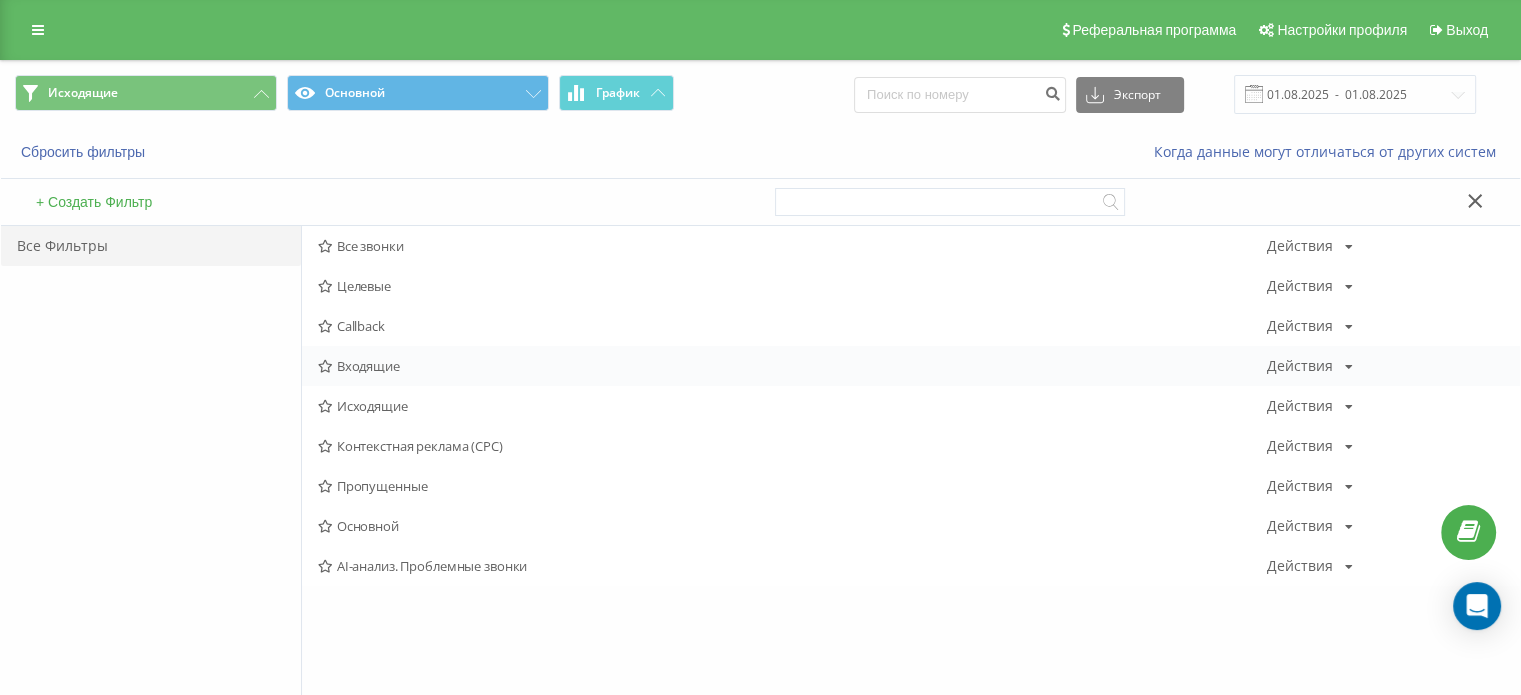 click on "Входящие" at bounding box center [792, 366] 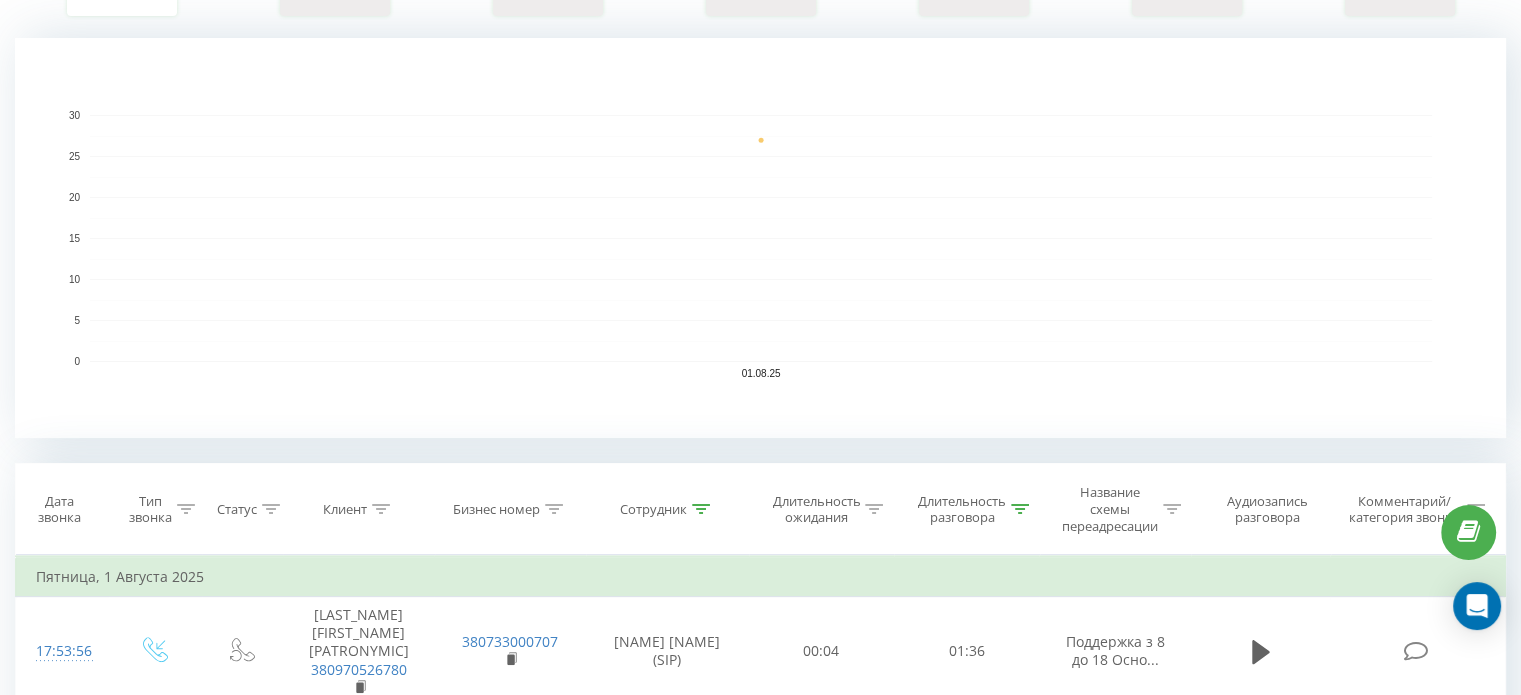 click 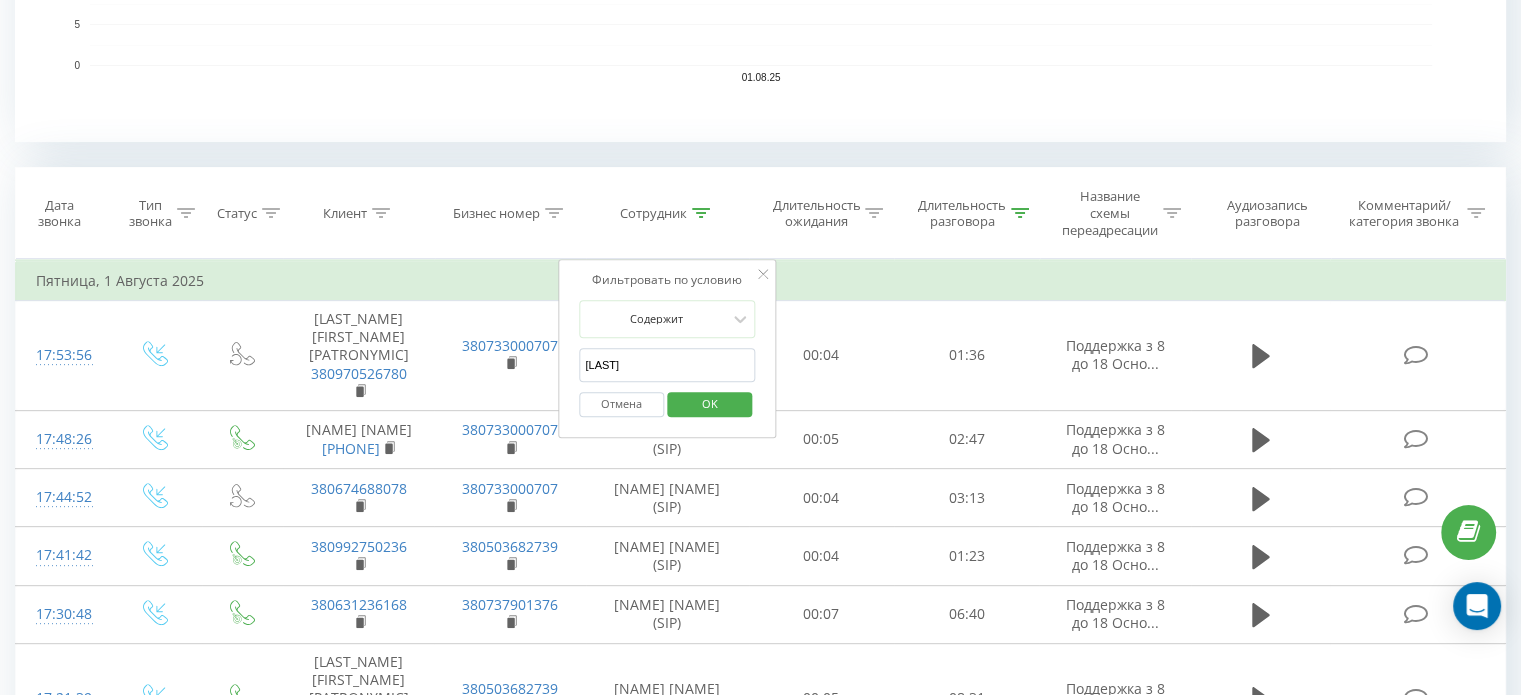 scroll, scrollTop: 700, scrollLeft: 0, axis: vertical 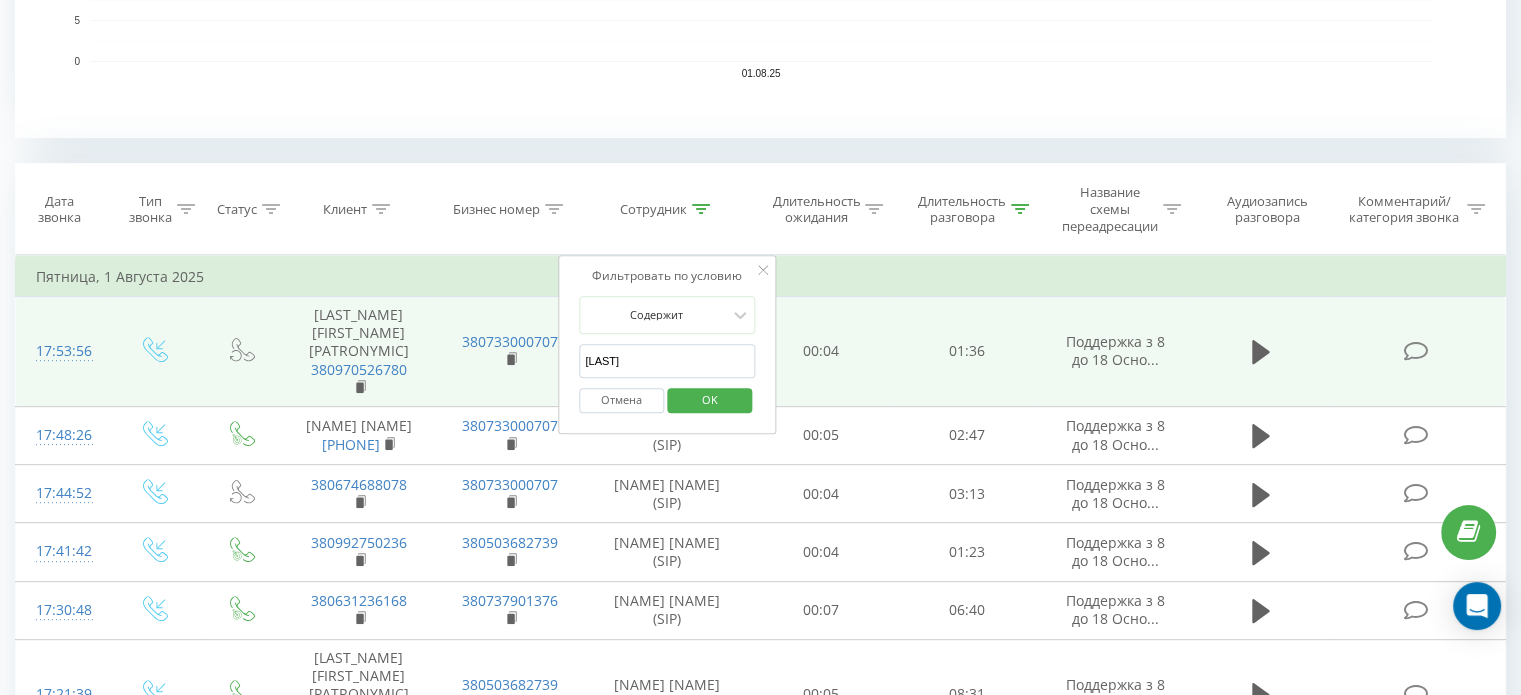 drag, startPoint x: 652, startPoint y: 370, endPoint x: 542, endPoint y: 365, distance: 110.11358 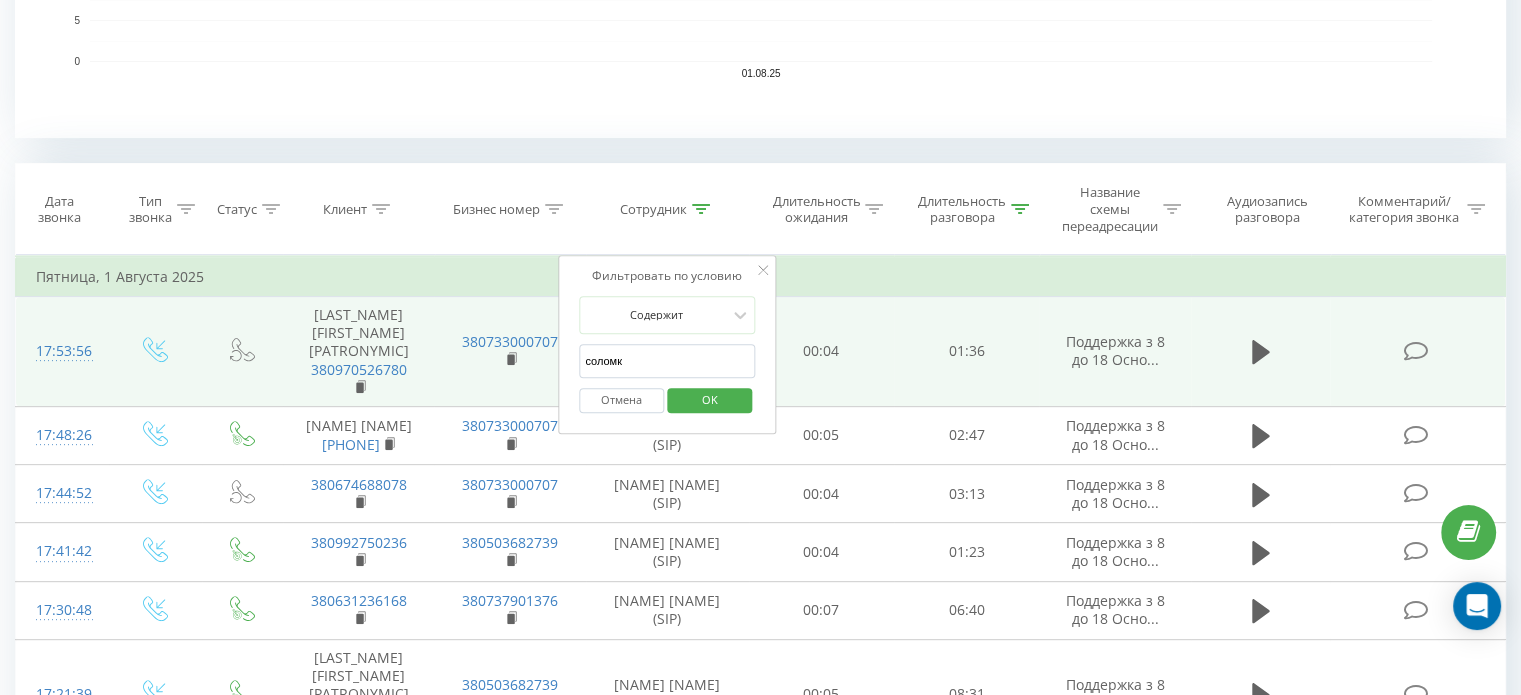 type on "соломка" 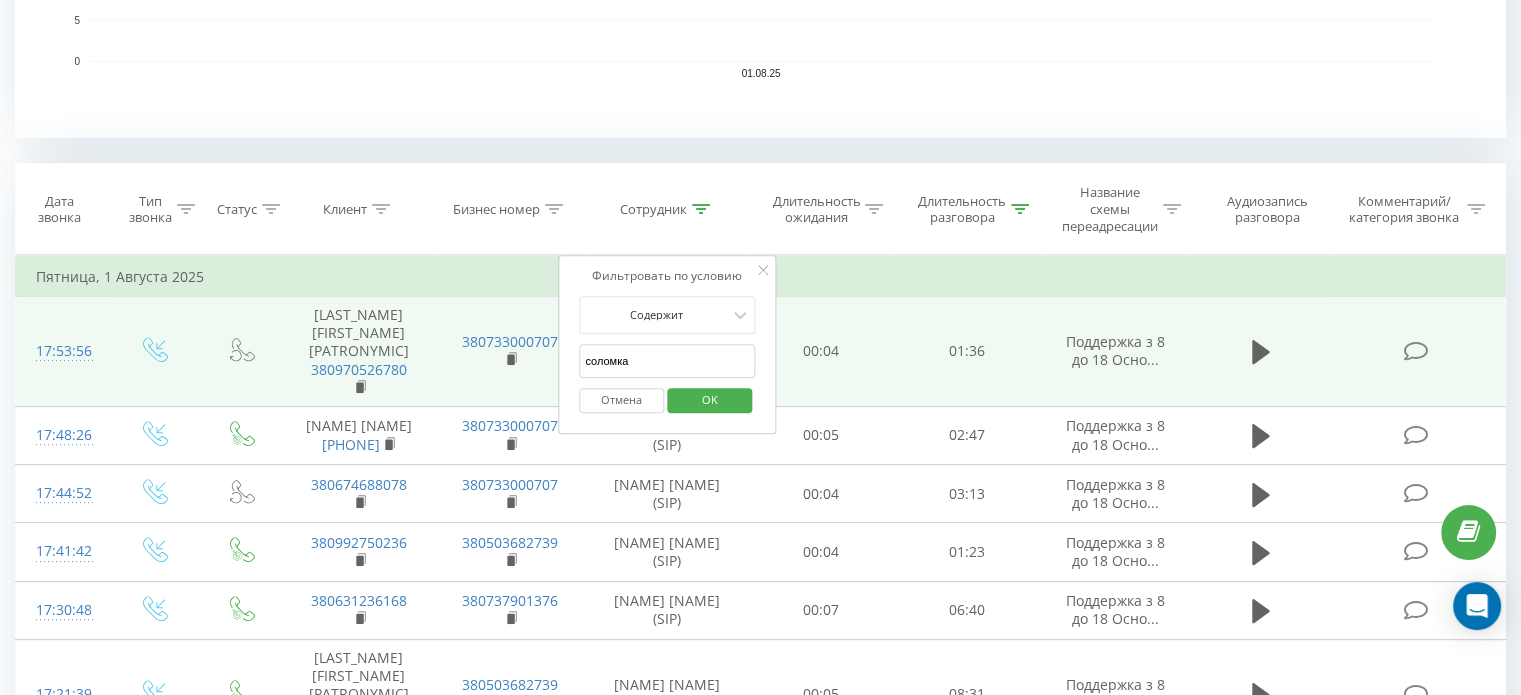 click on "OK" at bounding box center [709, 400] 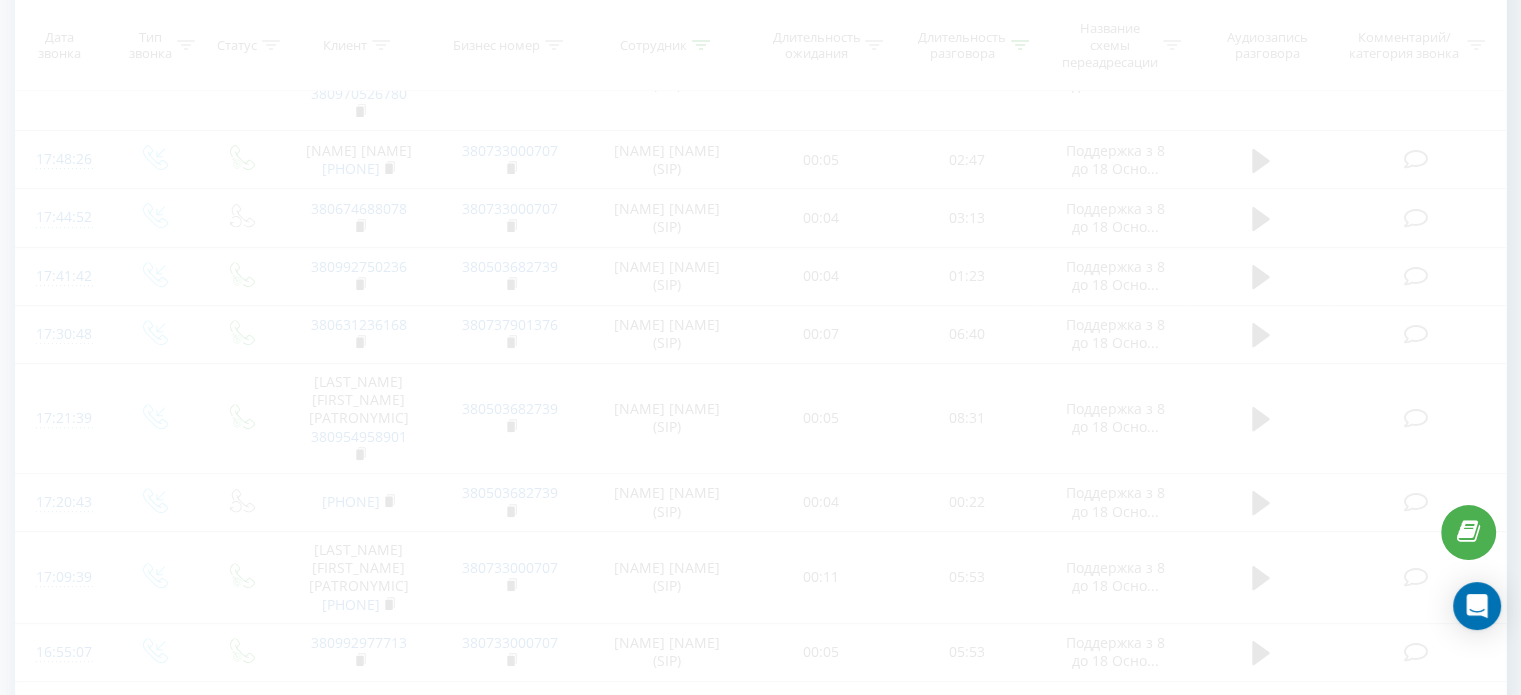 scroll, scrollTop: 0, scrollLeft: 0, axis: both 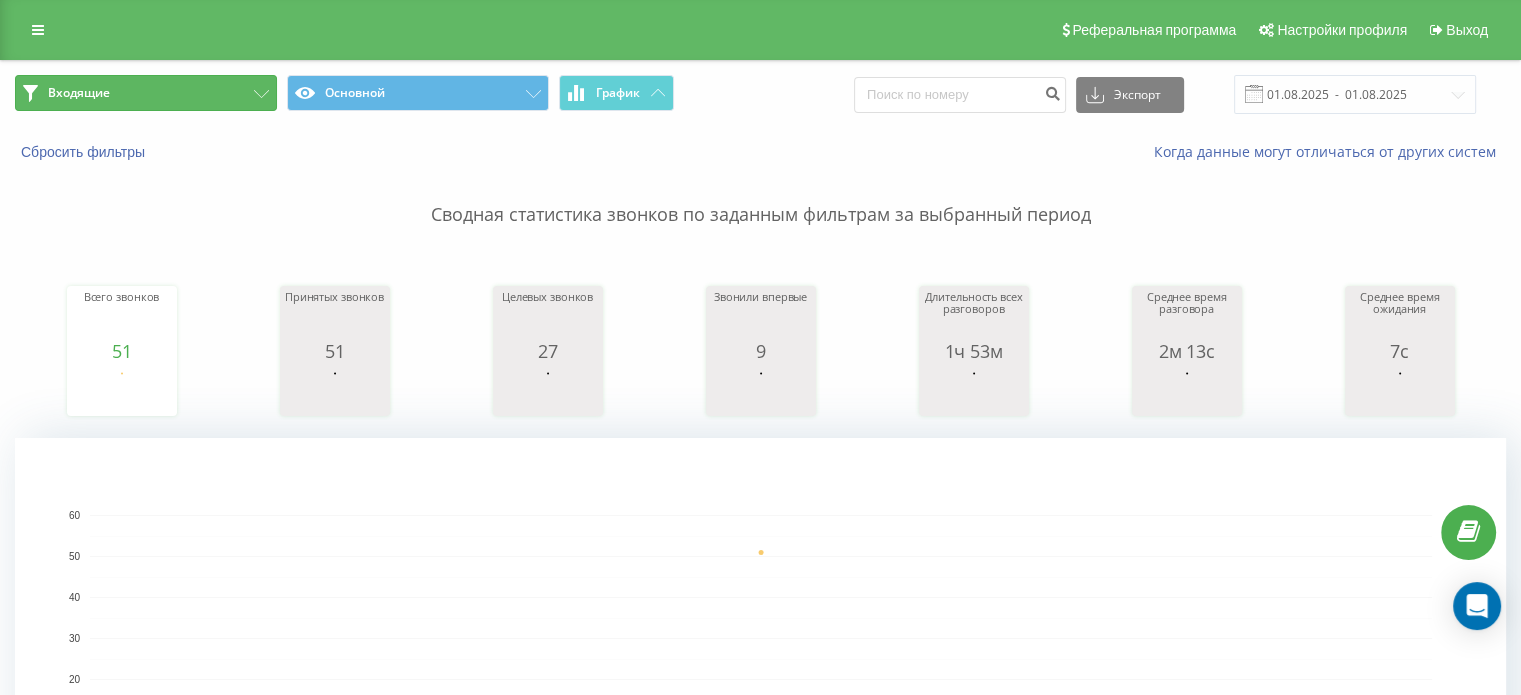click on "Входящие" at bounding box center (146, 93) 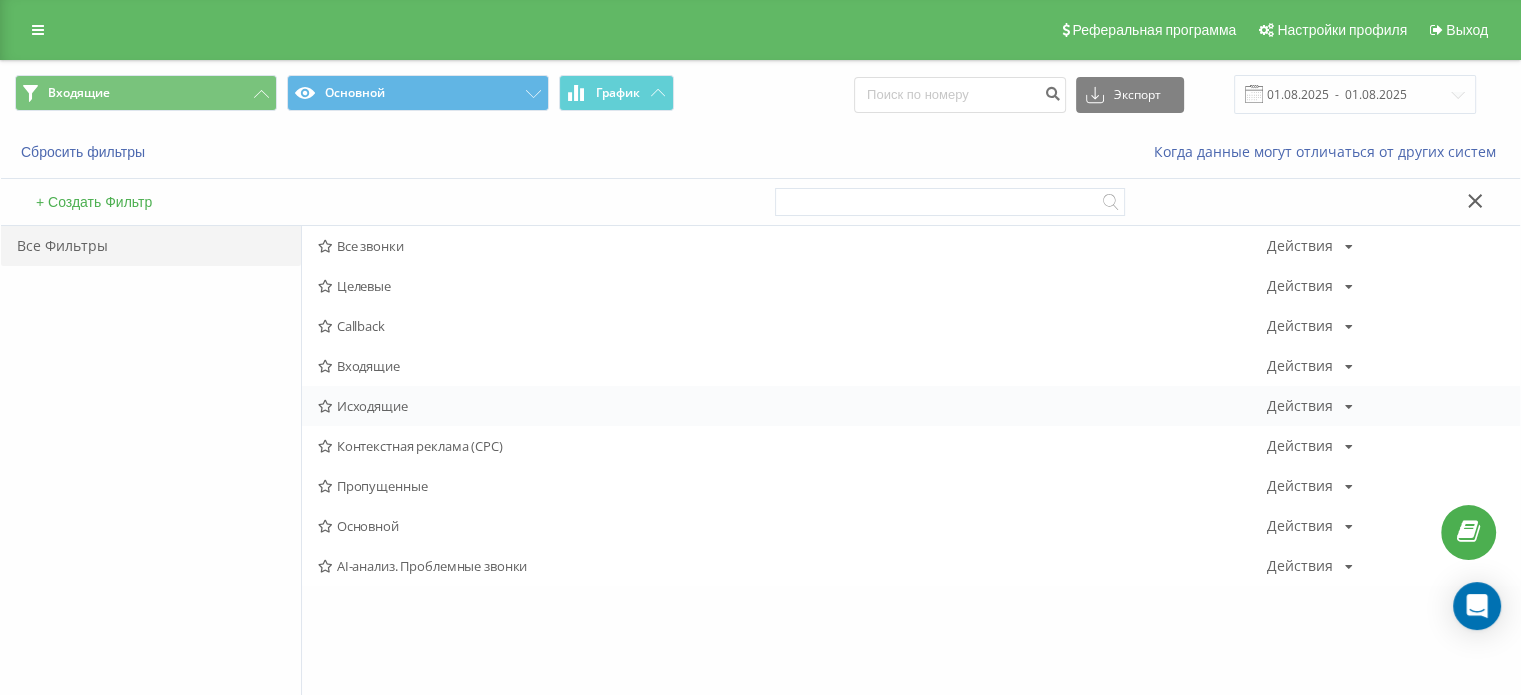 click on "Исходящие Действия Редактировать Копировать Удалить По умолчанию Поделиться" at bounding box center (911, 406) 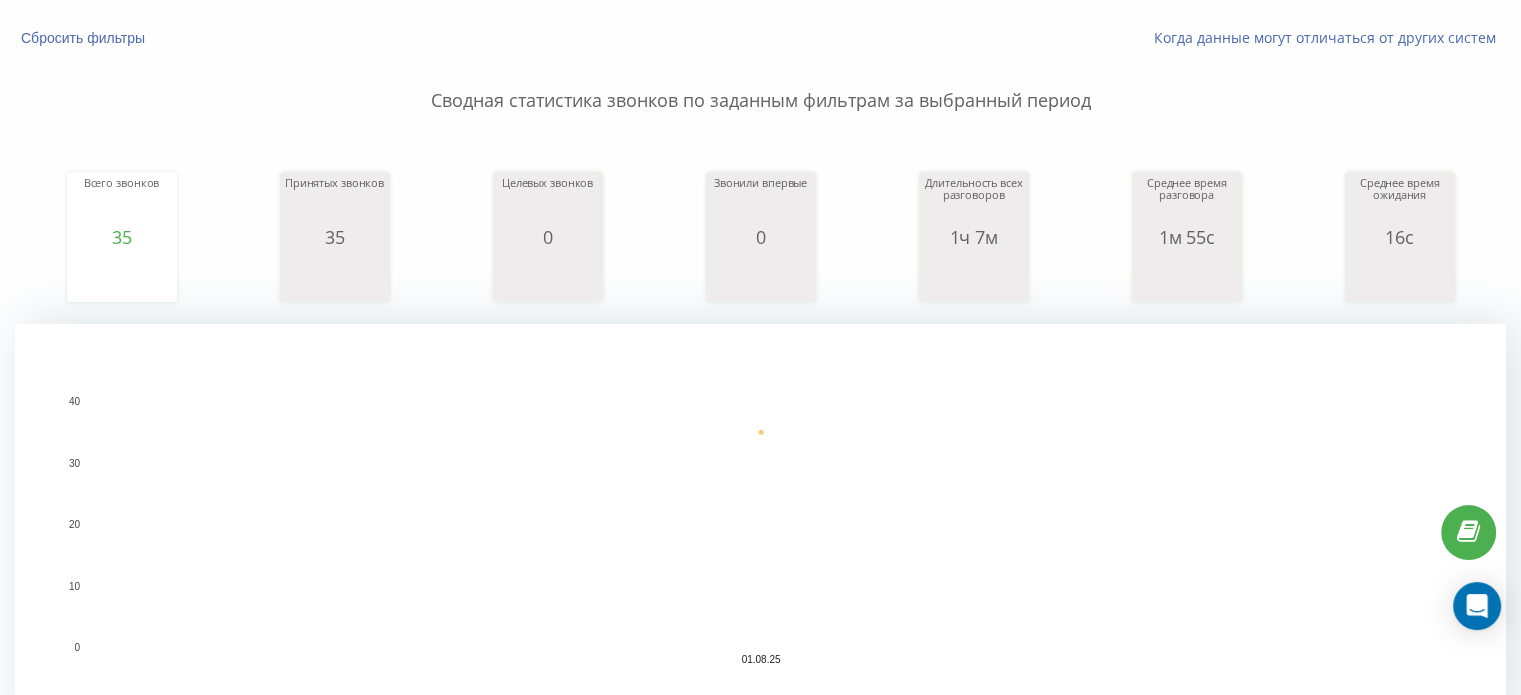 scroll, scrollTop: 300, scrollLeft: 0, axis: vertical 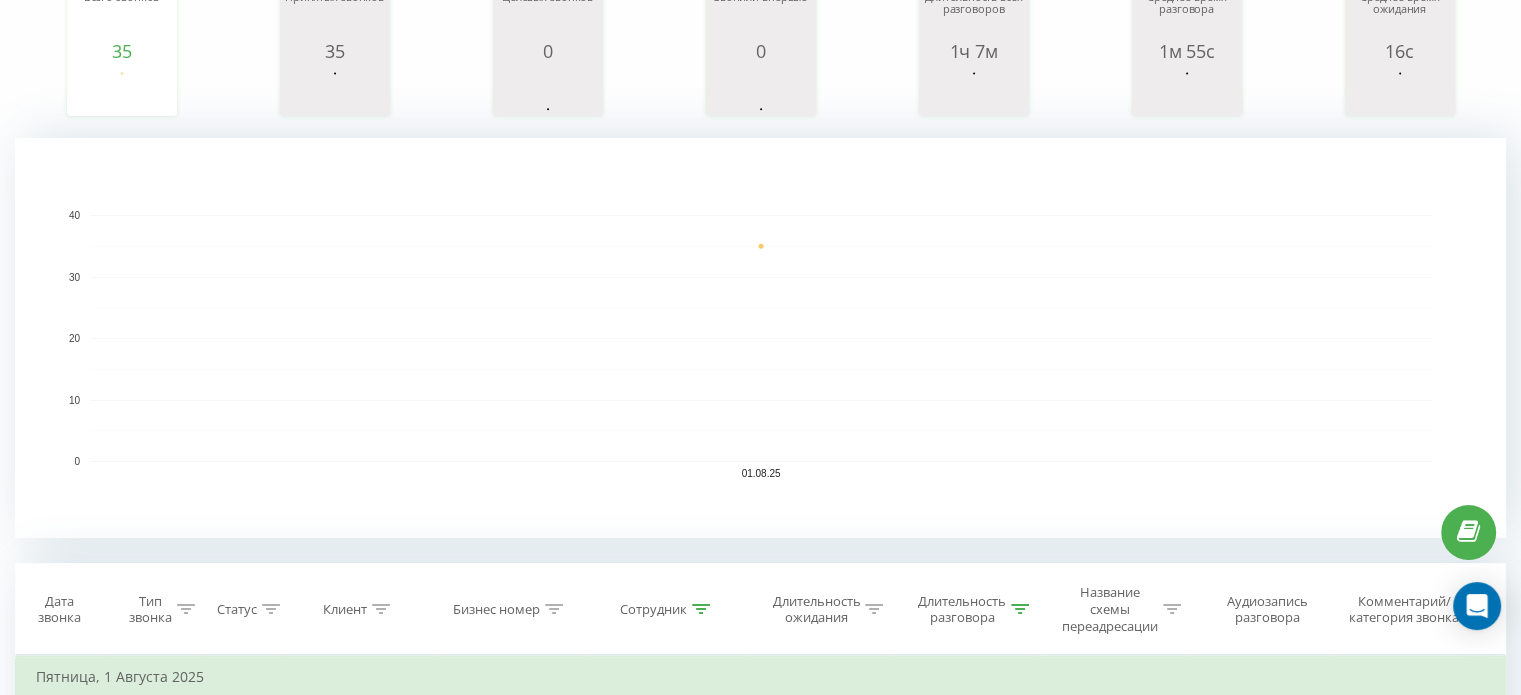 click 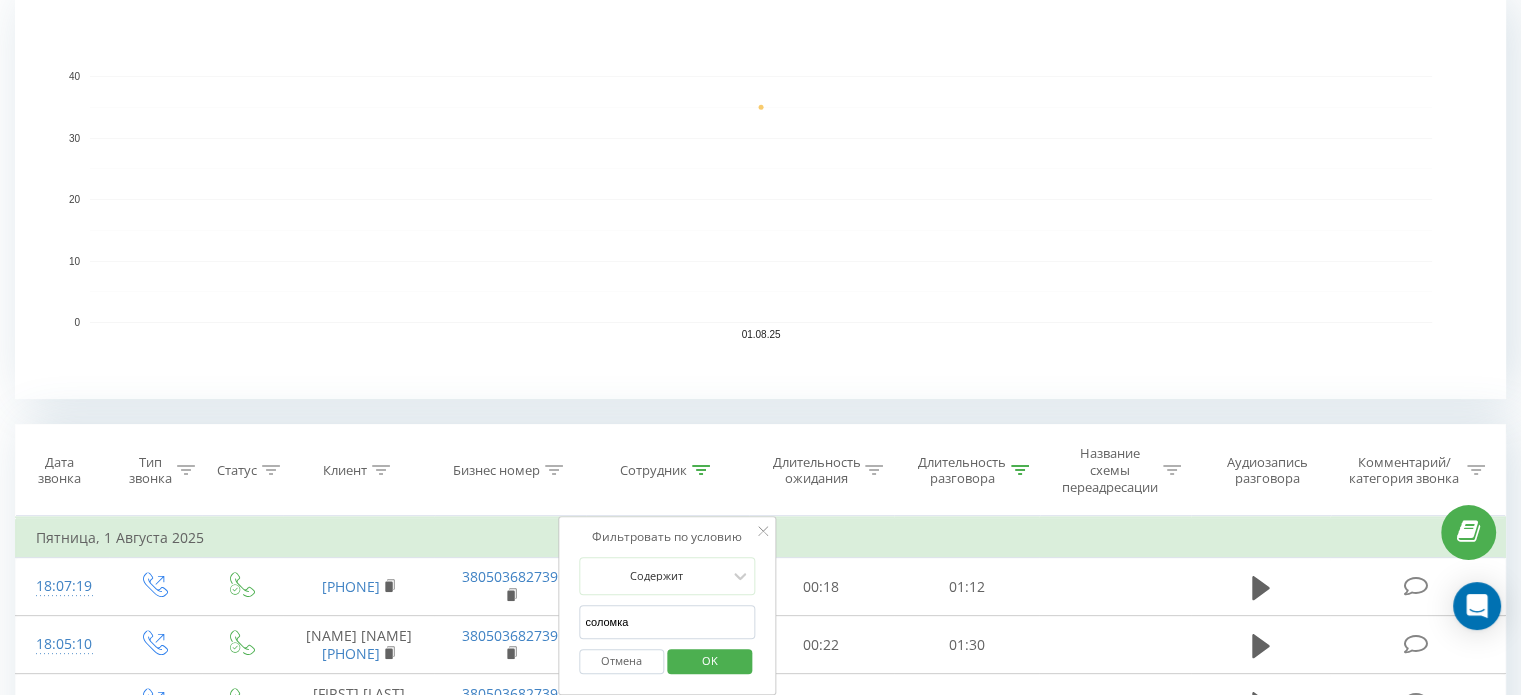 scroll, scrollTop: 600, scrollLeft: 0, axis: vertical 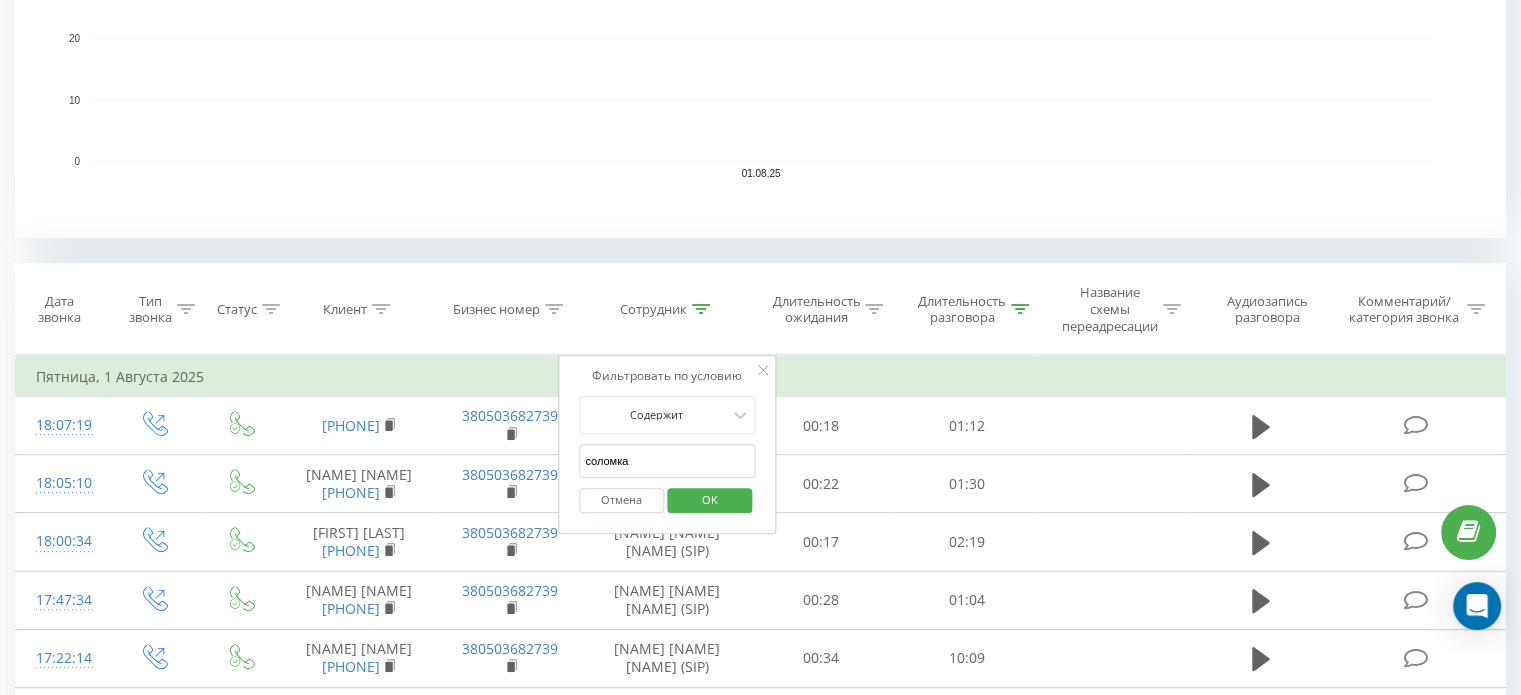 drag, startPoint x: 613, startPoint y: 463, endPoint x: 564, endPoint y: 451, distance: 50.447994 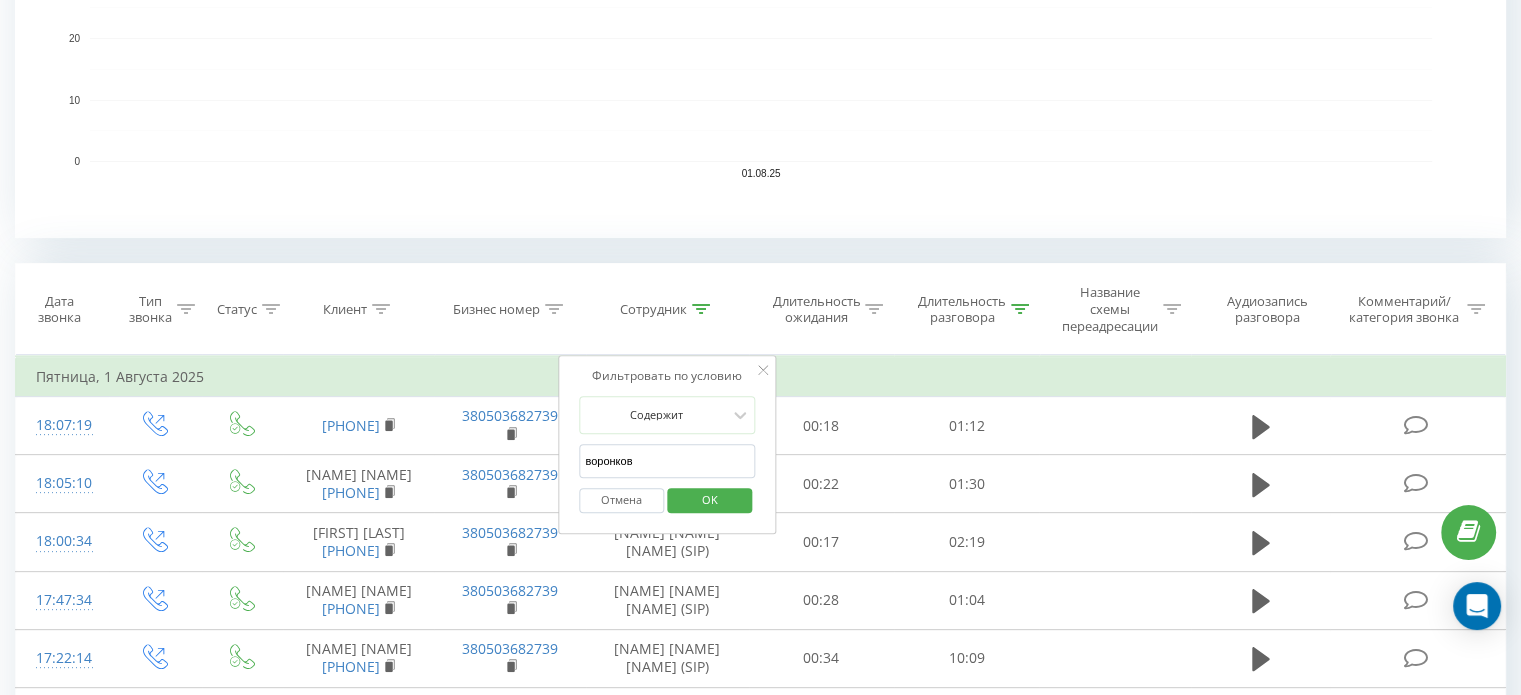 type on "воронкова" 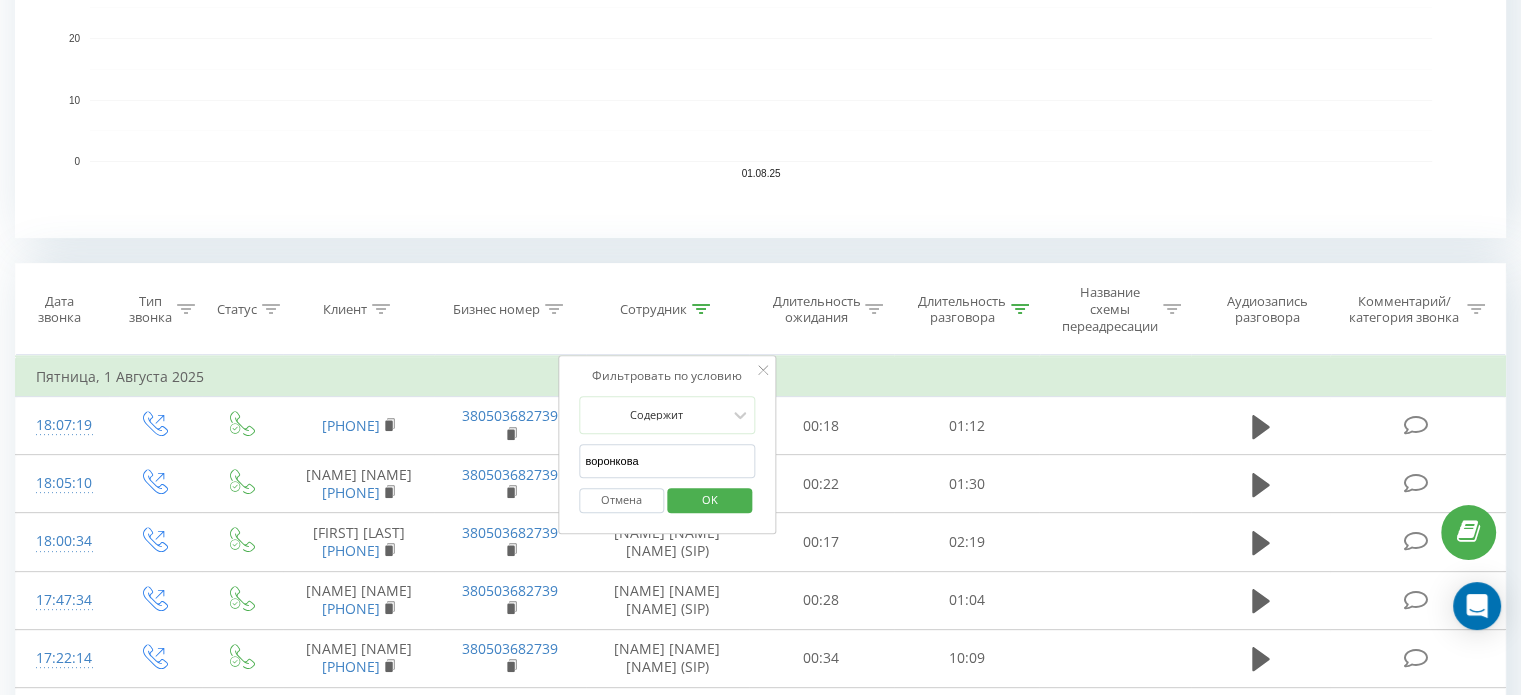 click on "OK" at bounding box center [709, 500] 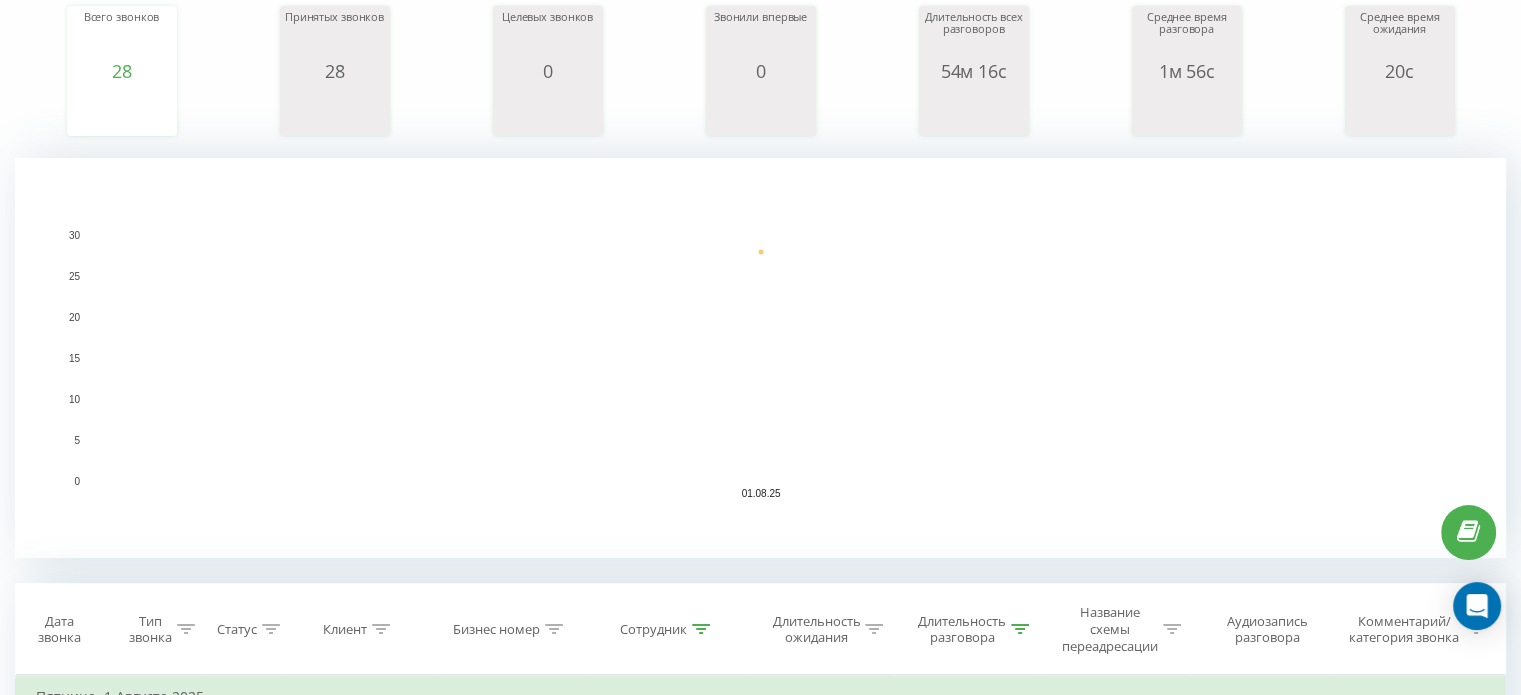 scroll, scrollTop: 0, scrollLeft: 0, axis: both 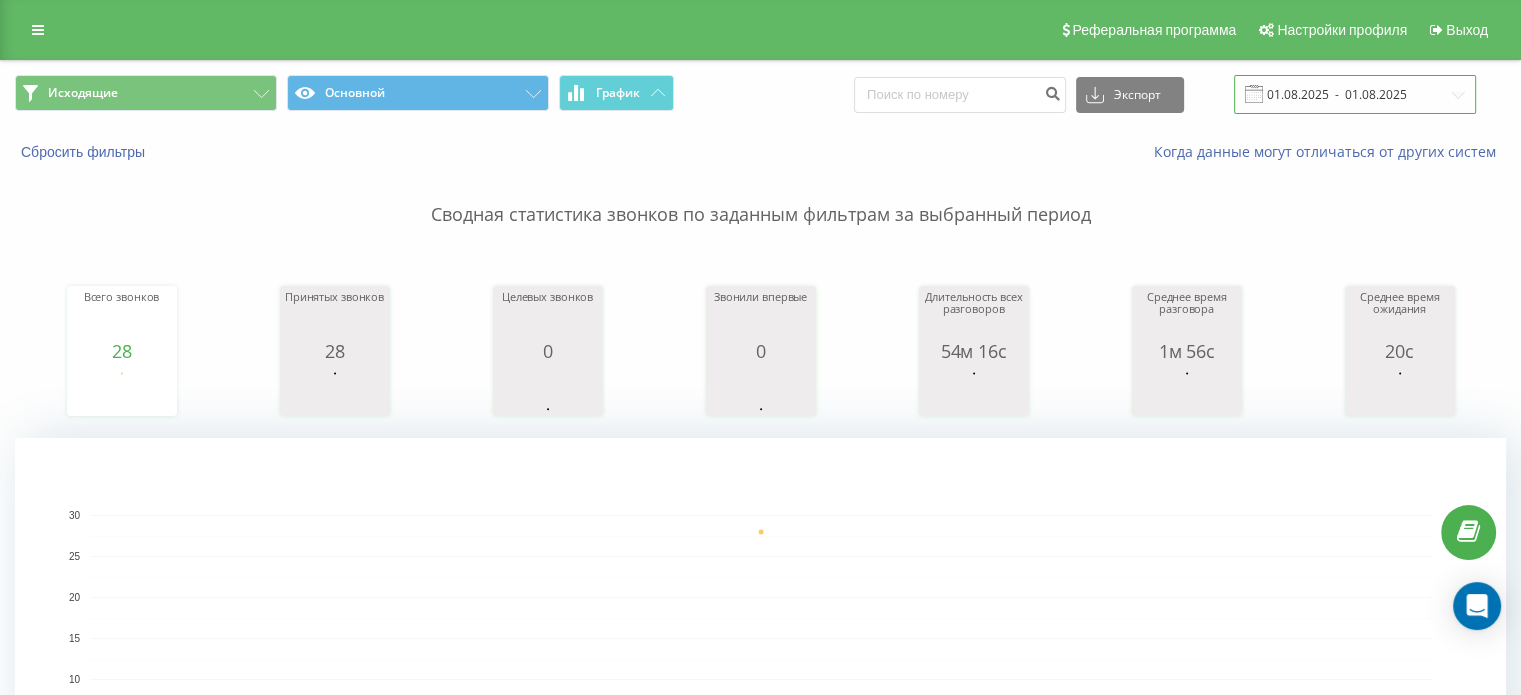 click on "01.08.2025  -  01.08.2025" at bounding box center (1355, 94) 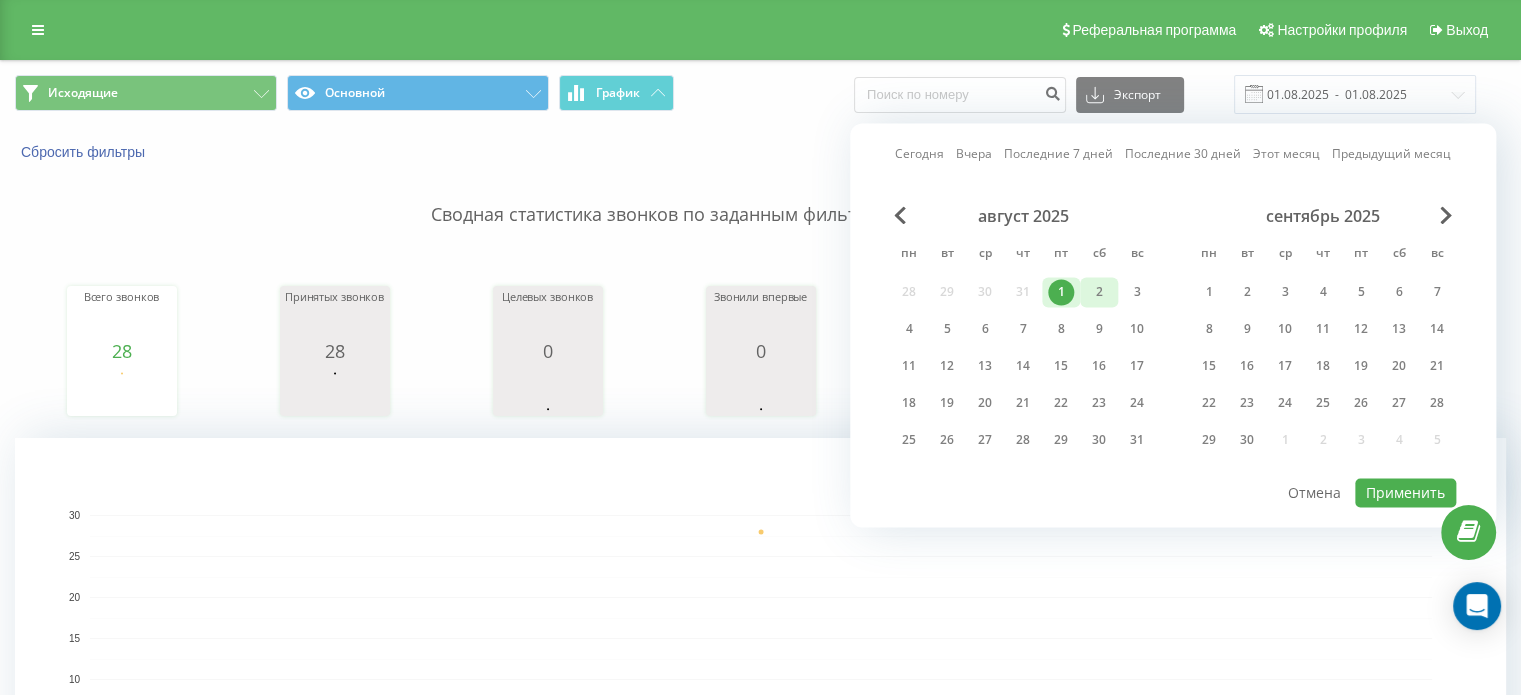 click on "2" at bounding box center (1099, 292) 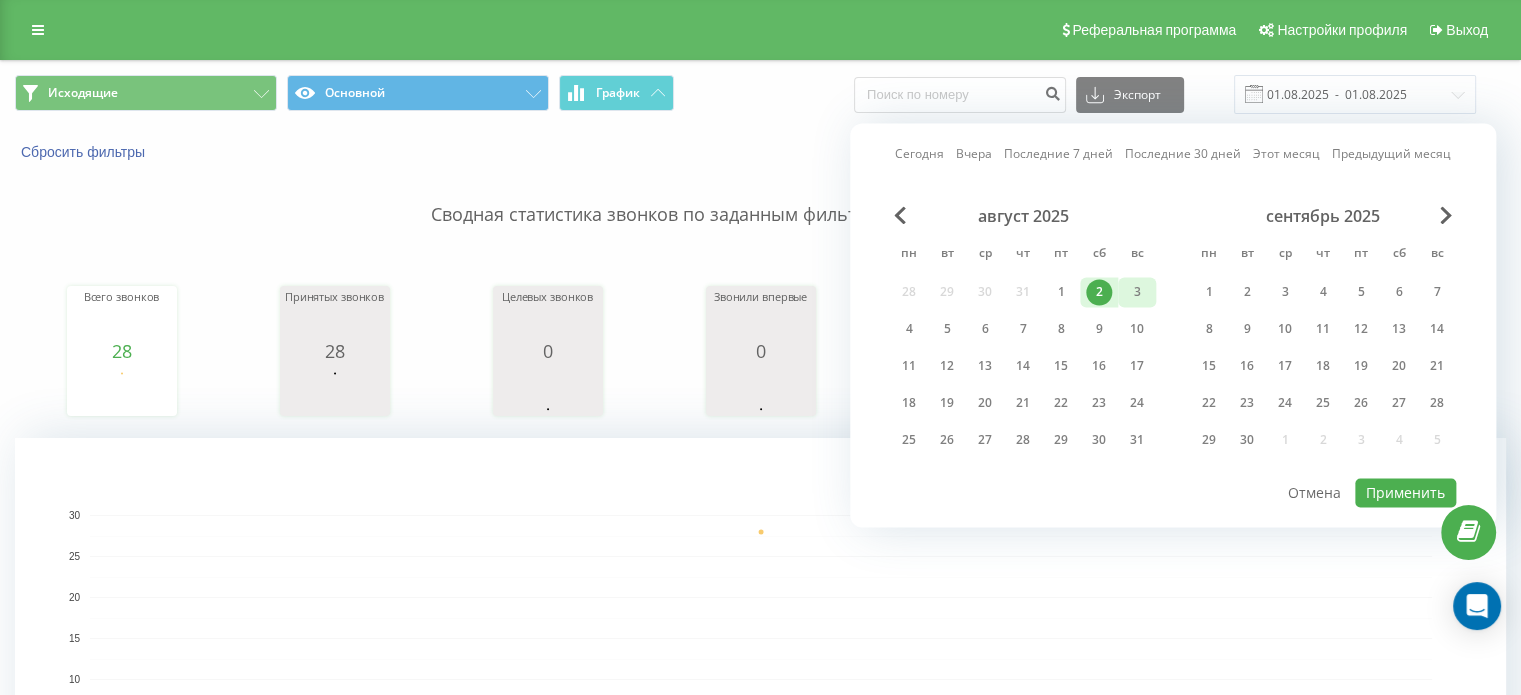 click on "3" at bounding box center (1137, 292) 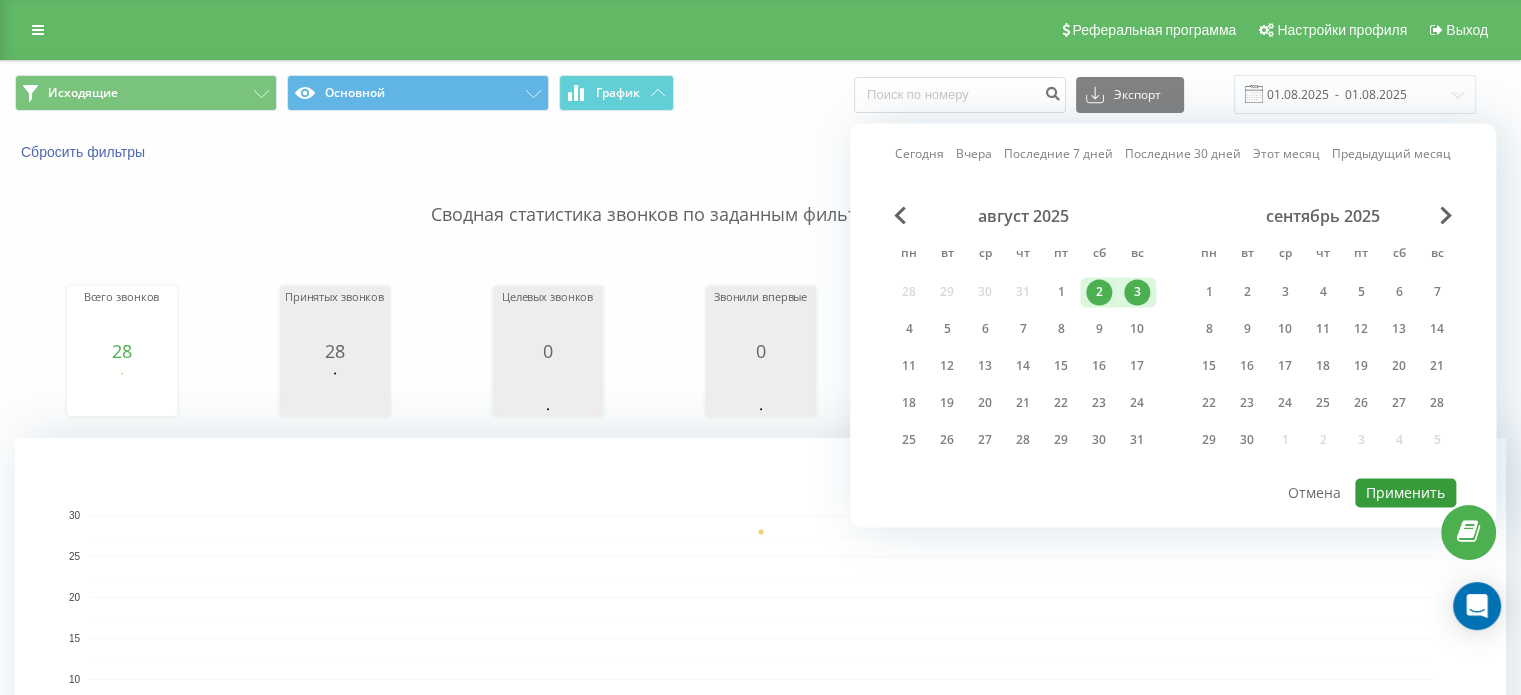 click on "Применить" at bounding box center (1405, 492) 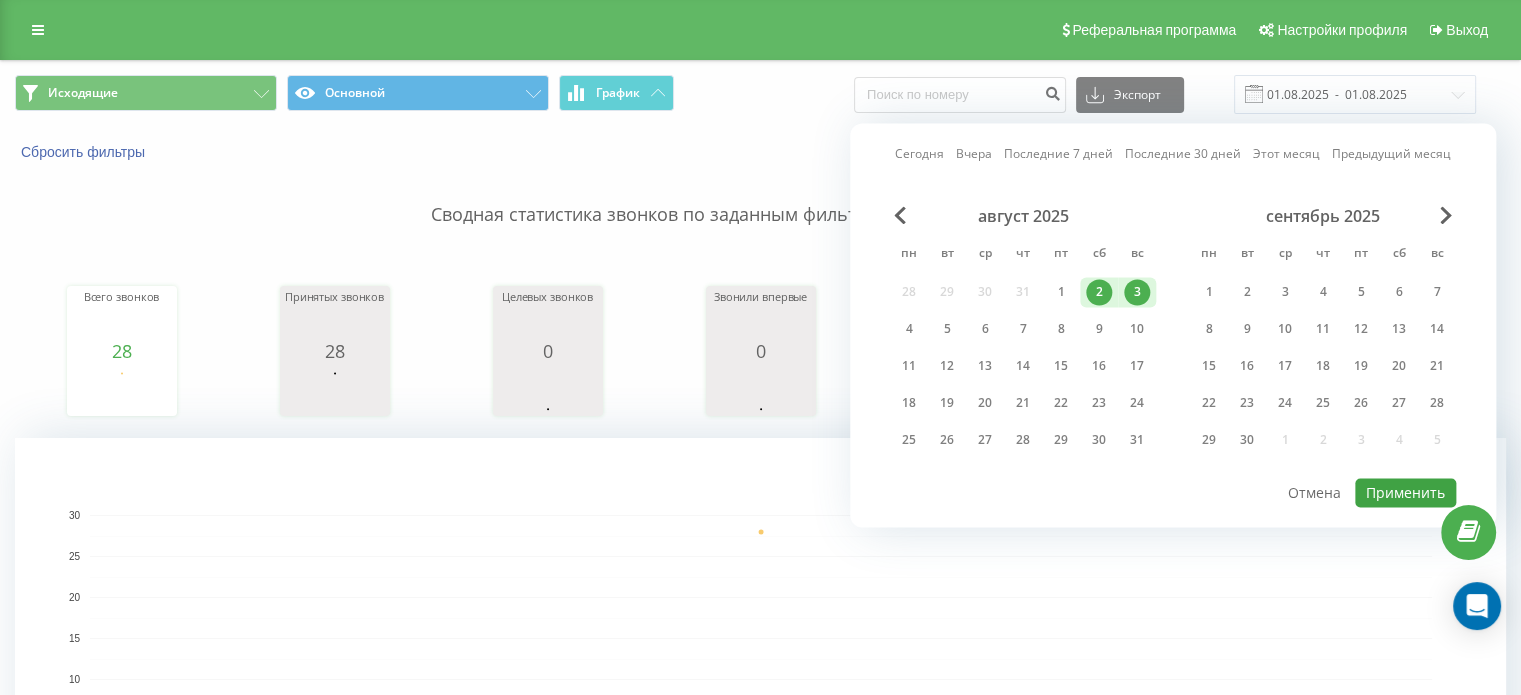 type on "02.08.2025  -  03.08.2025" 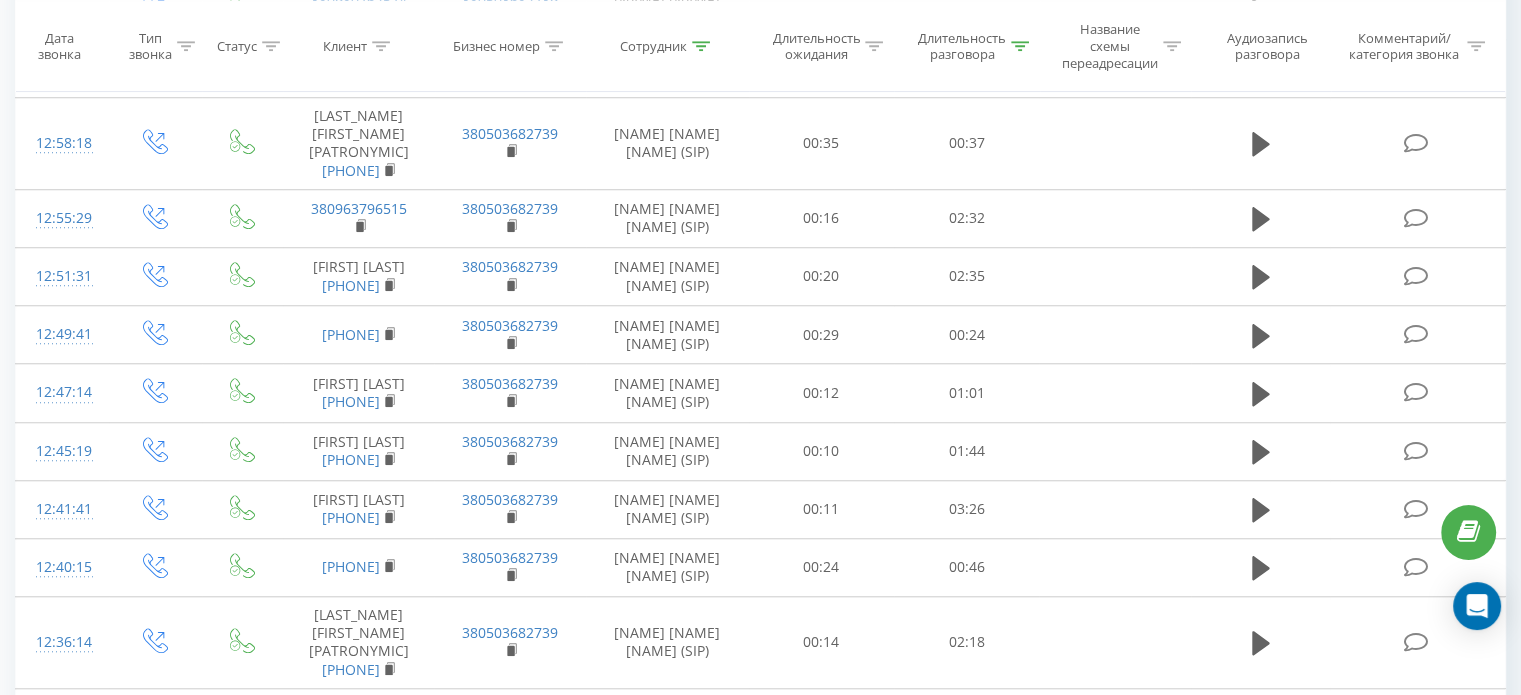 scroll, scrollTop: 2628, scrollLeft: 0, axis: vertical 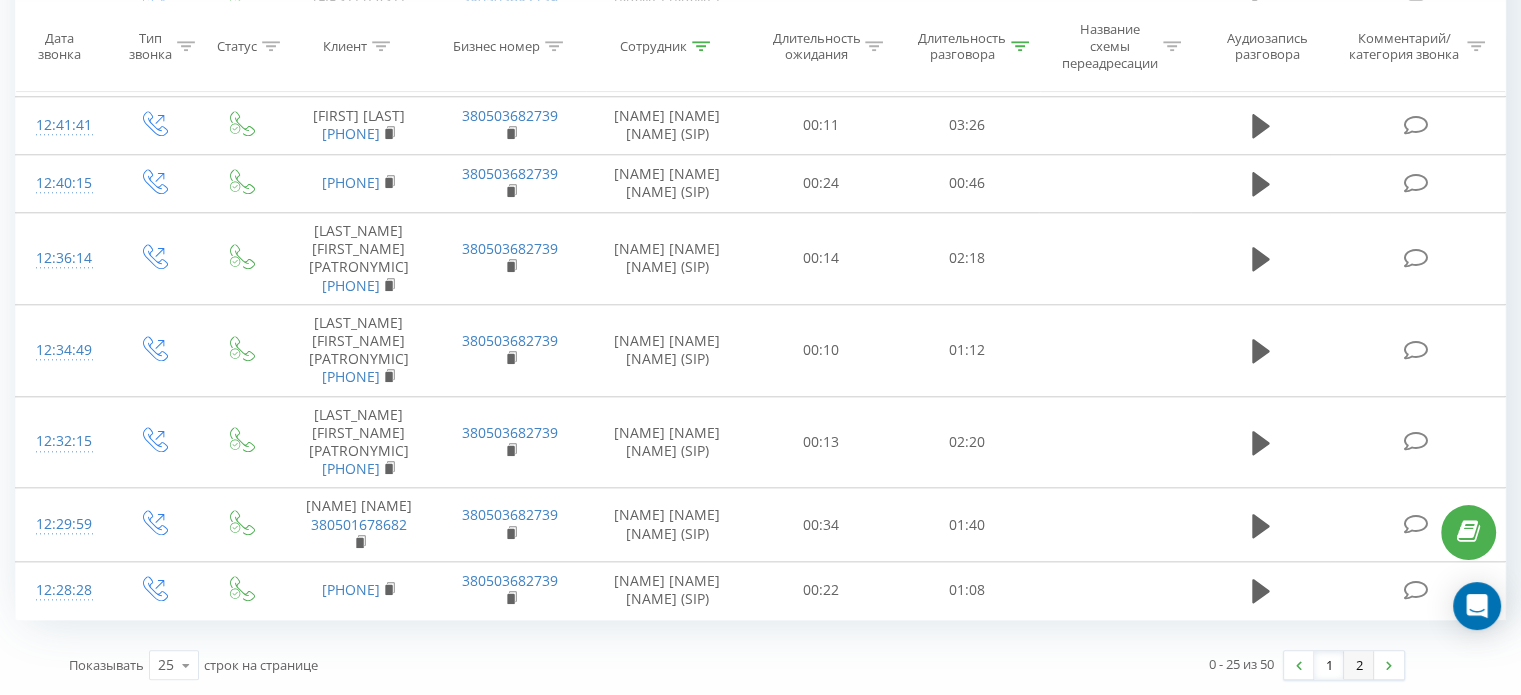 click on "2" at bounding box center (1359, 665) 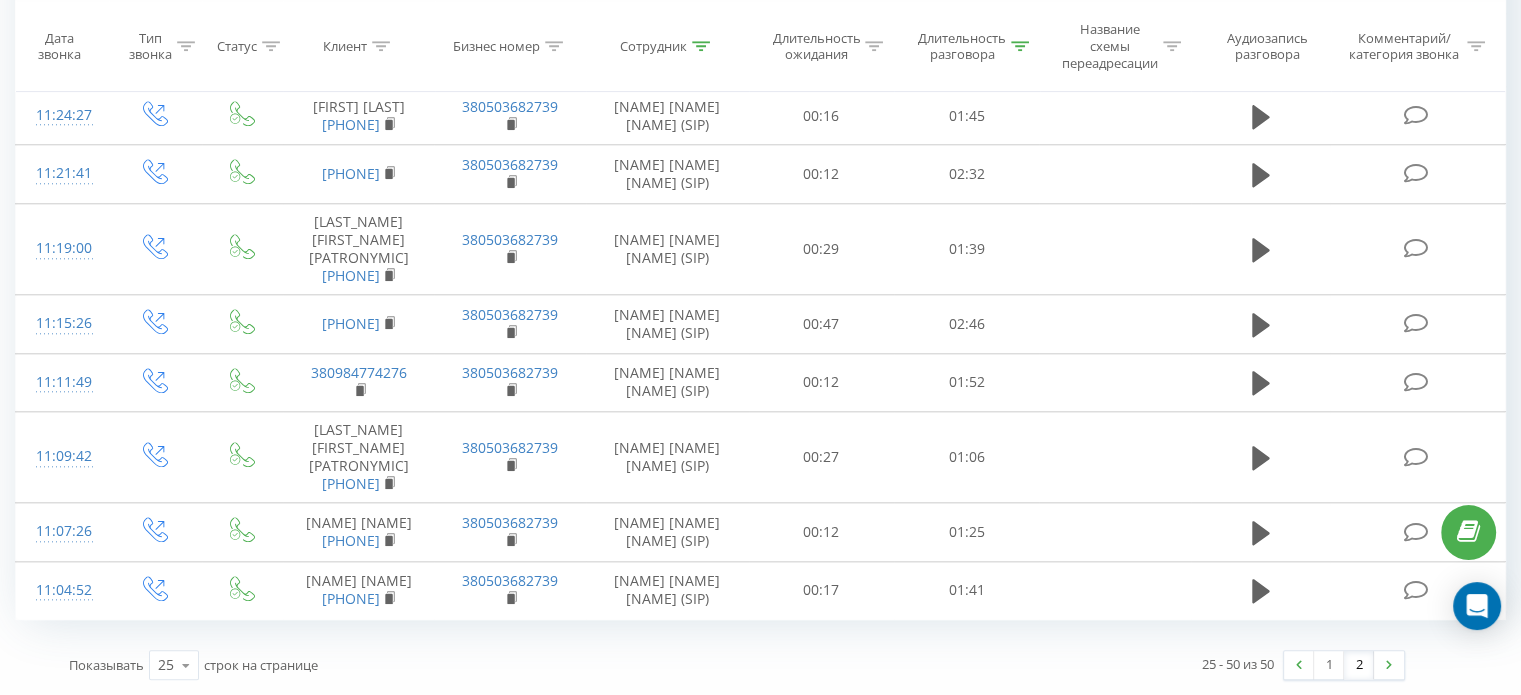 scroll, scrollTop: 2684, scrollLeft: 0, axis: vertical 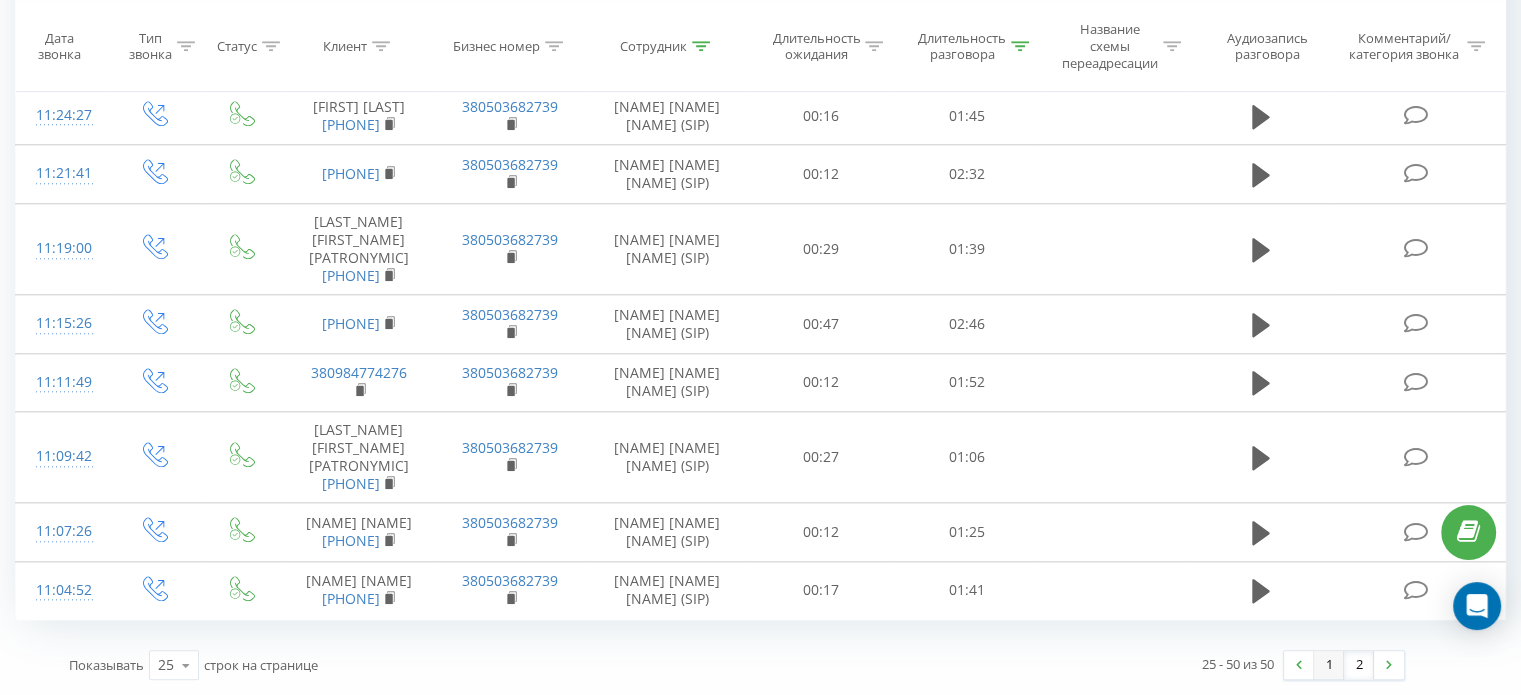click on "1" at bounding box center (1329, 665) 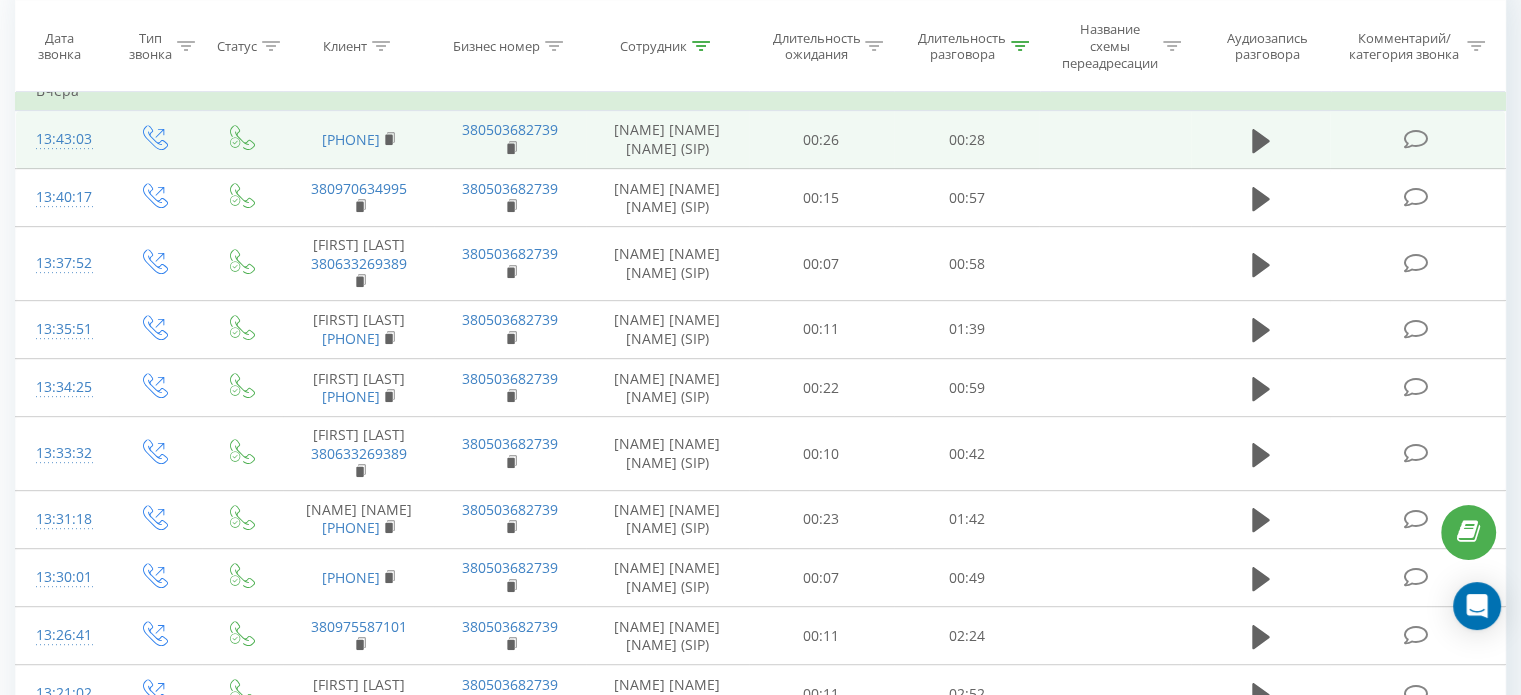 scroll, scrollTop: 912, scrollLeft: 0, axis: vertical 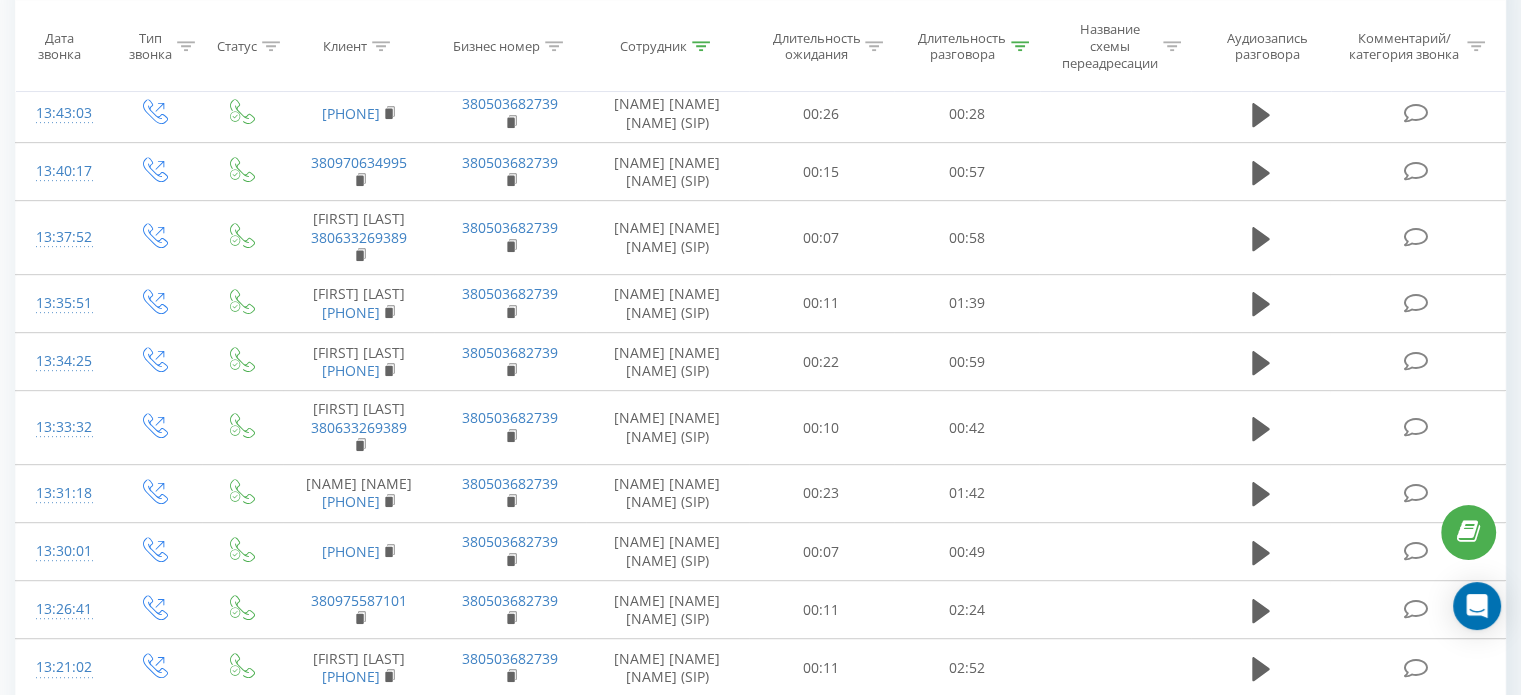 click 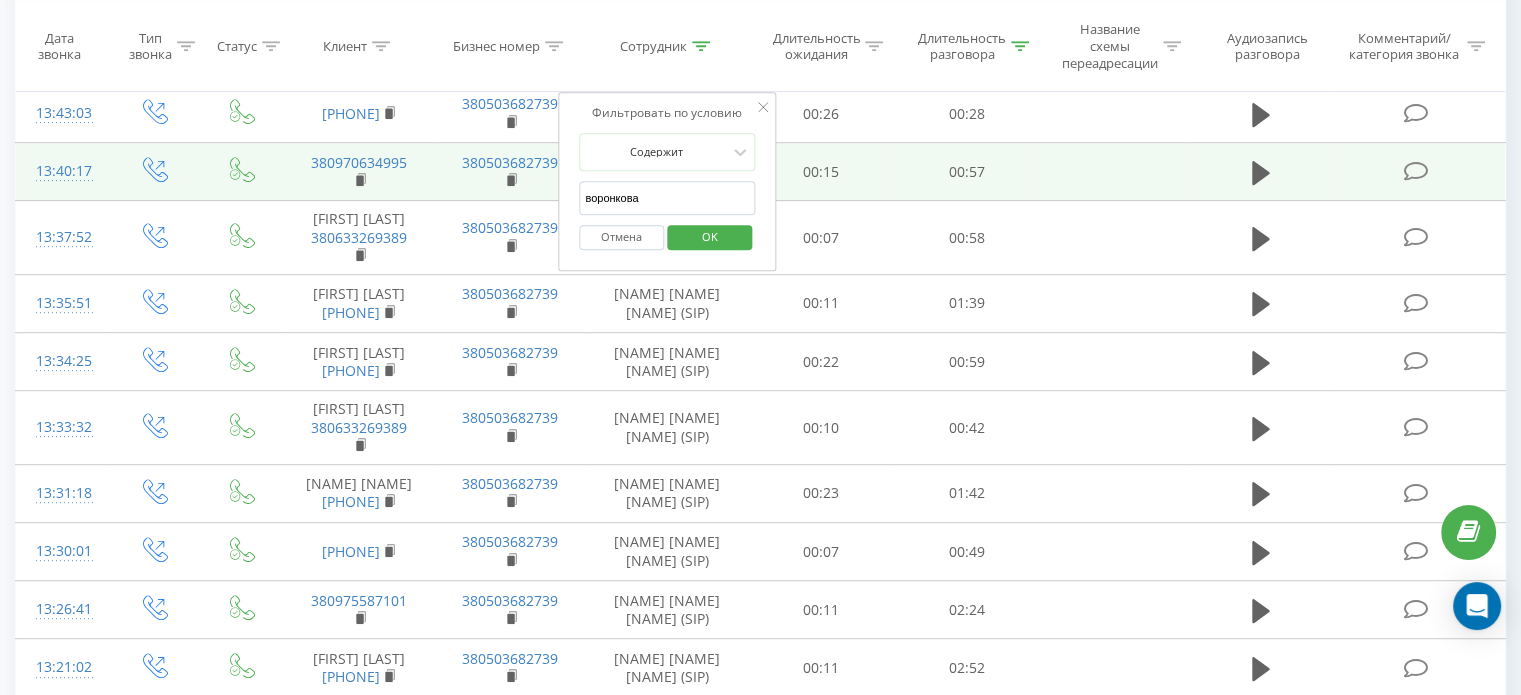 drag, startPoint x: 512, startPoint y: 198, endPoint x: 483, endPoint y: 199, distance: 29.017237 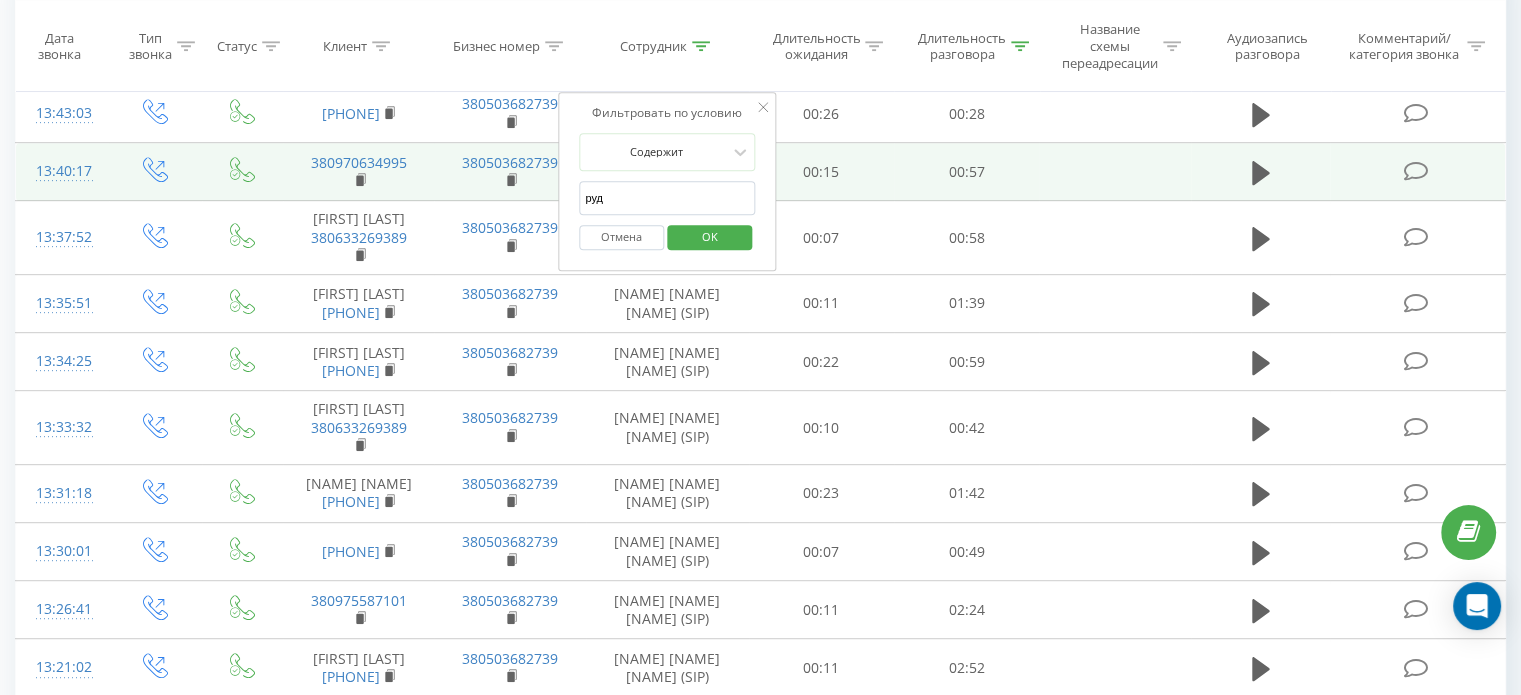 type on "руда" 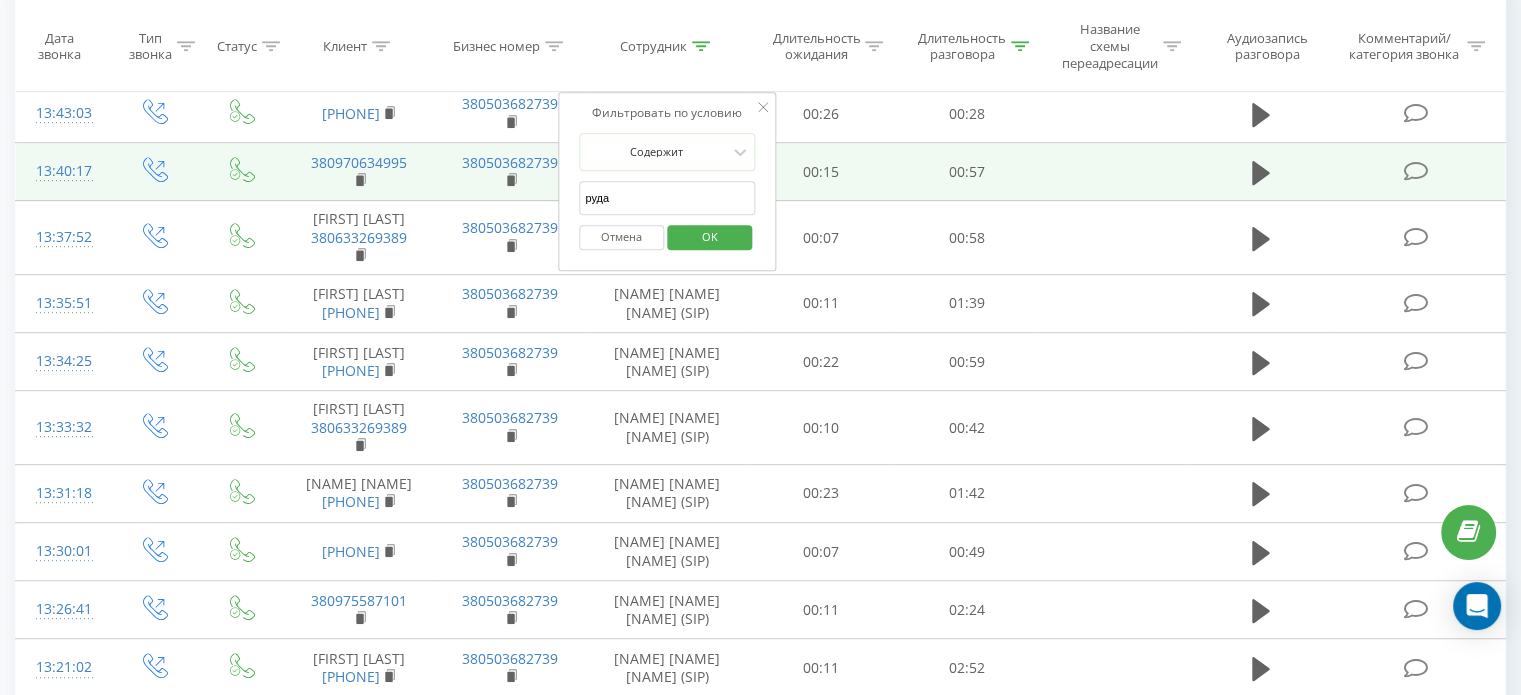 click on "OK" at bounding box center [709, 238] 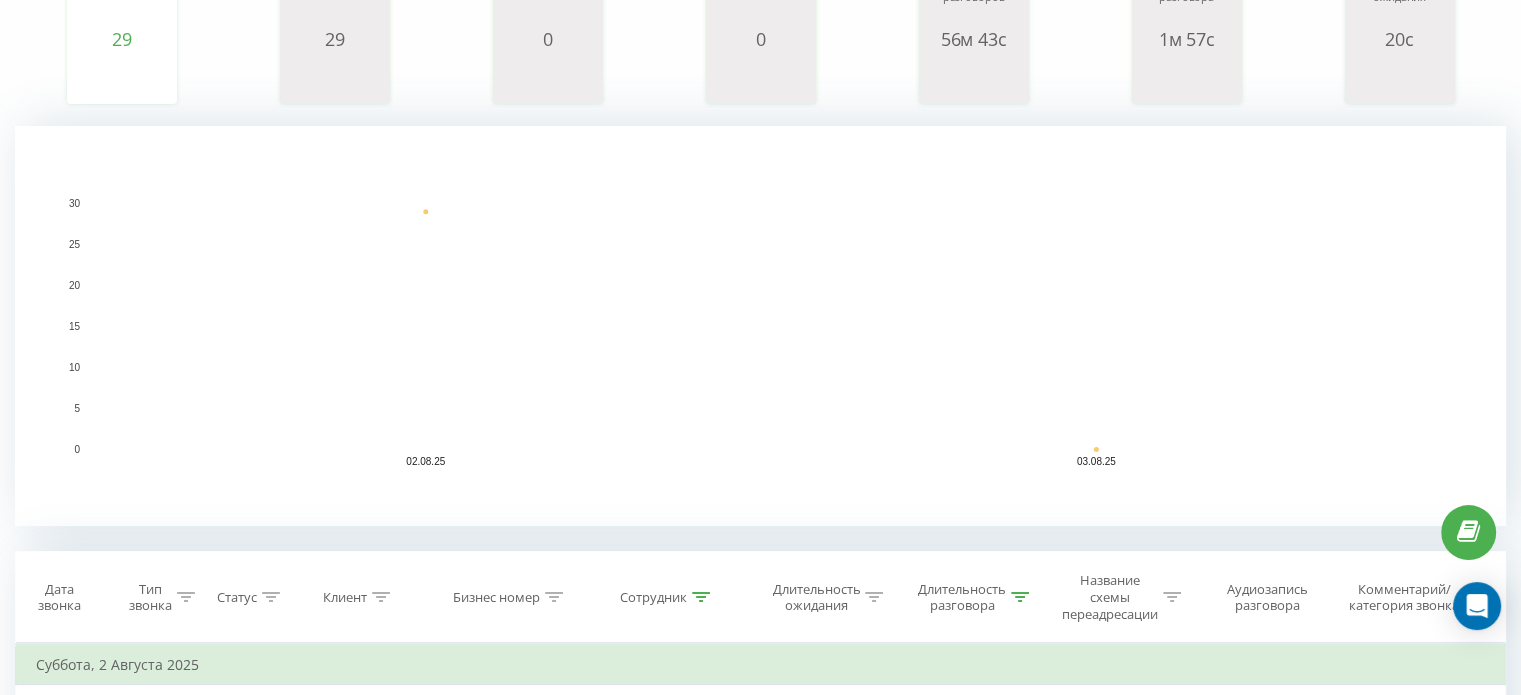 scroll, scrollTop: 0, scrollLeft: 0, axis: both 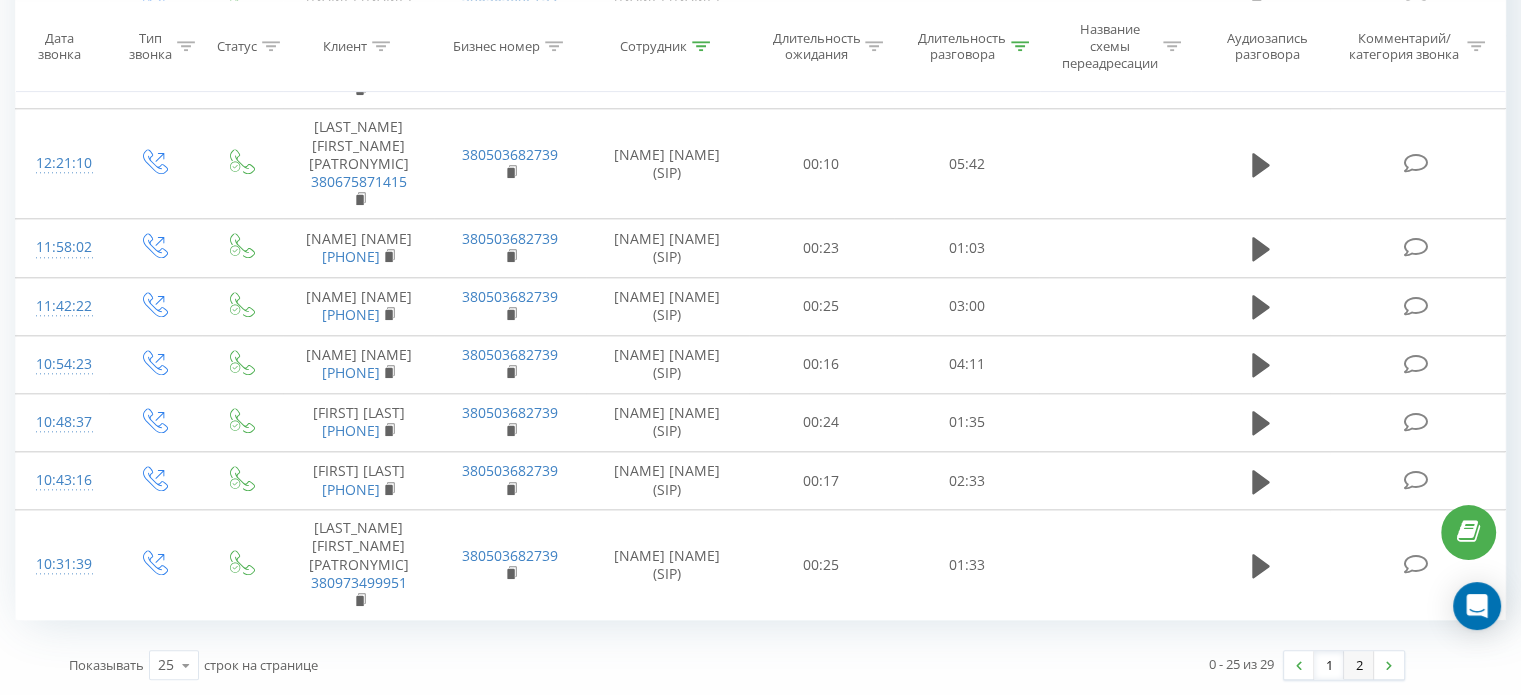 click on "2" at bounding box center (1359, 665) 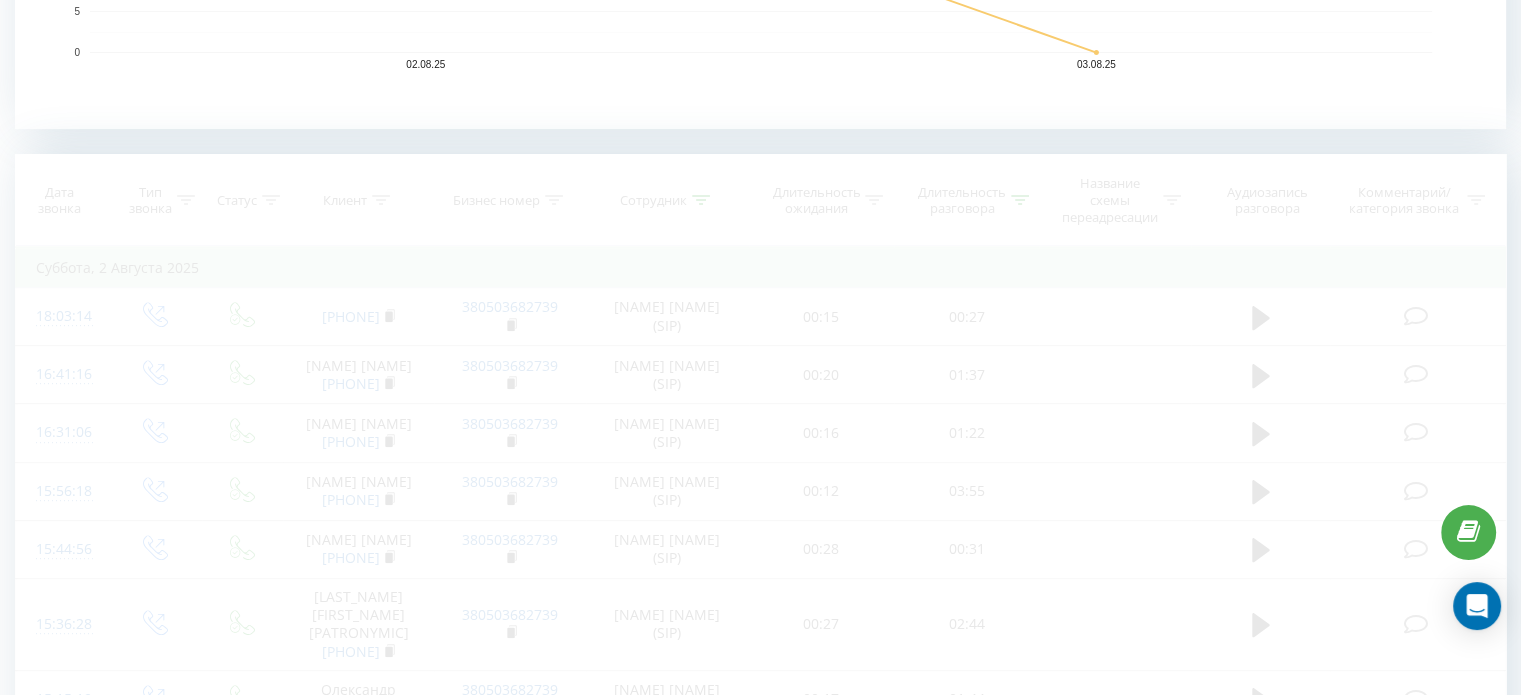 scroll, scrollTop: 784, scrollLeft: 0, axis: vertical 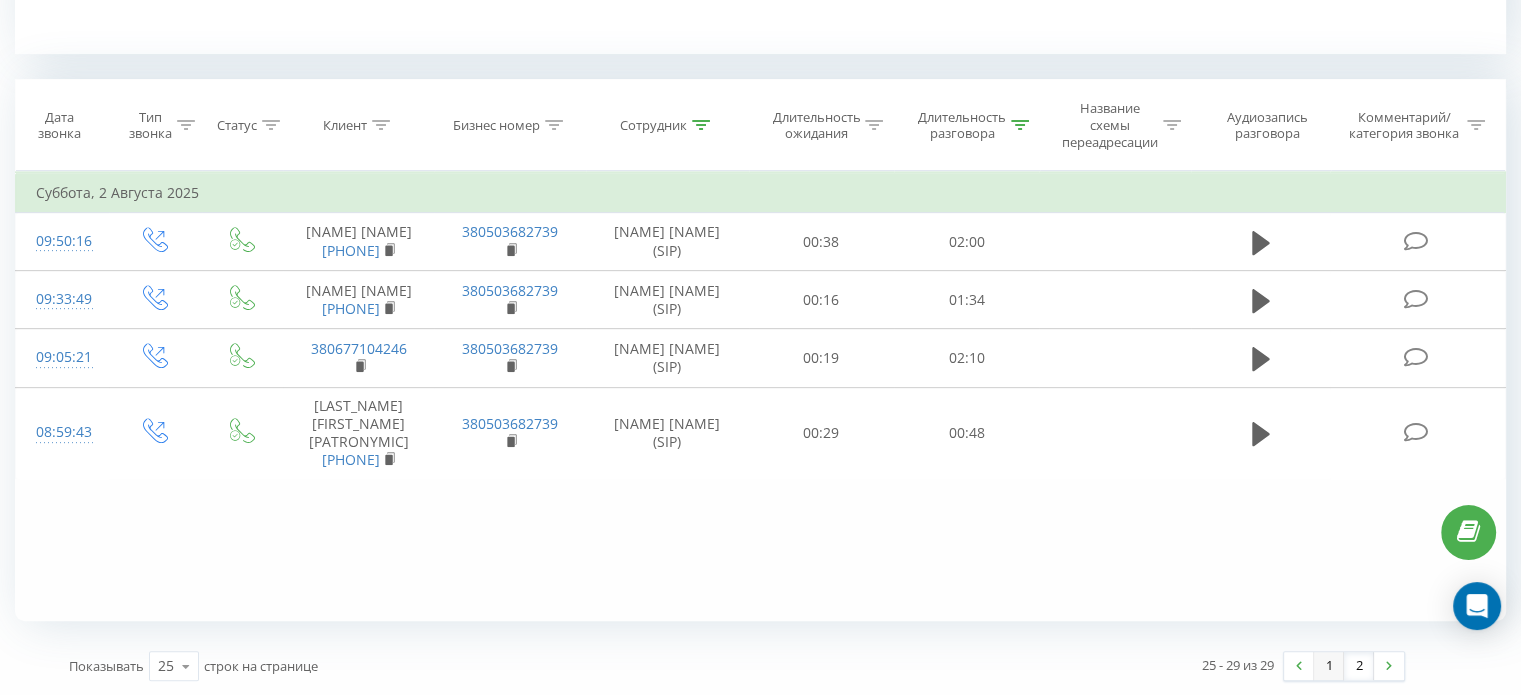 click on "1" at bounding box center [1329, 666] 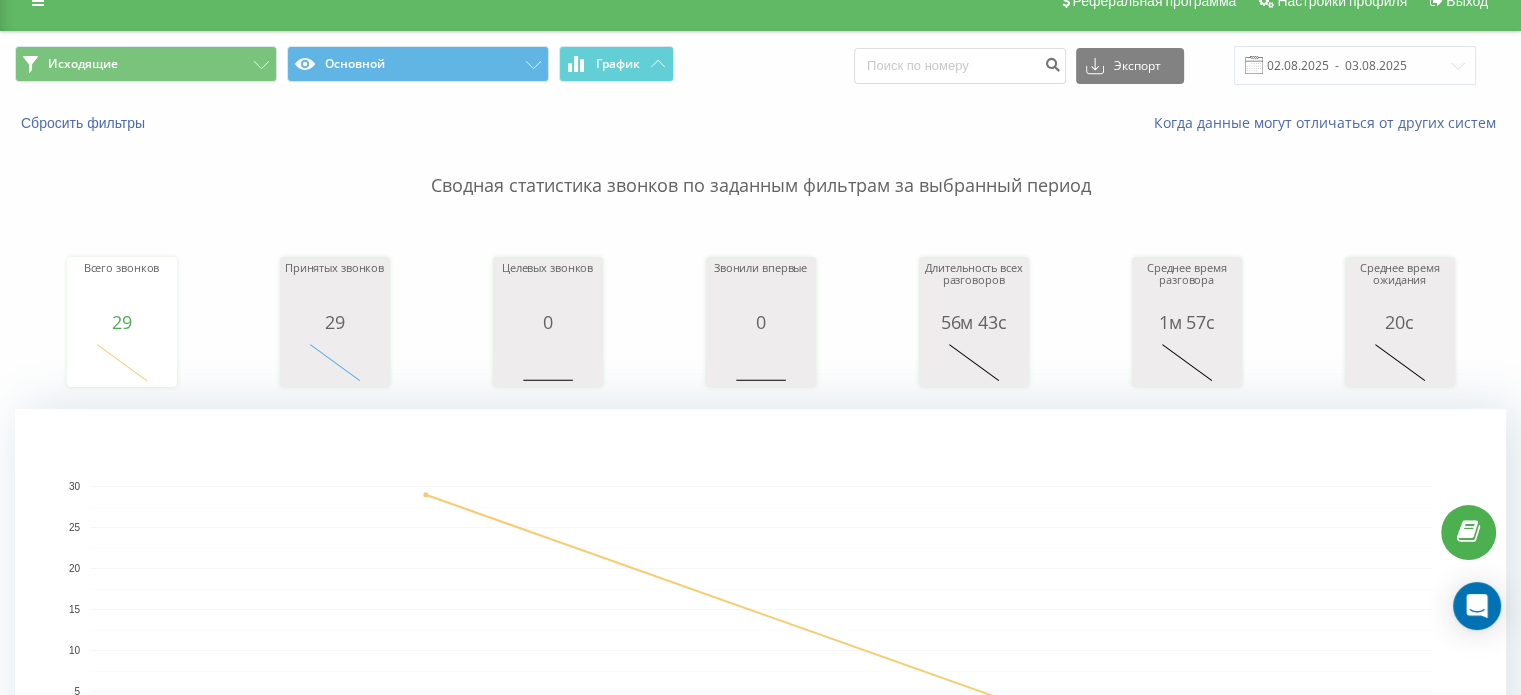 scroll, scrollTop: 0, scrollLeft: 0, axis: both 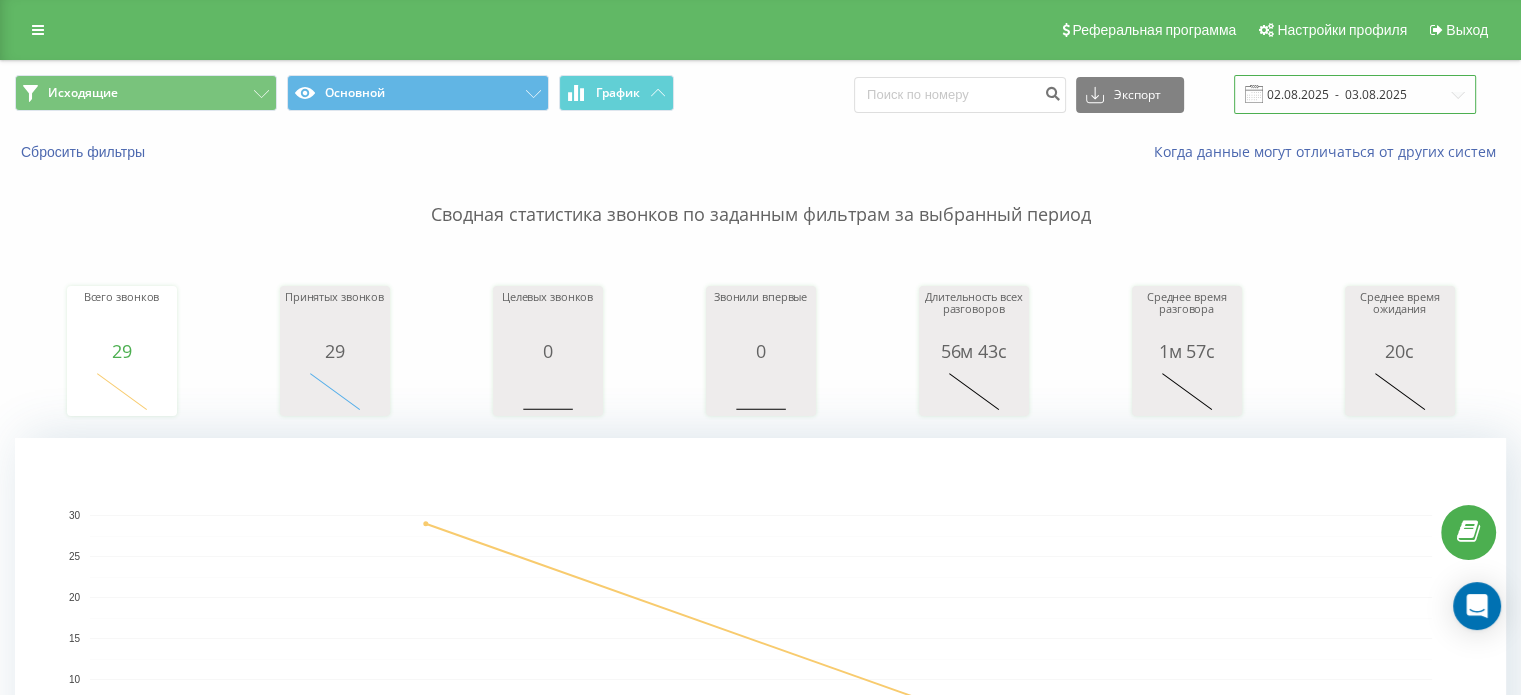 click on "02.08.2025  -  03.08.2025" at bounding box center (1355, 94) 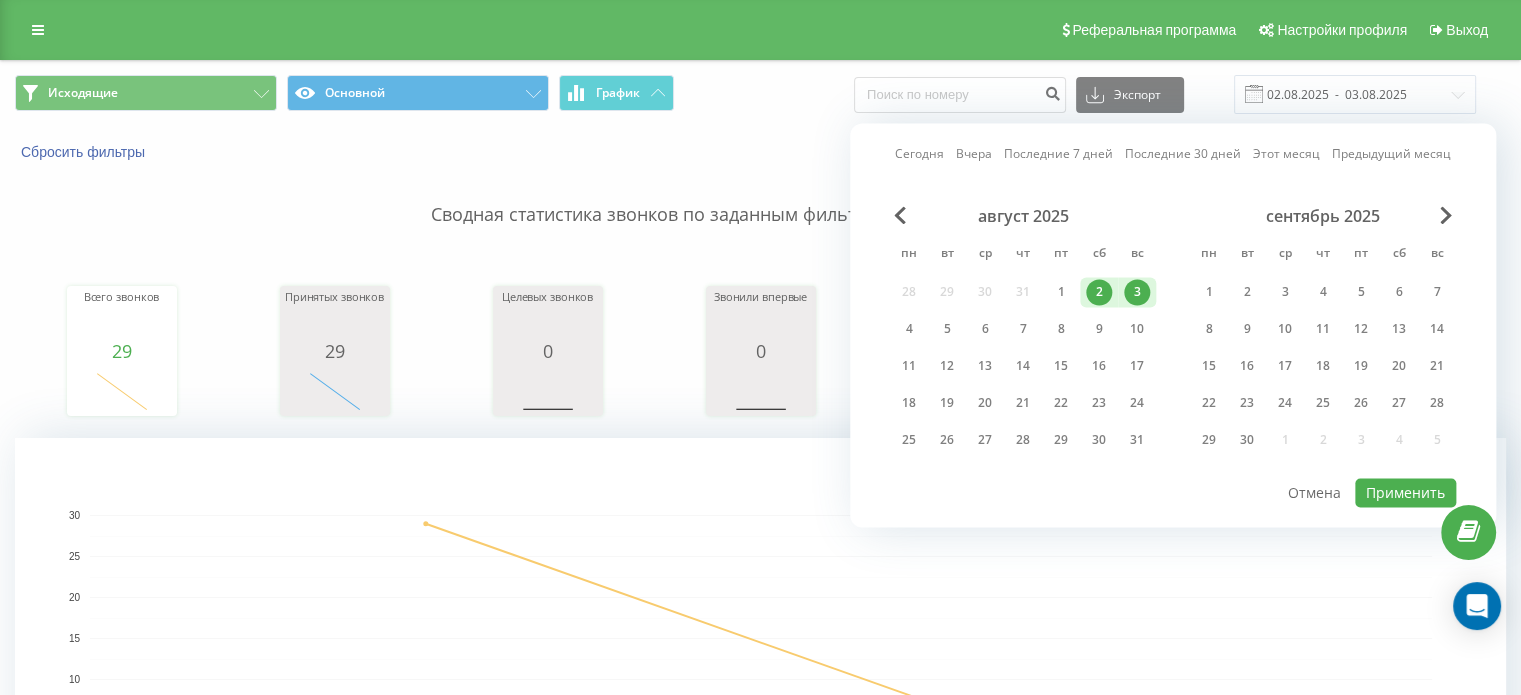 click on "2" at bounding box center [1099, 292] 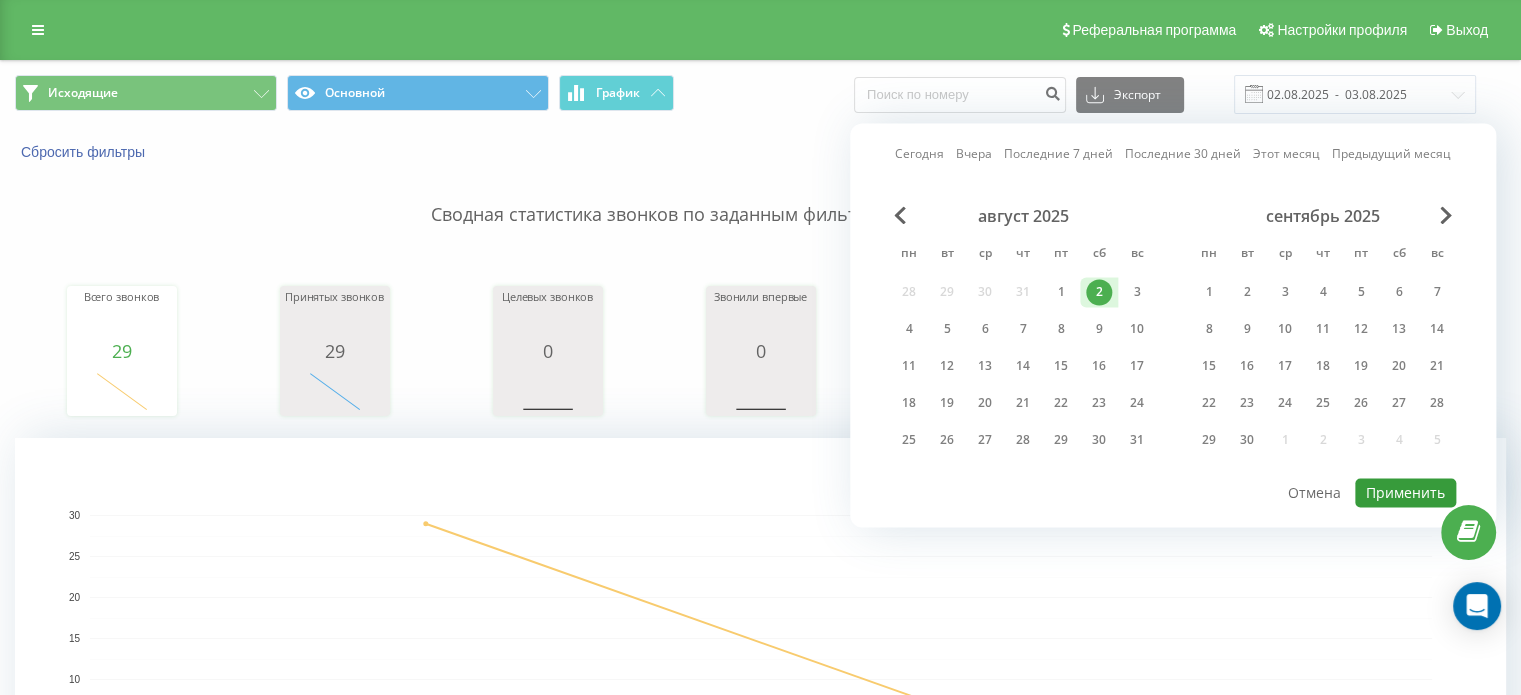 click on "Применить" at bounding box center [1405, 492] 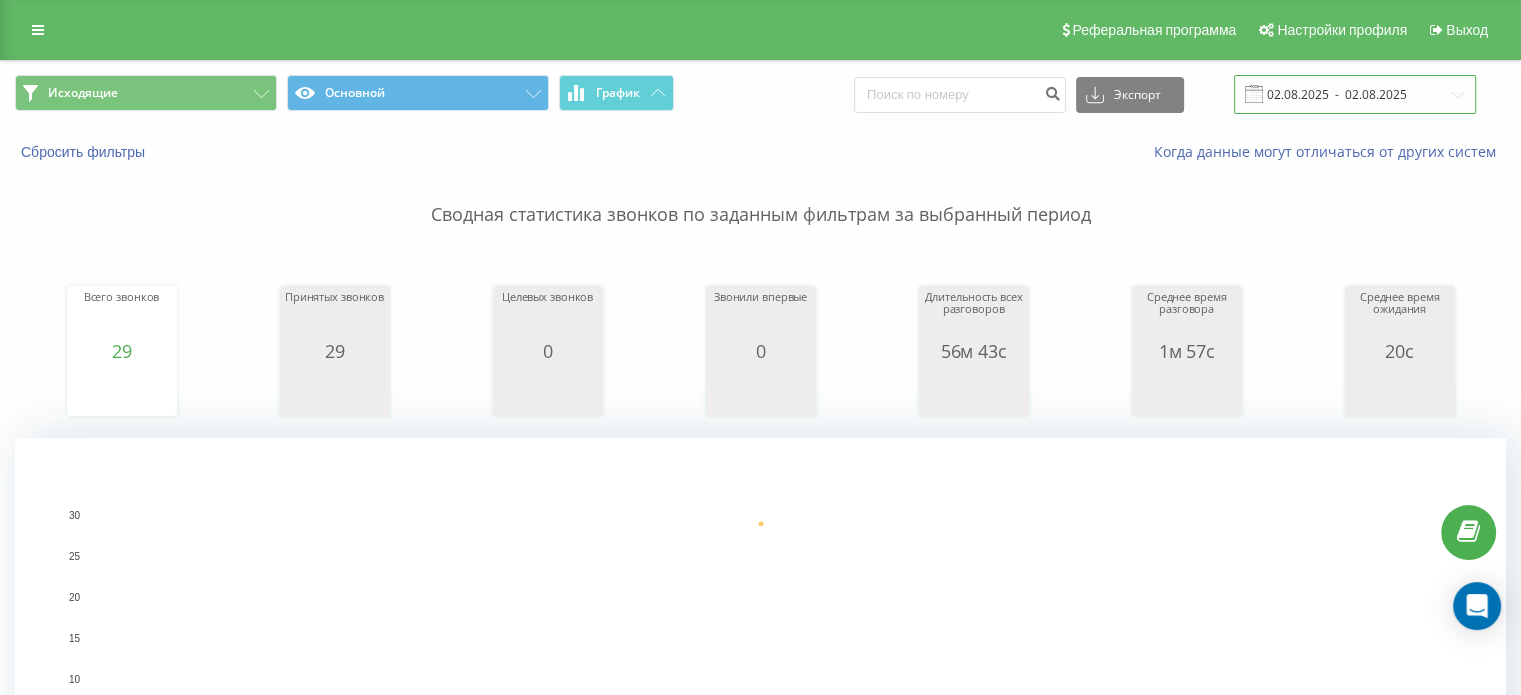 click on "02.08.2025  -  02.08.2025" at bounding box center (1355, 94) 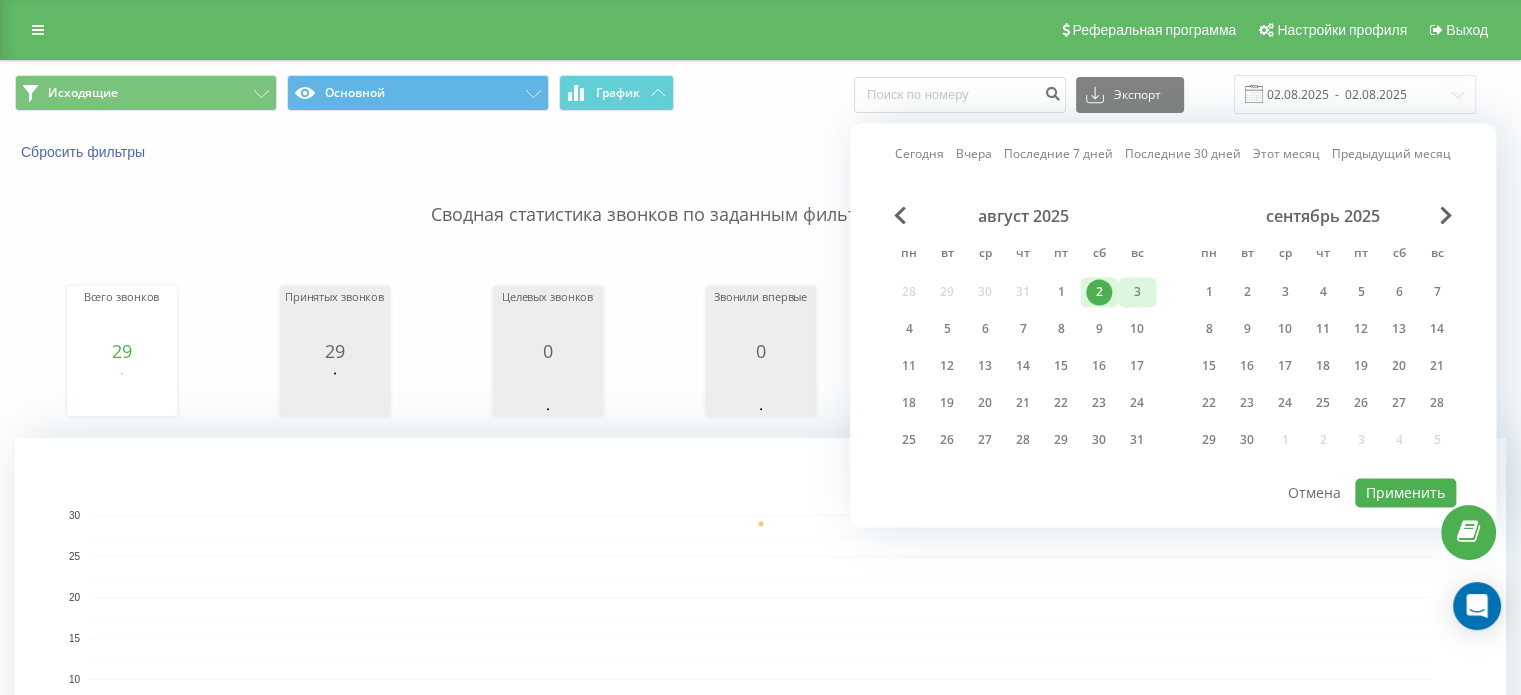 click on "3" at bounding box center (1137, 292) 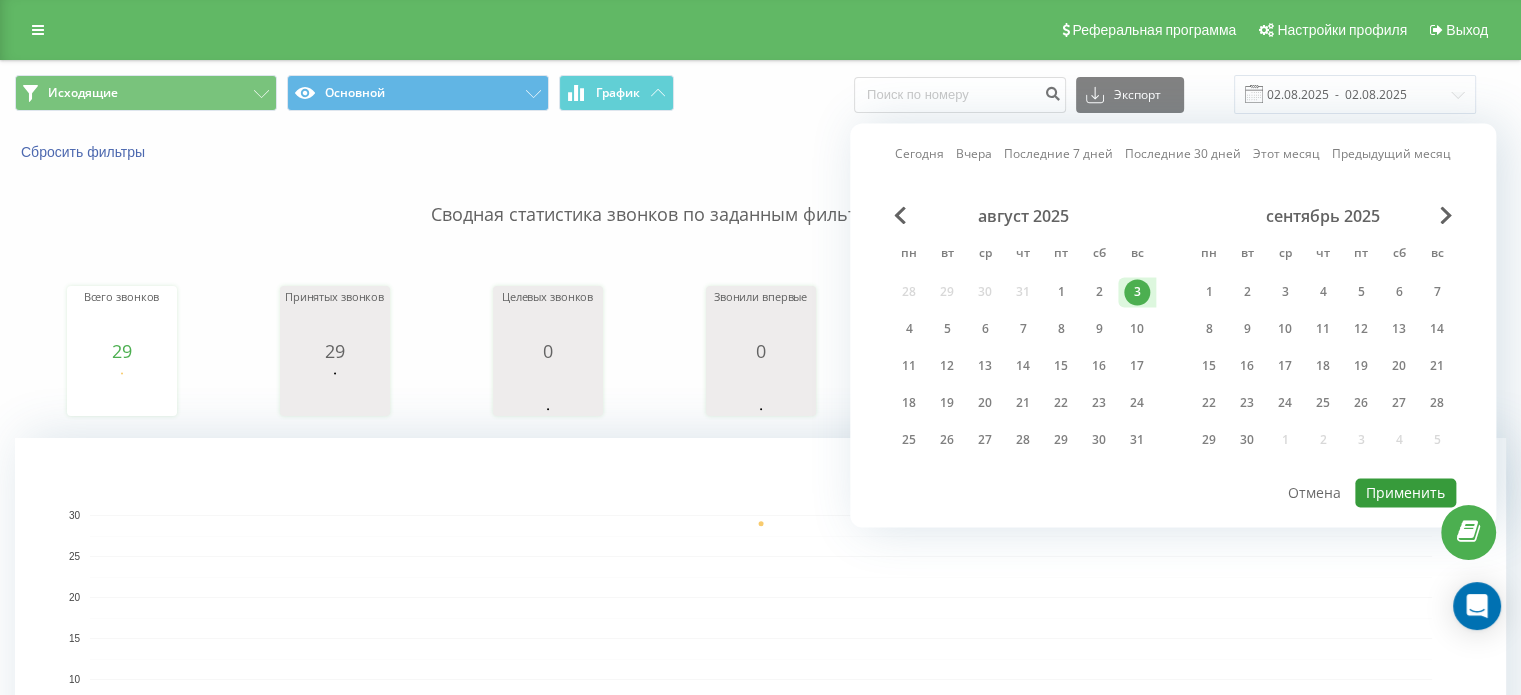 click on "Применить" at bounding box center (1405, 492) 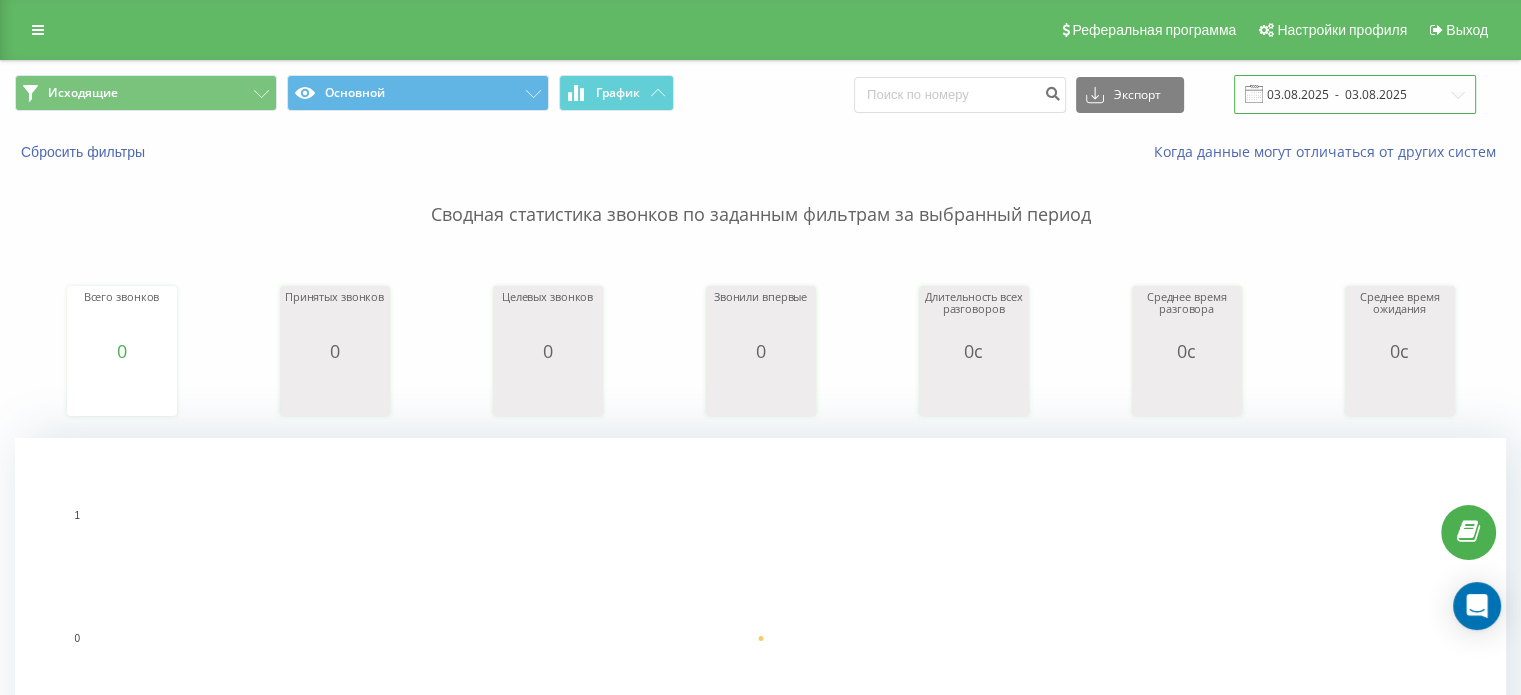 drag, startPoint x: 1328, startPoint y: 95, endPoint x: 1320, endPoint y: 110, distance: 17 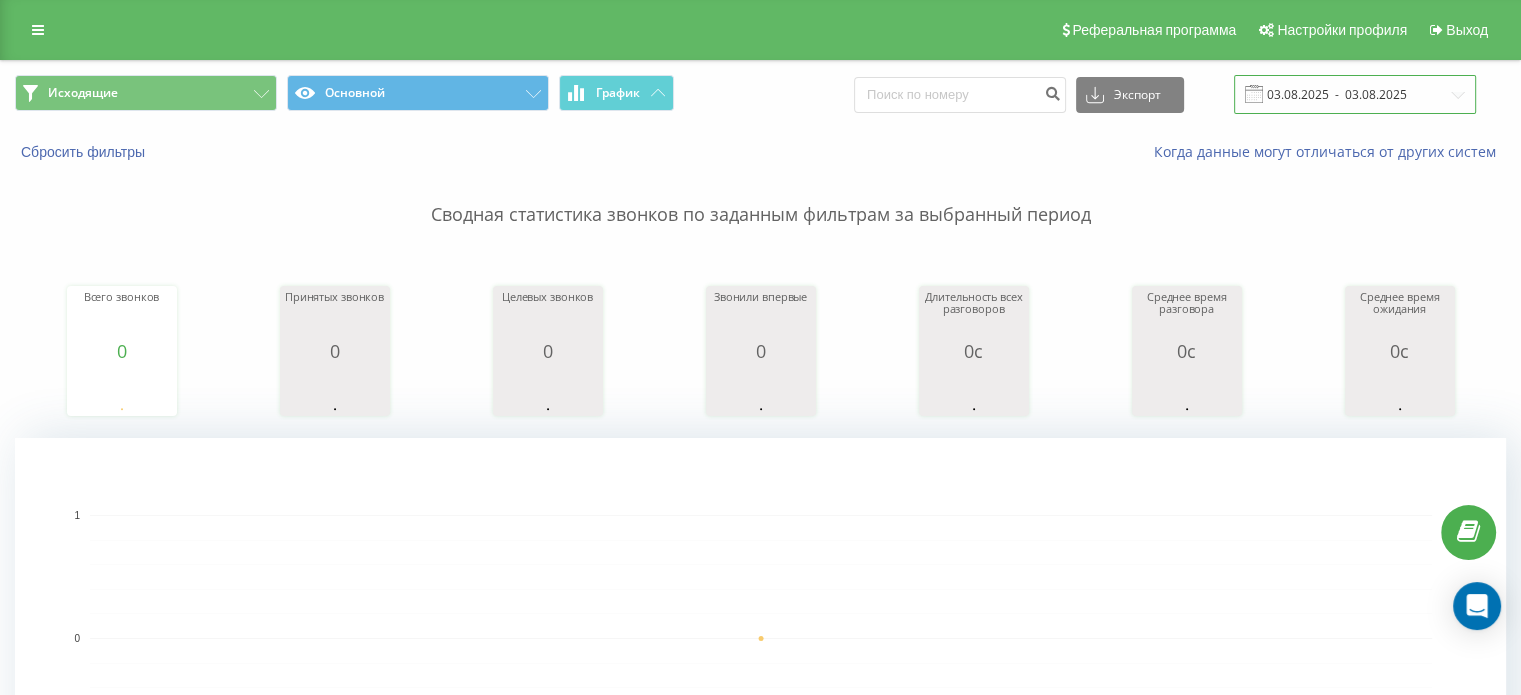 click on "03.08.2025  -  03.08.2025" at bounding box center [1355, 94] 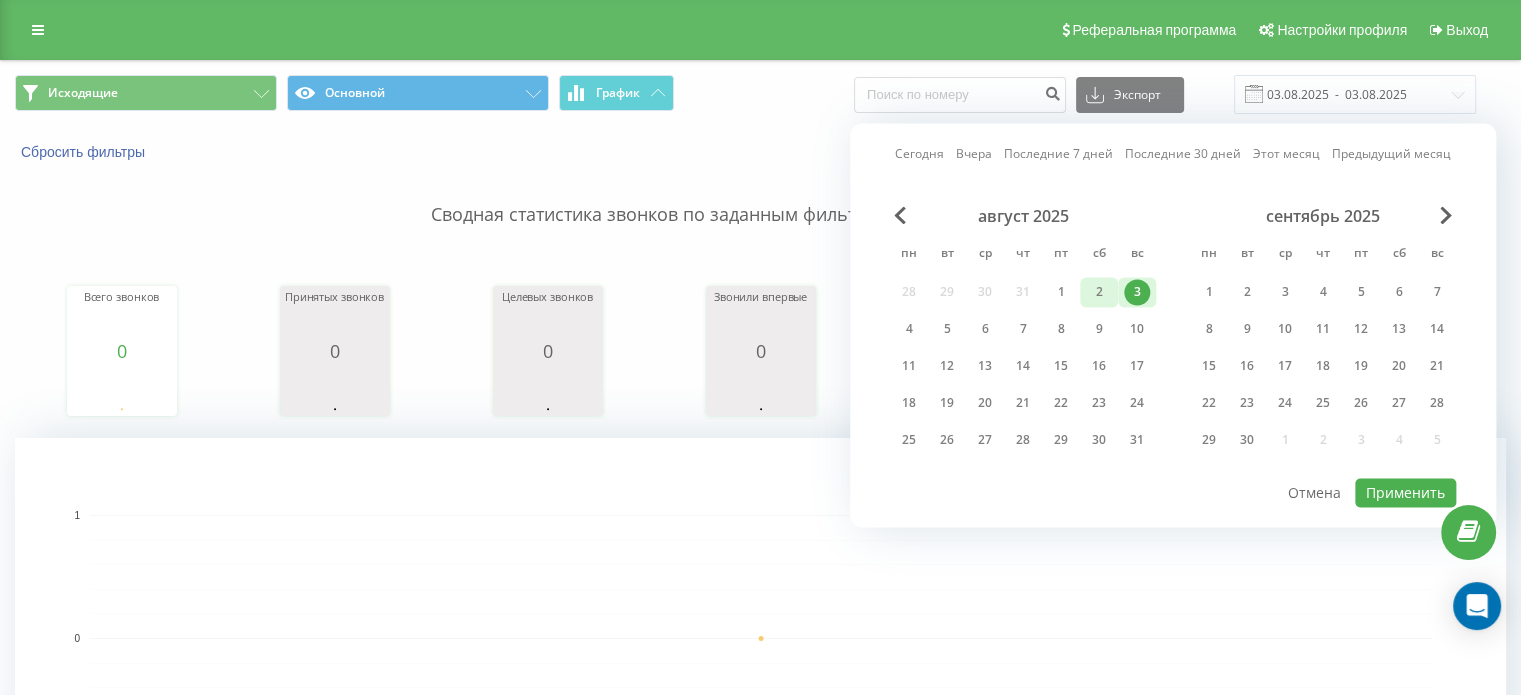click on "2" at bounding box center (1099, 292) 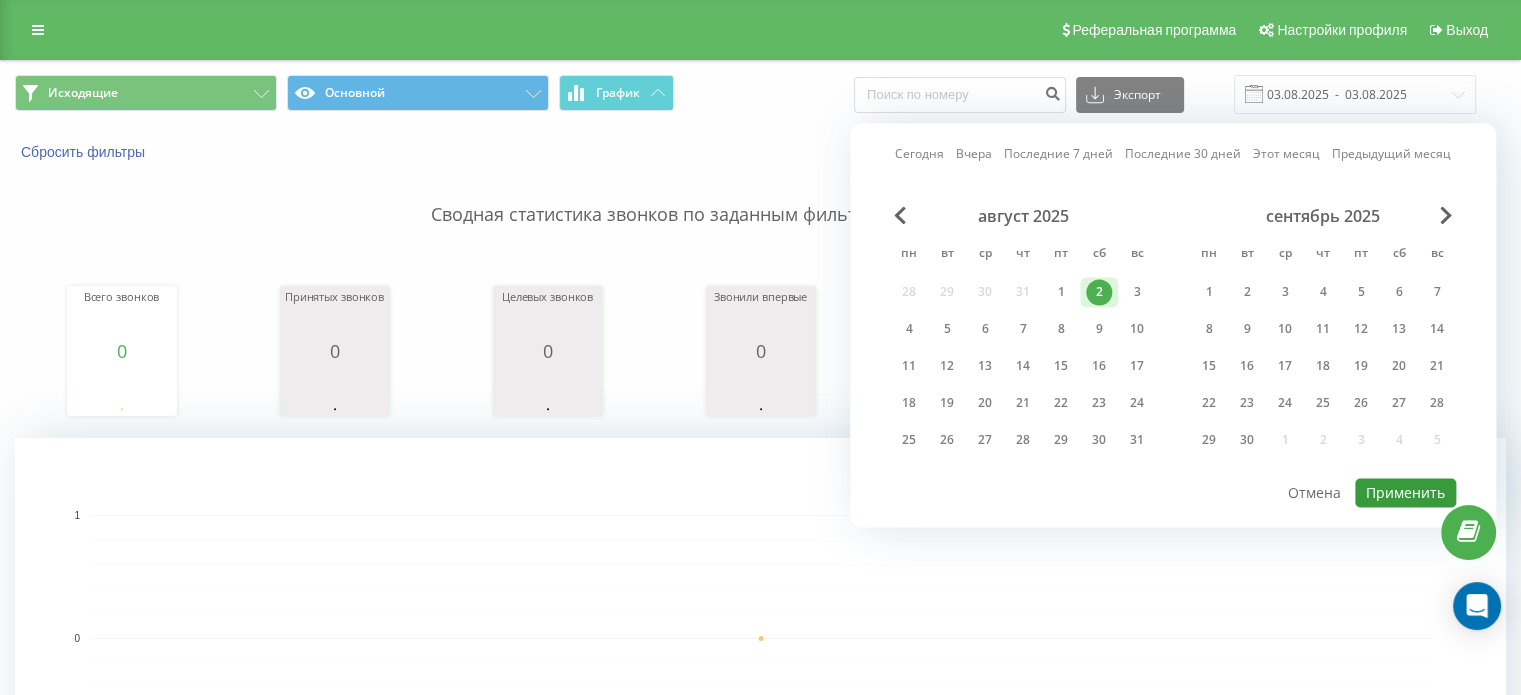 click on "Применить" at bounding box center (1405, 492) 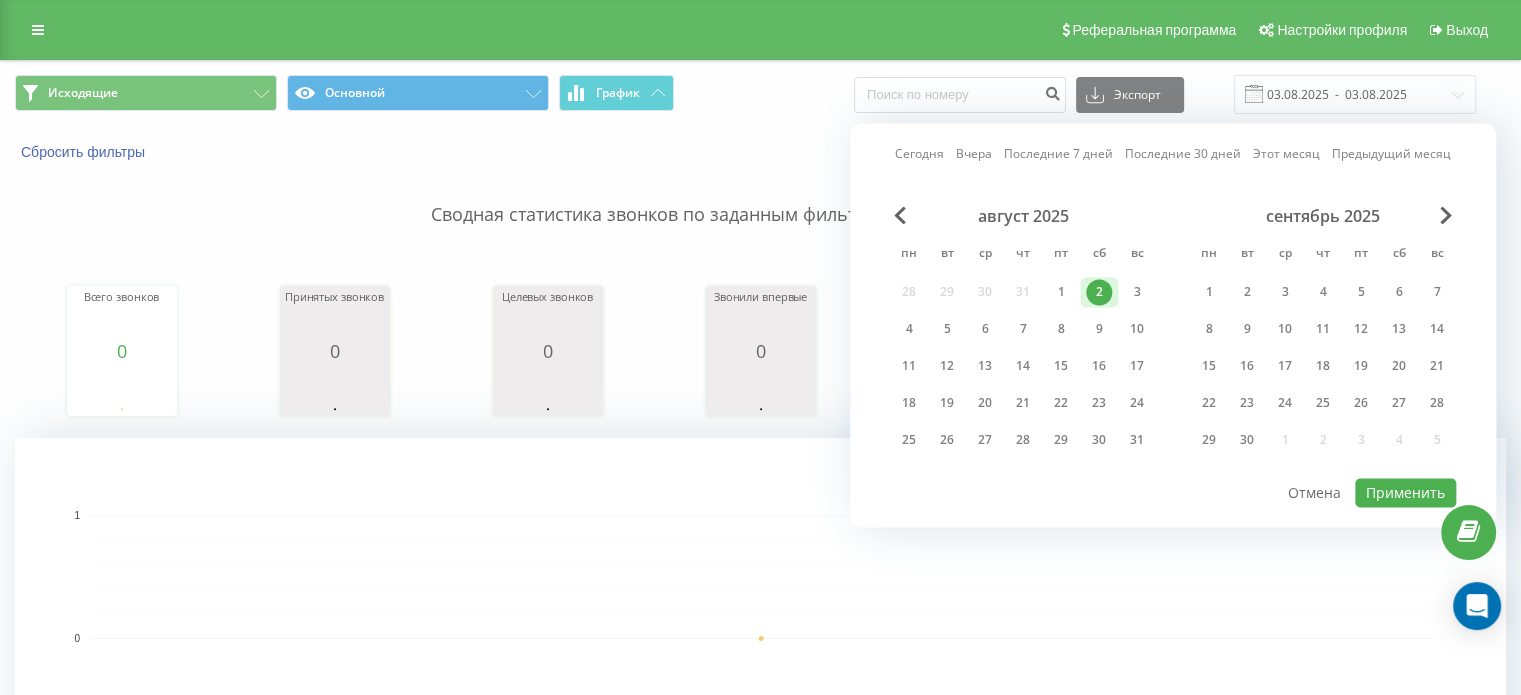 type on "02.08.2025  -  02.08.2025" 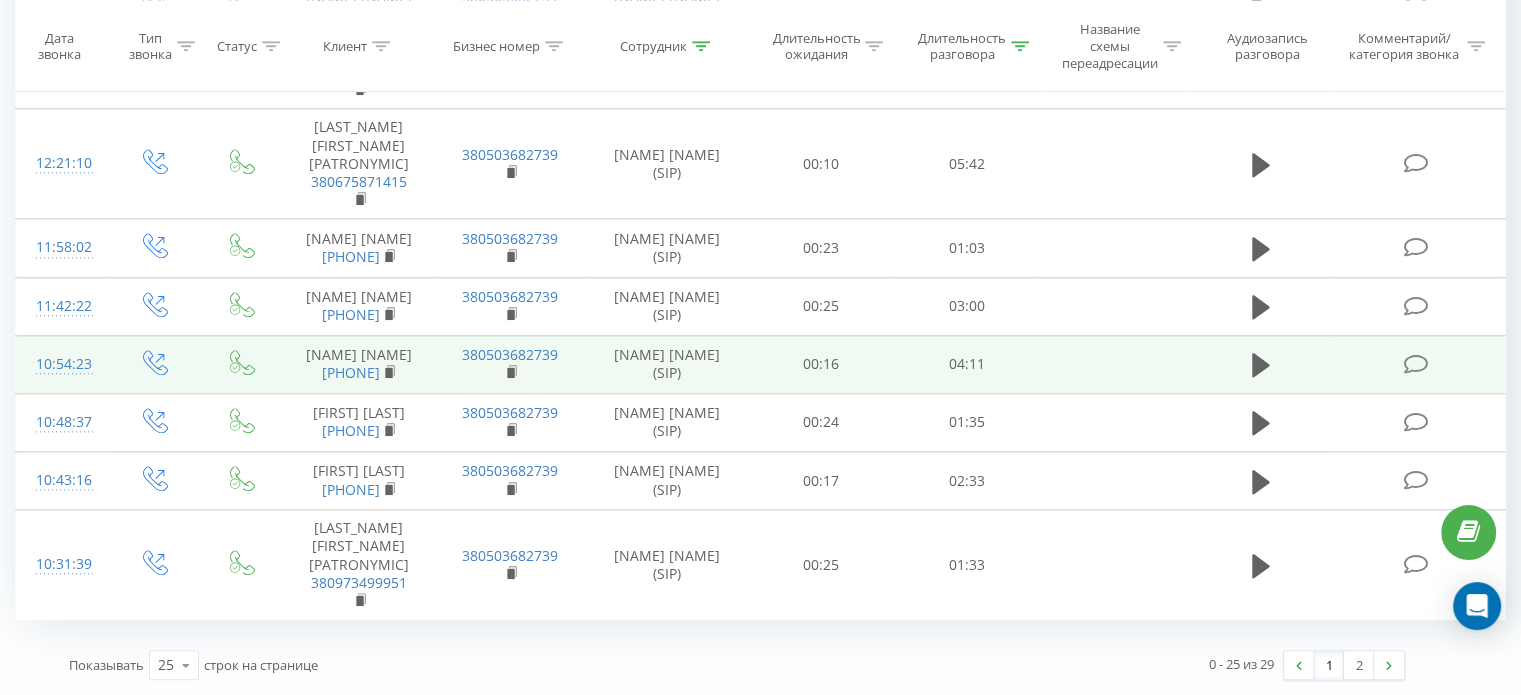 scroll, scrollTop: 2661, scrollLeft: 0, axis: vertical 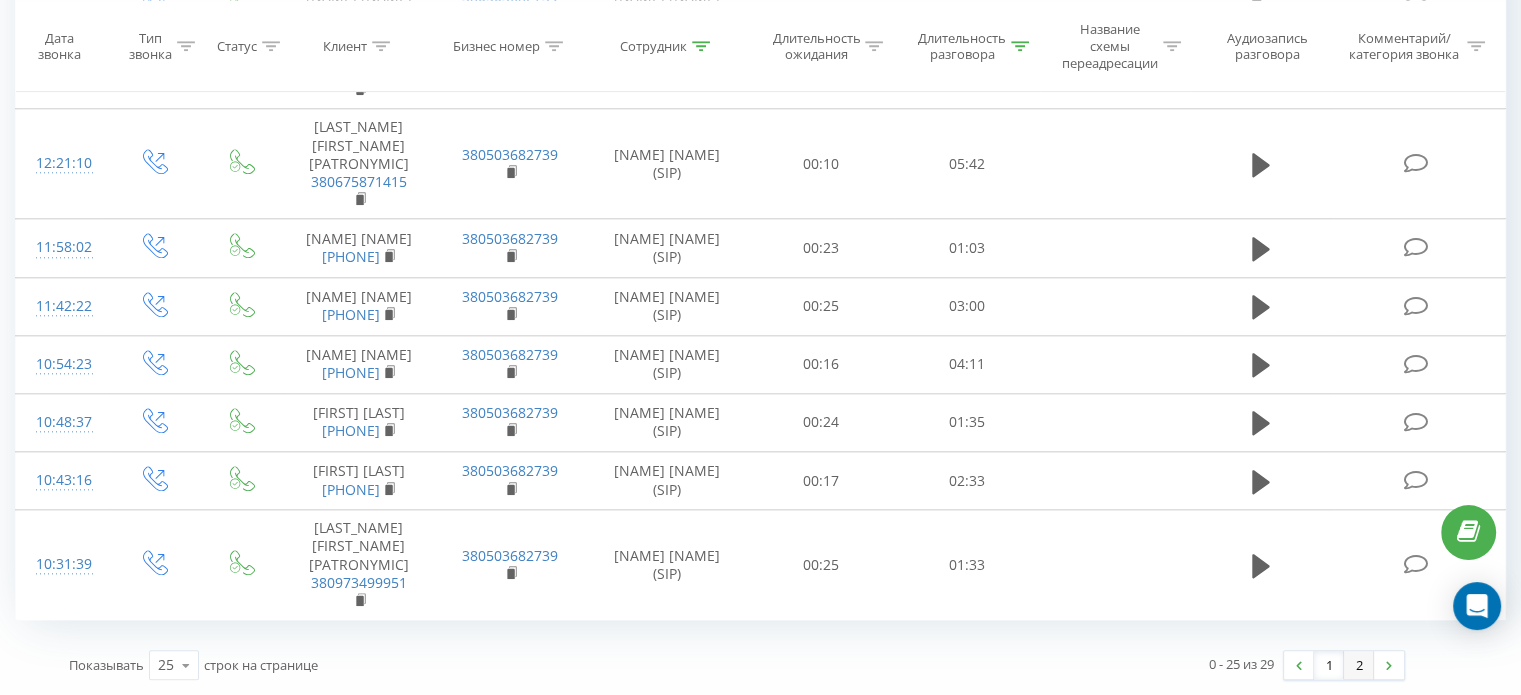 click on "2" at bounding box center [1359, 665] 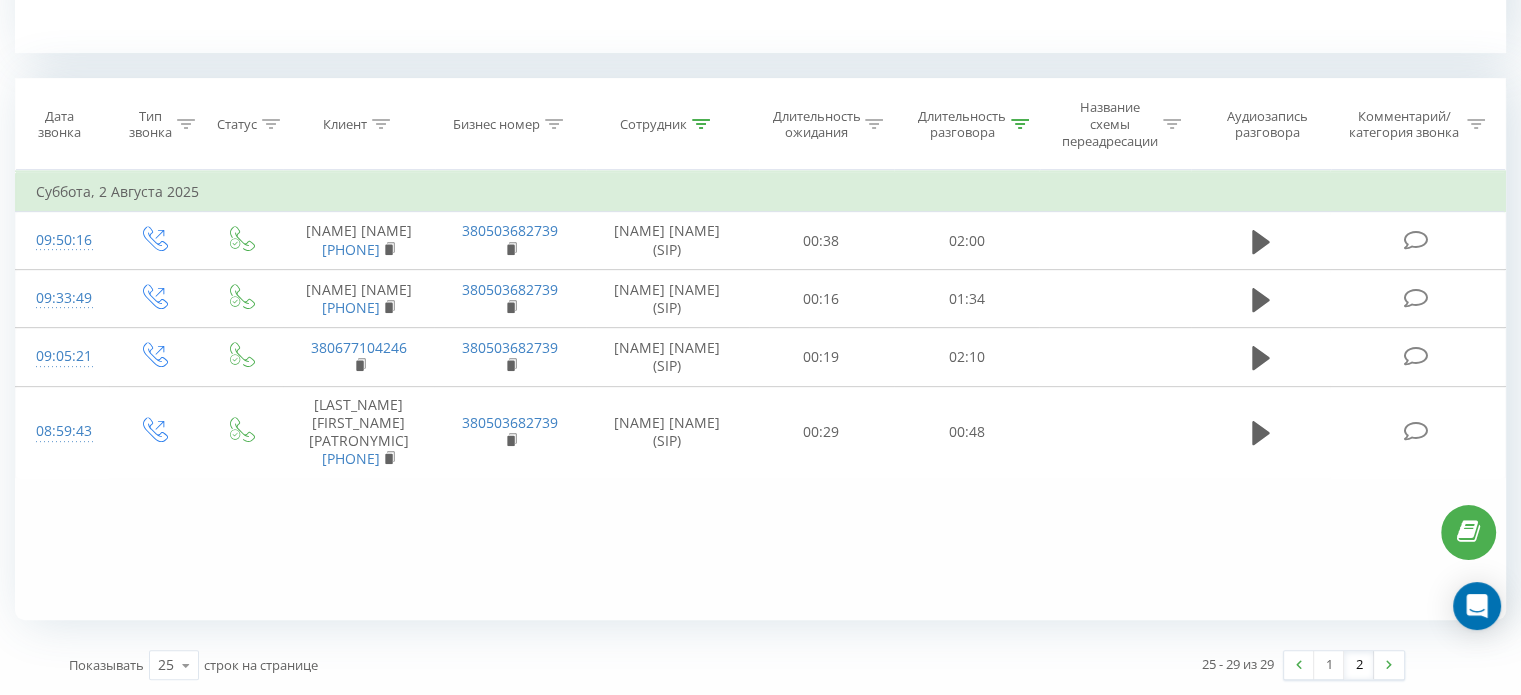 scroll, scrollTop: 784, scrollLeft: 0, axis: vertical 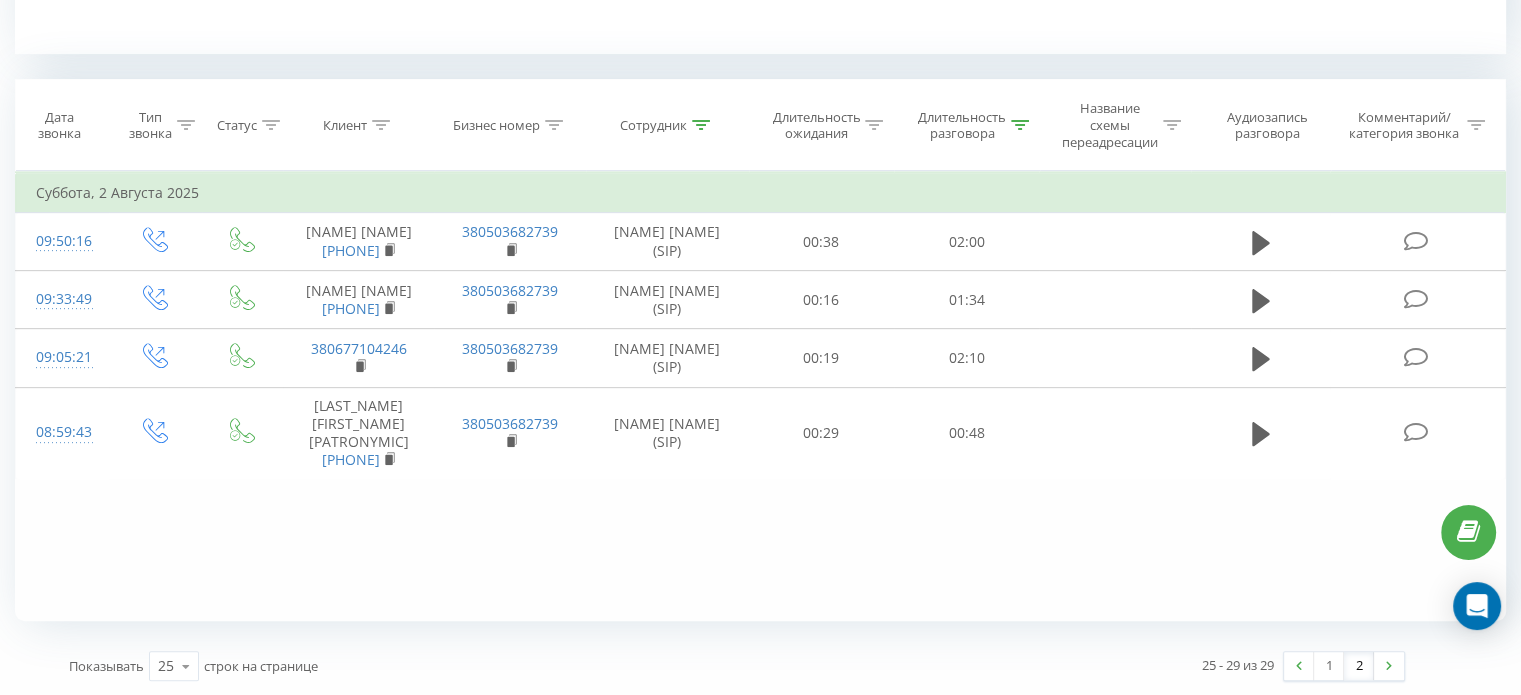 click 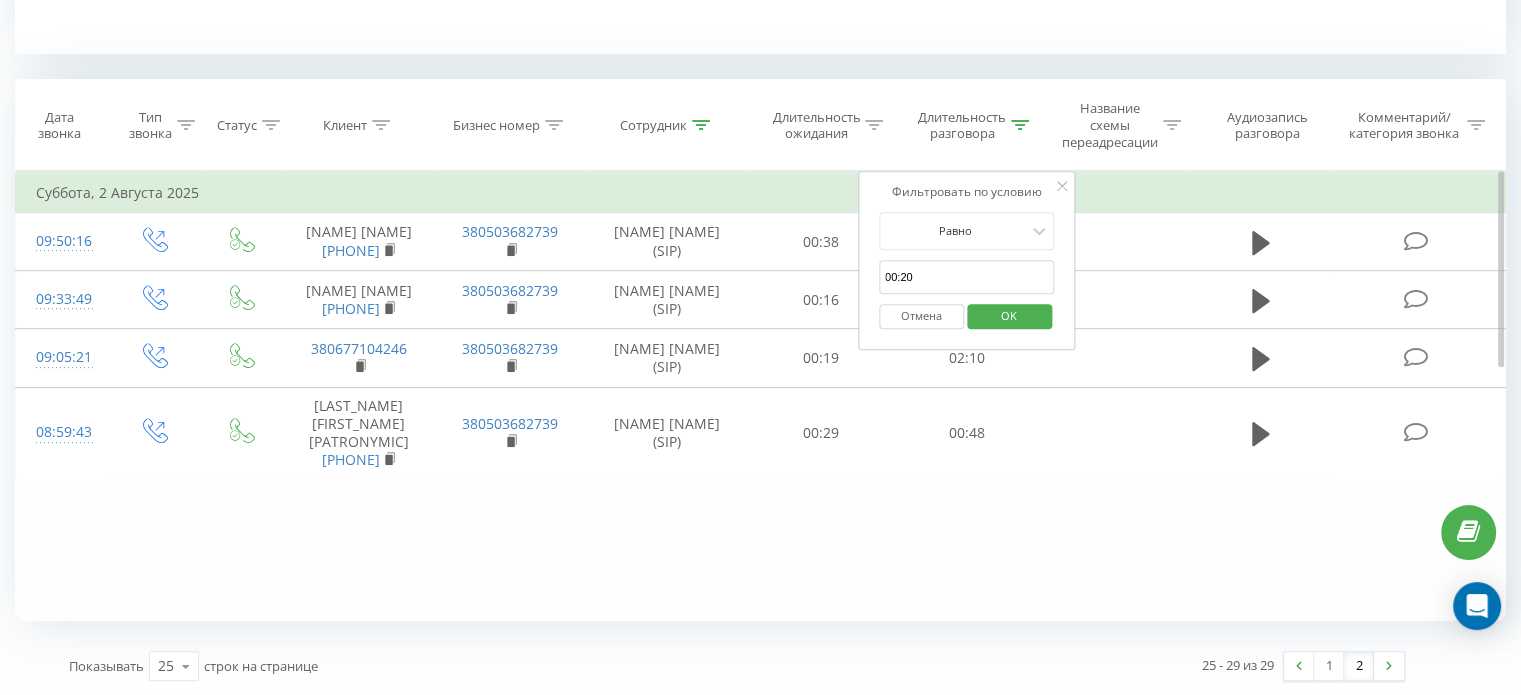 click on "Отмена" at bounding box center (921, 316) 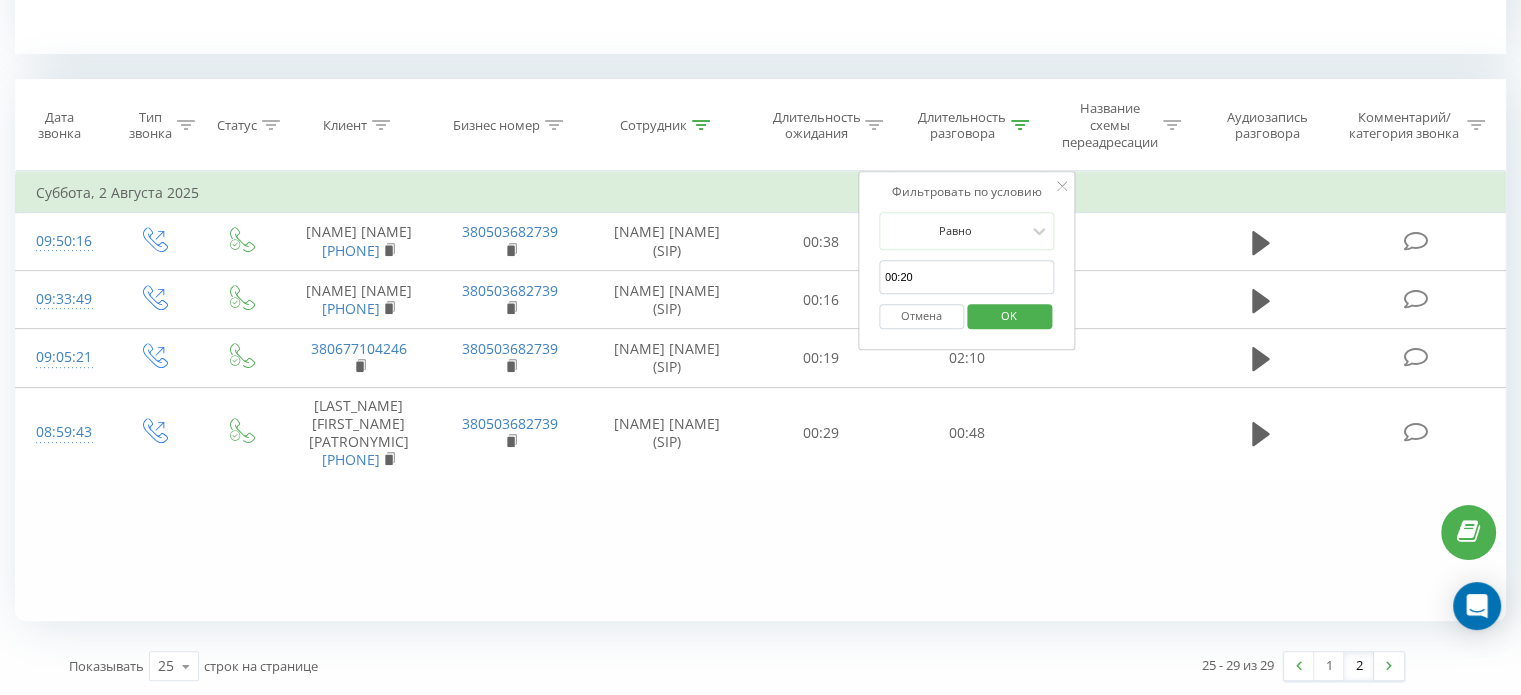 scroll, scrollTop: 503, scrollLeft: 0, axis: vertical 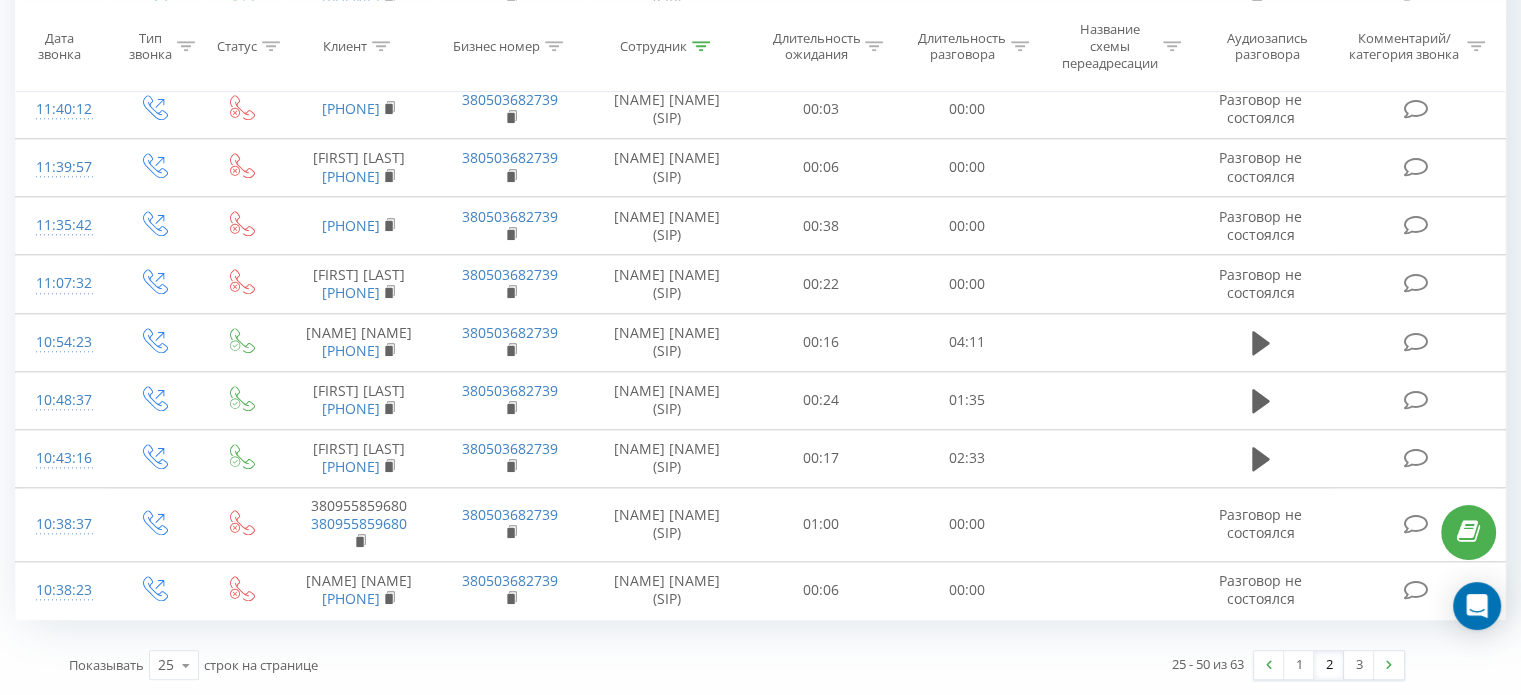 click on "3" at bounding box center [1359, 665] 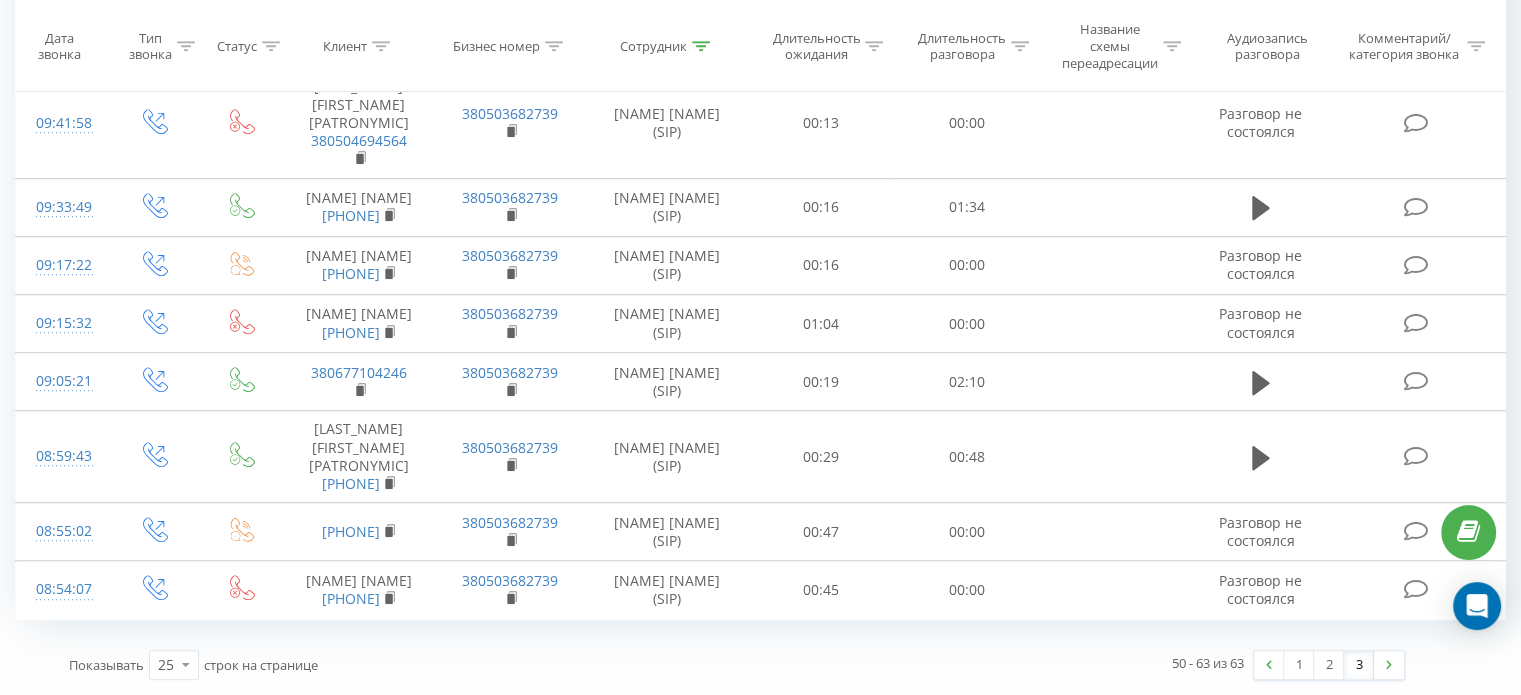 scroll, scrollTop: 1540, scrollLeft: 0, axis: vertical 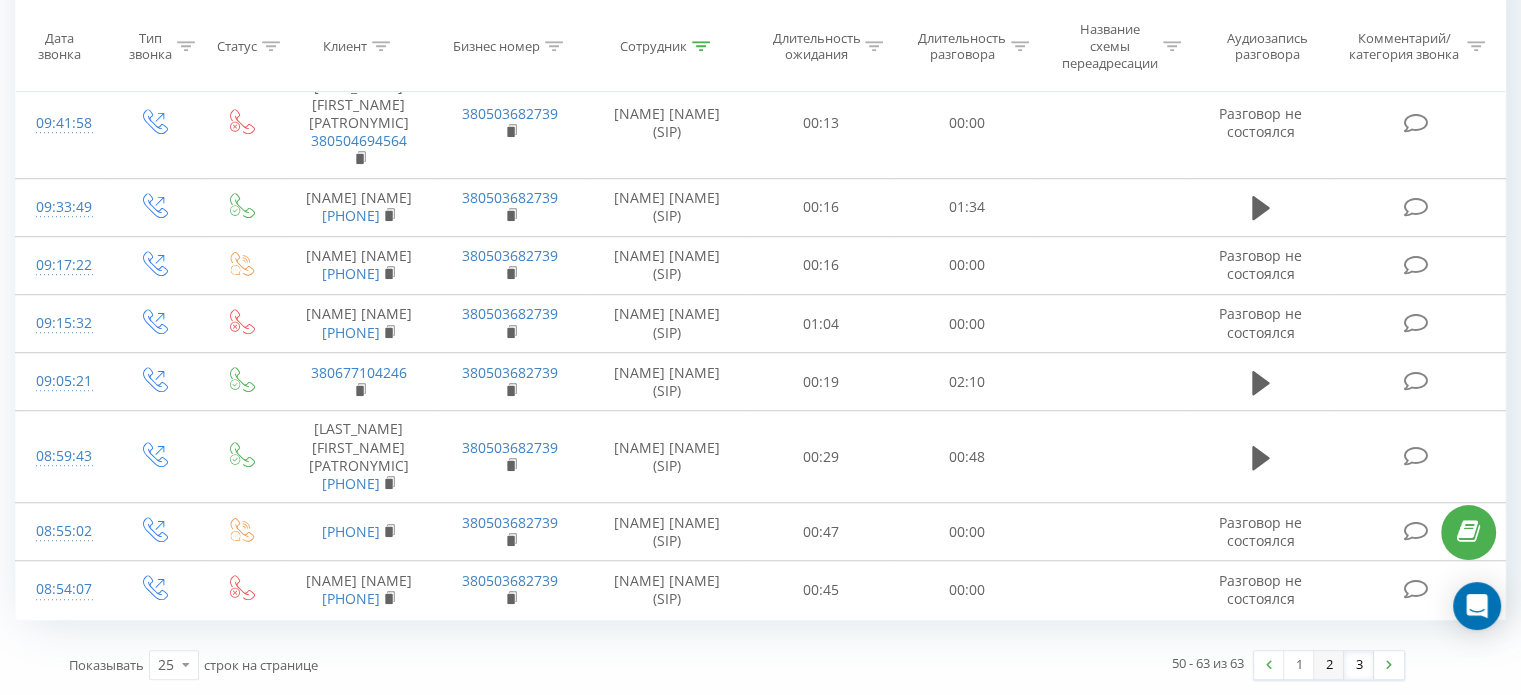 click on "2" at bounding box center (1329, 665) 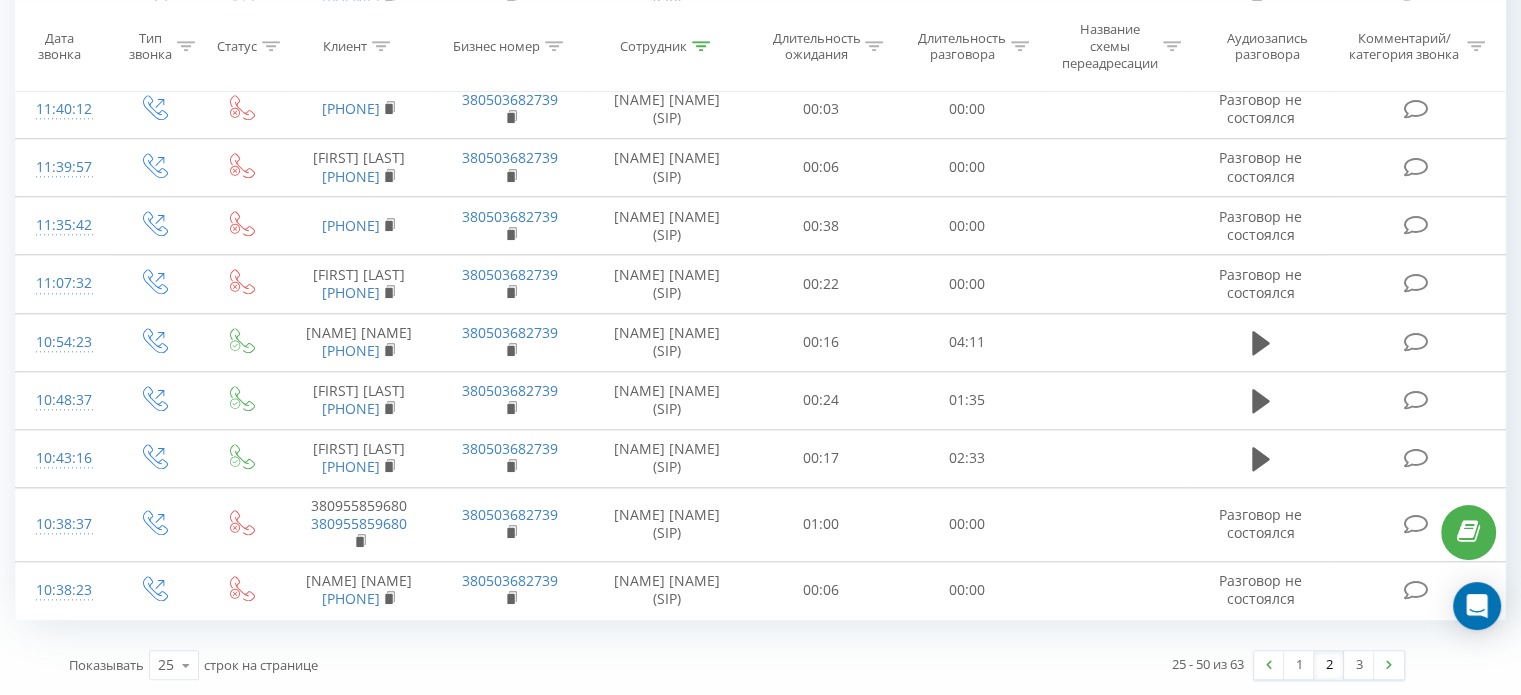 scroll, scrollTop: 2424, scrollLeft: 0, axis: vertical 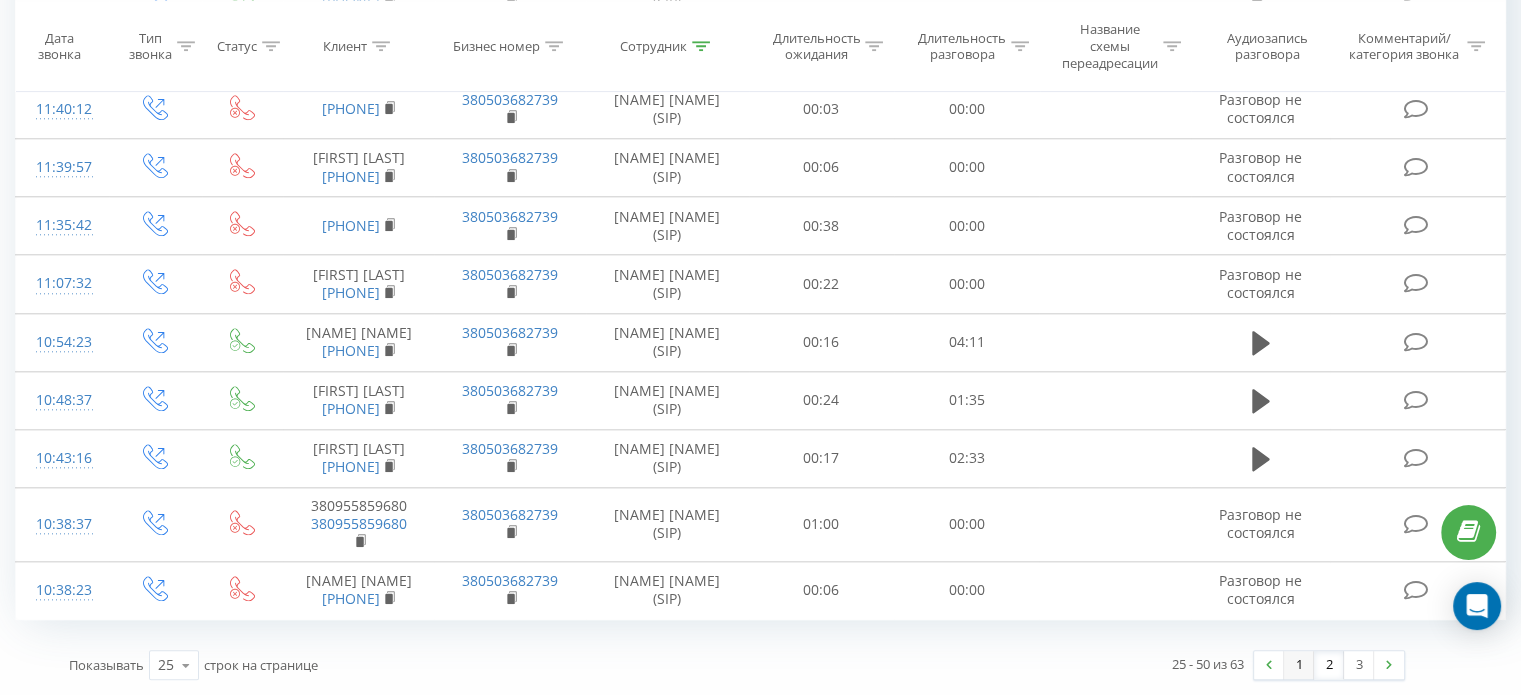 click on "1" at bounding box center (1299, 665) 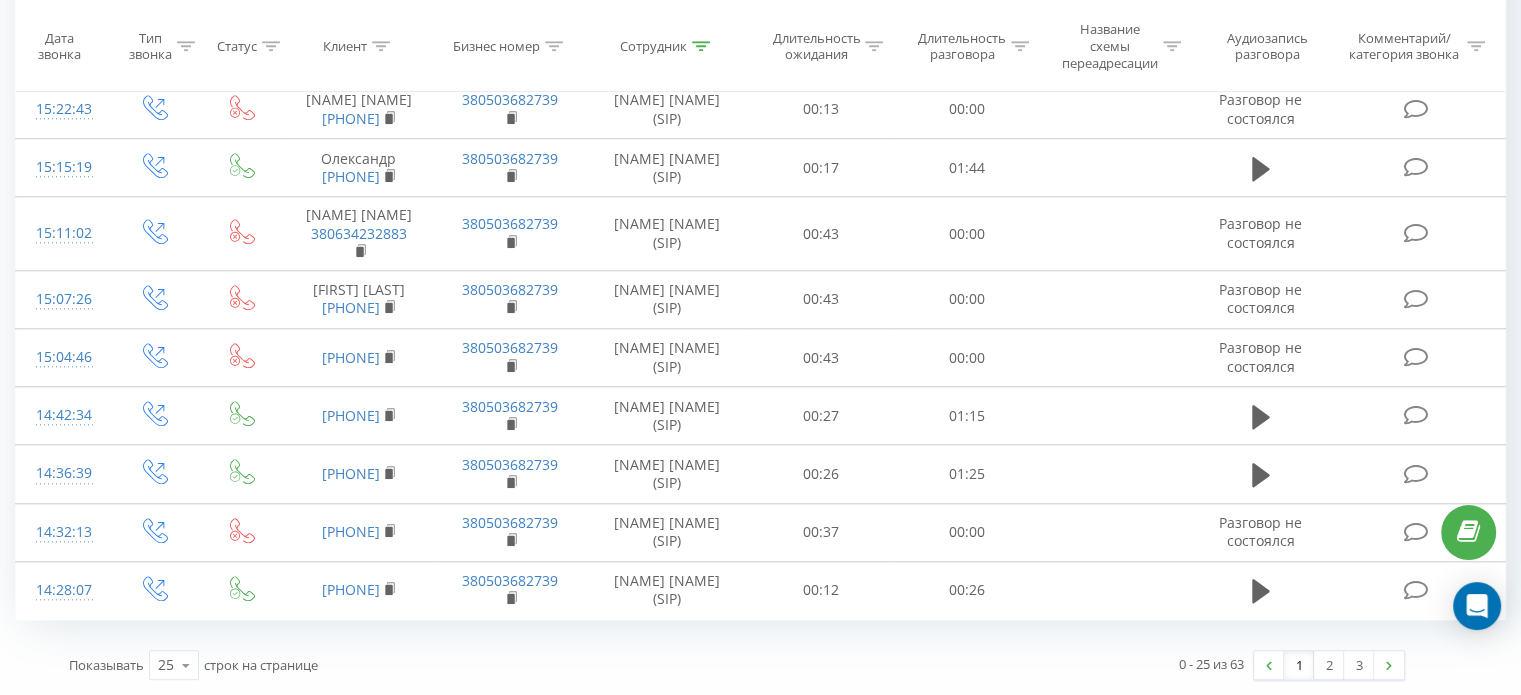 scroll, scrollTop: 2615, scrollLeft: 0, axis: vertical 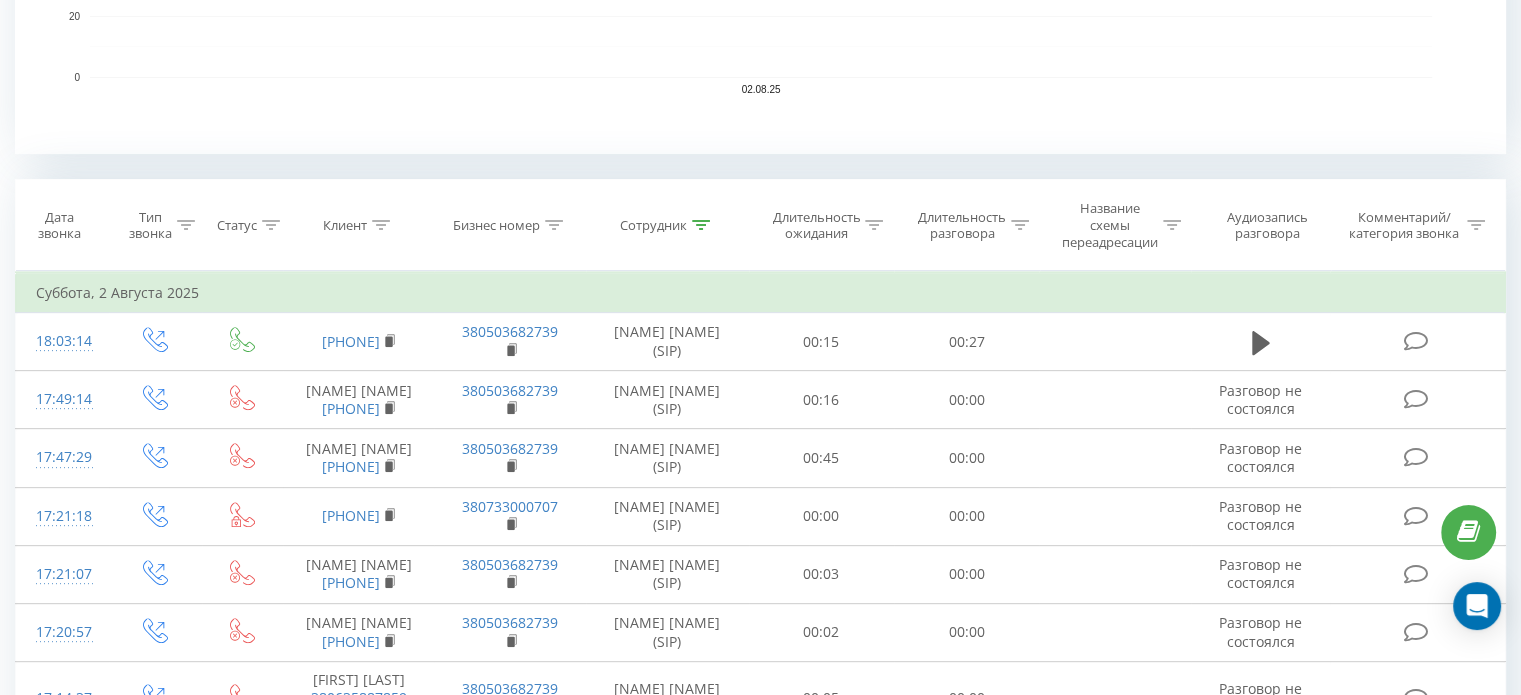 click 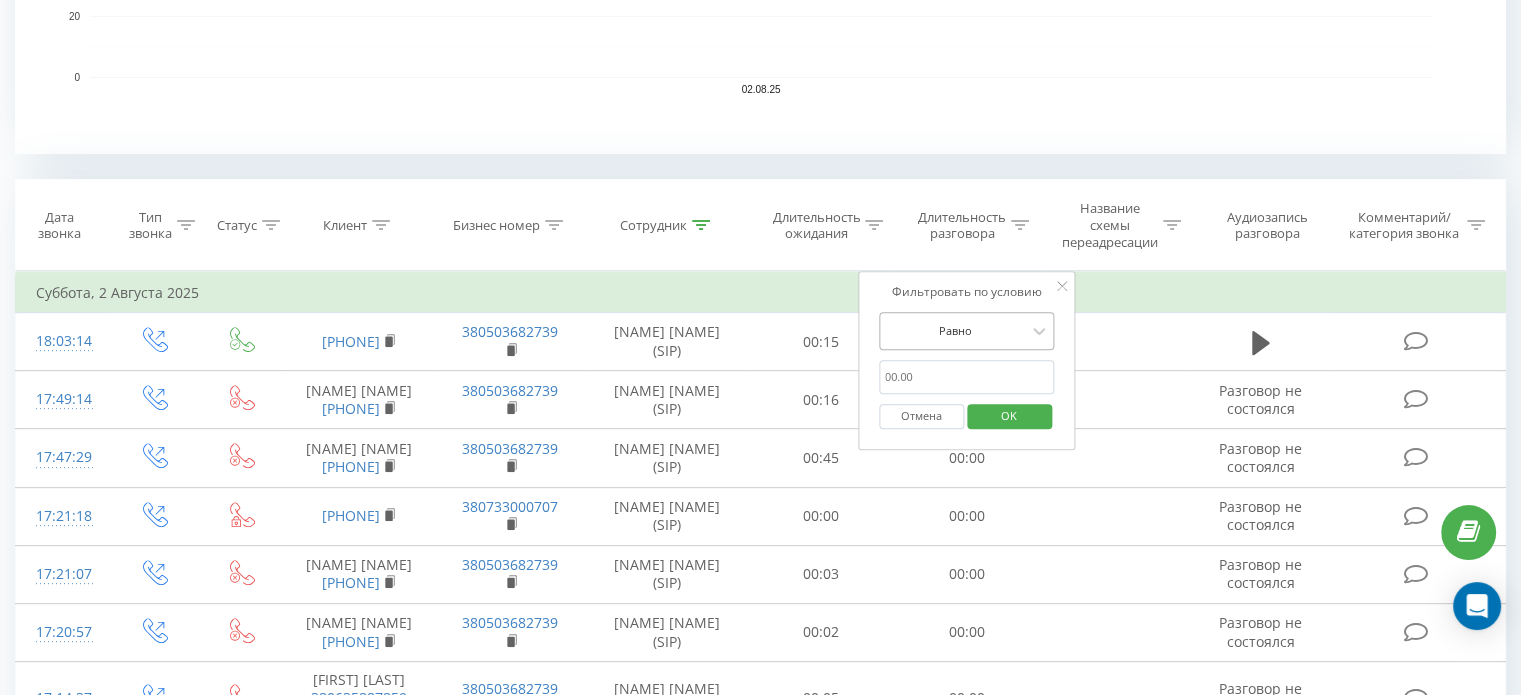click on "Равно" at bounding box center (956, 331) 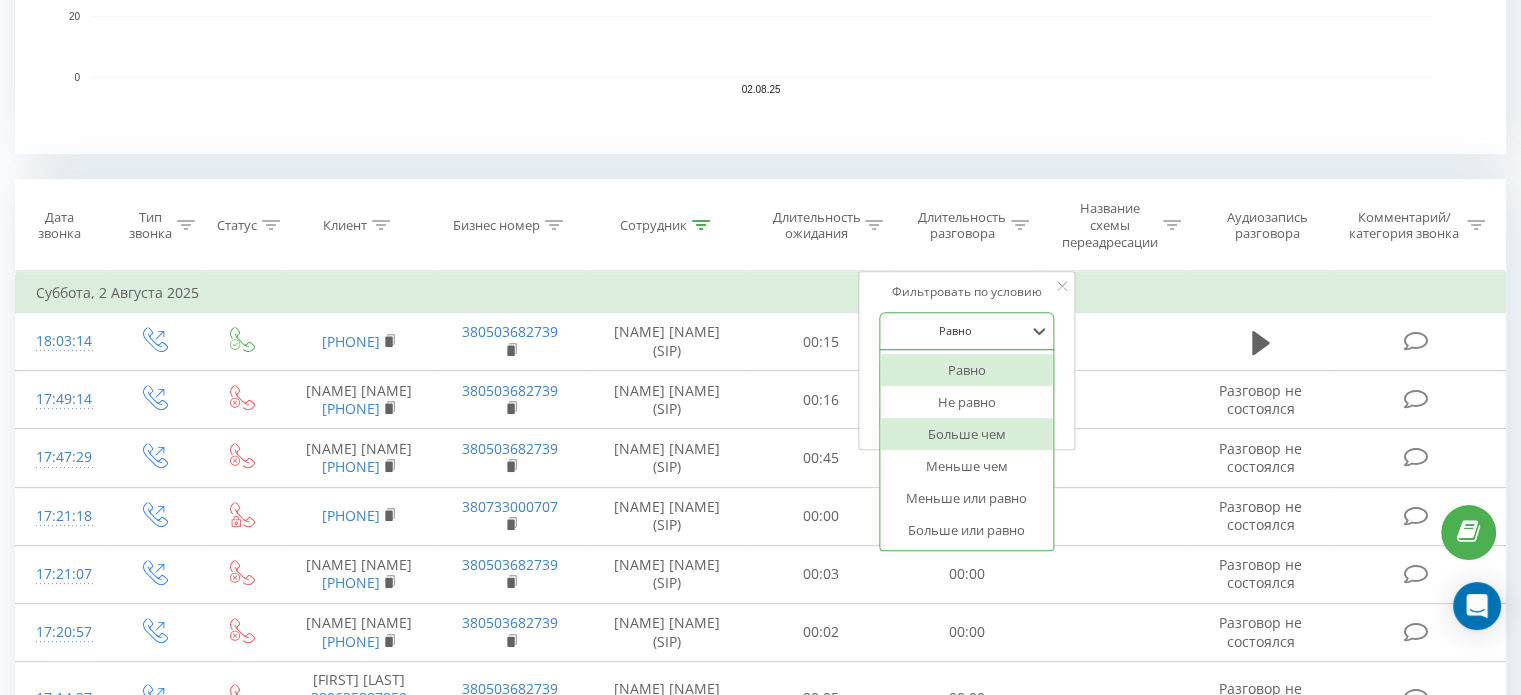 click on "Больше чем" at bounding box center [967, 434] 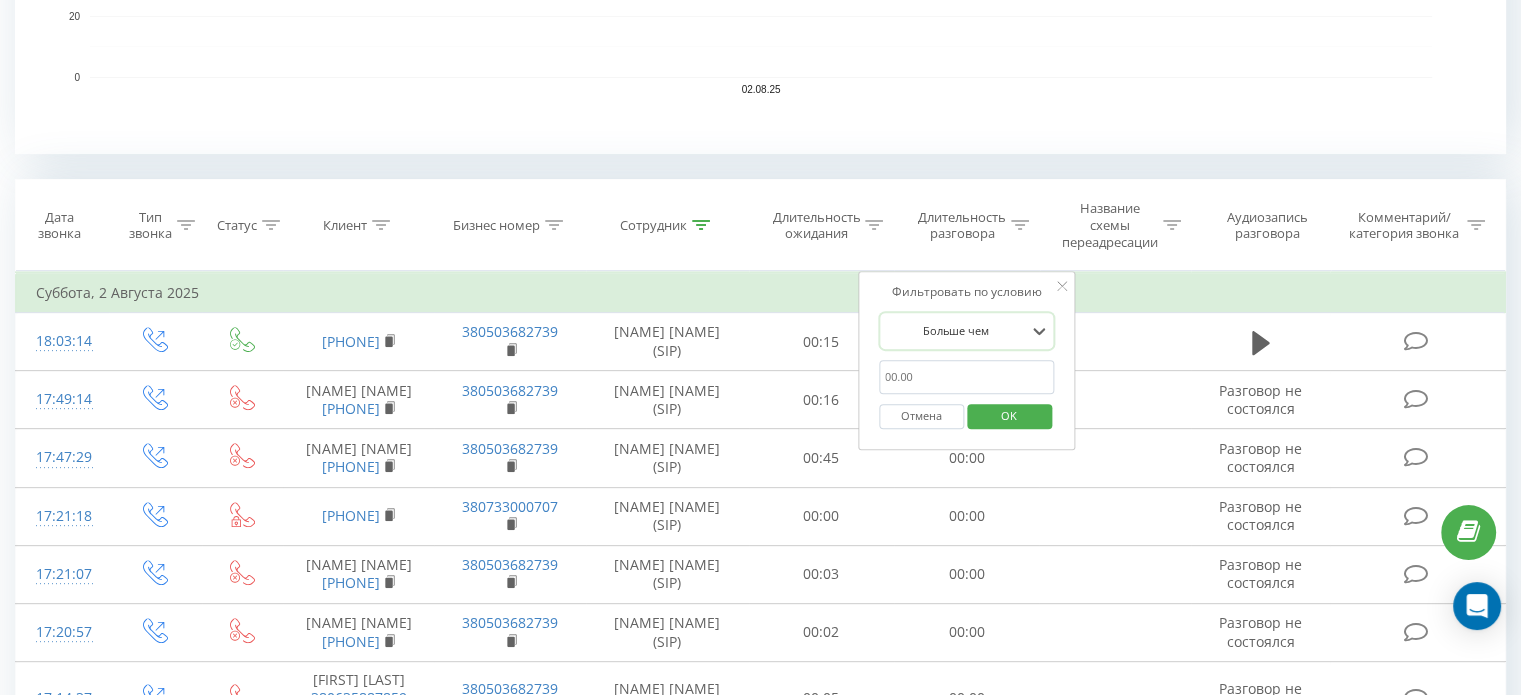 click on "00:20" at bounding box center [967, 377] 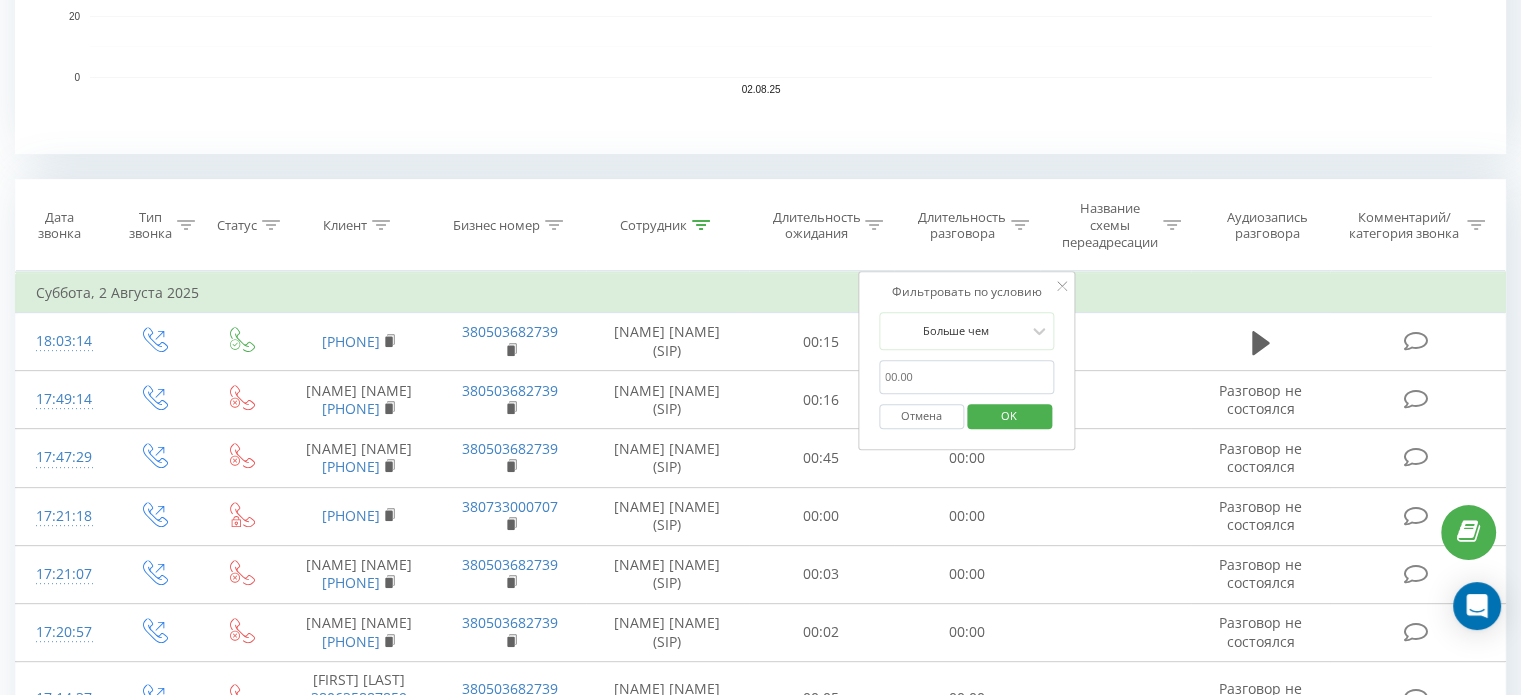type on "00:20" 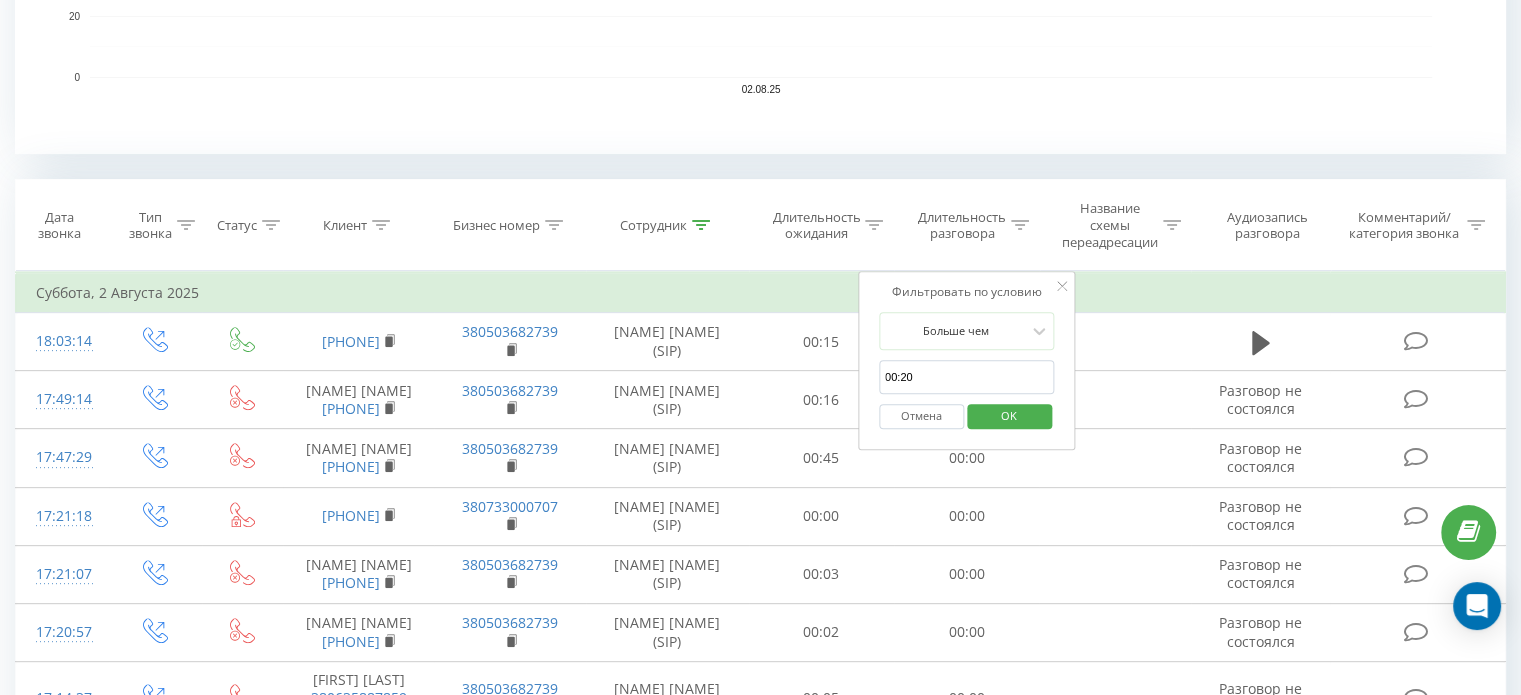click on "OK" at bounding box center (1009, 415) 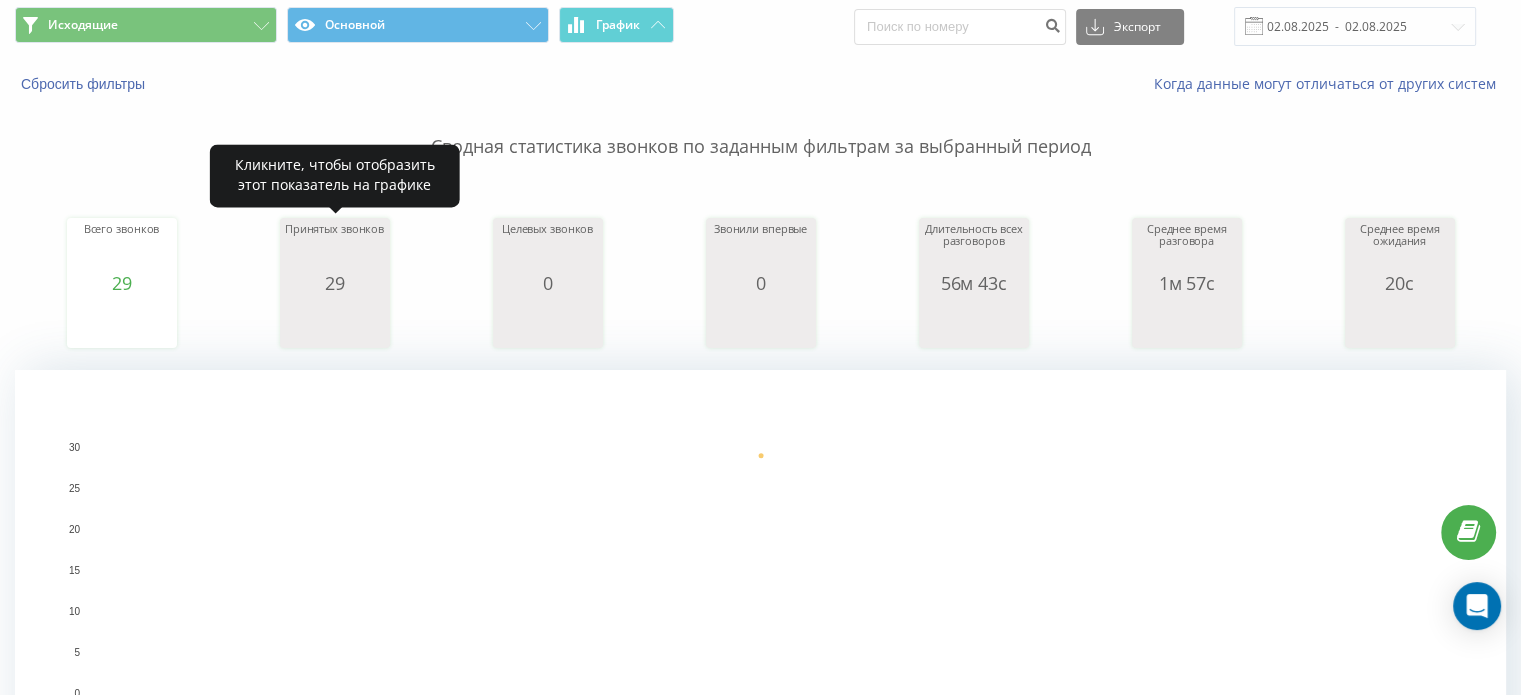 scroll, scrollTop: 100, scrollLeft: 0, axis: vertical 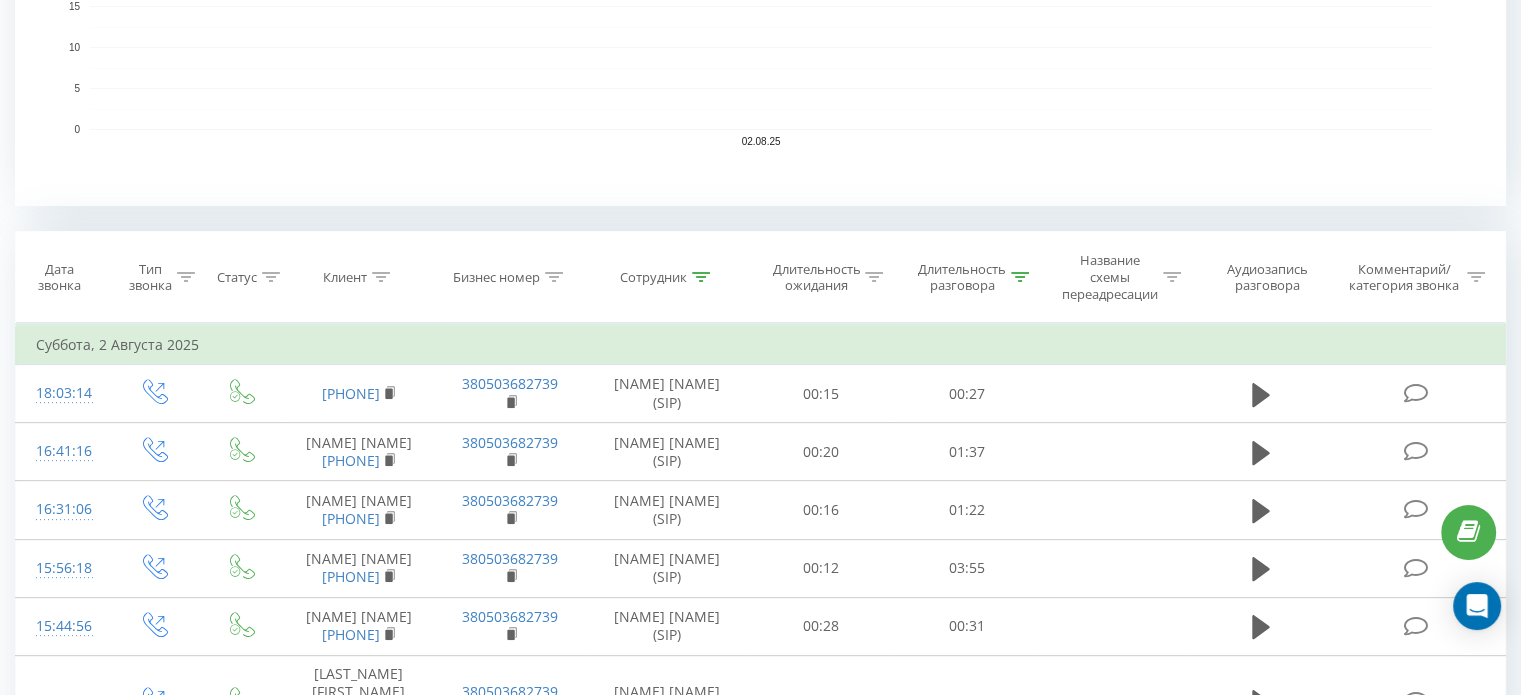 click at bounding box center (1020, 277) 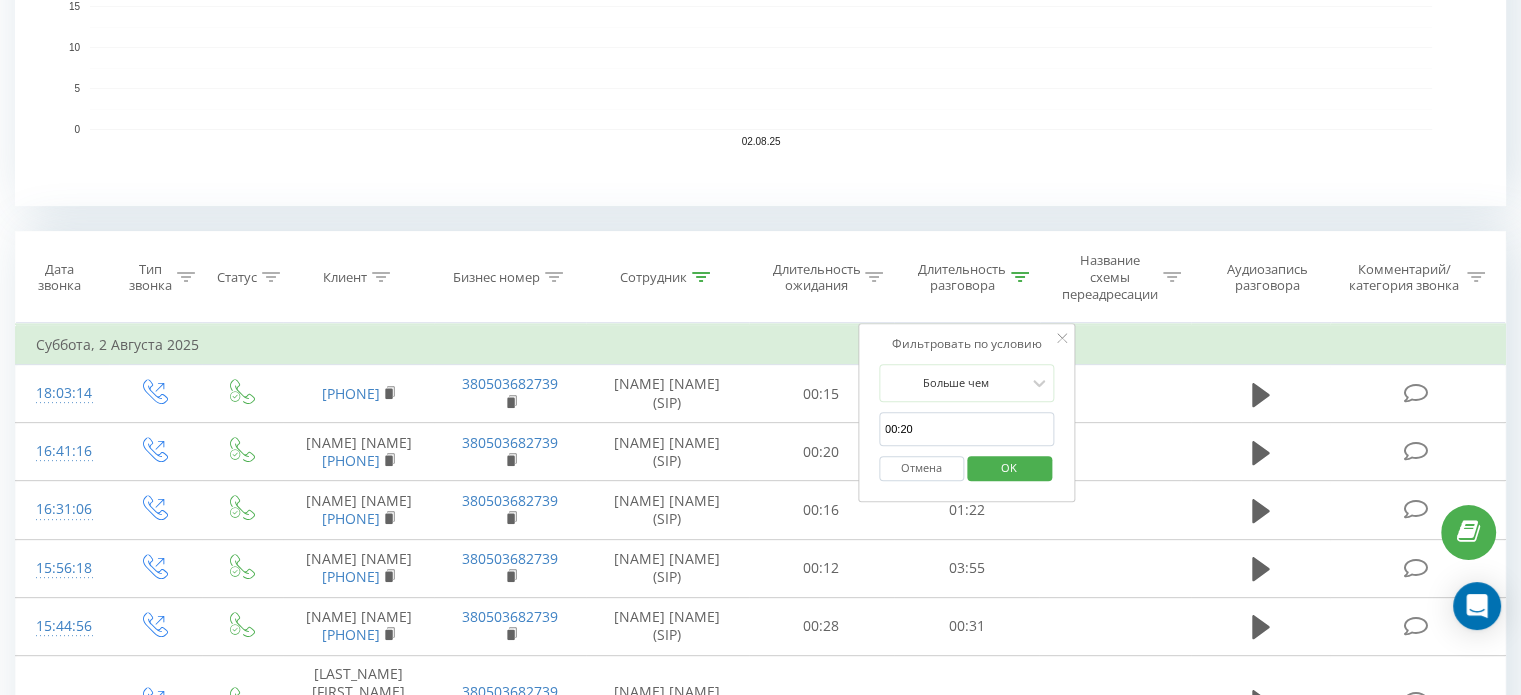 click on "Отмена" at bounding box center (921, 468) 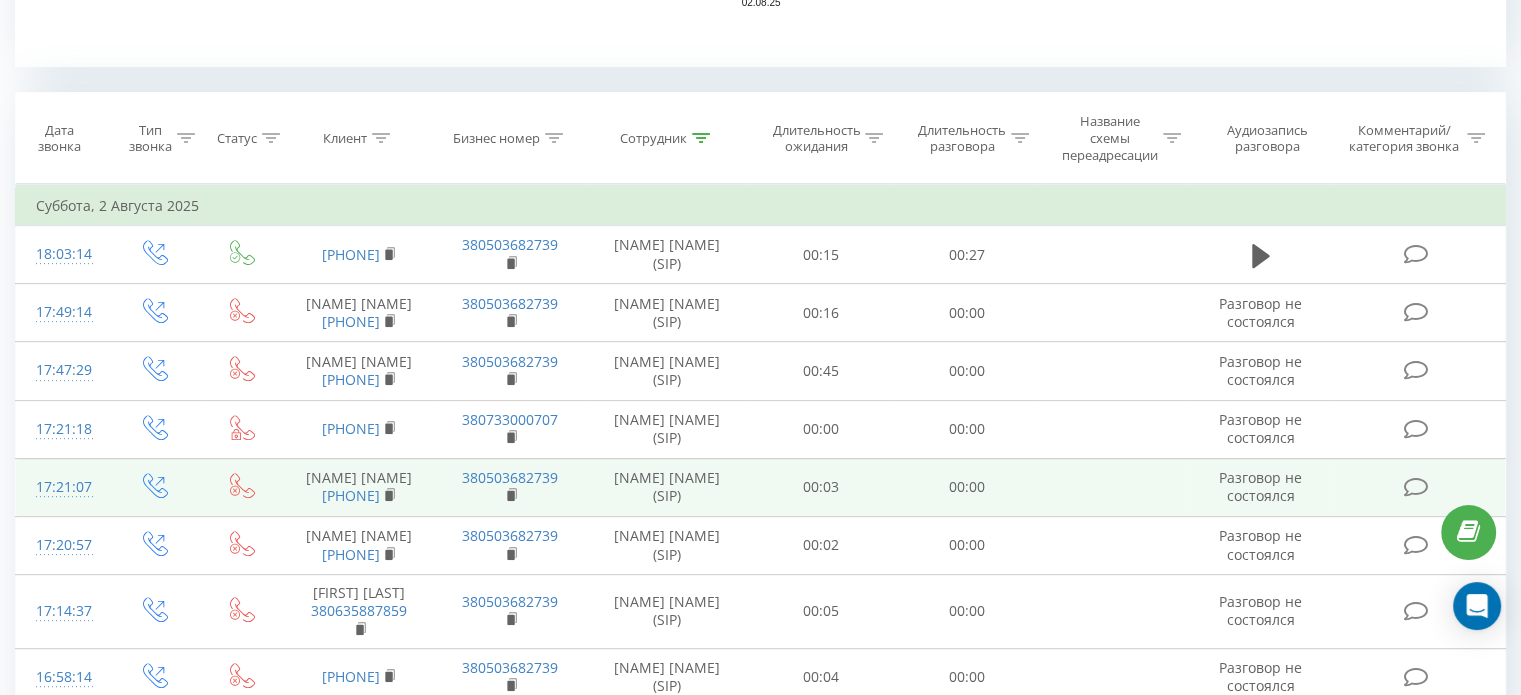 scroll, scrollTop: 712, scrollLeft: 0, axis: vertical 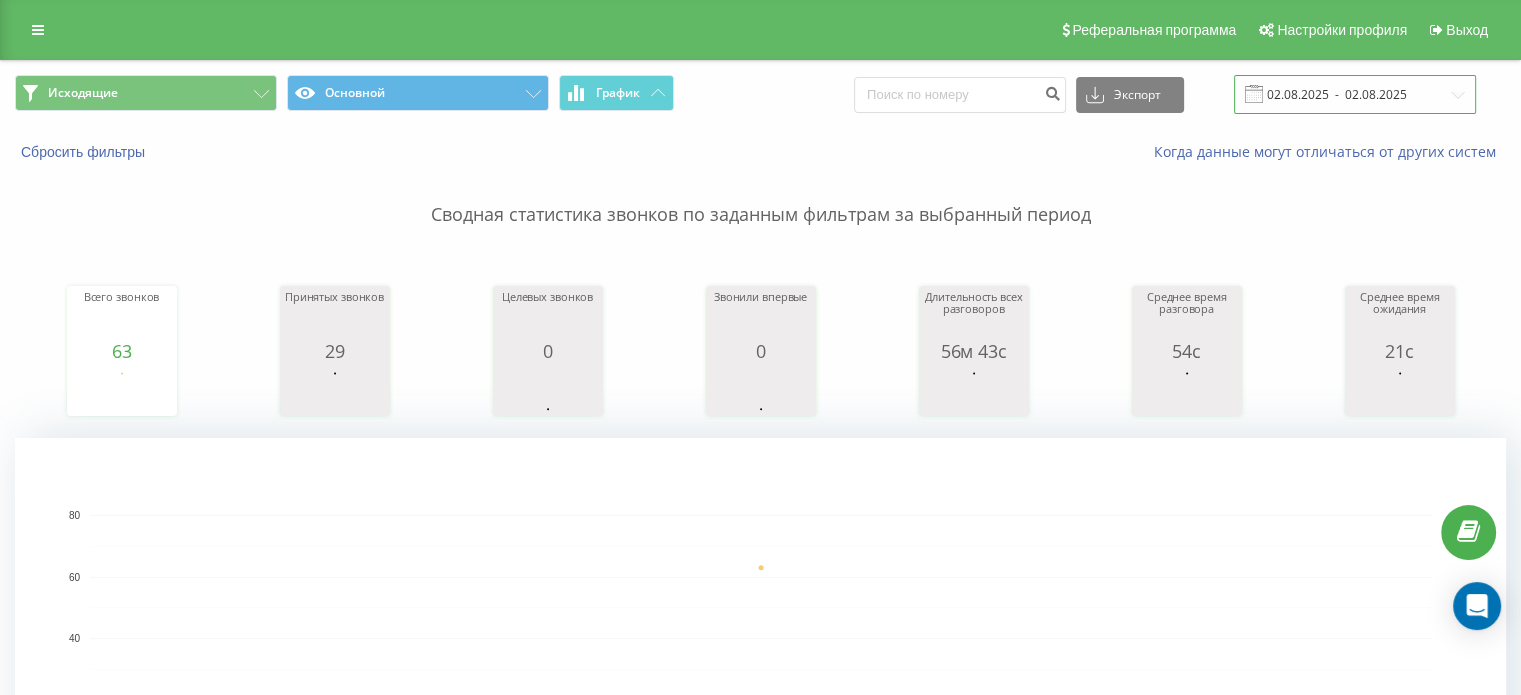 click on "02.08.2025  -  02.08.2025" at bounding box center [1355, 94] 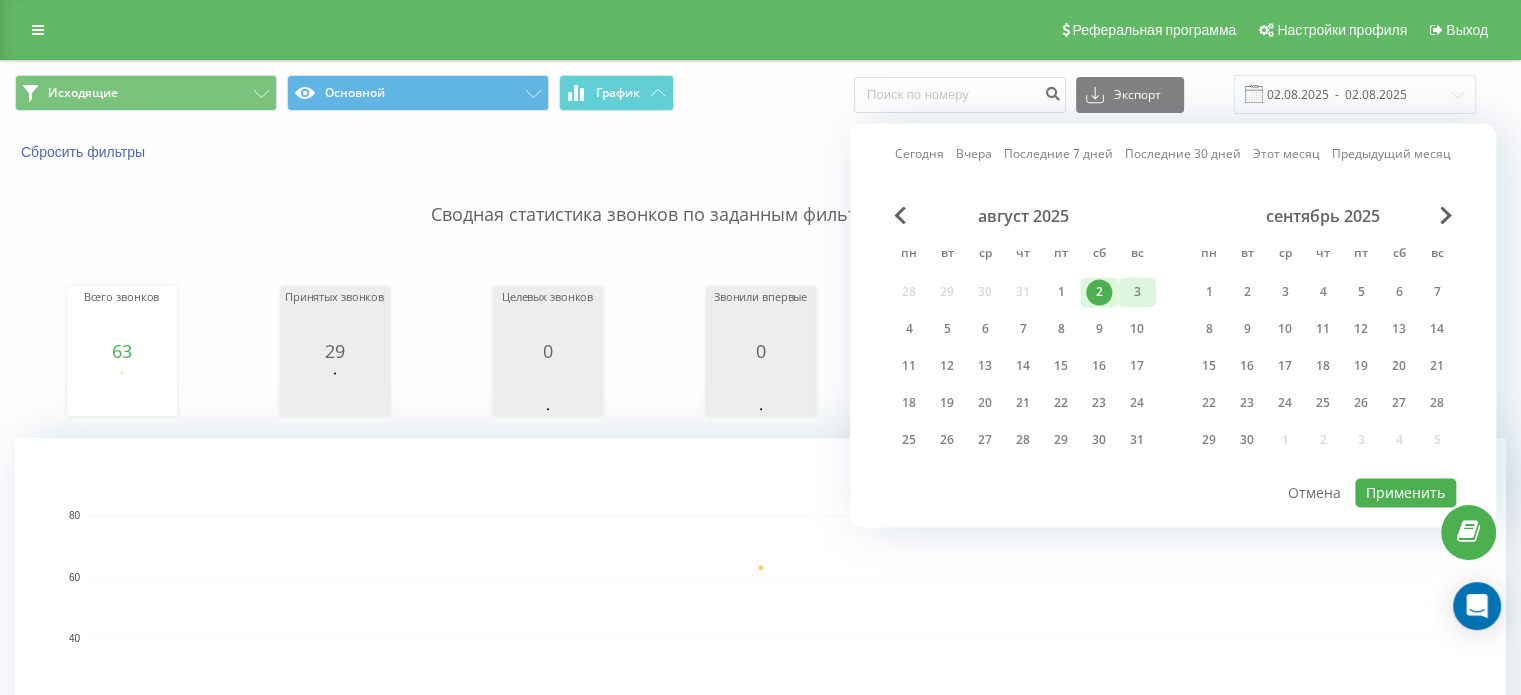 click on "3" at bounding box center [1137, 292] 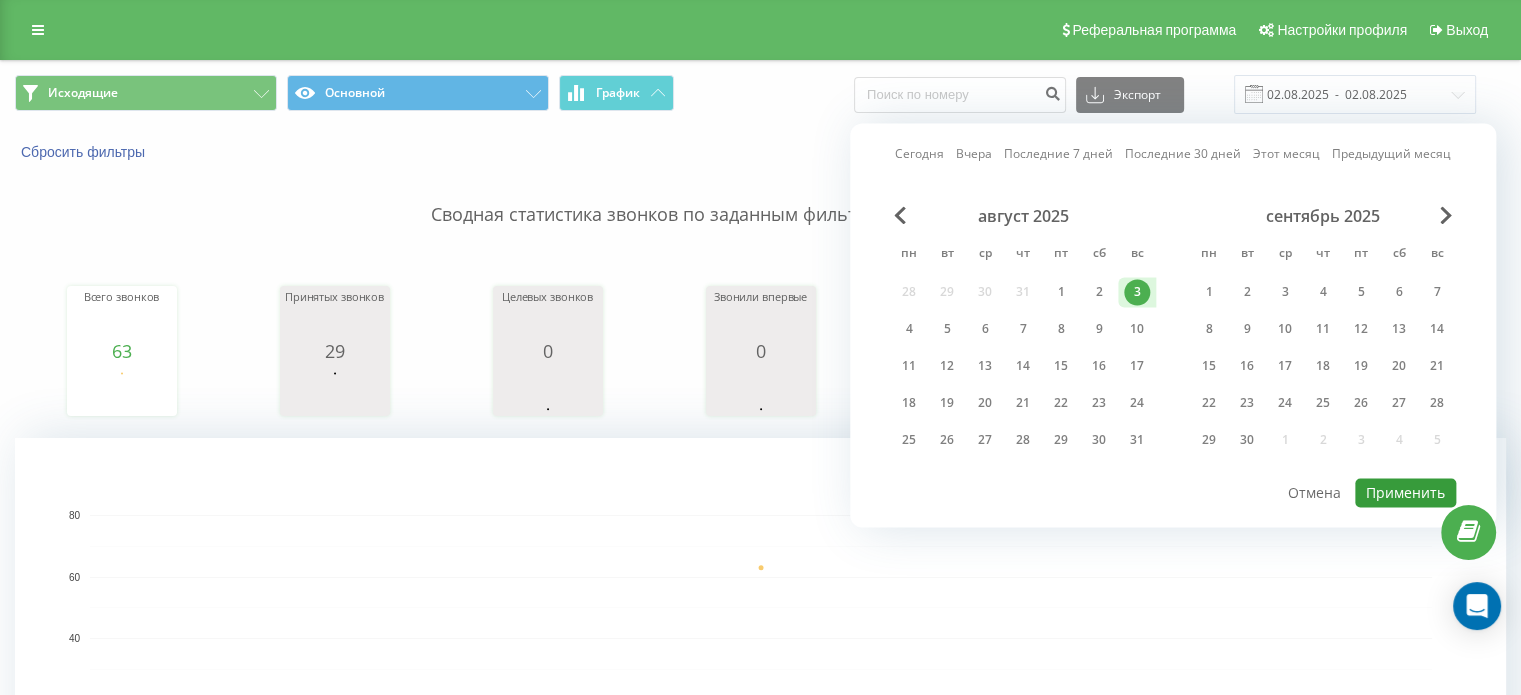 click on "Применить" at bounding box center (1405, 492) 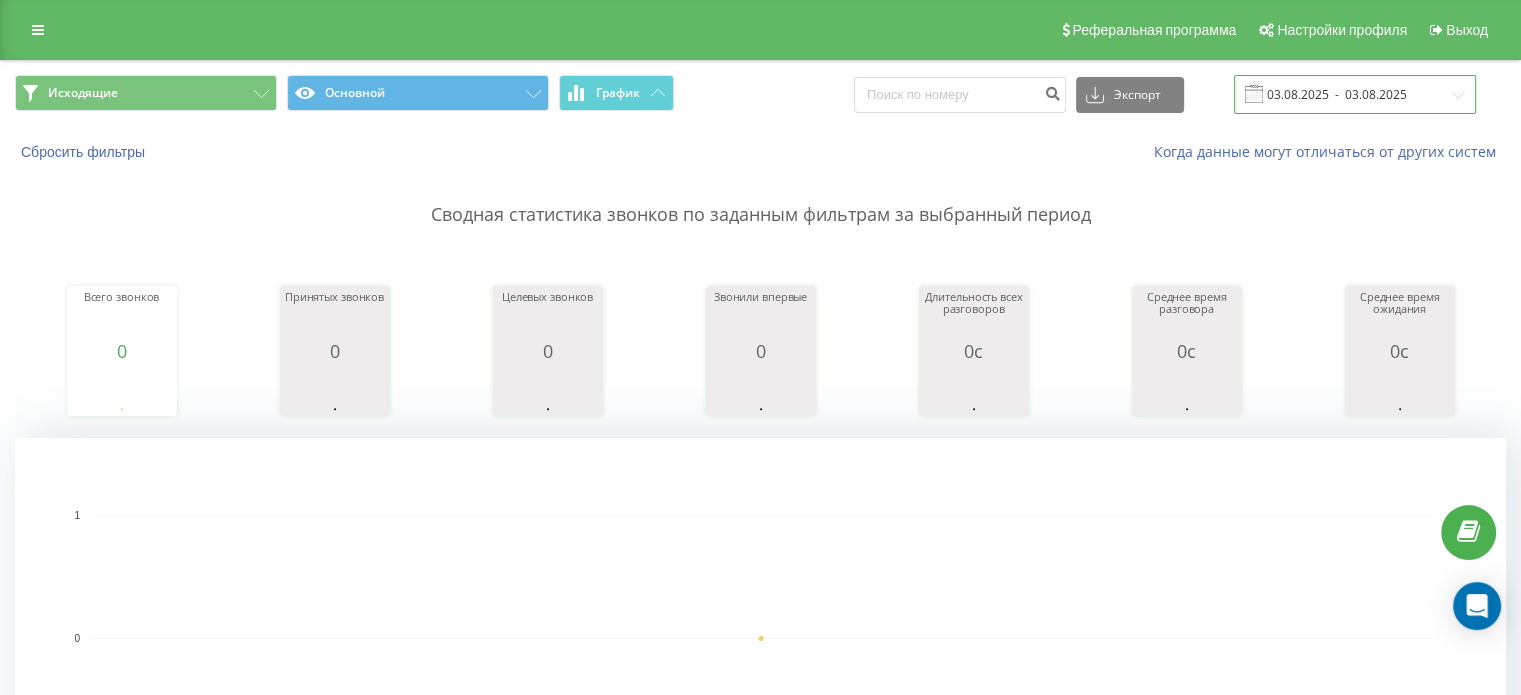 click on "03.08.2025  -  03.08.2025" at bounding box center [1355, 94] 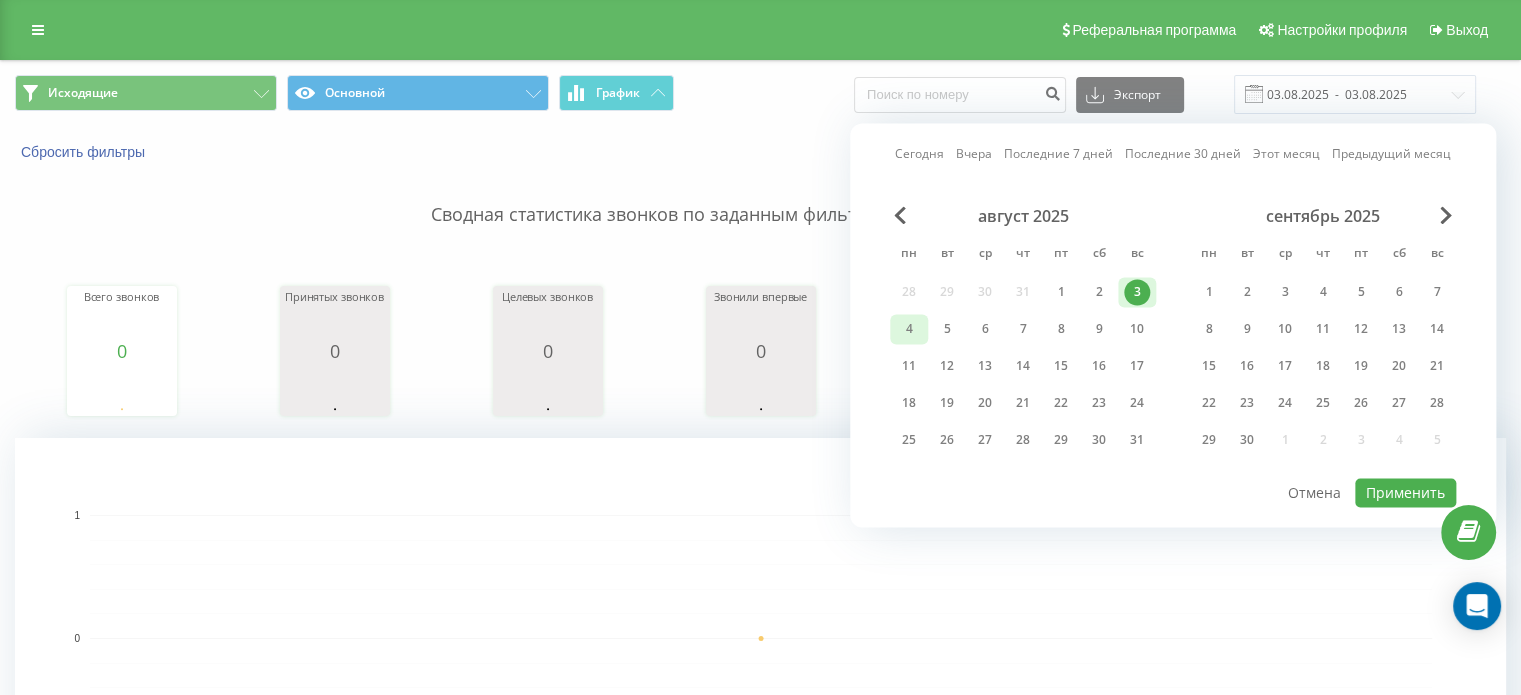 click on "4" at bounding box center (909, 329) 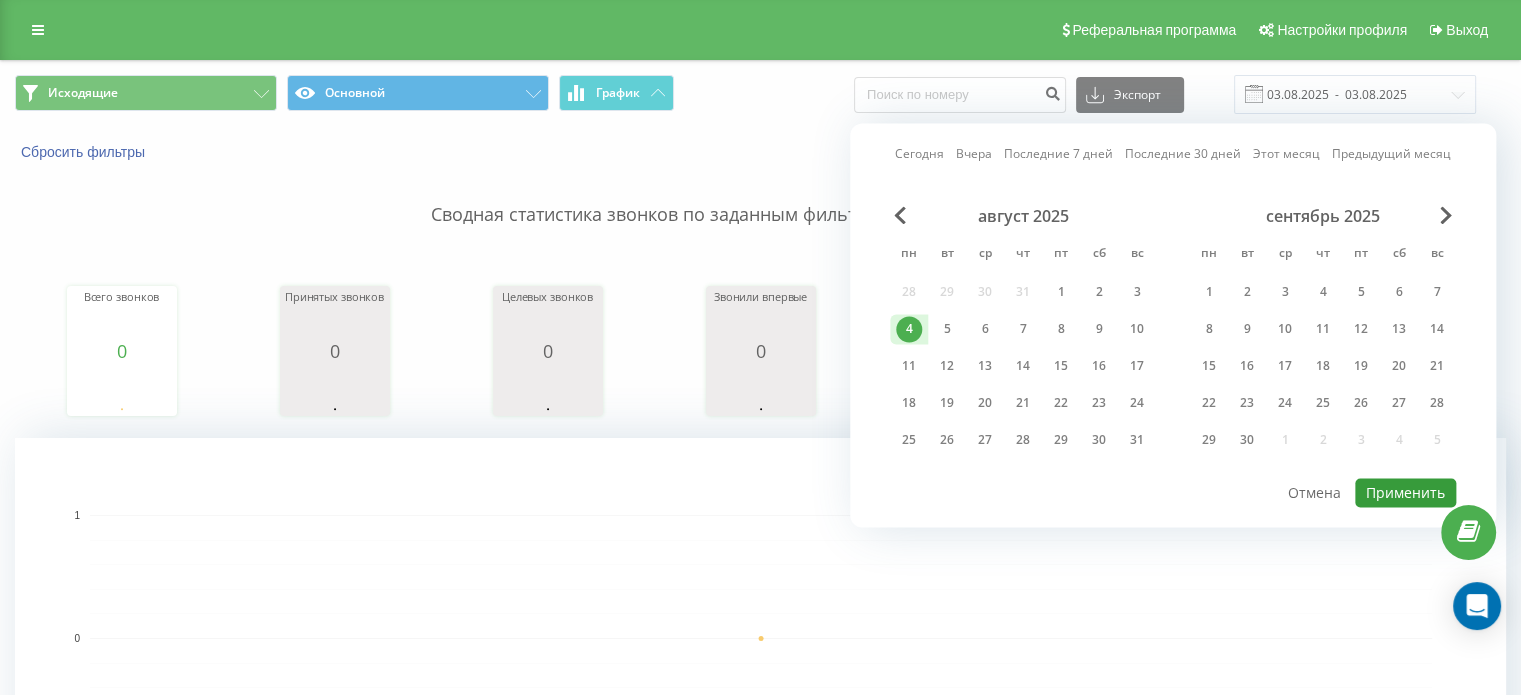 click on "Применить" at bounding box center [1405, 492] 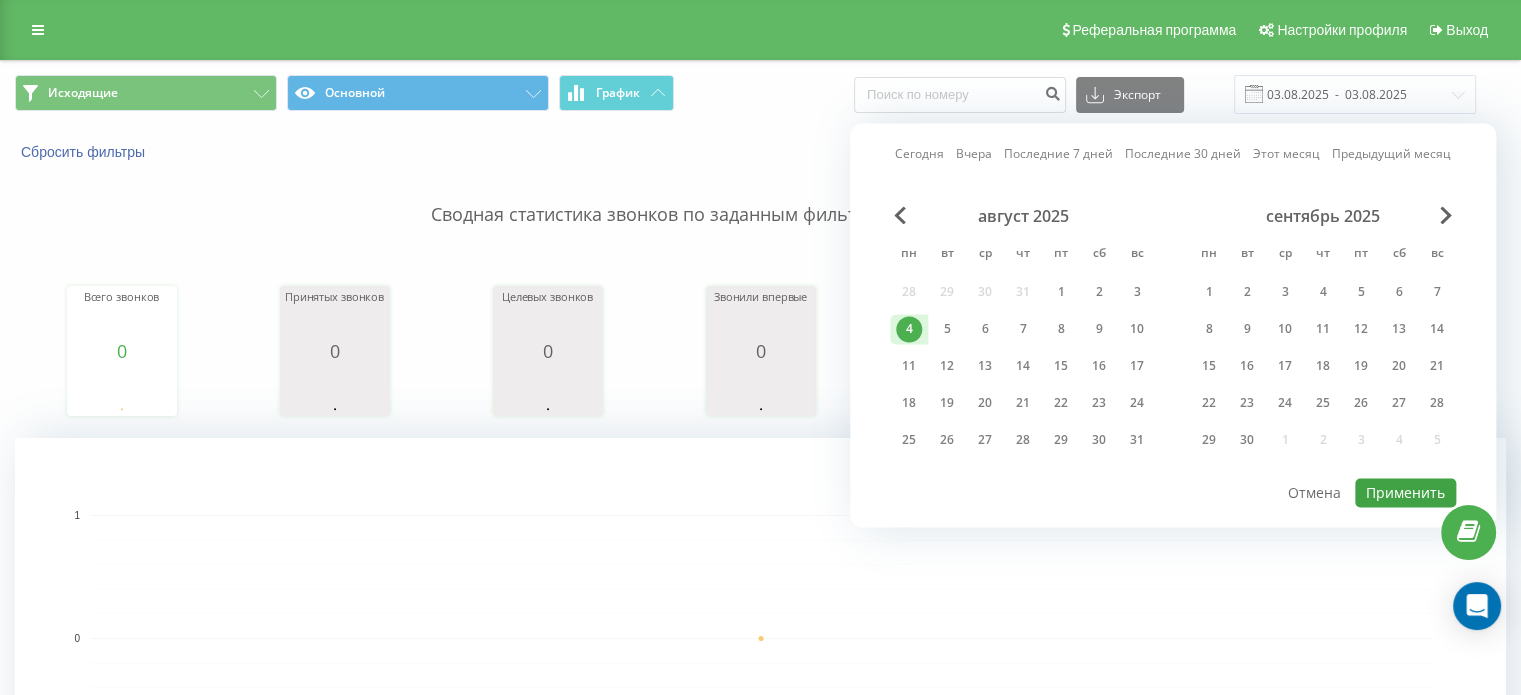 type on "04.08.2025  -  04.08.2025" 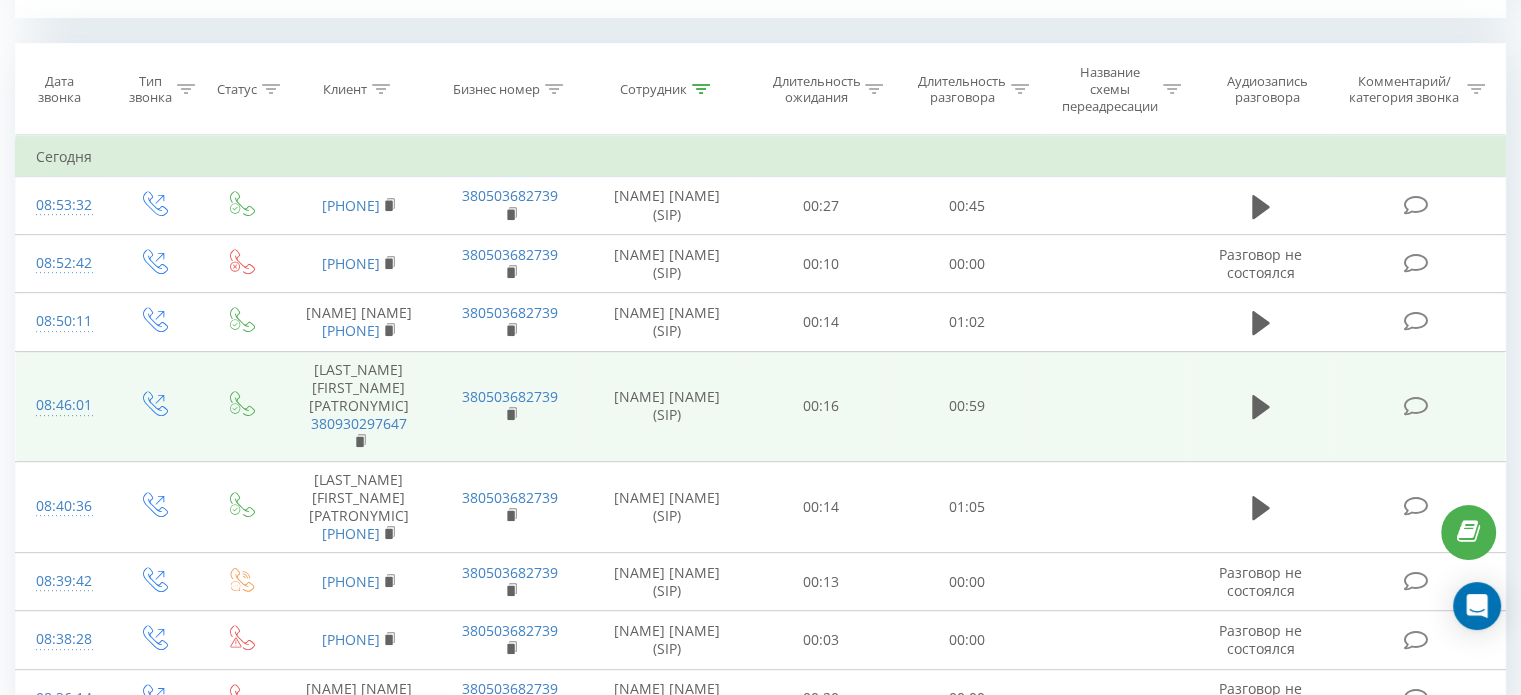 scroll, scrollTop: 528, scrollLeft: 0, axis: vertical 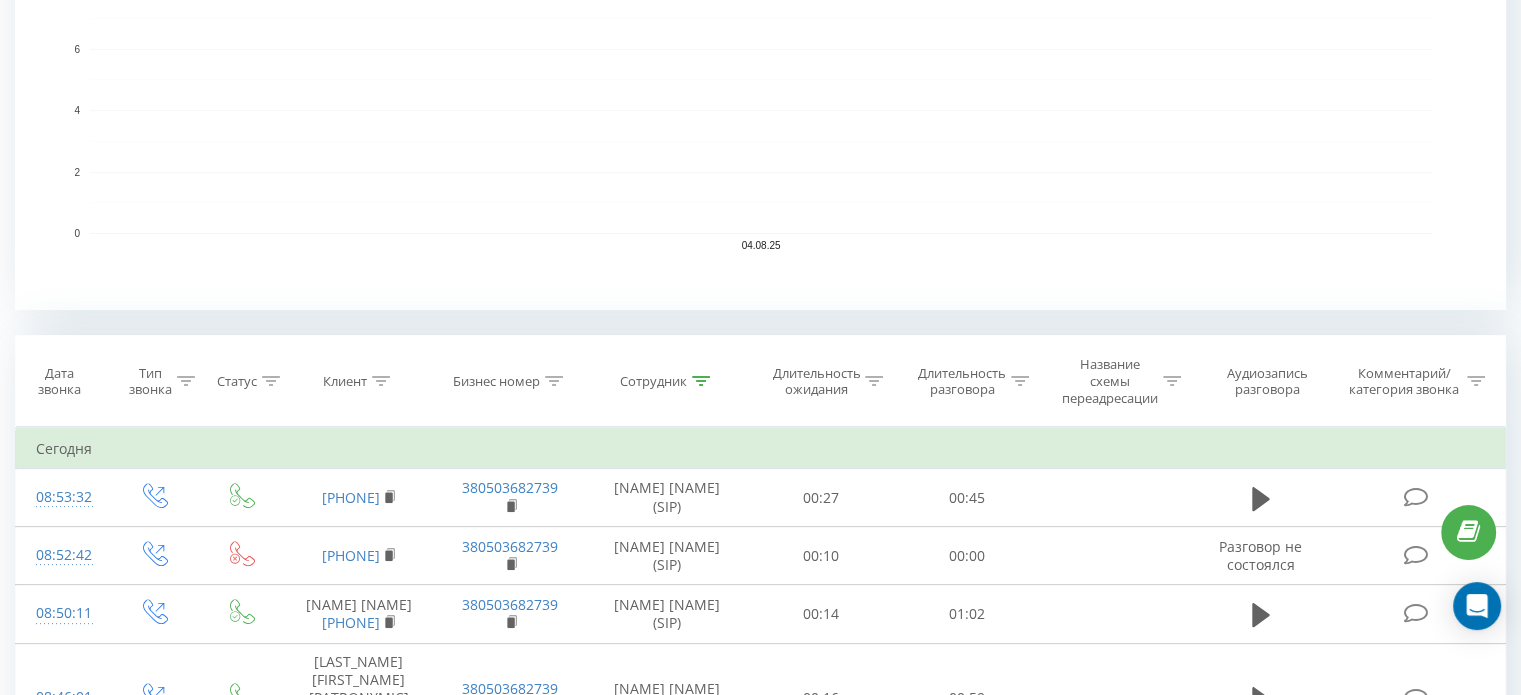 click 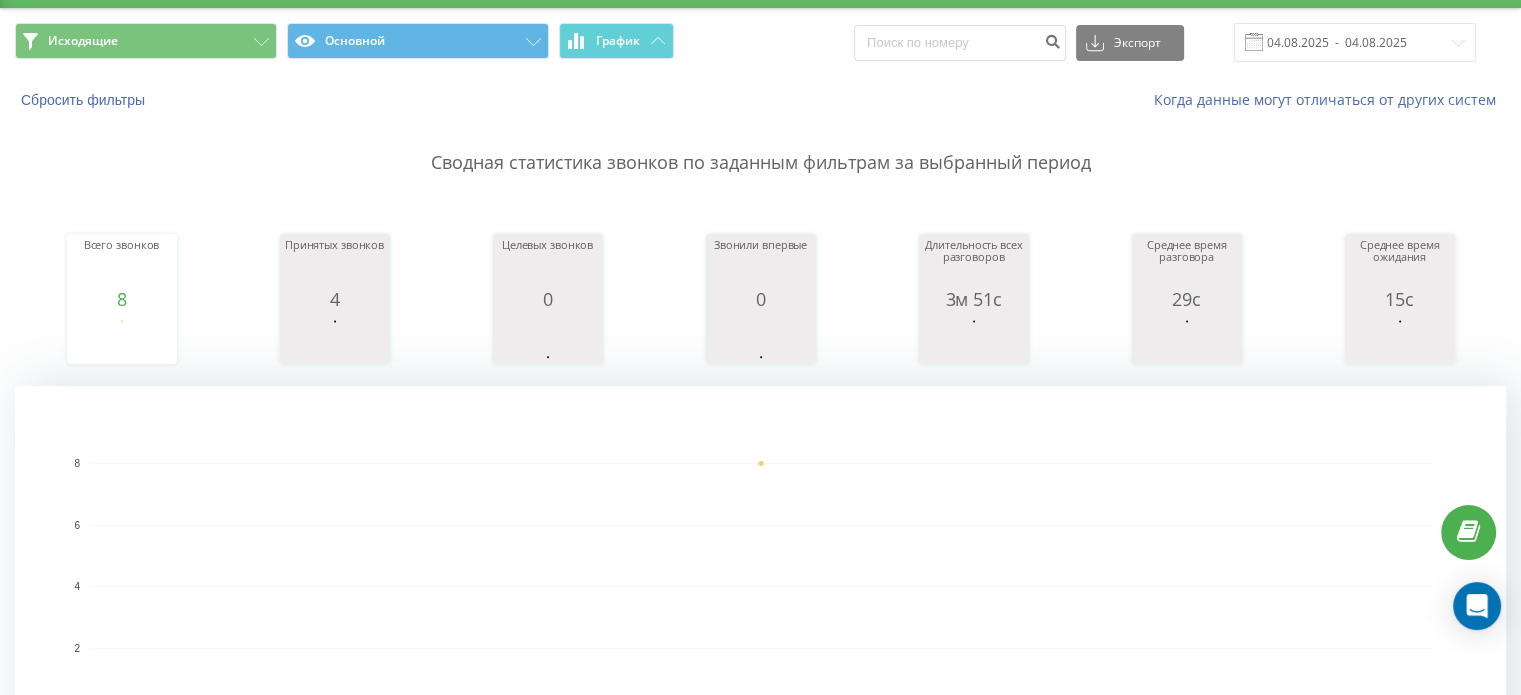 scroll, scrollTop: 0, scrollLeft: 0, axis: both 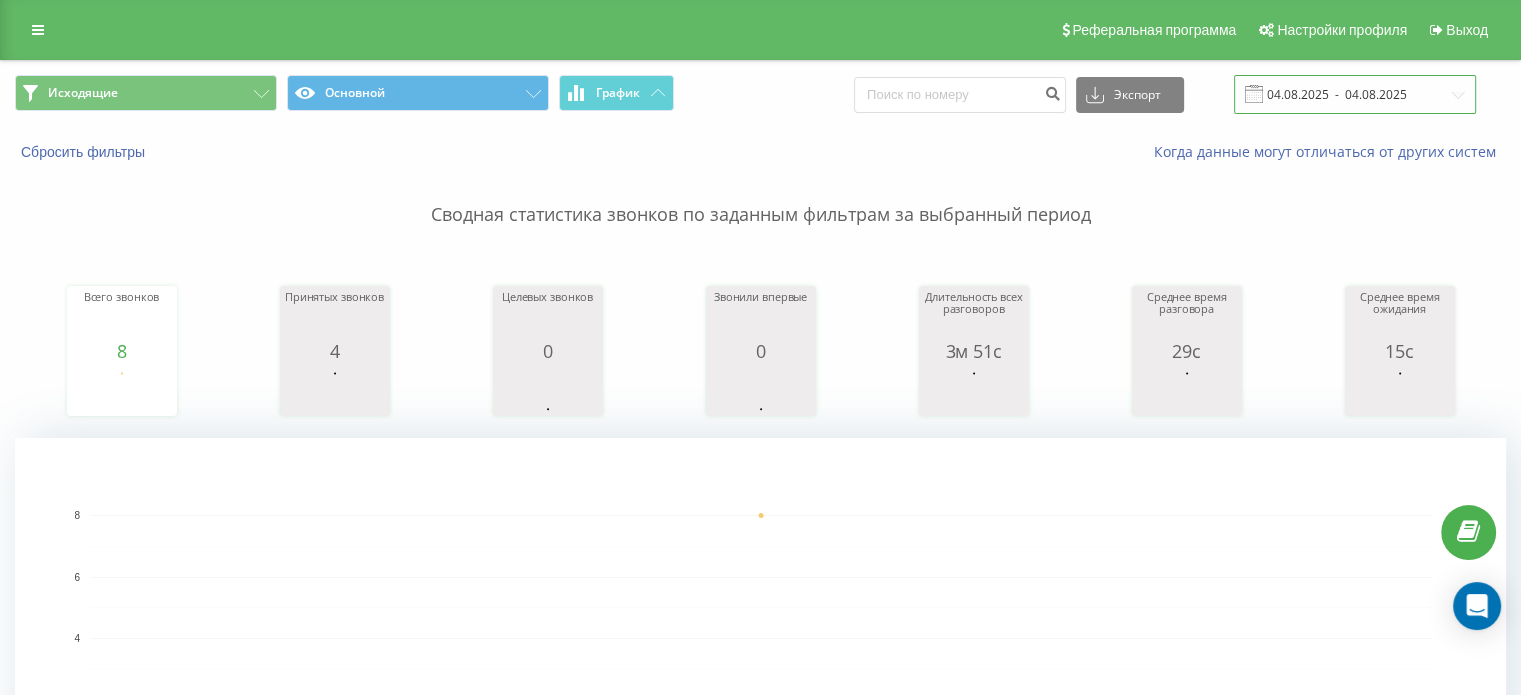 click on "04.08.2025  -  04.08.2025" at bounding box center (1355, 94) 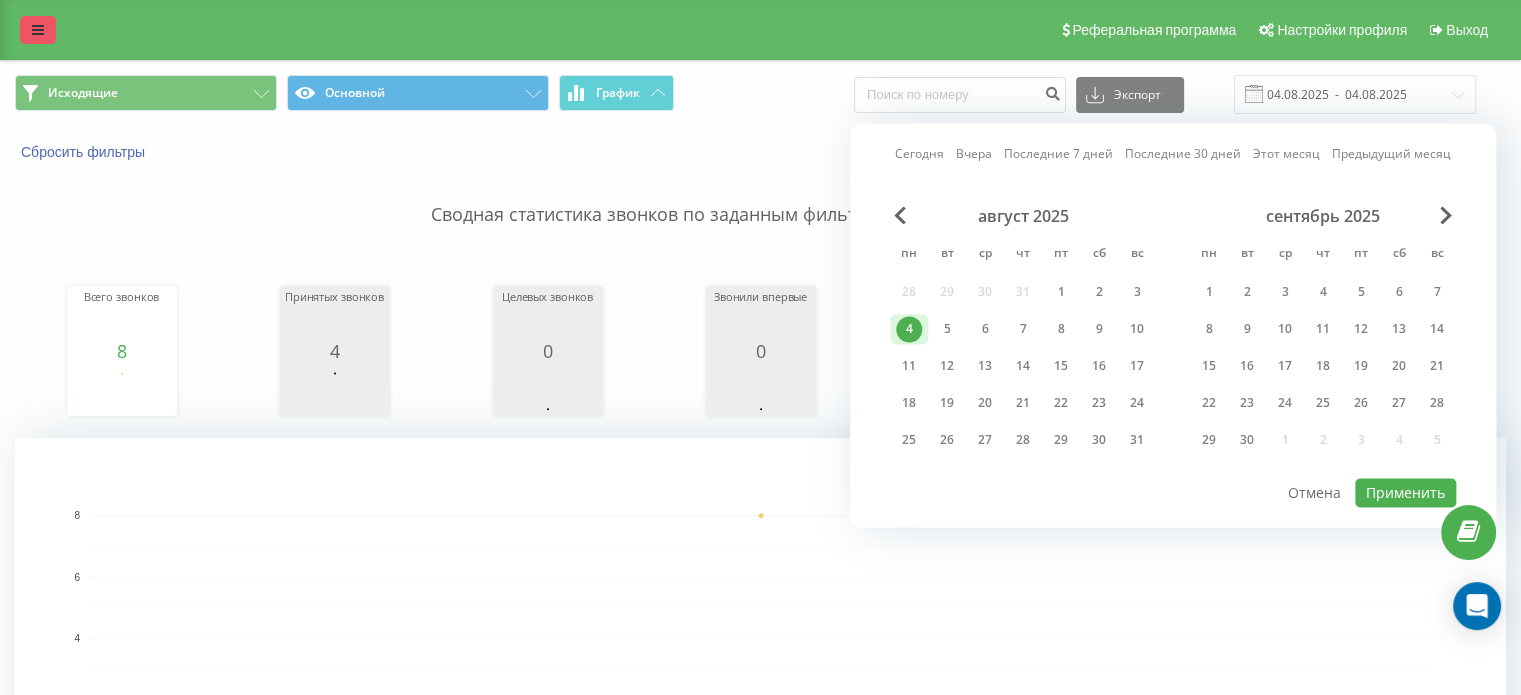 click at bounding box center (38, 30) 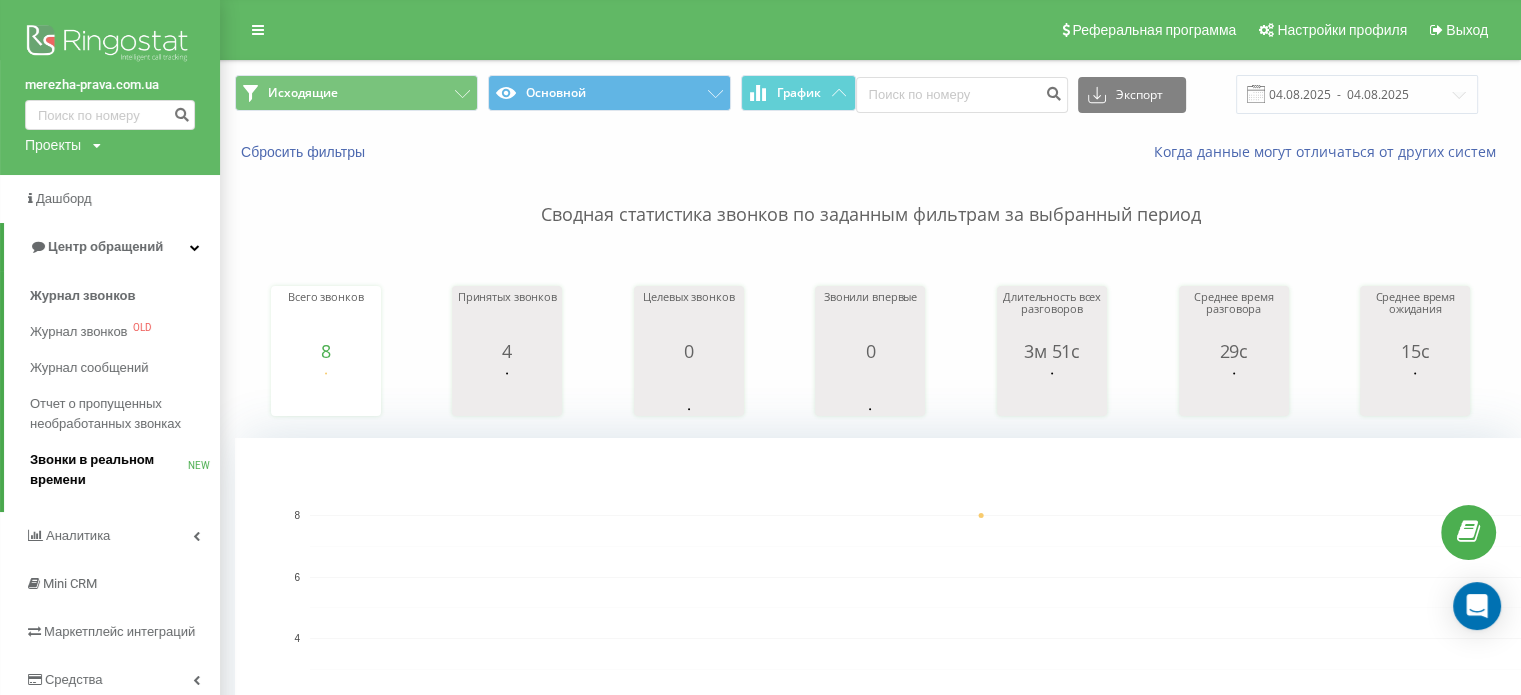 click on "Звонки в реальном времени" at bounding box center (109, 470) 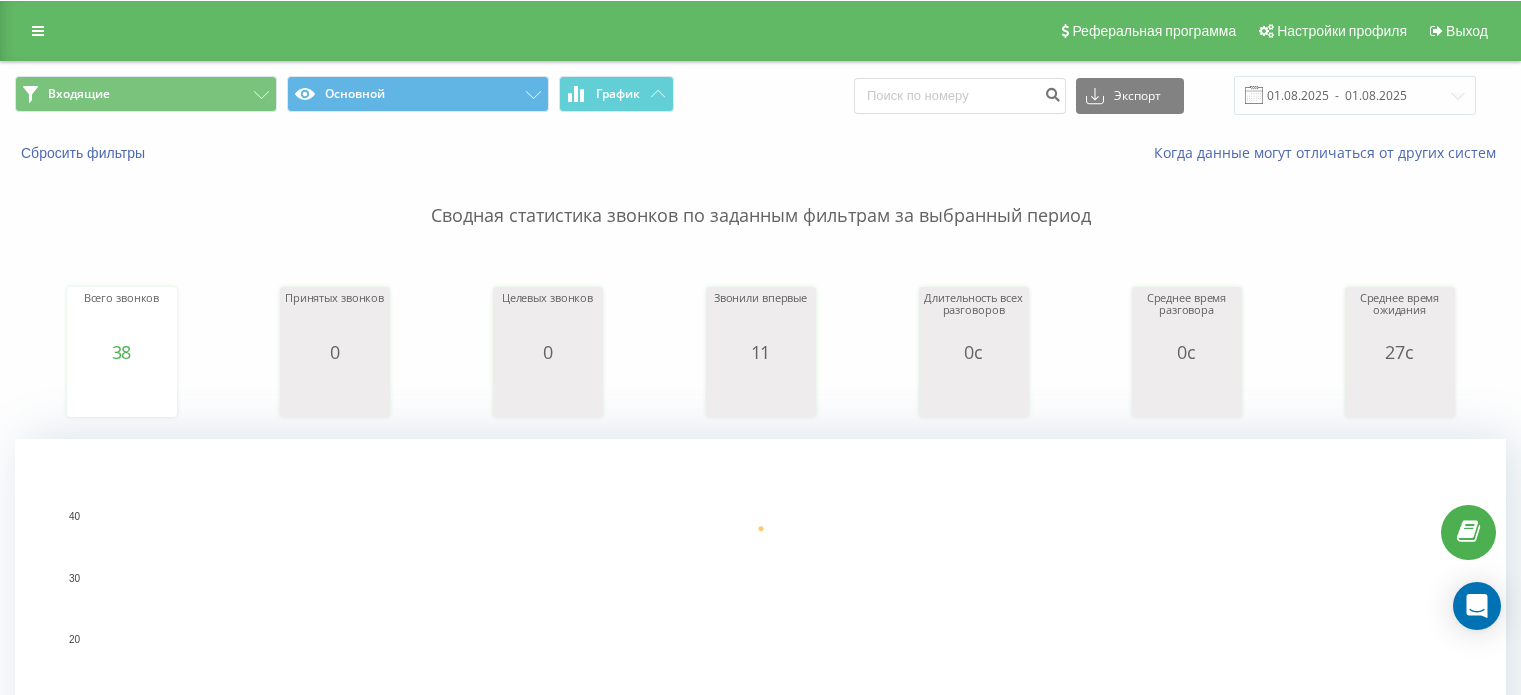 scroll, scrollTop: 0, scrollLeft: 0, axis: both 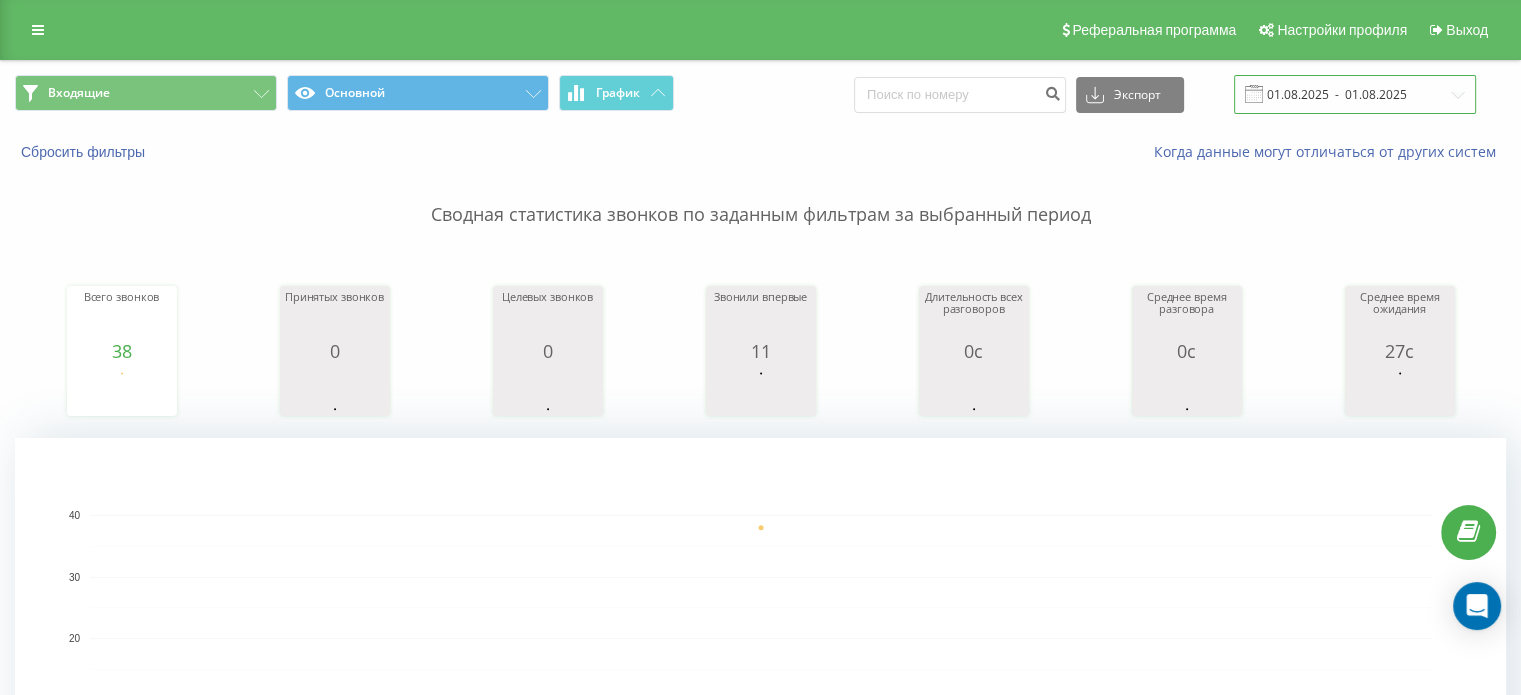 click on "01.08.2025  -  01.08.2025" at bounding box center (1355, 94) 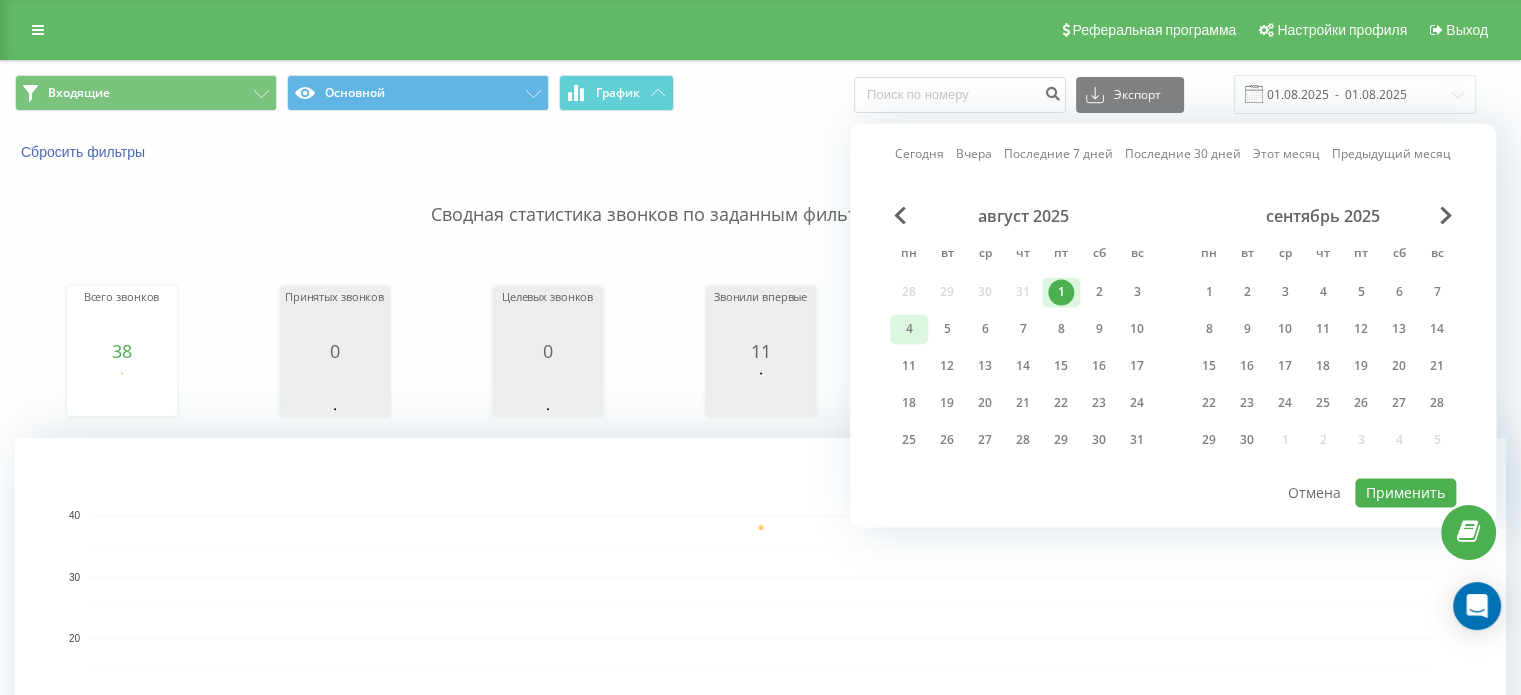 click on "4" at bounding box center (909, 329) 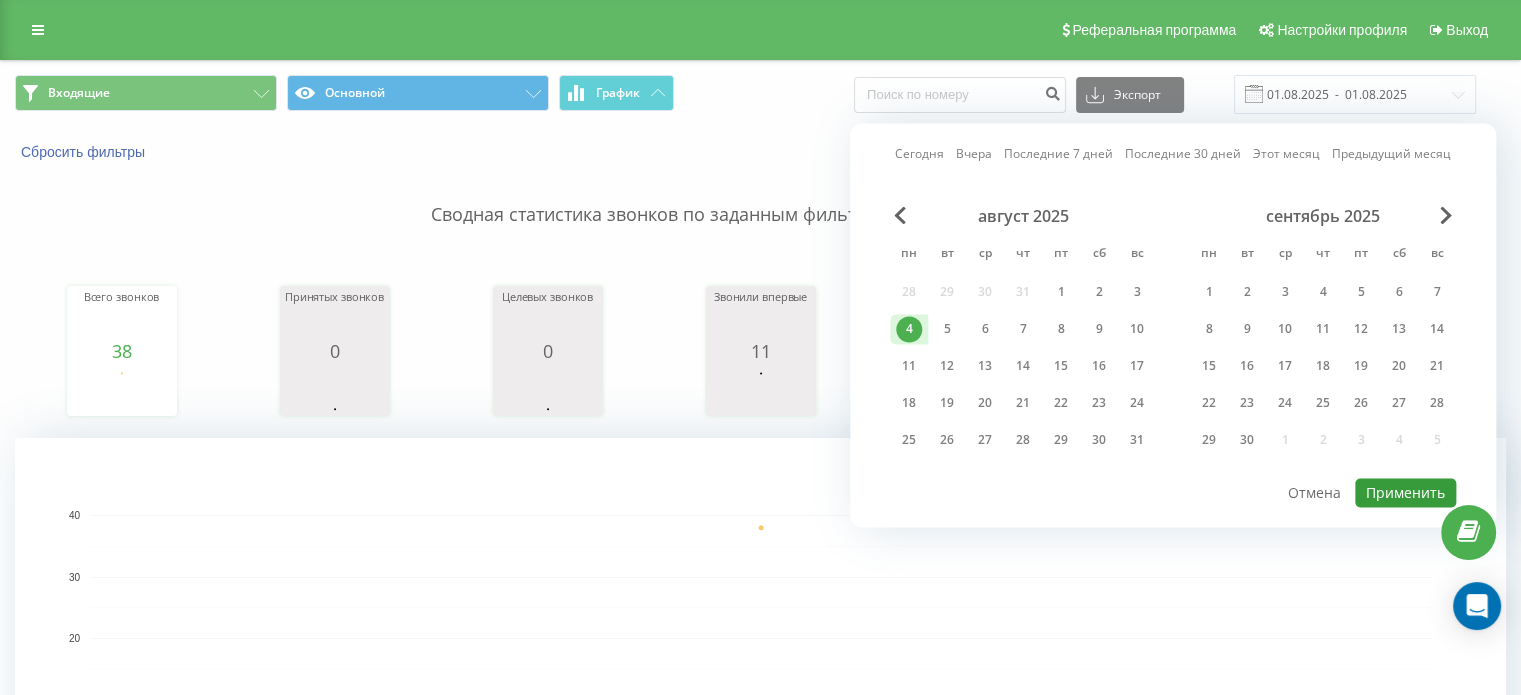click on "Применить" at bounding box center [1405, 492] 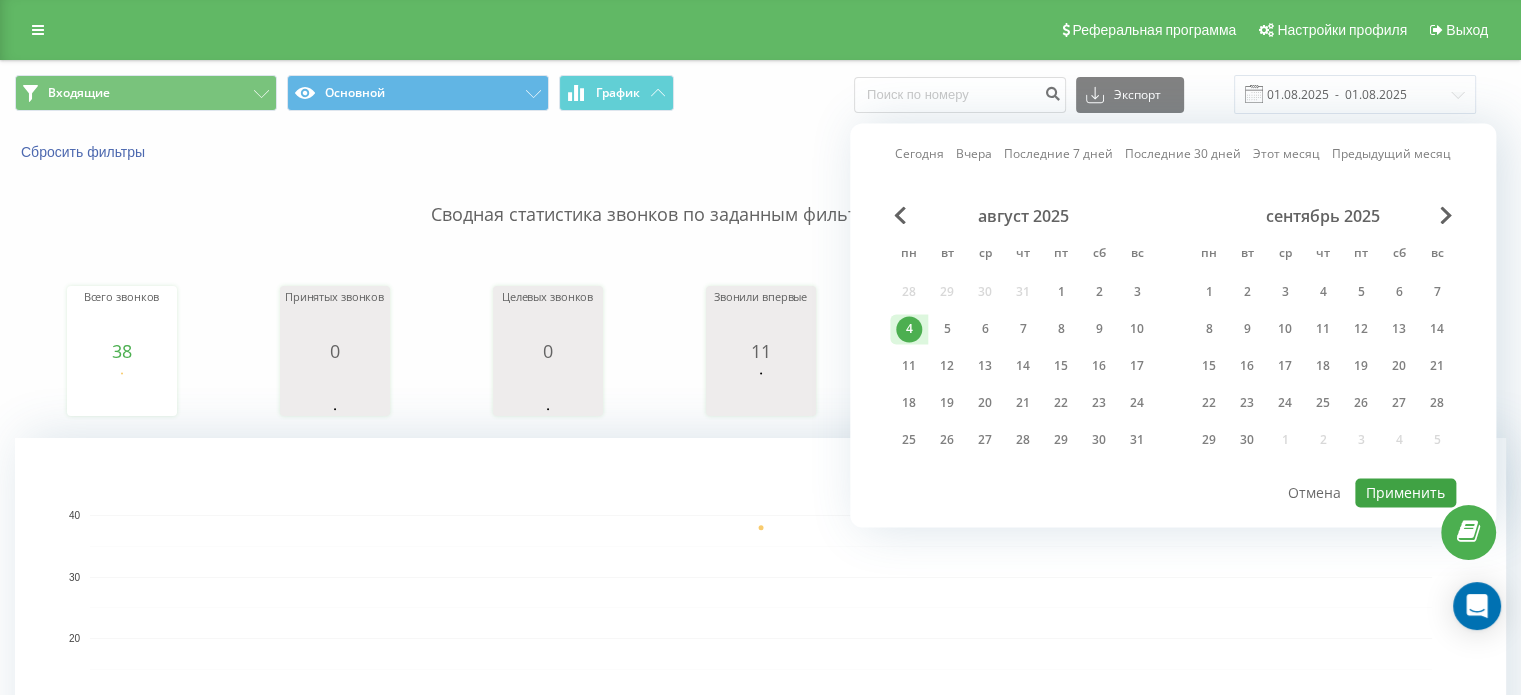type on "04.08.2025  -  04.08.2025" 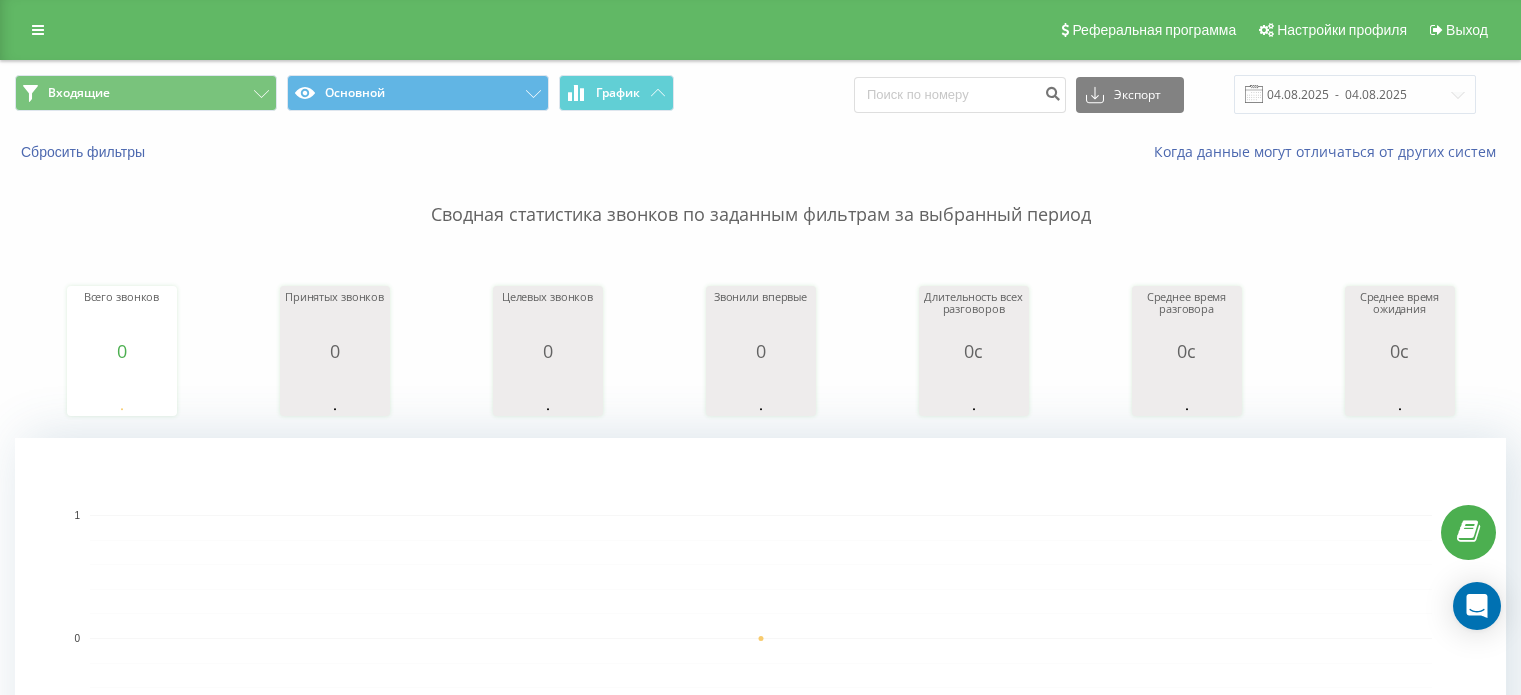 scroll, scrollTop: 0, scrollLeft: 0, axis: both 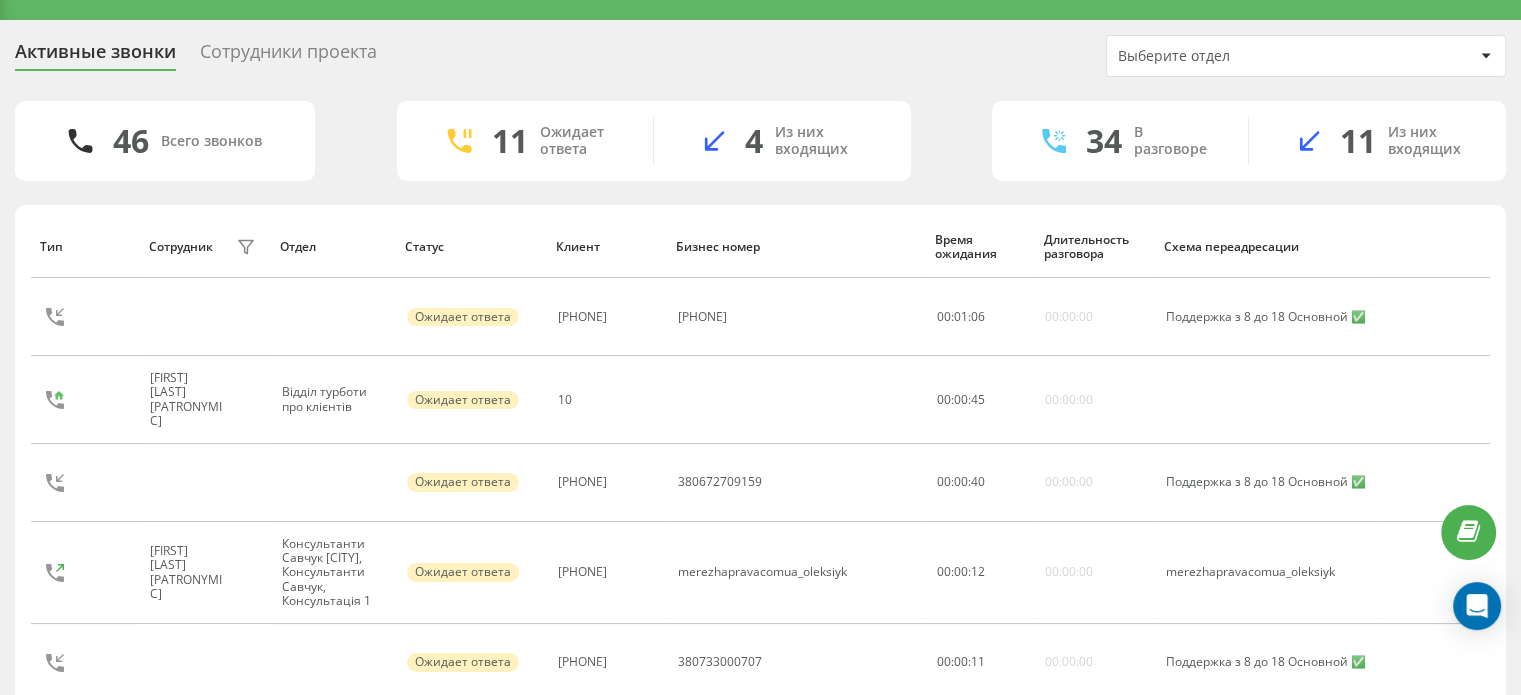 click on "Активные звонки Сотрудники проекта Выберите отдел   46   Всего звонков   11   Ожидает ответа   4   Из них входящих   34   В разговоре   11   Из них входящих Тип Сотрудник  фильтра  Отдел Статус Клиент Бизнес номер Время ожидания Длительность разговора Схема переадресации Ожидает ответа [PHONE] [PHONE] 00 : 01 : 06 00:00:00 Поддержка з 8 до 18 Основной ✅ [FIRST] [LAST] [PATRONYMIC] Відділ турботи про клієнтів Ожидает ответа 10 00 : 00 : 45 00:00:00 Ожидает ответа [PHONE] [PHONE] 00 : 00 : 40 00:00:00 Поддержка з 8 до 18 Основной ✅ [FIRST] [LAST] [PATRONYMIC] Ожидает ответа [PHONE] merezhapravacomua_[USERNAME] 00 : 00 : :" at bounding box center [760, 1334] 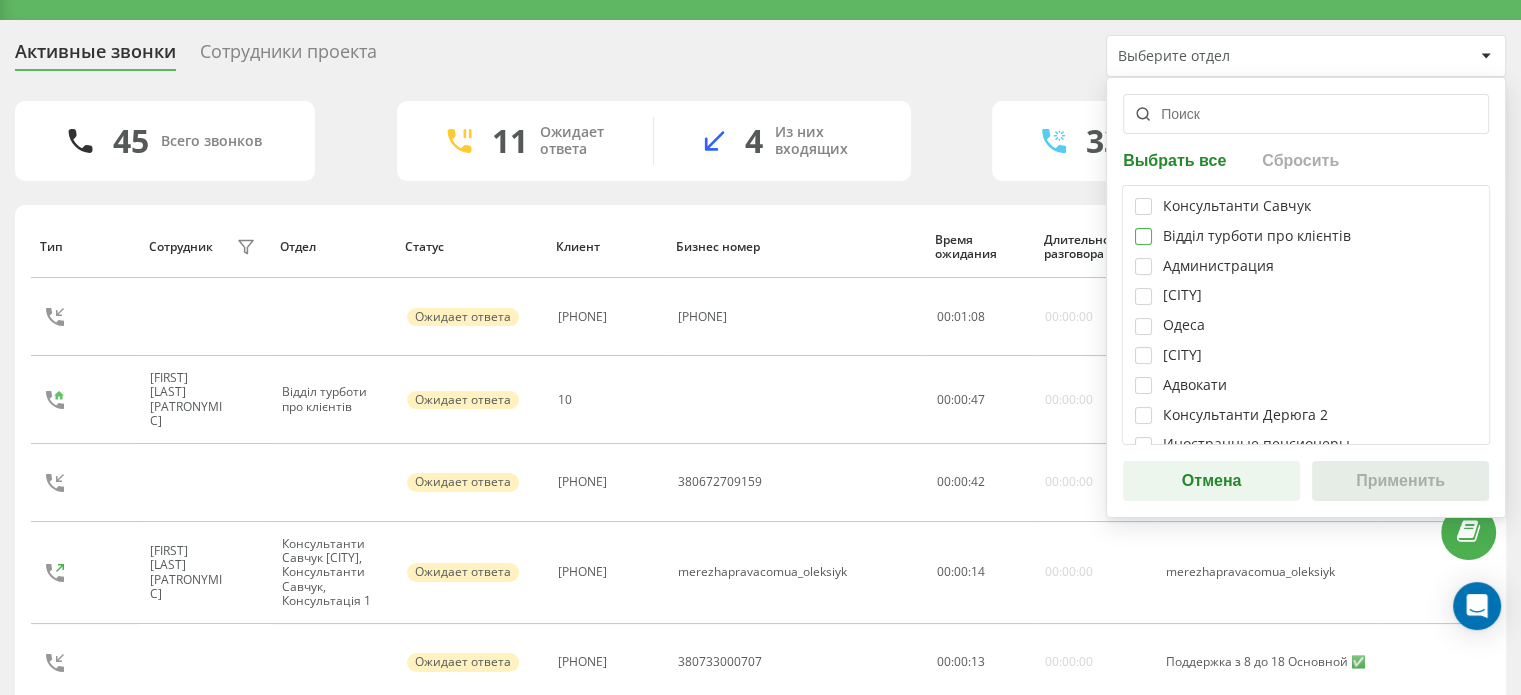 click at bounding box center [1143, 228] 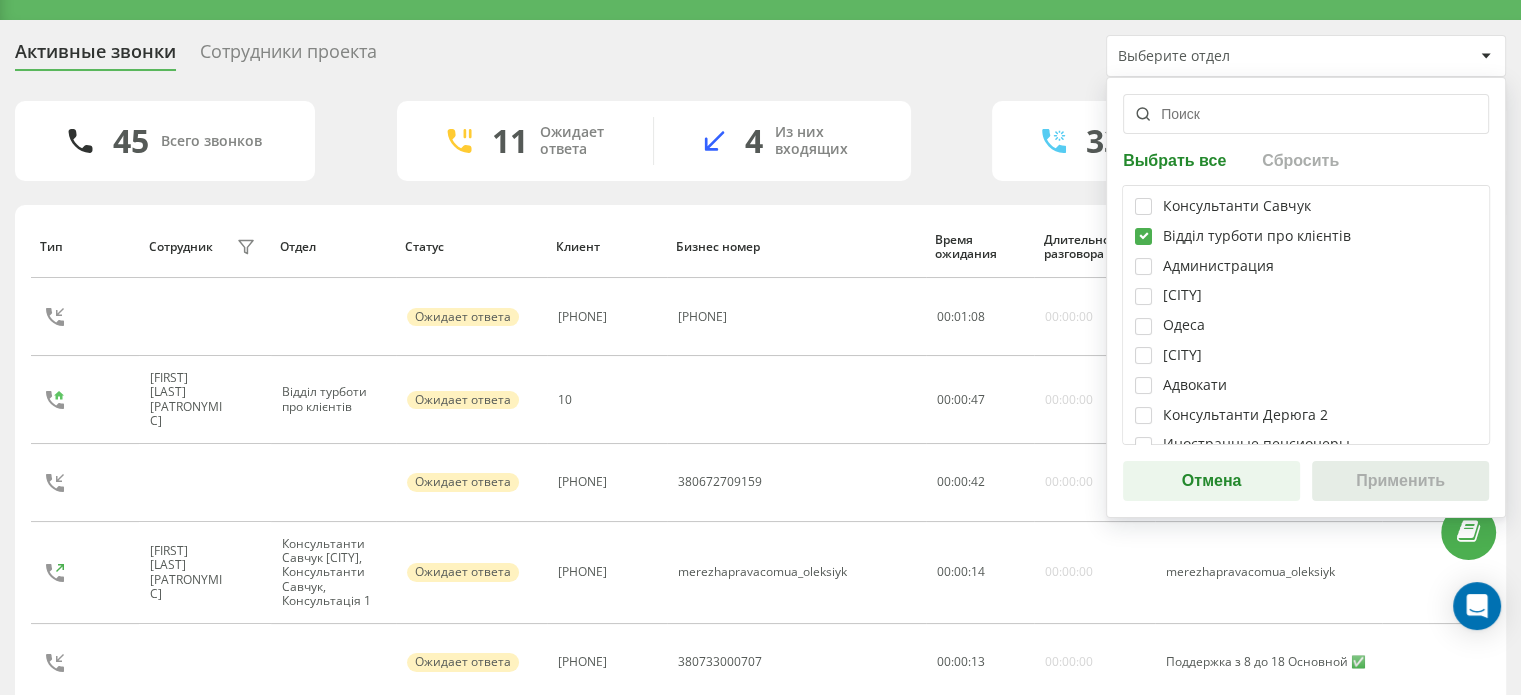 checkbox on "true" 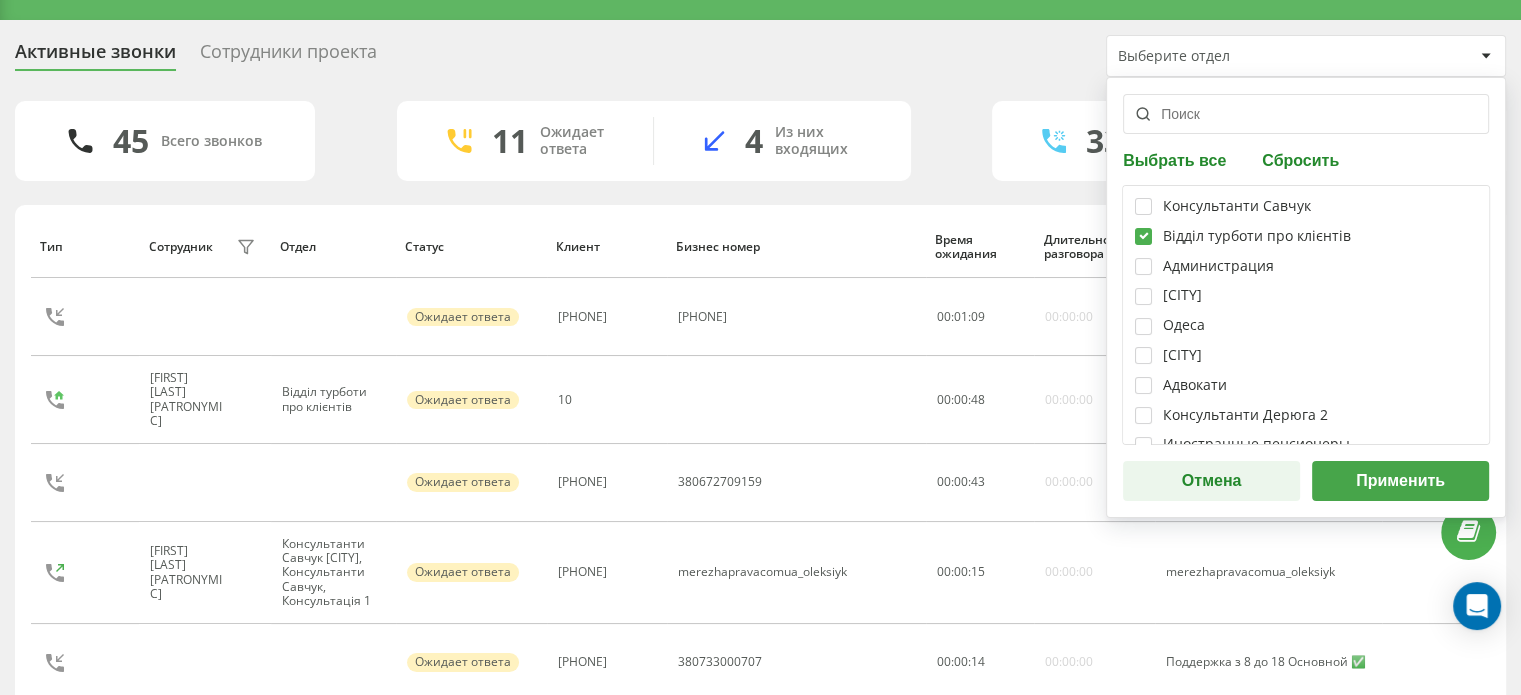 click on "Применить" at bounding box center [1400, 481] 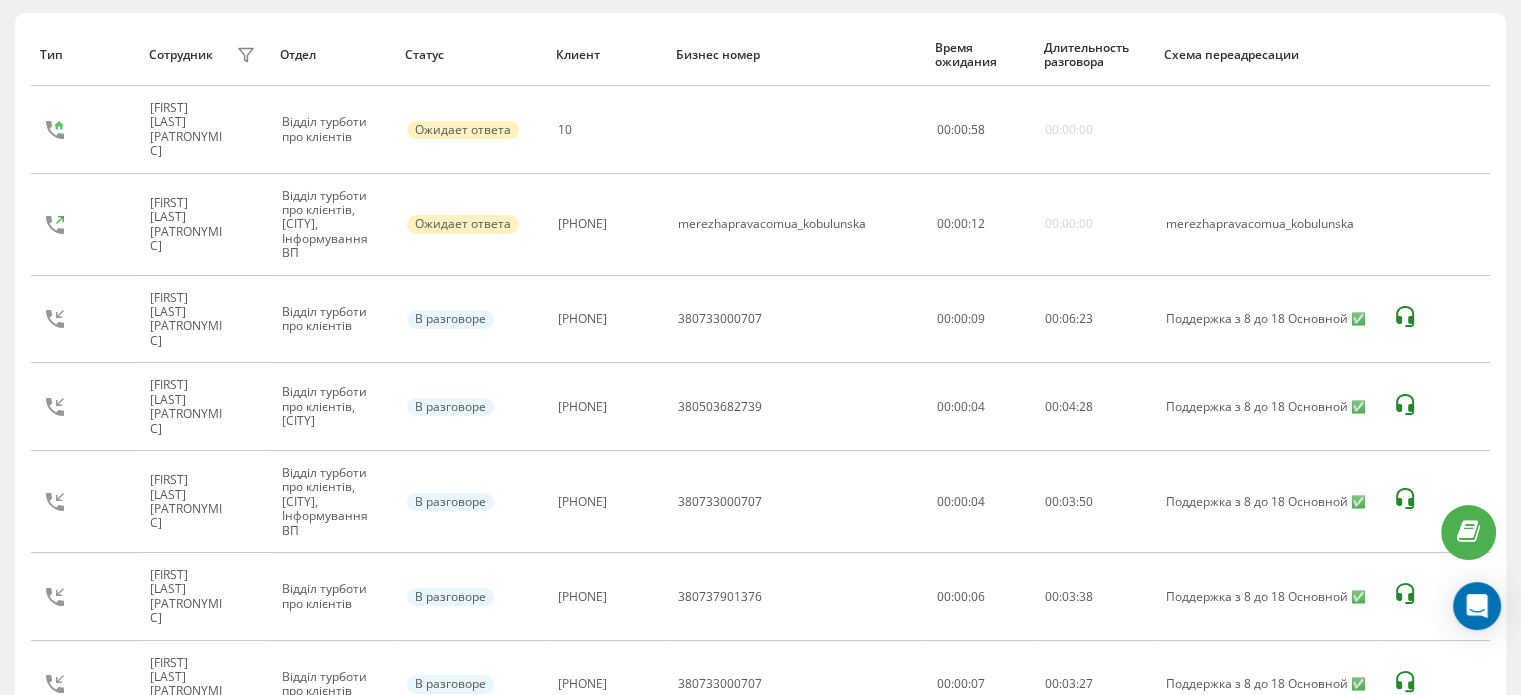 scroll, scrollTop: 350, scrollLeft: 0, axis: vertical 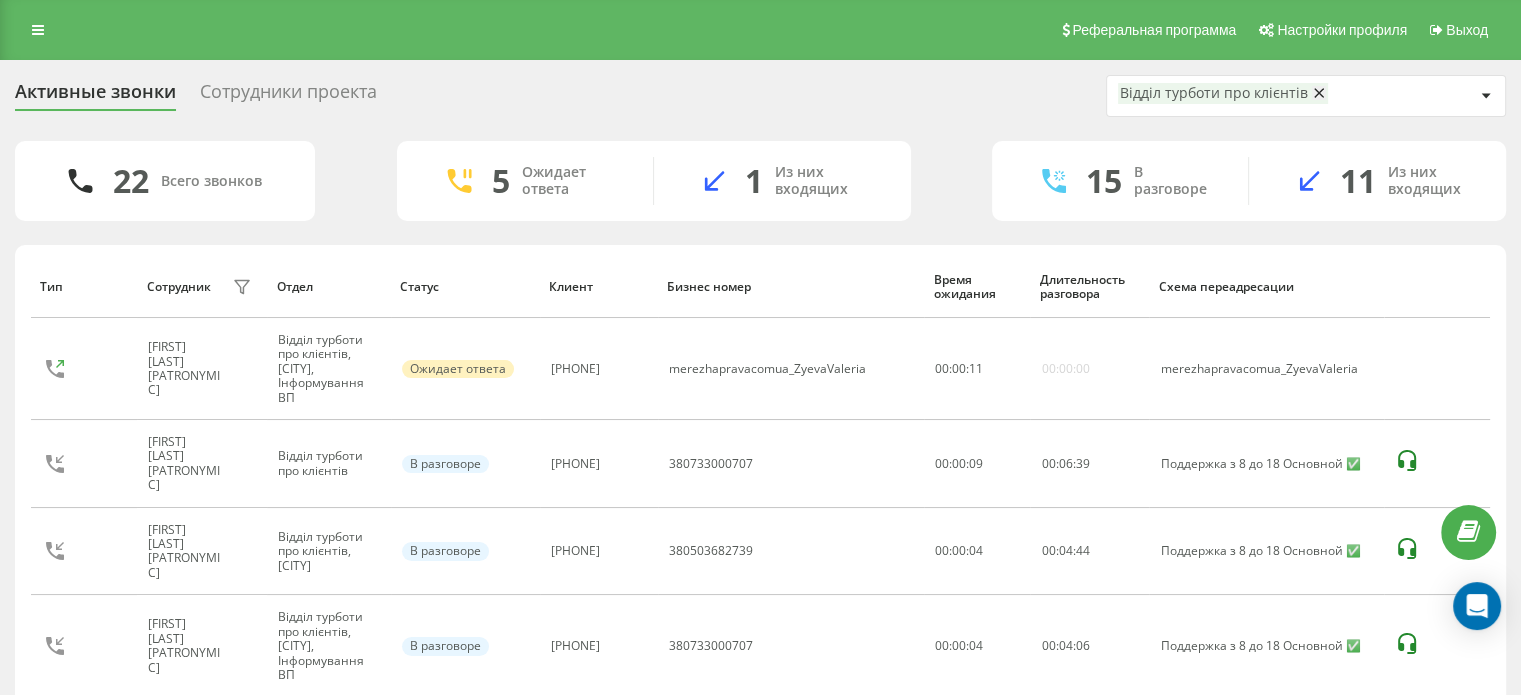 click 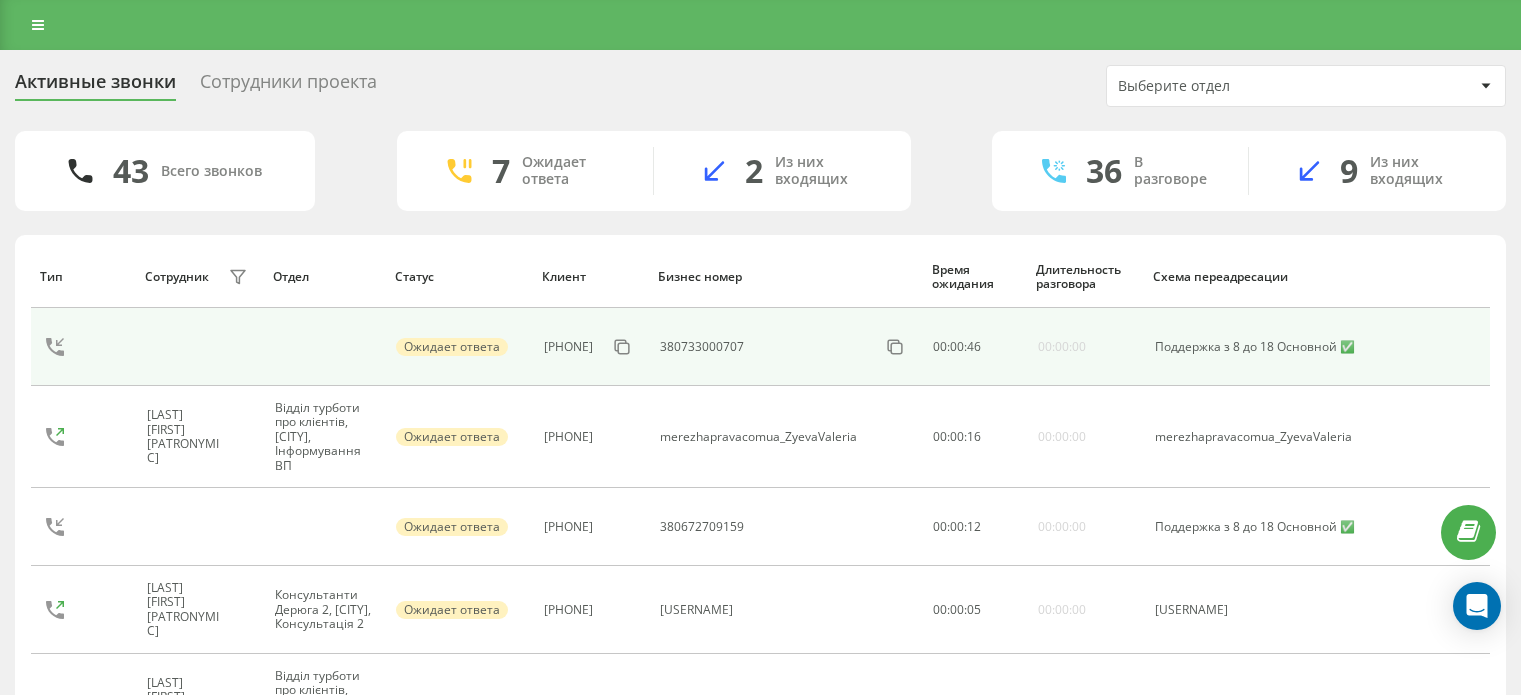 scroll, scrollTop: 0, scrollLeft: 0, axis: both 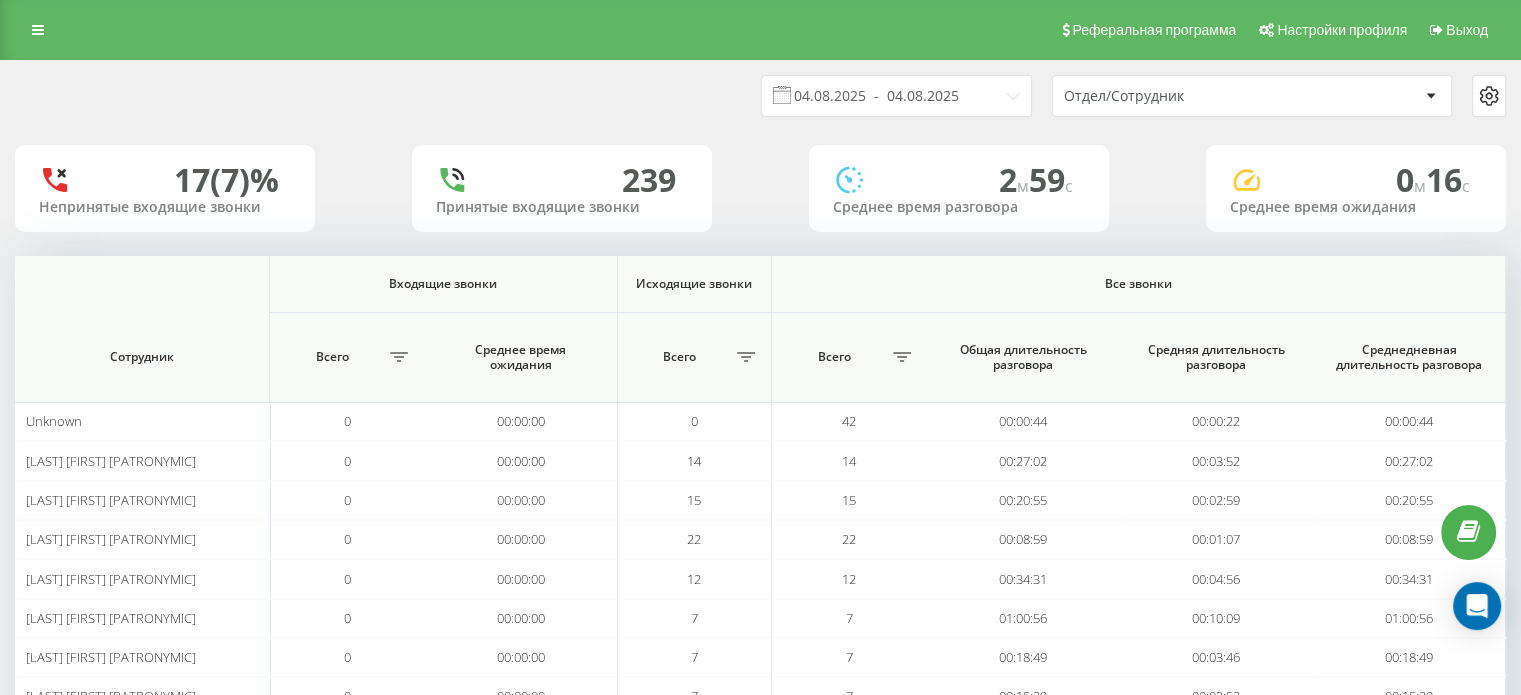 click on "Отдел/Сотрудник" at bounding box center (1252, 96) 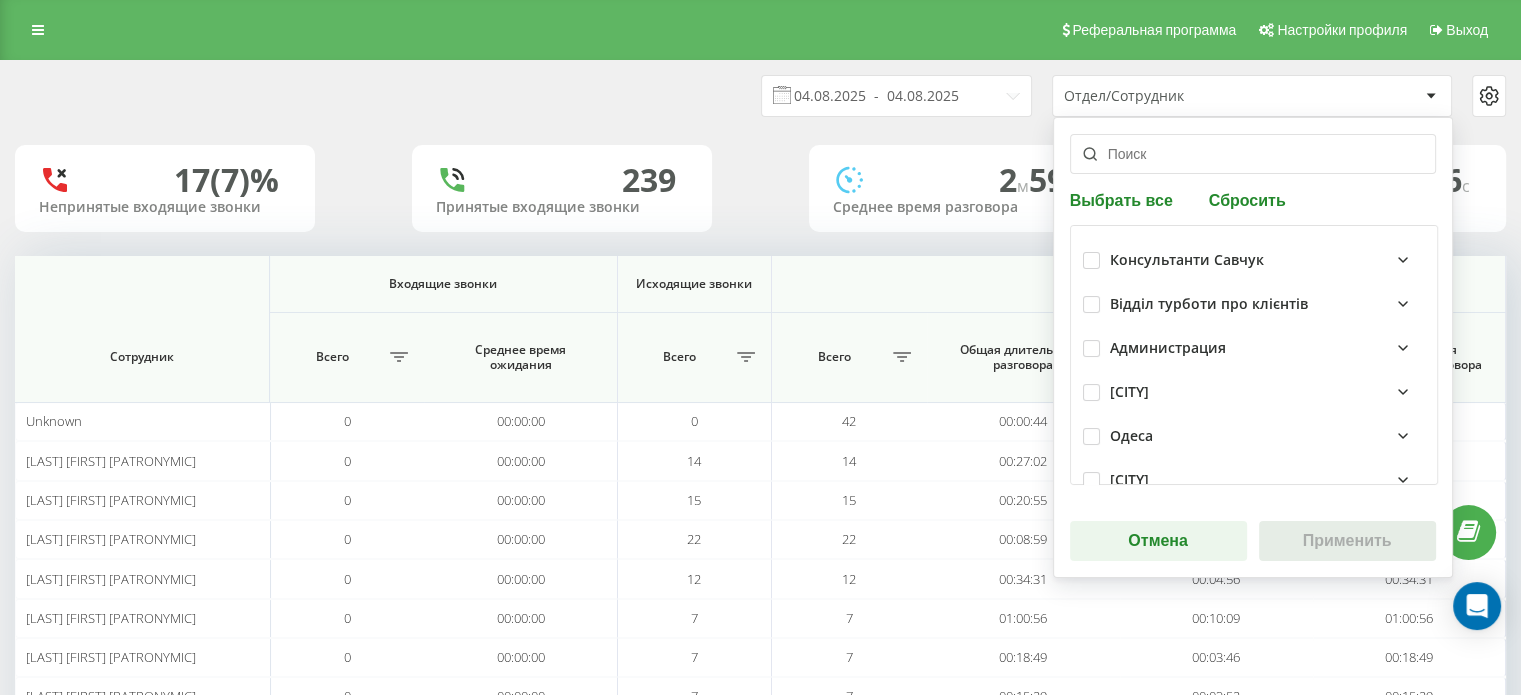 drag, startPoint x: 1096, startPoint y: 300, endPoint x: 1091, endPoint y: 319, distance: 19.646883 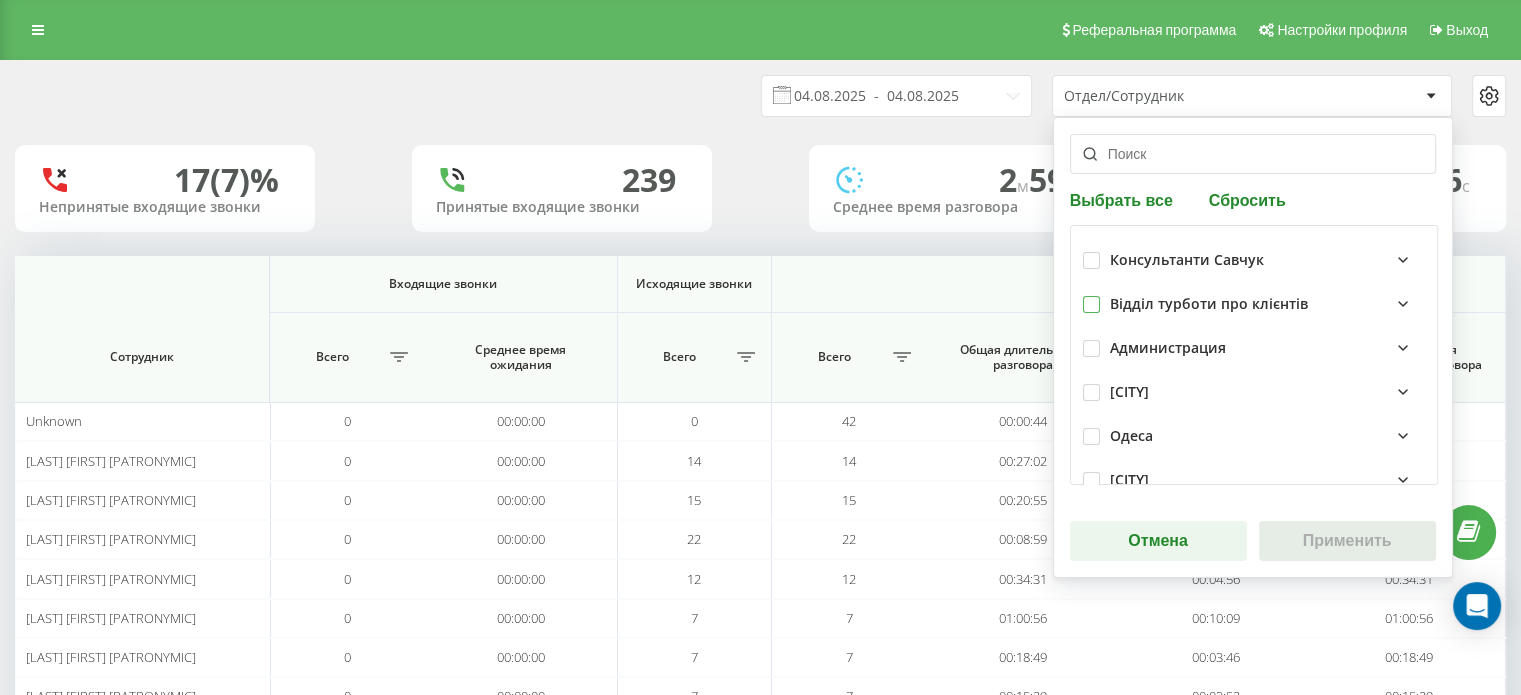 click at bounding box center (1091, 296) 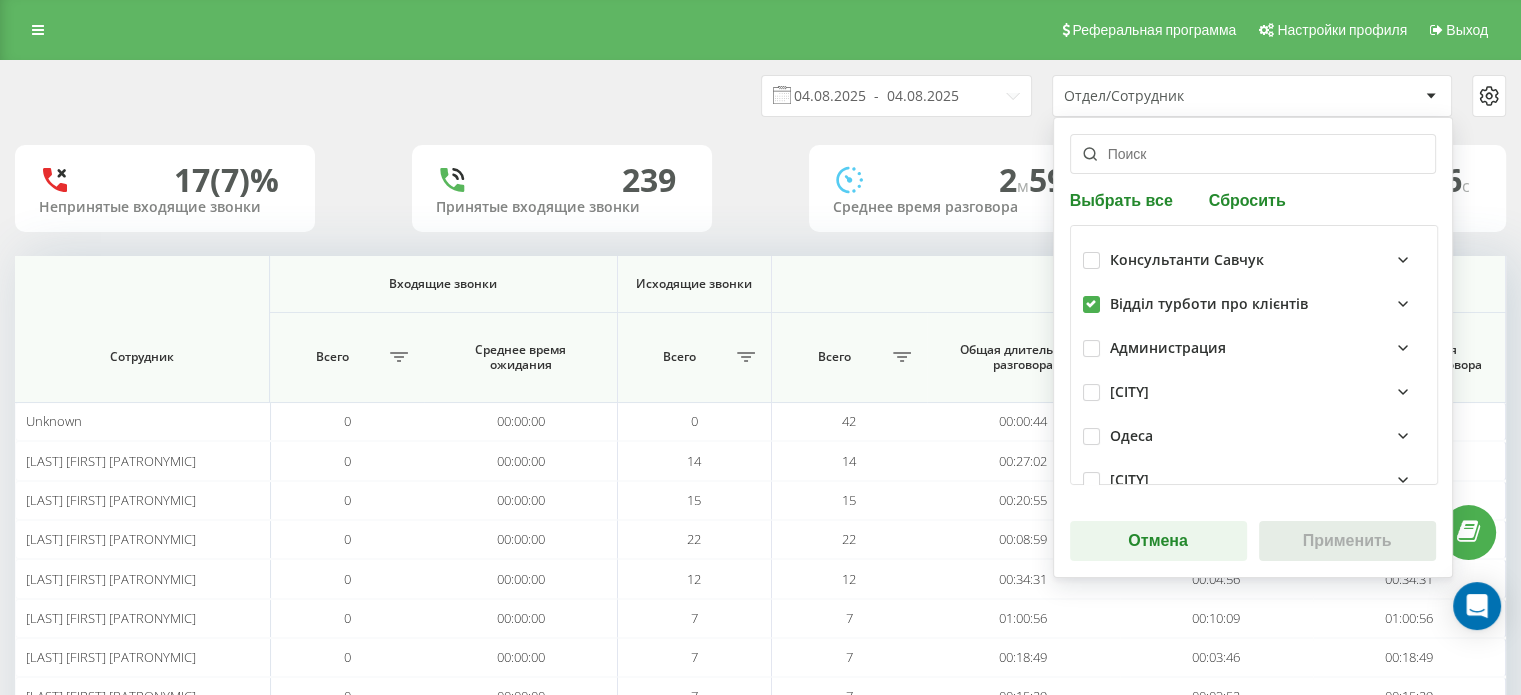 checkbox on "true" 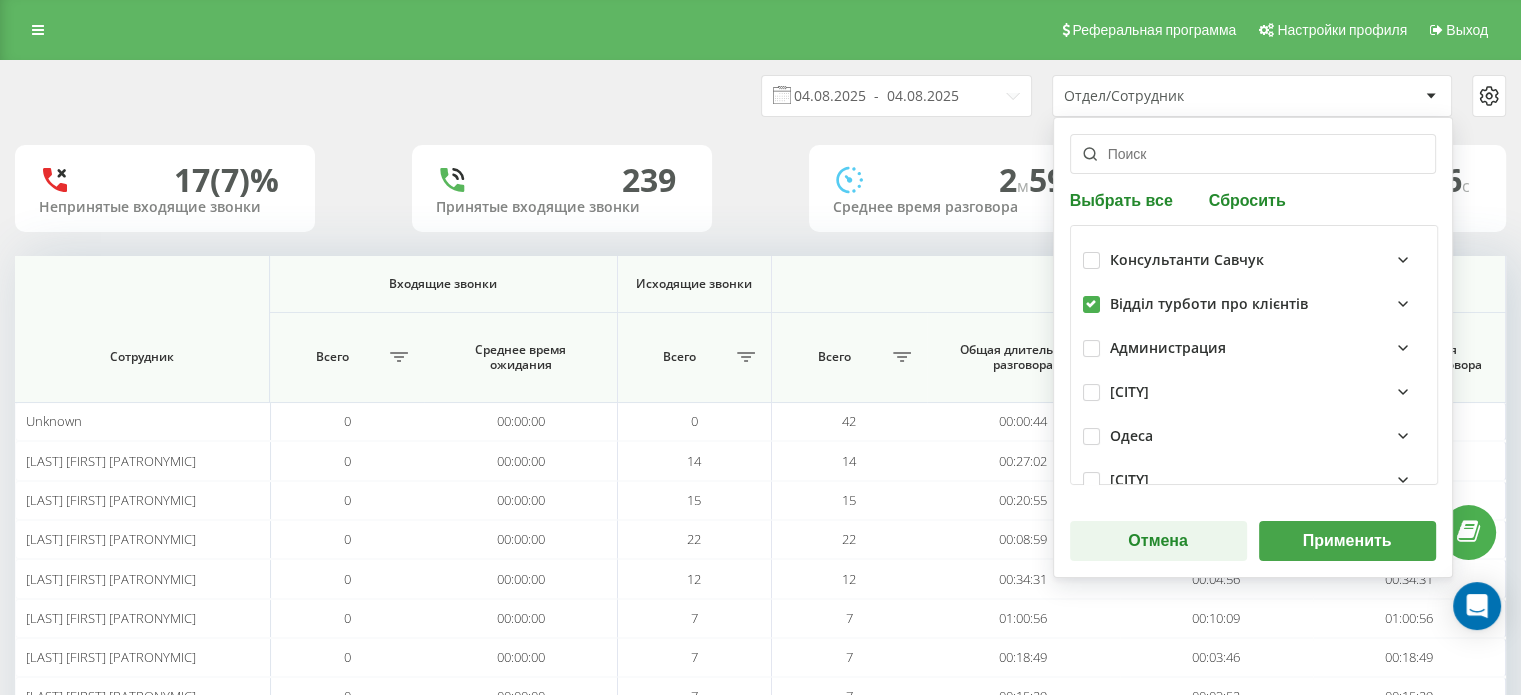 click on "Применить" at bounding box center [1347, 541] 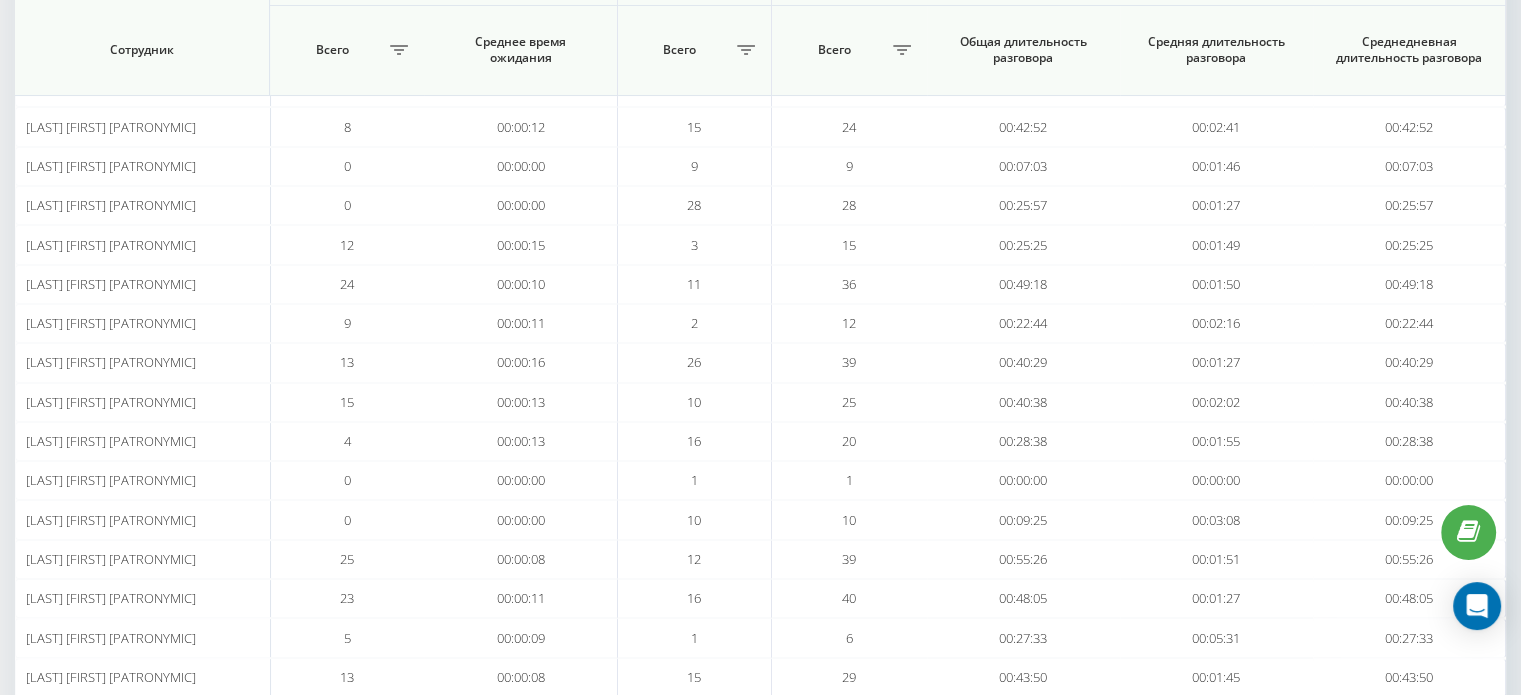 scroll, scrollTop: 340, scrollLeft: 0, axis: vertical 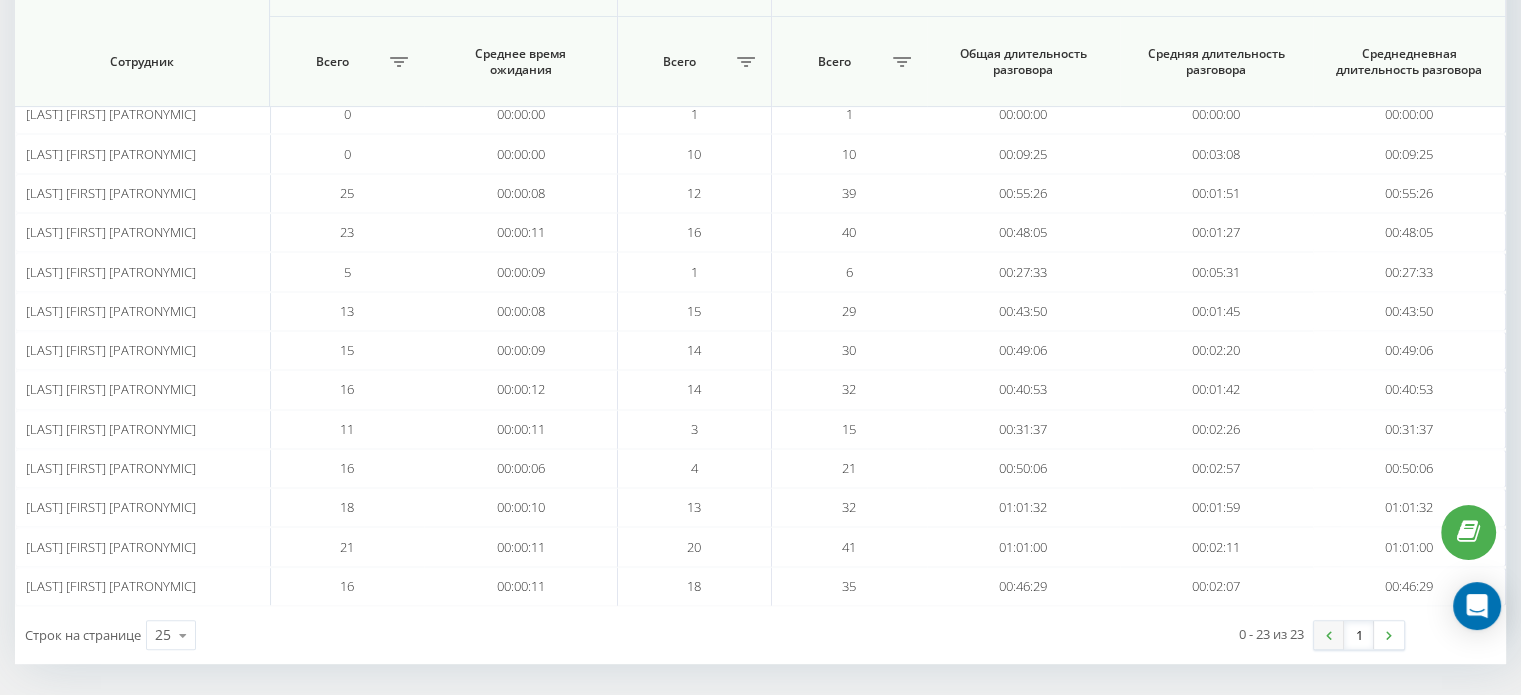 click at bounding box center [1329, 635] 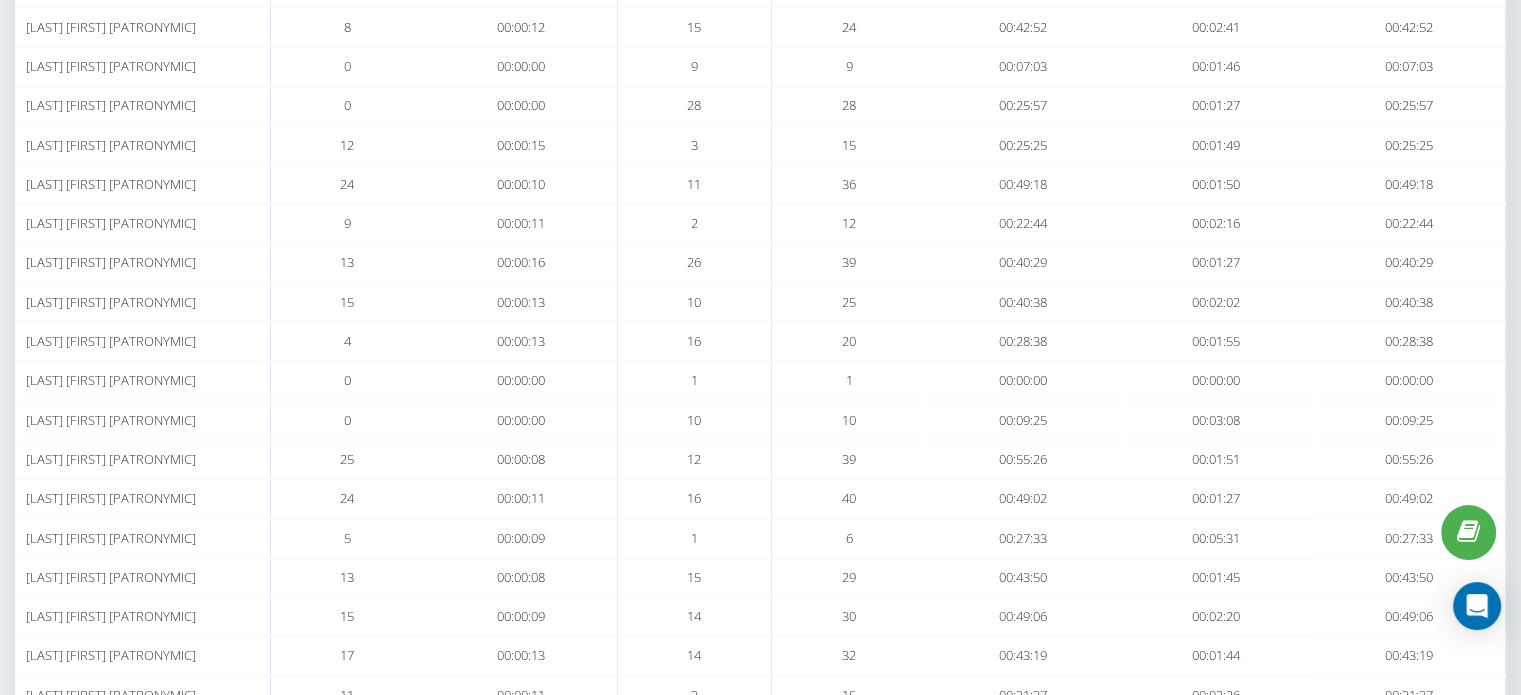 scroll, scrollTop: 700, scrollLeft: 0, axis: vertical 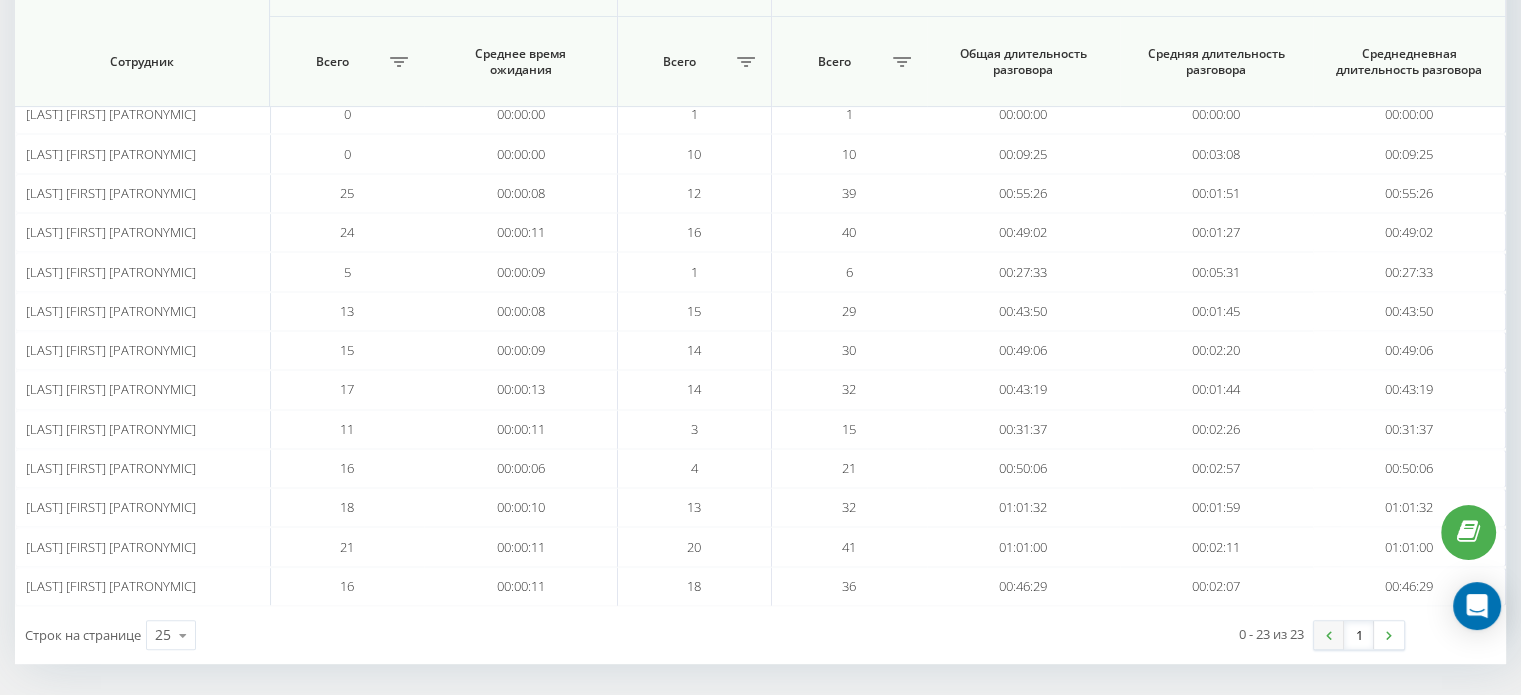 click at bounding box center [1329, 635] 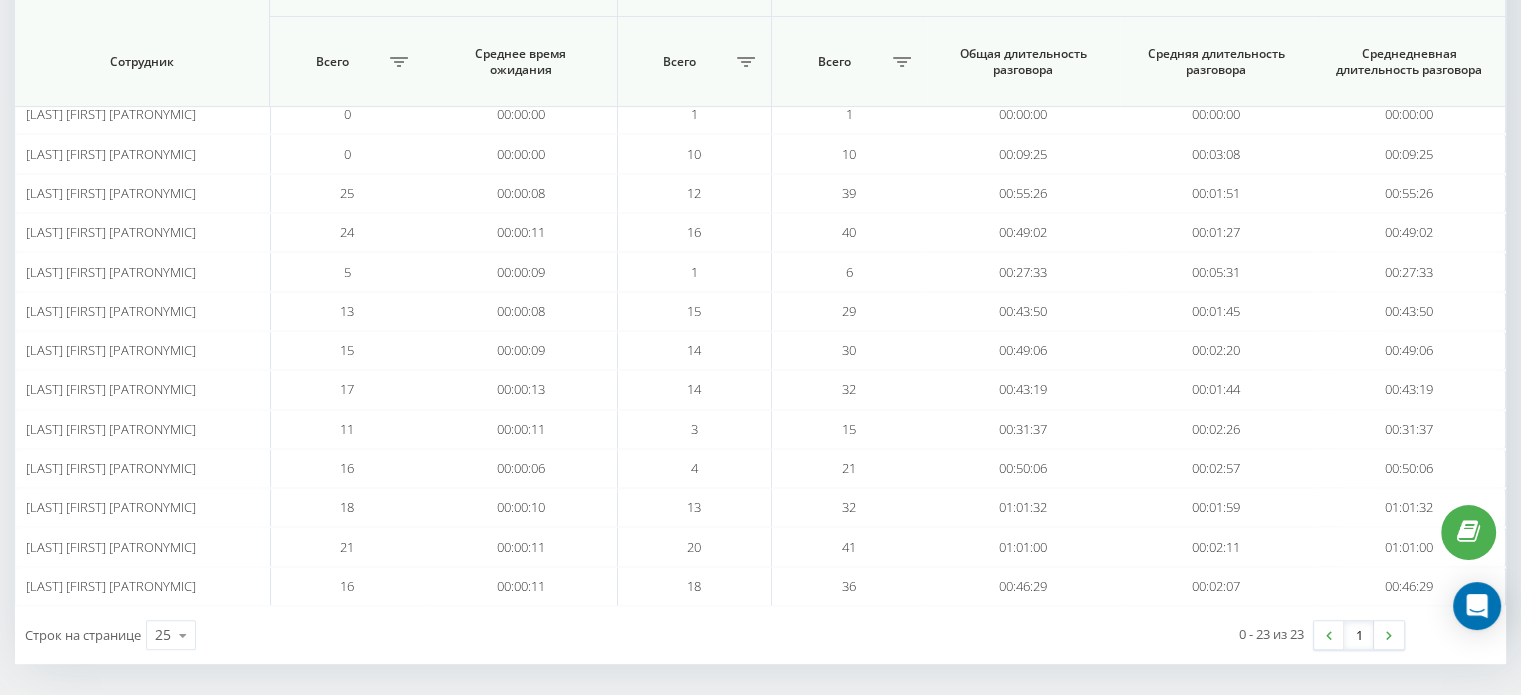 scroll, scrollTop: 0, scrollLeft: 0, axis: both 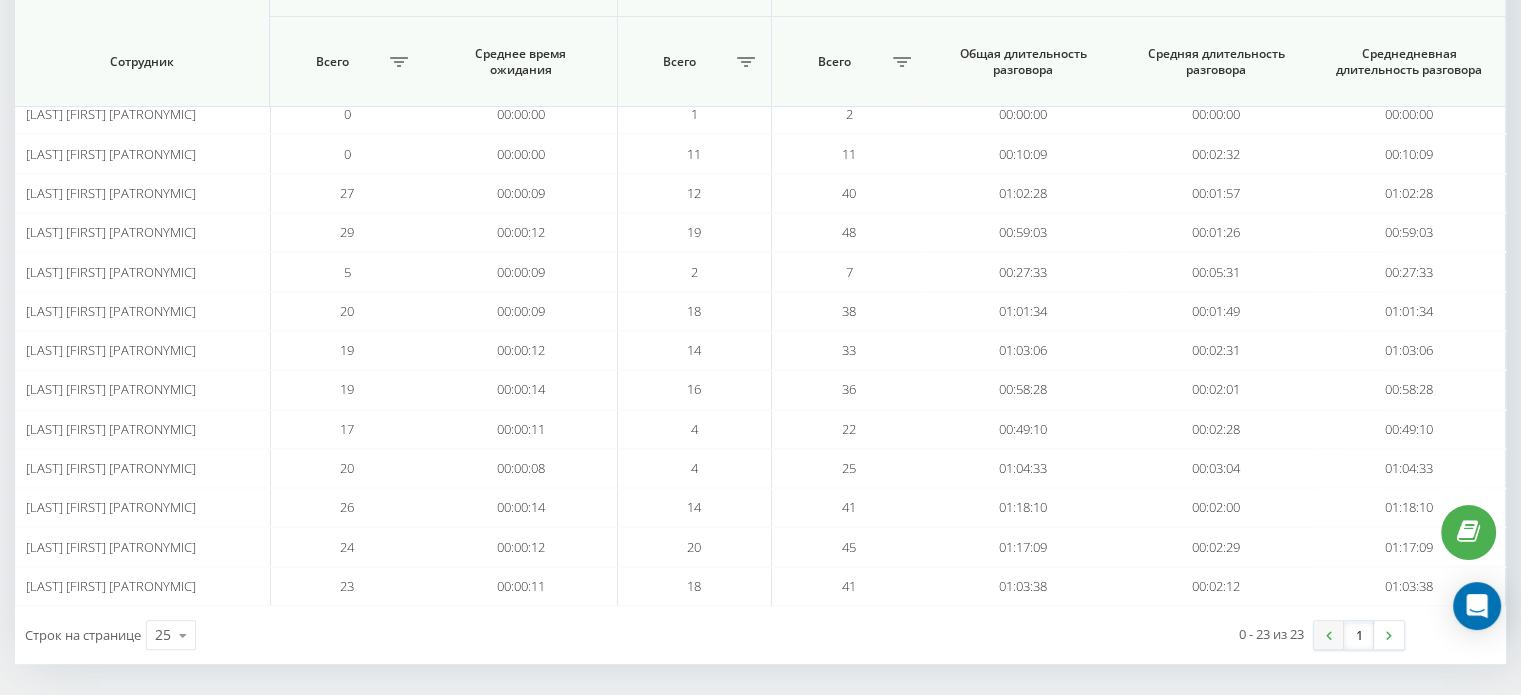 click at bounding box center (1329, 635) 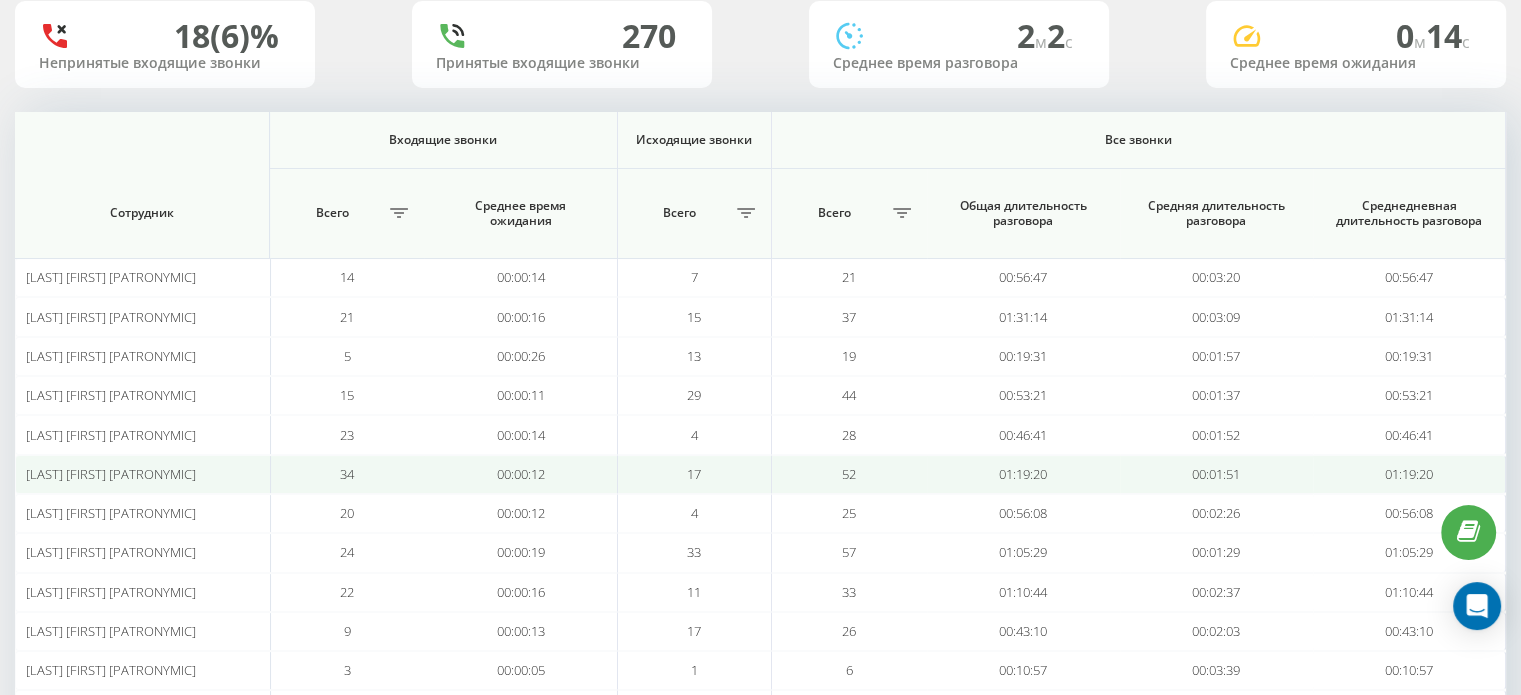 scroll, scrollTop: 200, scrollLeft: 0, axis: vertical 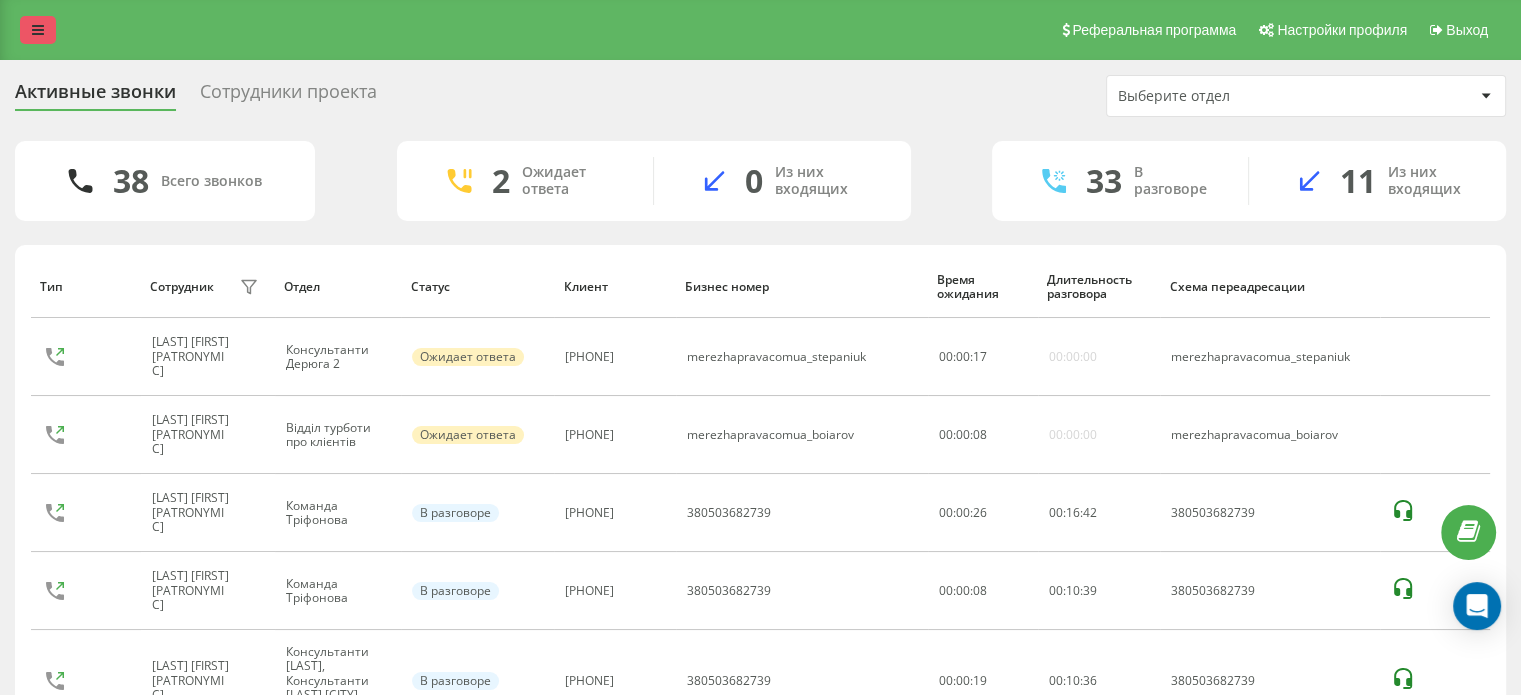 click at bounding box center (38, 30) 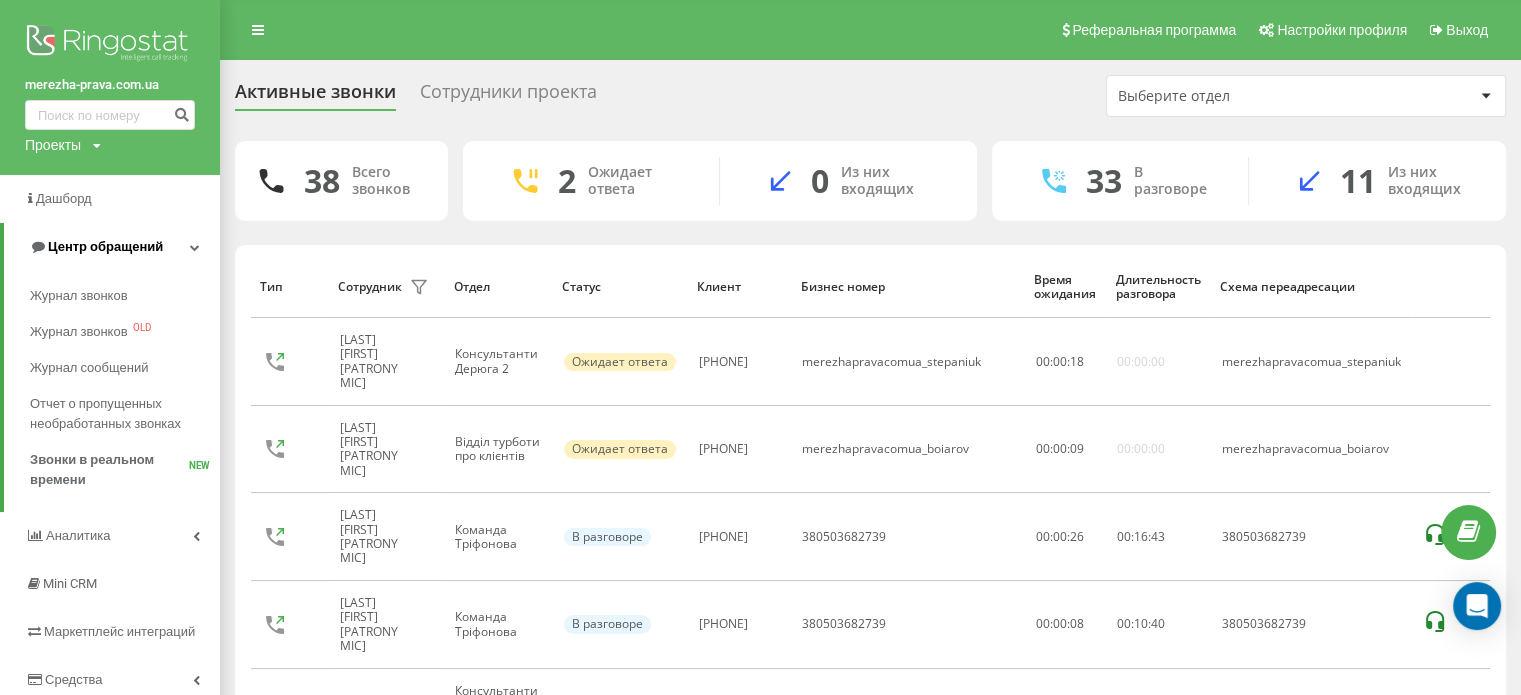 click on "Центр обращений" at bounding box center [105, 246] 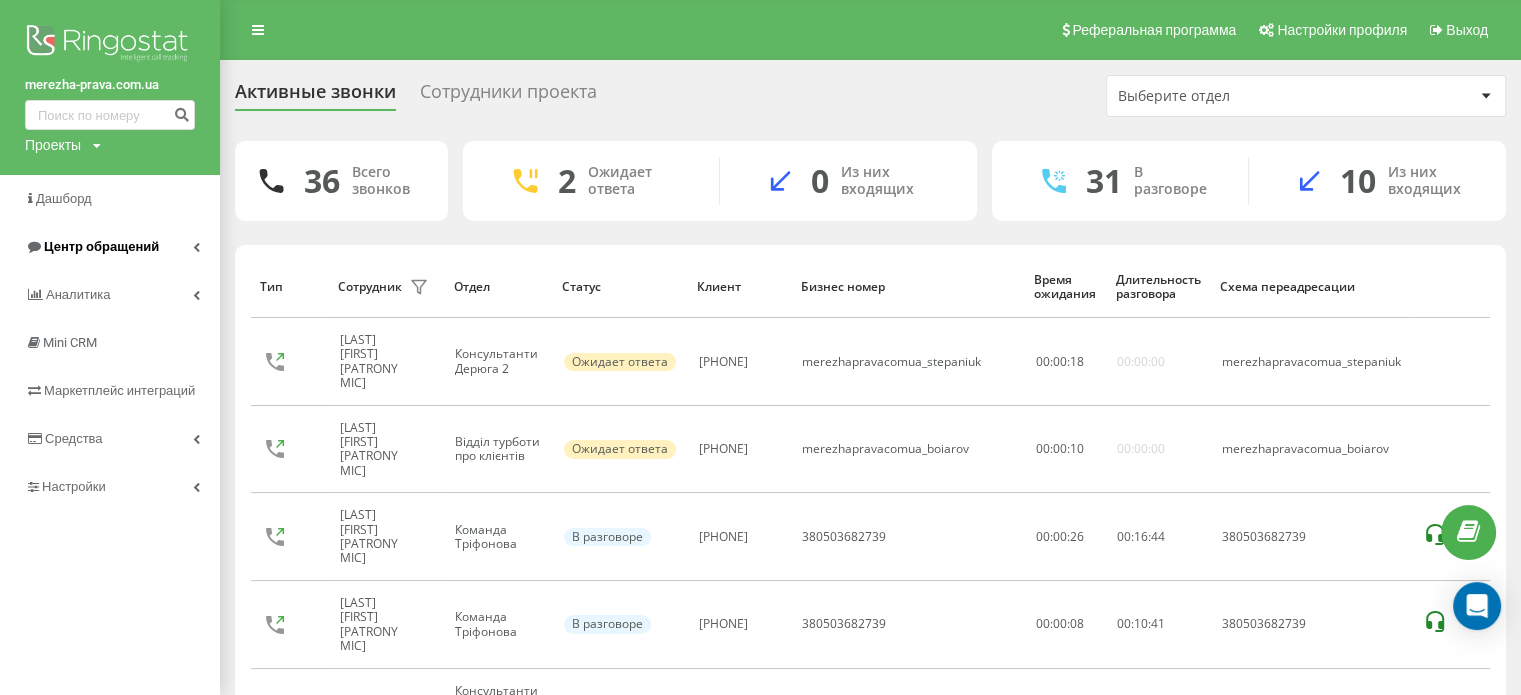 click on "Центр обращений" at bounding box center (110, 247) 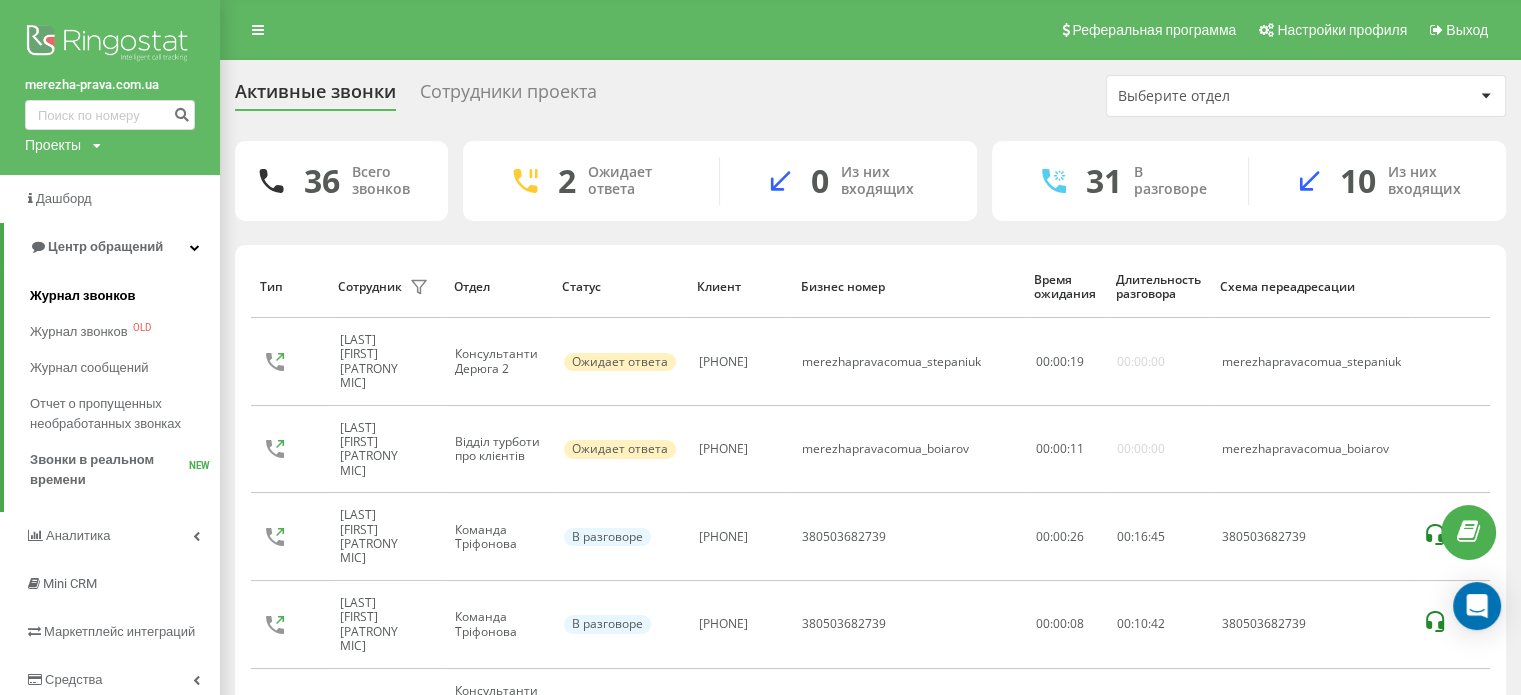 click on "Журнал звонков" at bounding box center [82, 296] 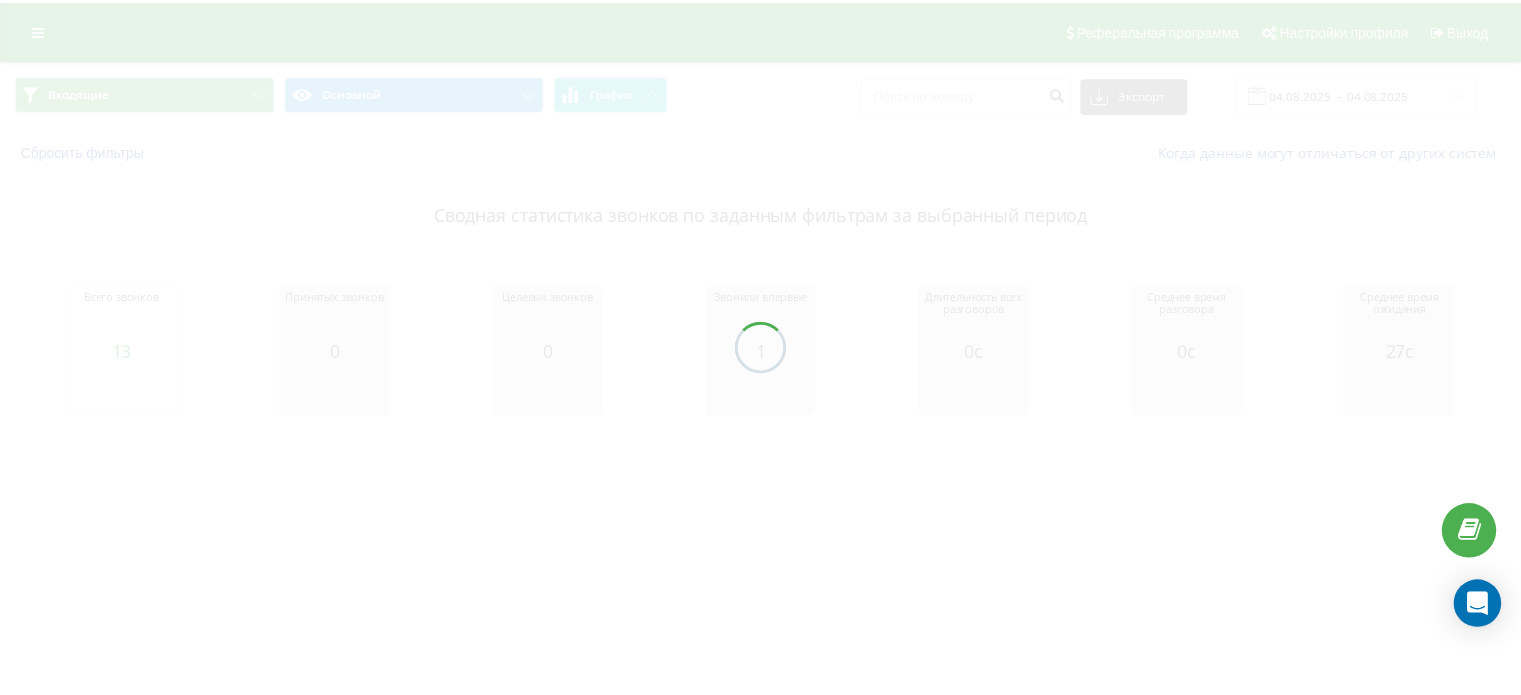scroll, scrollTop: 0, scrollLeft: 0, axis: both 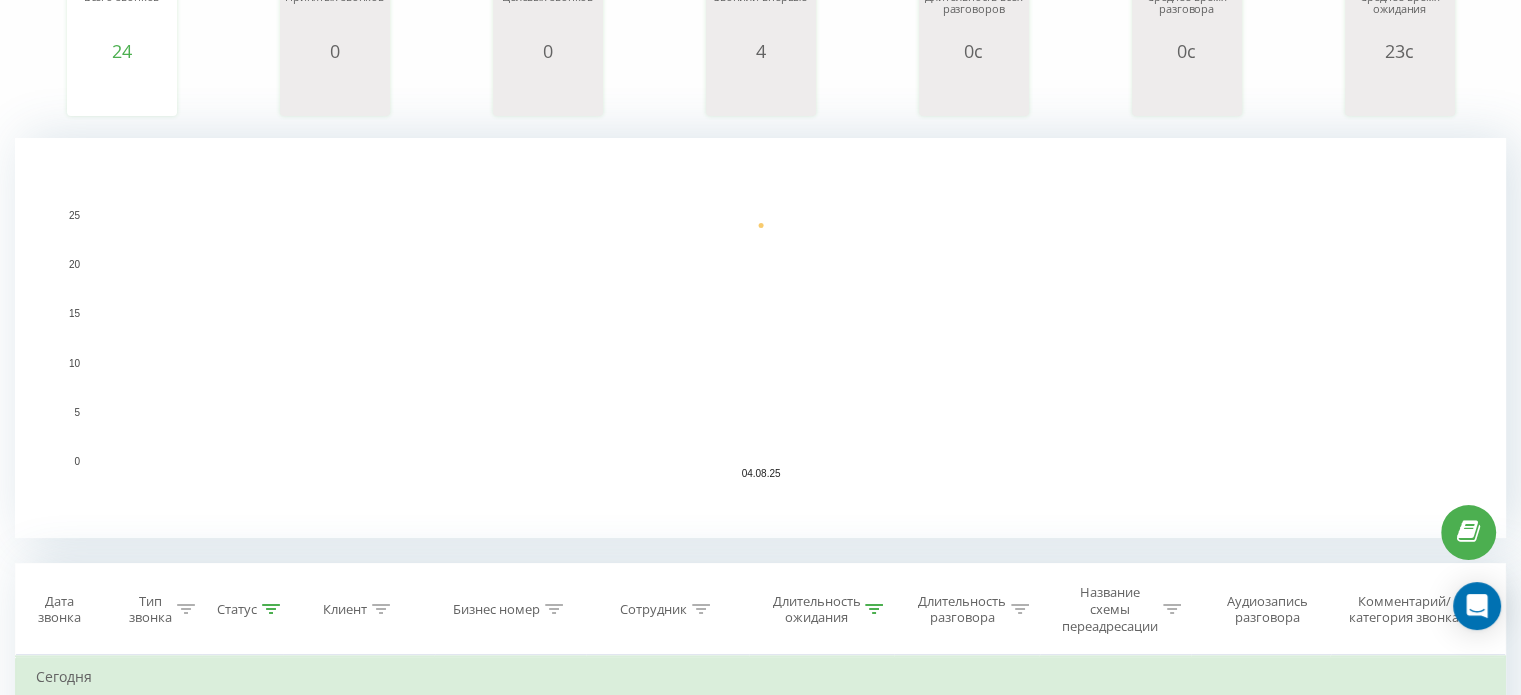 click 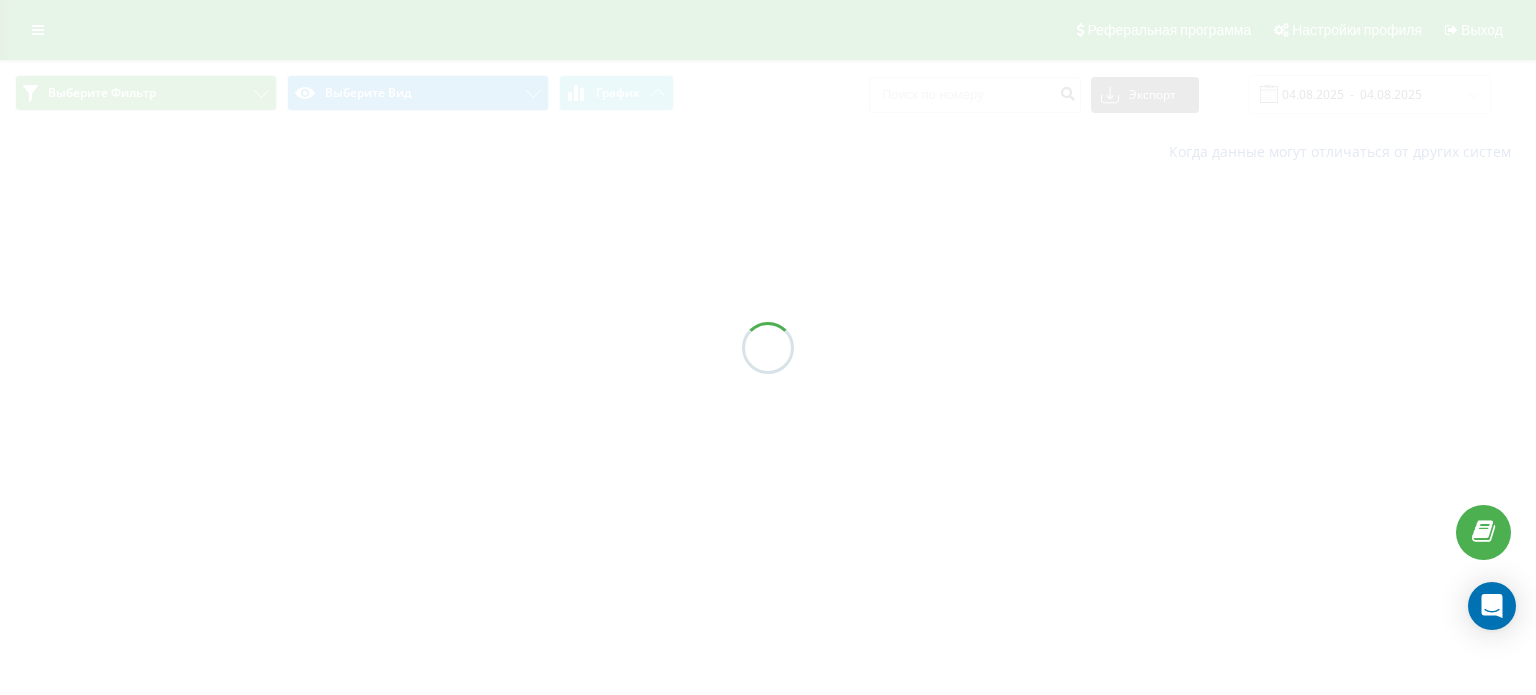 scroll, scrollTop: 0, scrollLeft: 0, axis: both 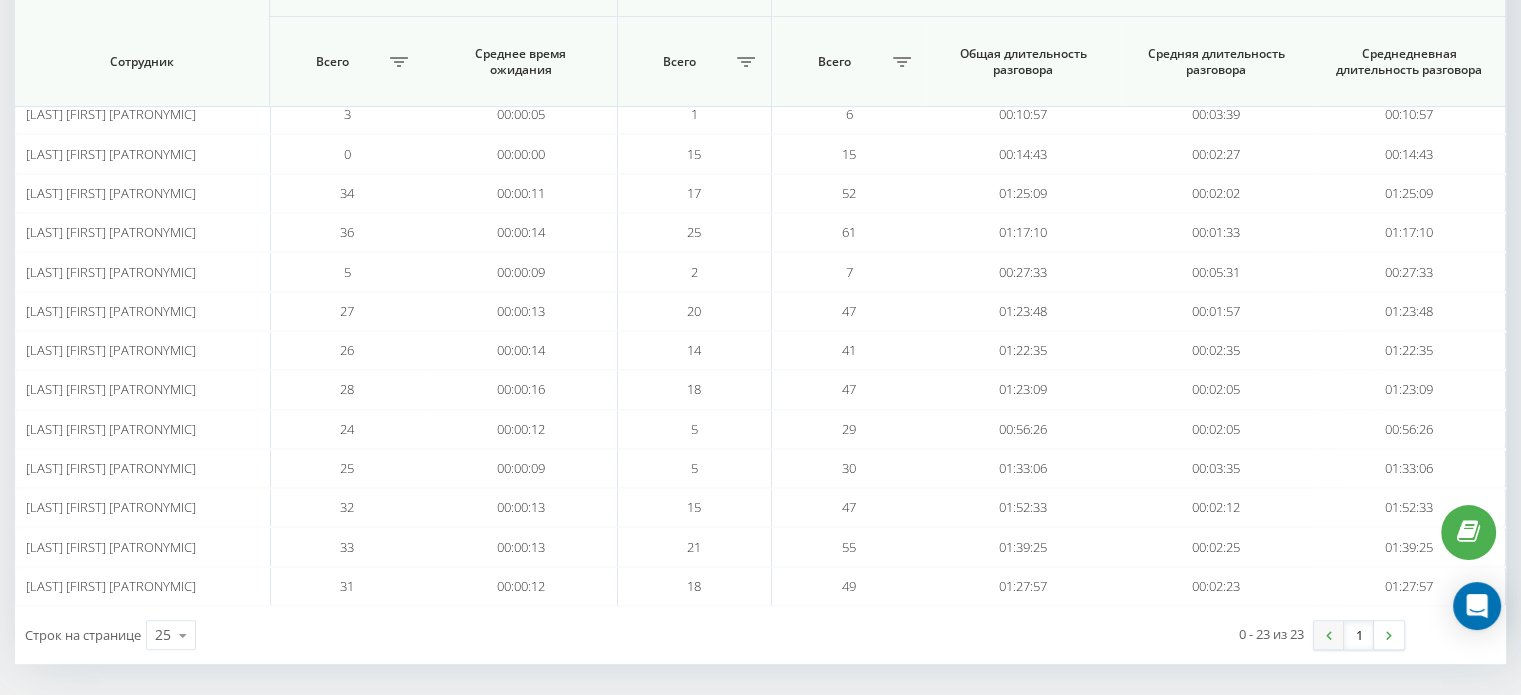 click at bounding box center (1329, 635) 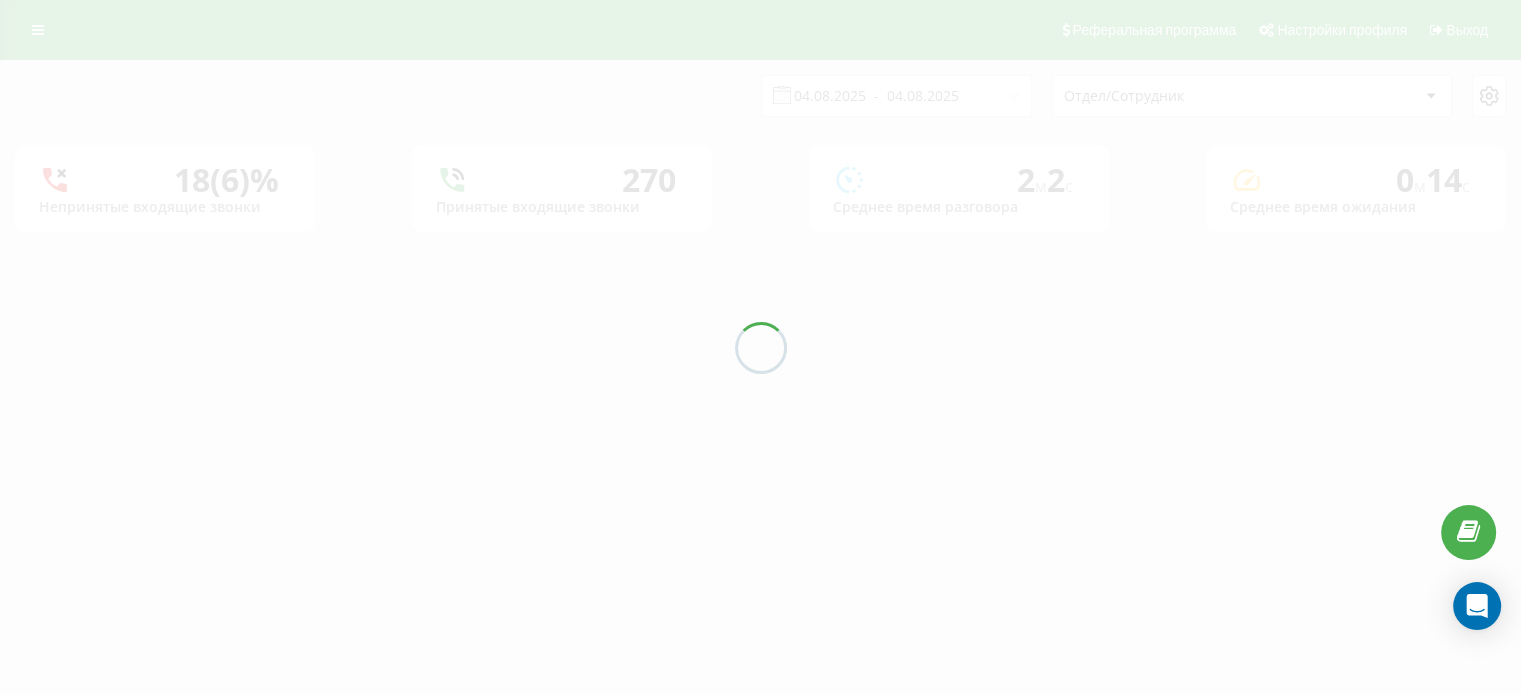 scroll, scrollTop: 0, scrollLeft: 0, axis: both 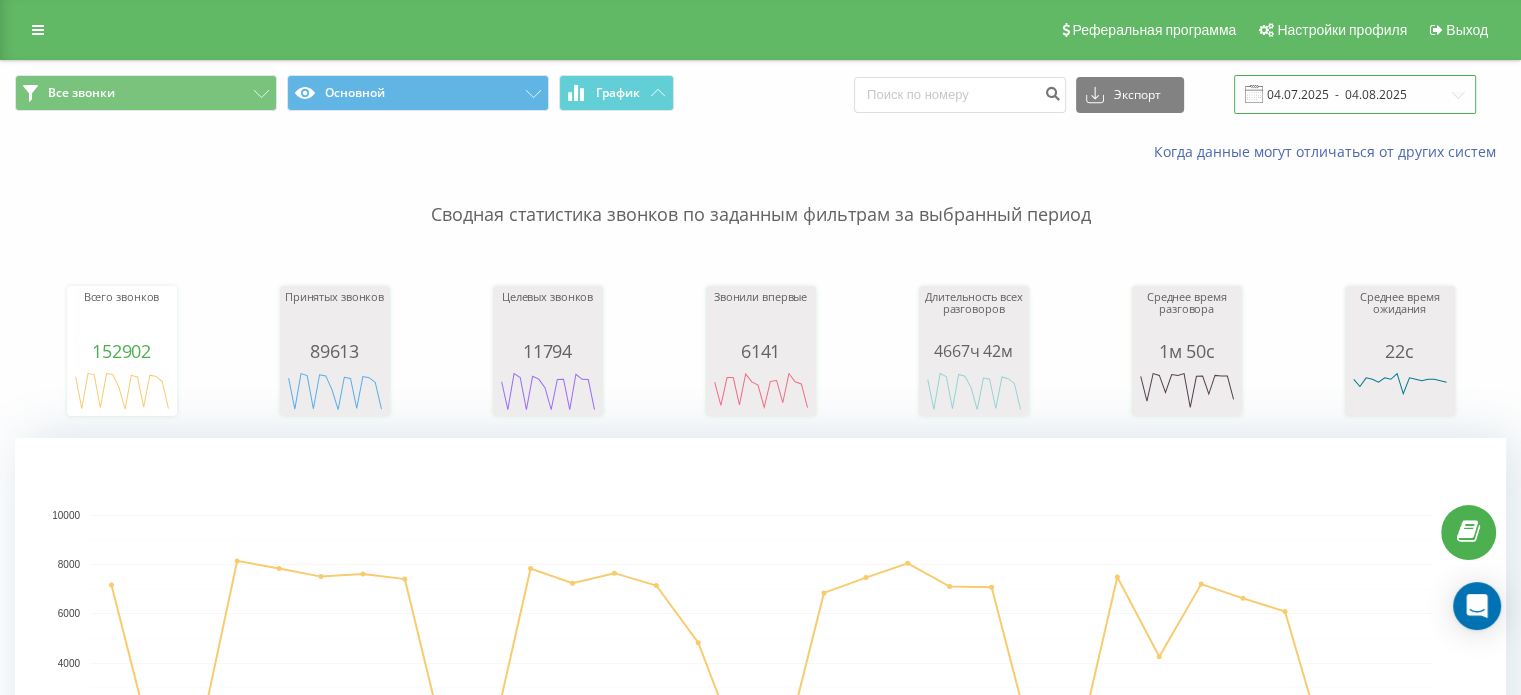 click on "04.07.2025  -  04.08.2025" at bounding box center [1355, 94] 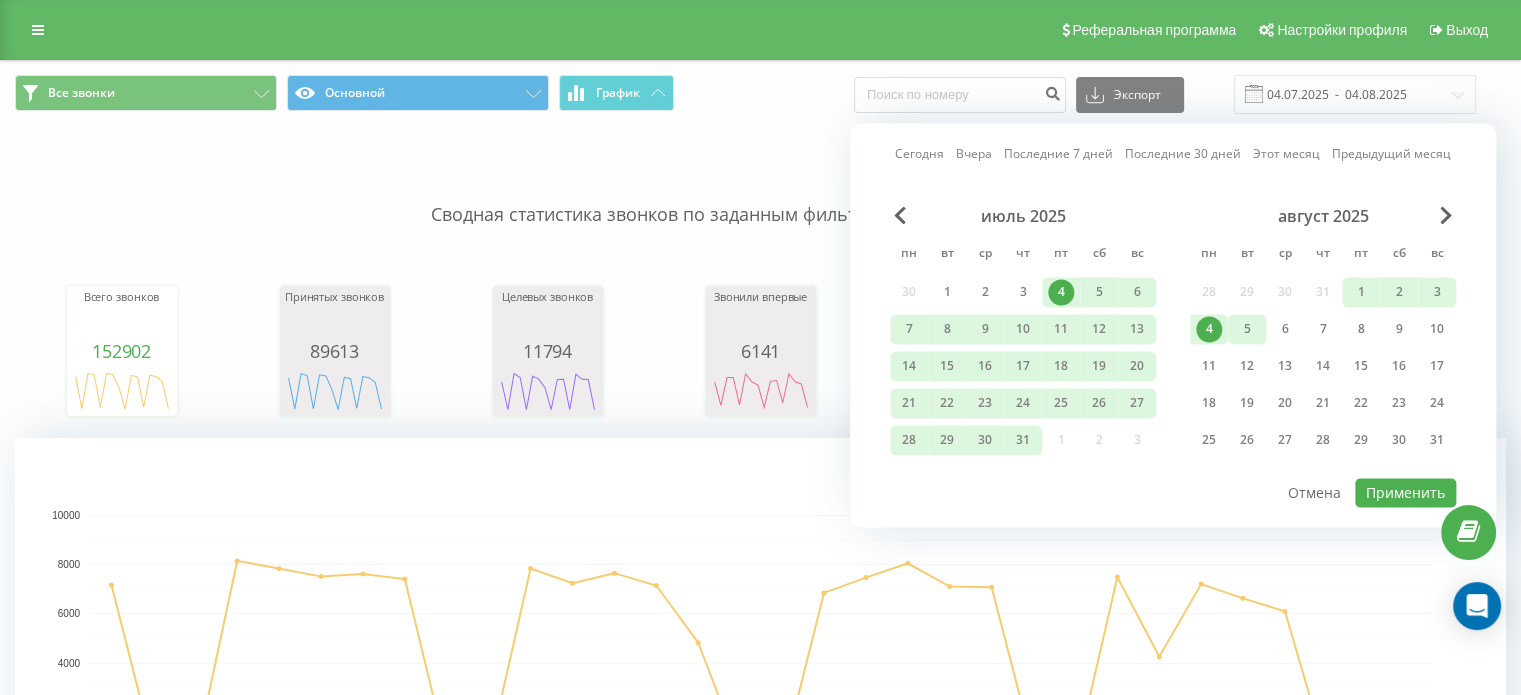 click on "5" at bounding box center (1247, 329) 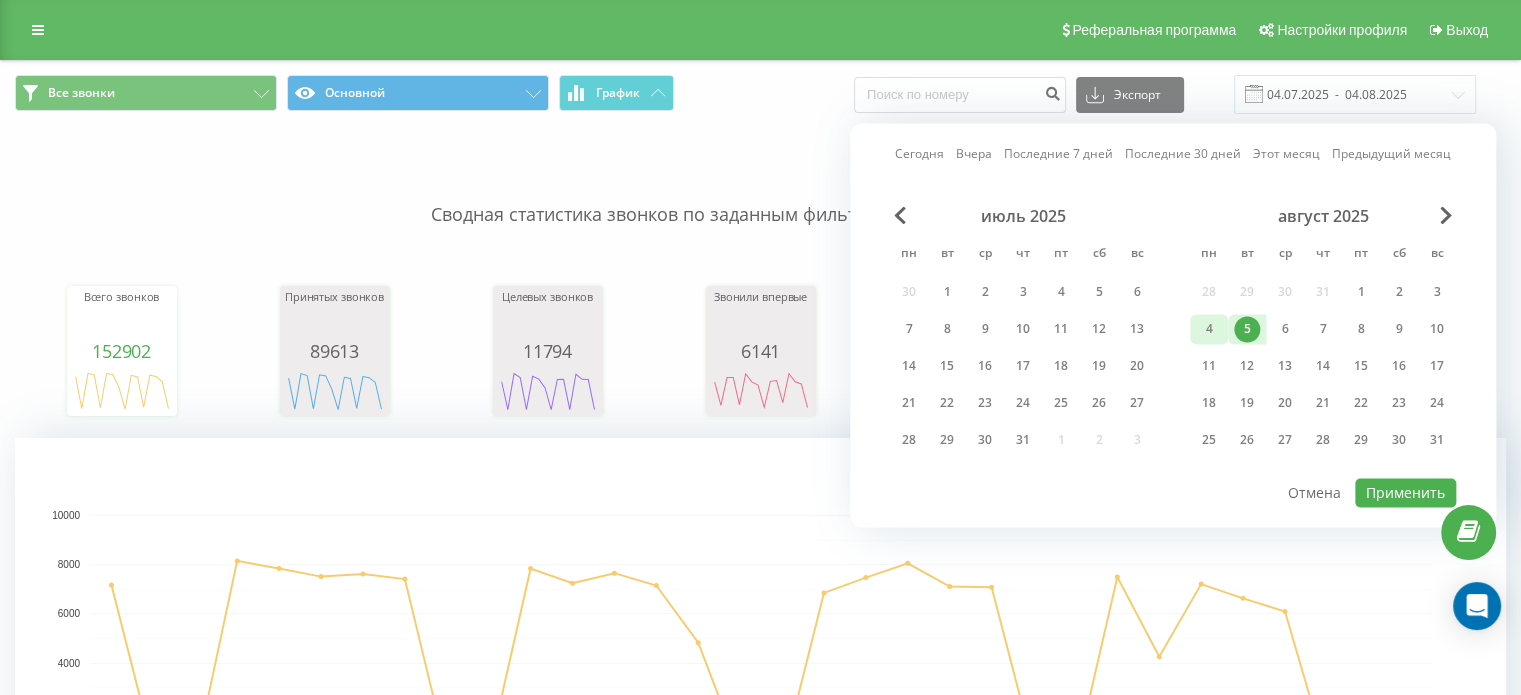click on "4" at bounding box center (1209, 329) 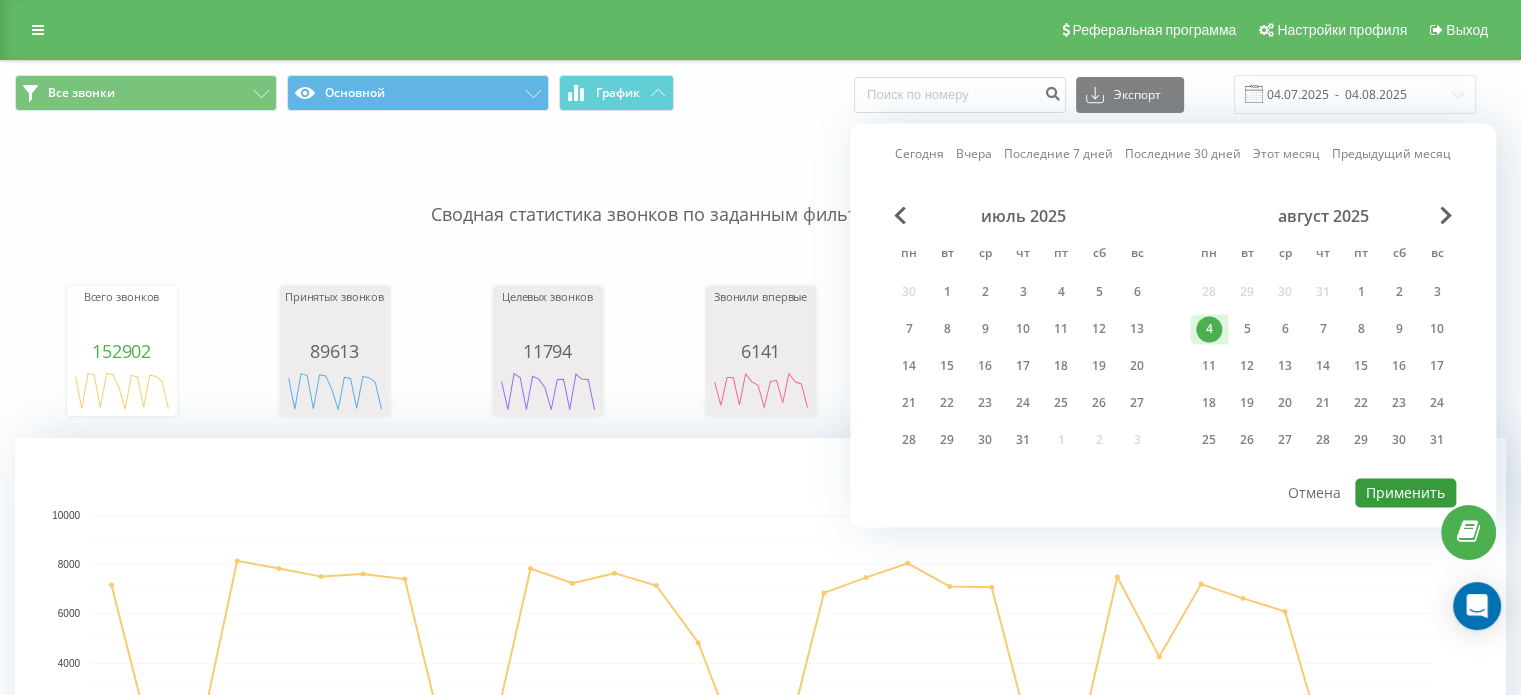 click on "Применить" at bounding box center (1405, 492) 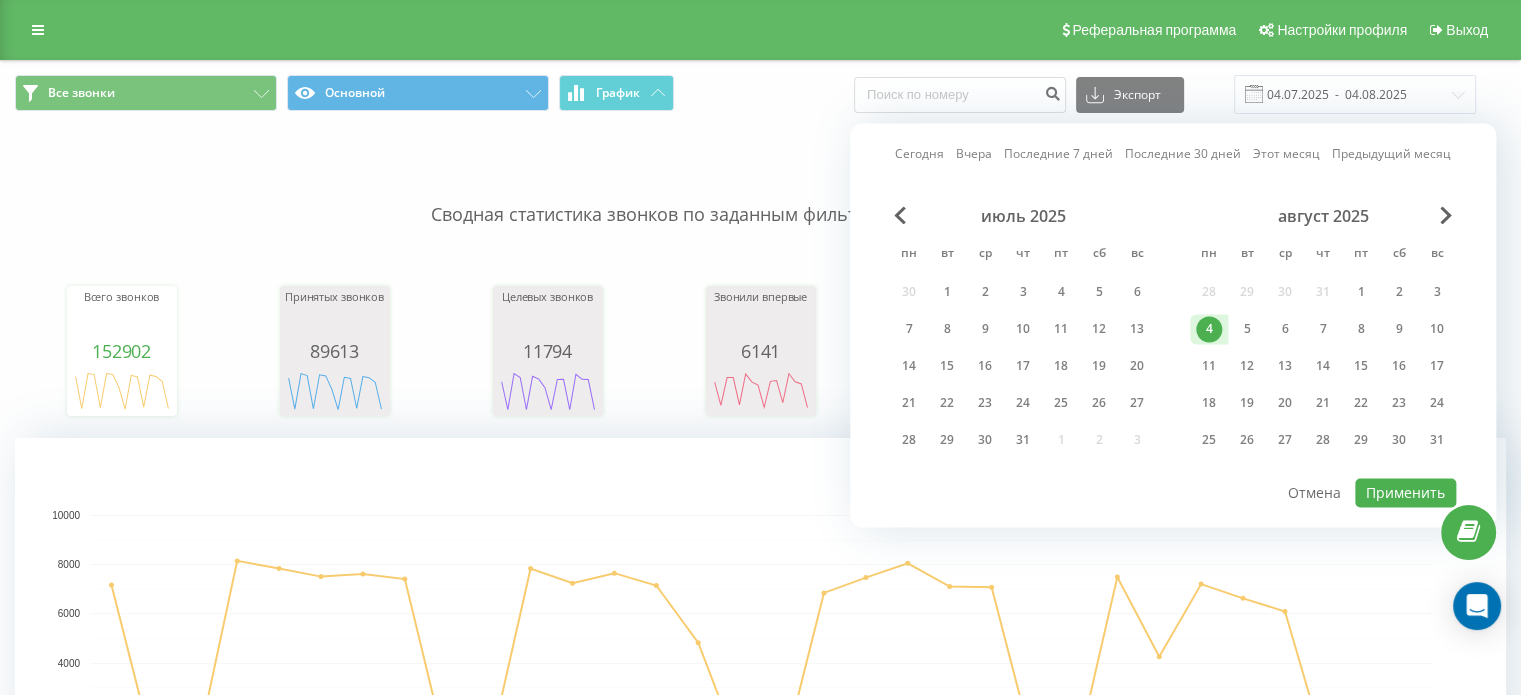 type on "04.08.2025  -  04.08.2025" 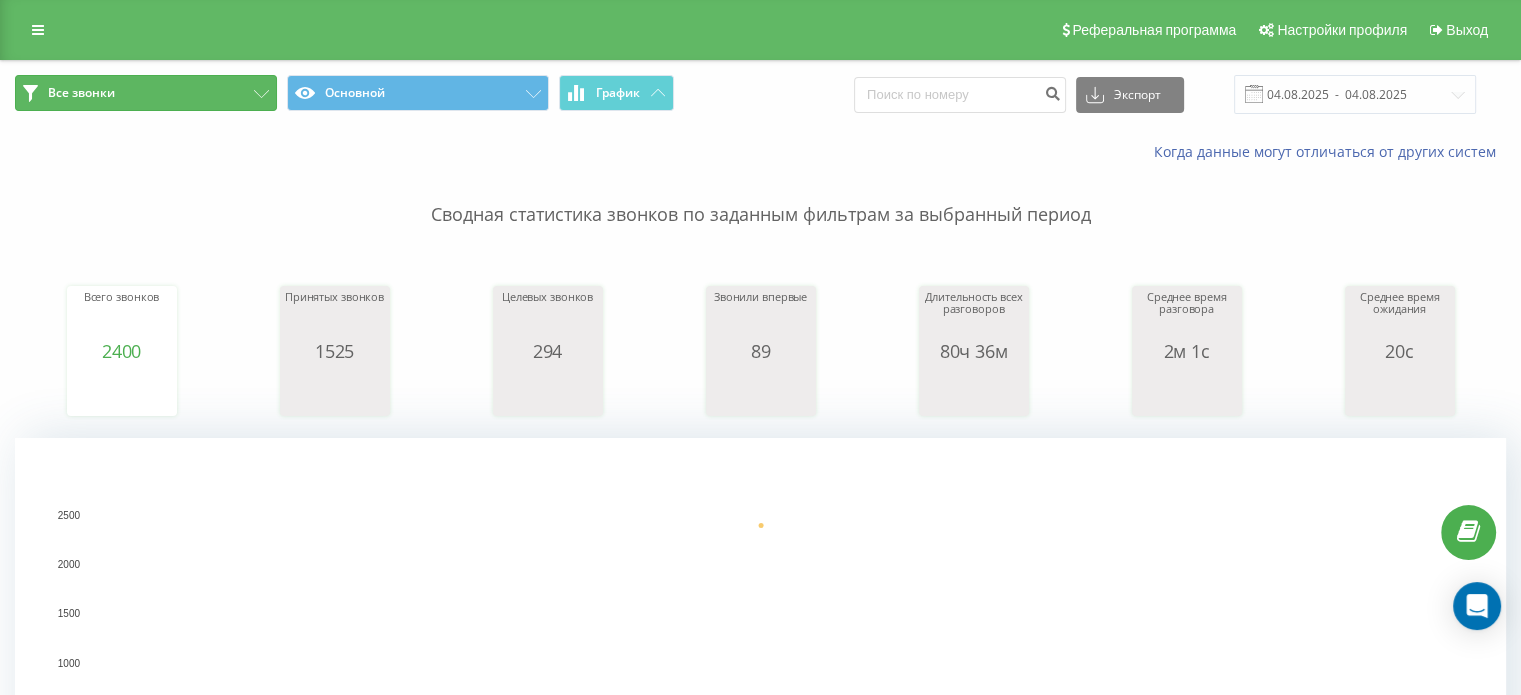 click on "Все звонки" at bounding box center (146, 93) 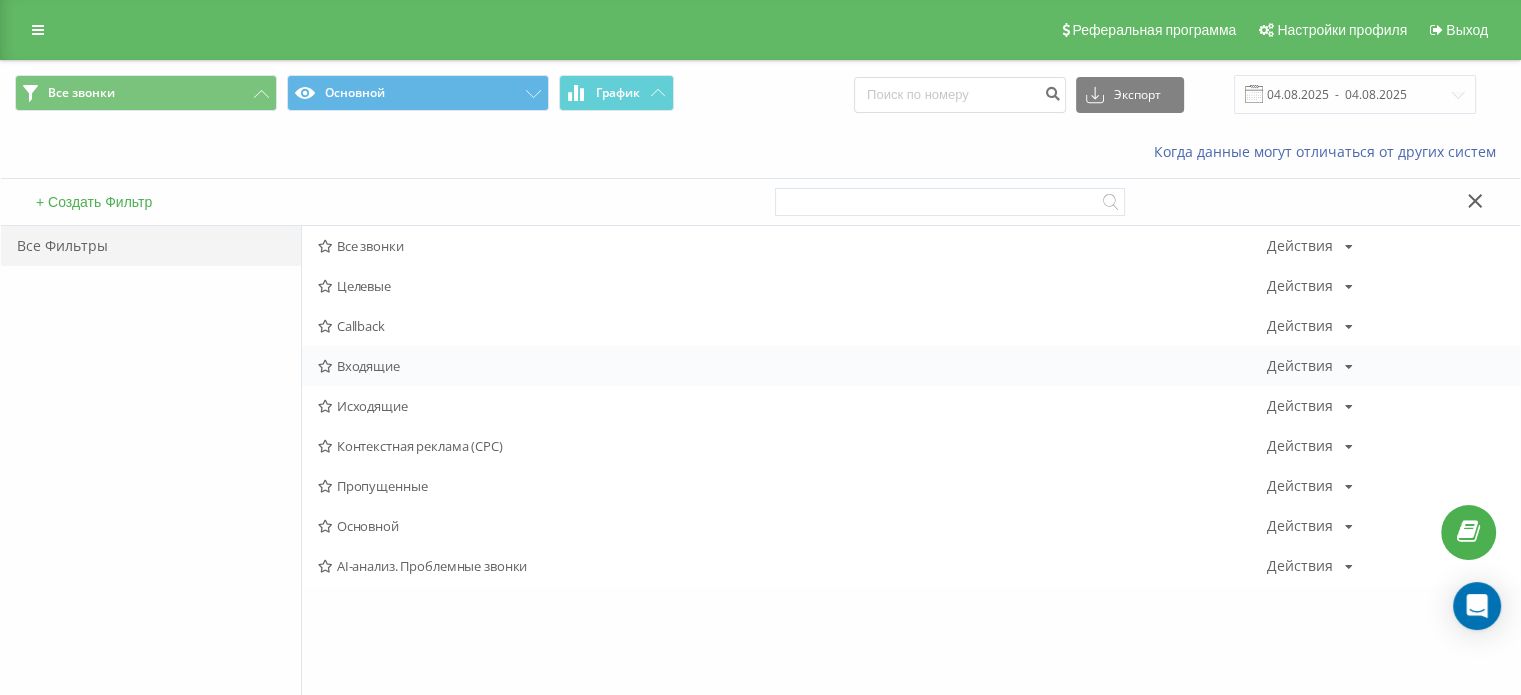 click on "Входящие" at bounding box center [792, 366] 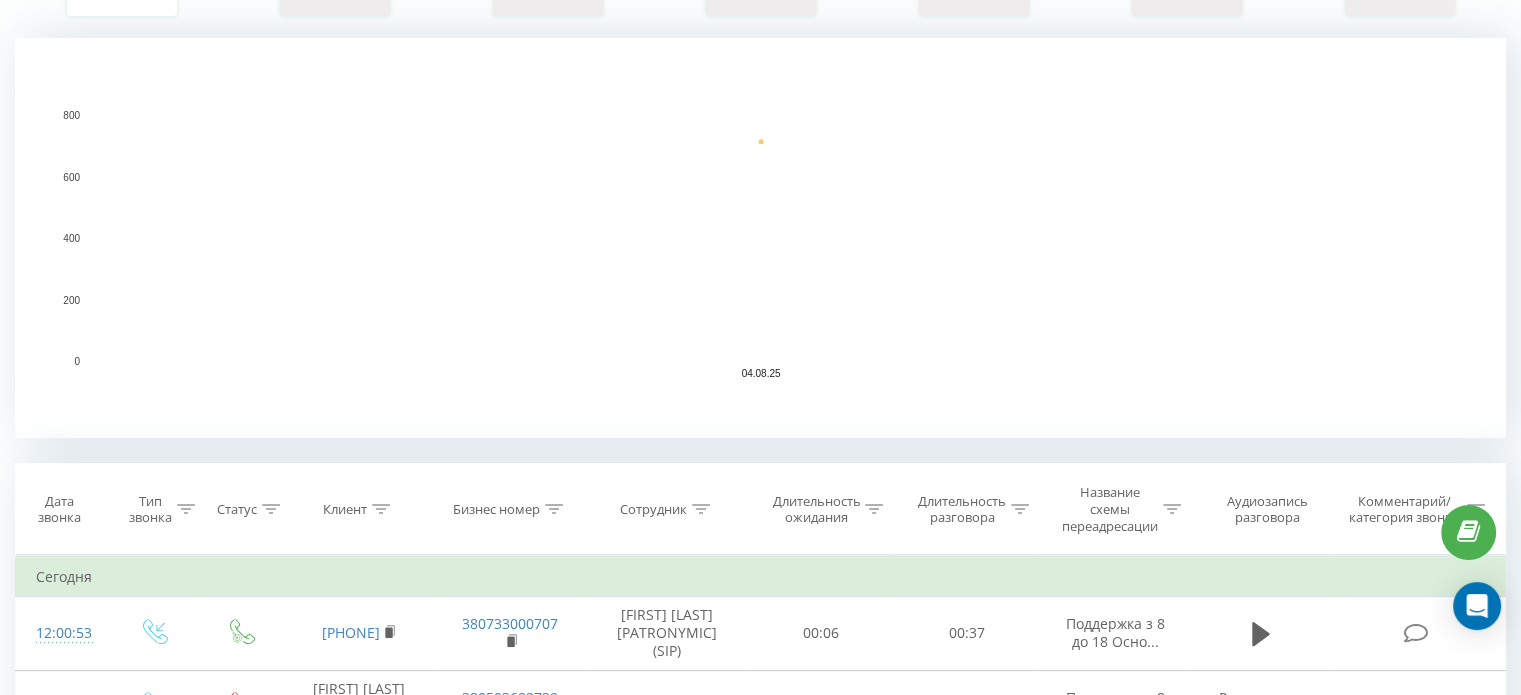 scroll, scrollTop: 600, scrollLeft: 0, axis: vertical 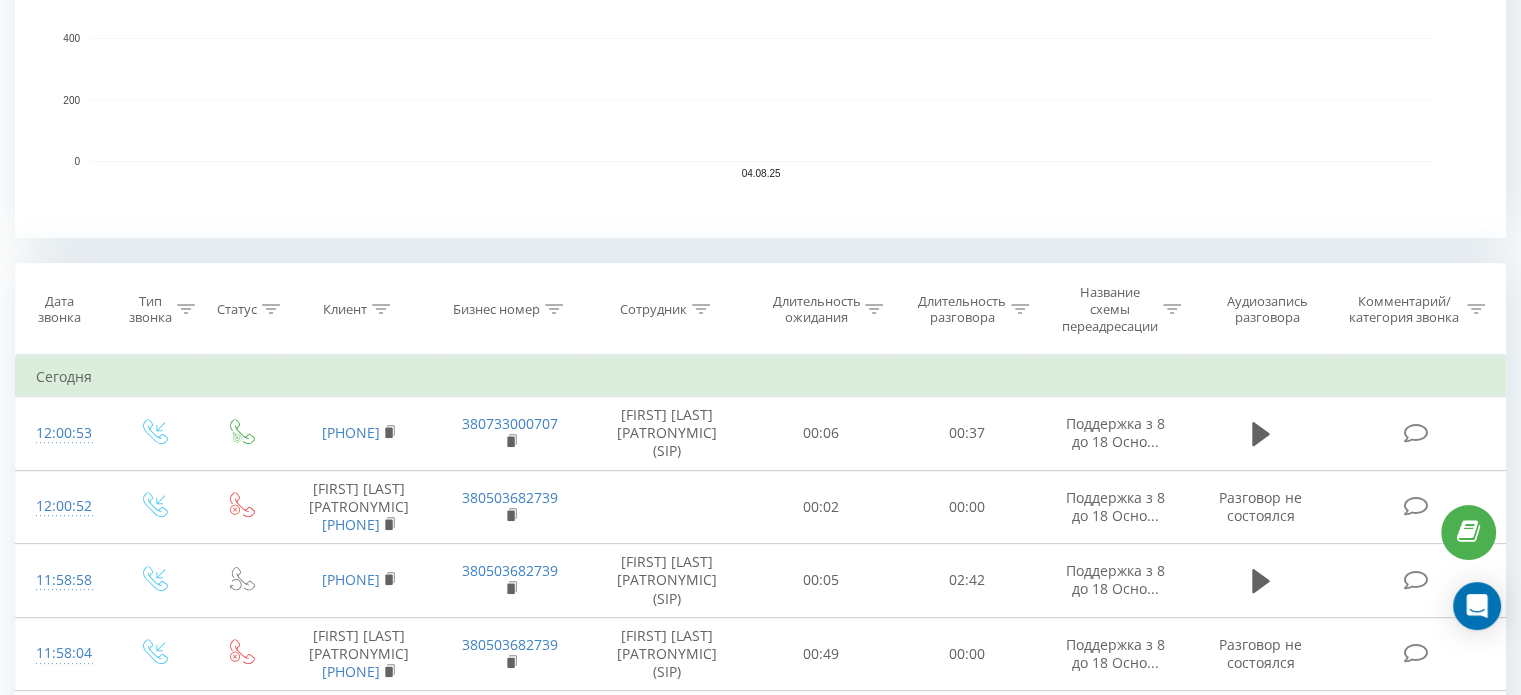 click 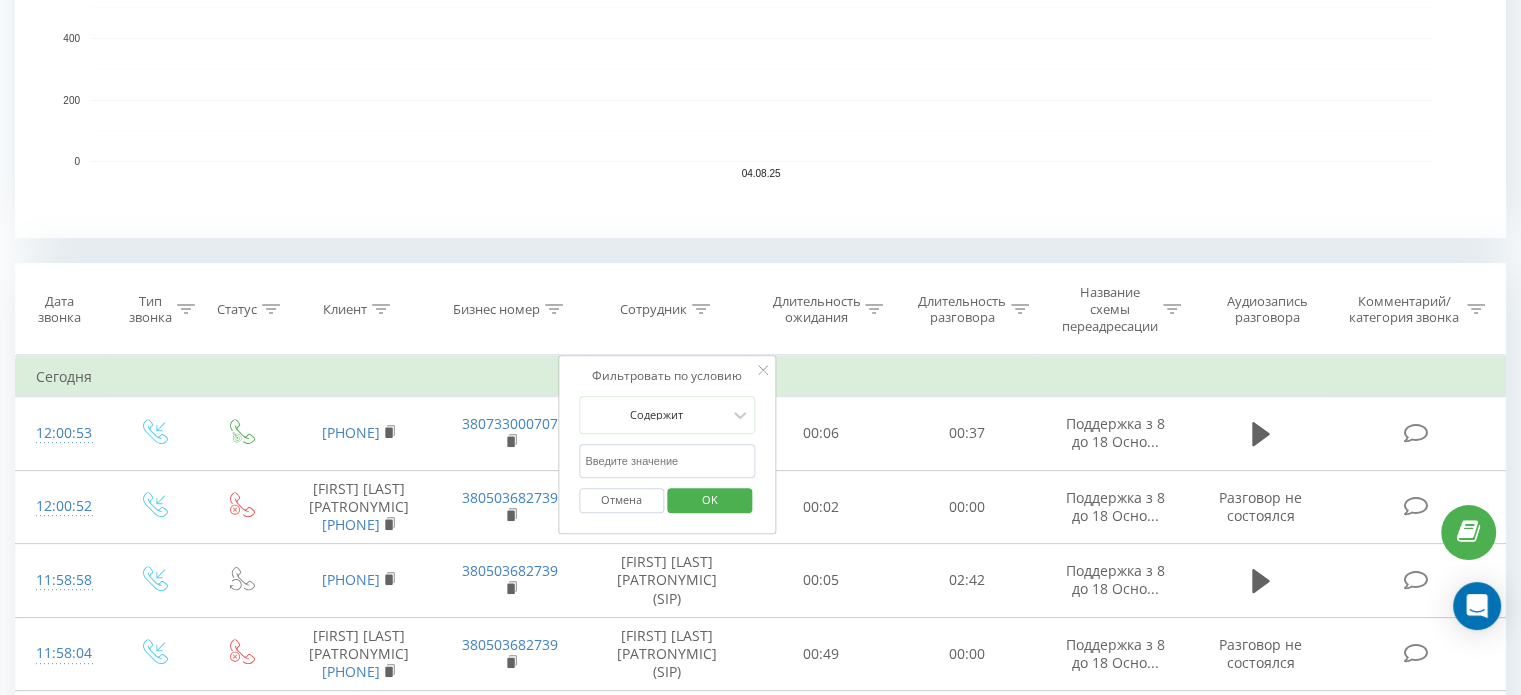 click at bounding box center (667, 461) 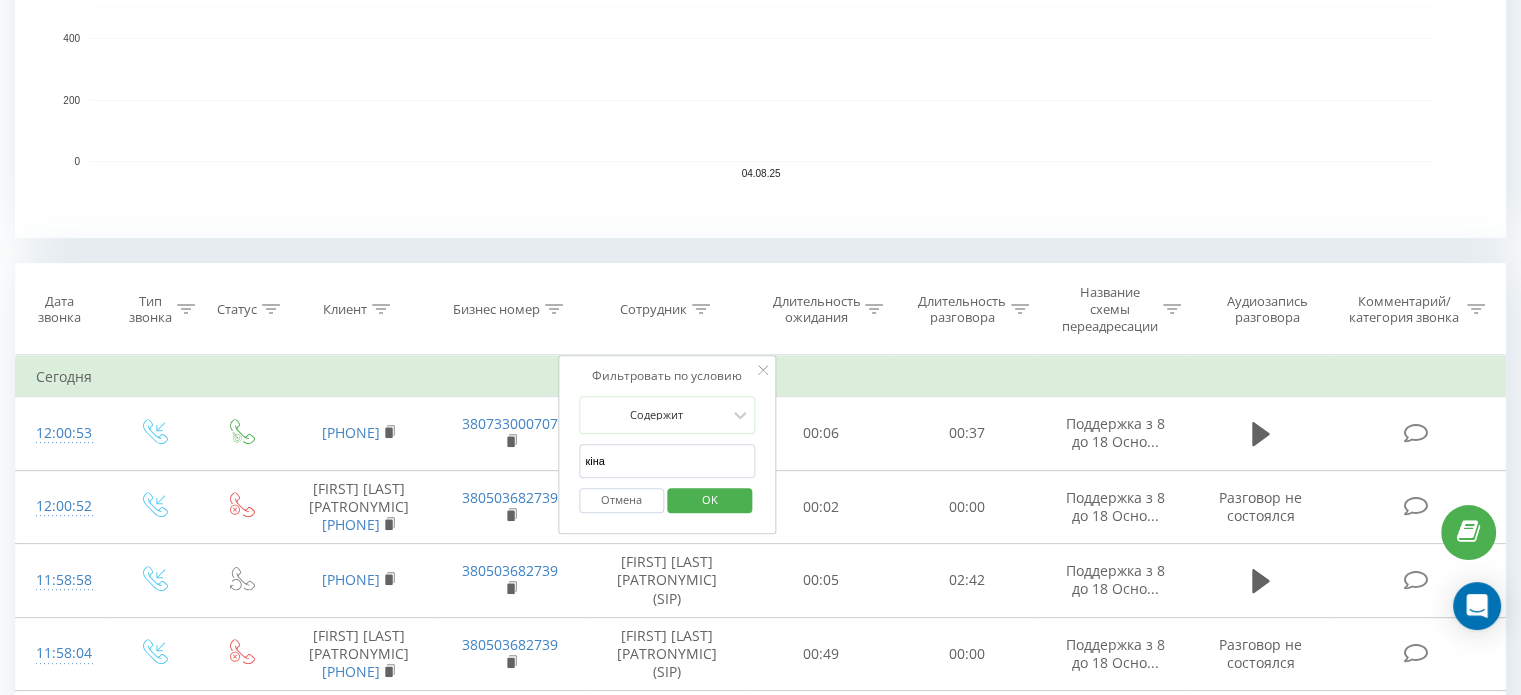 type on "кінах" 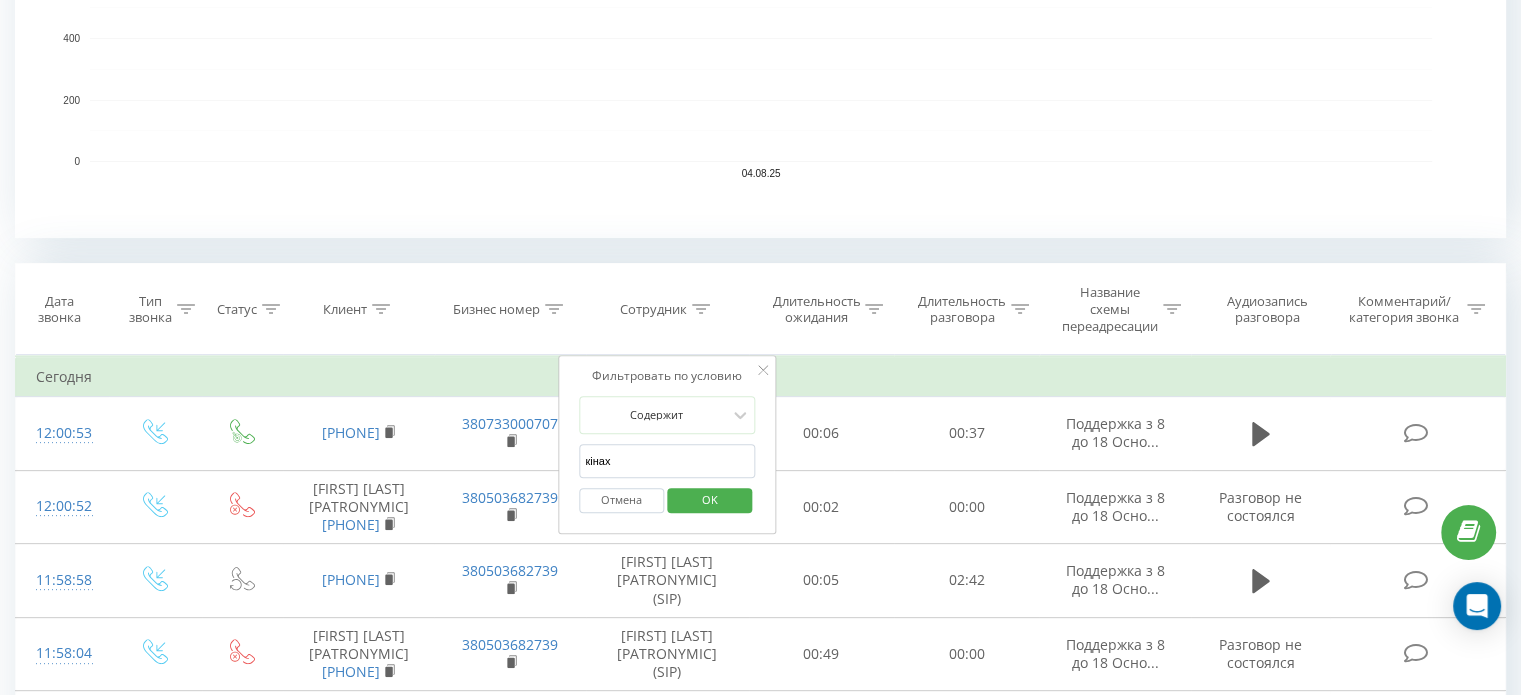 click on "OK" at bounding box center (709, 500) 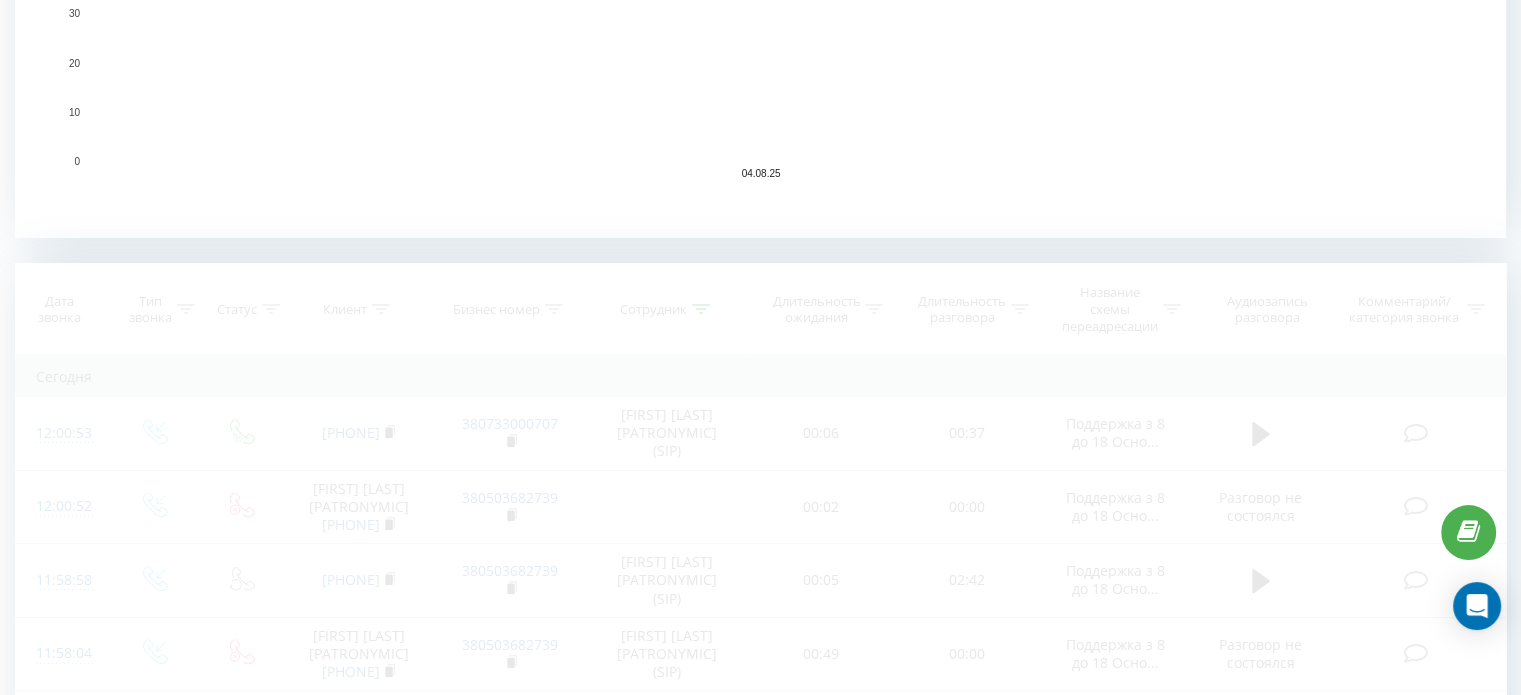 scroll, scrollTop: 880, scrollLeft: 0, axis: vertical 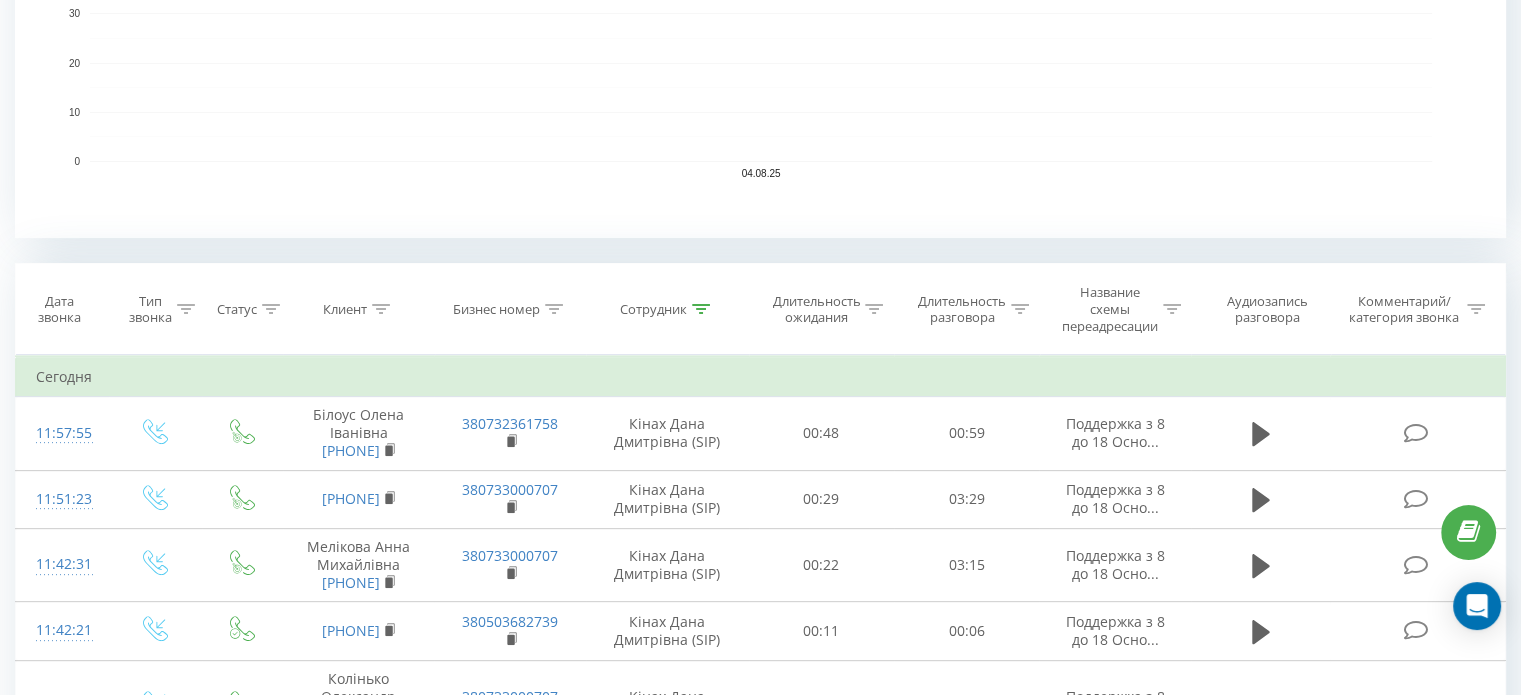 click 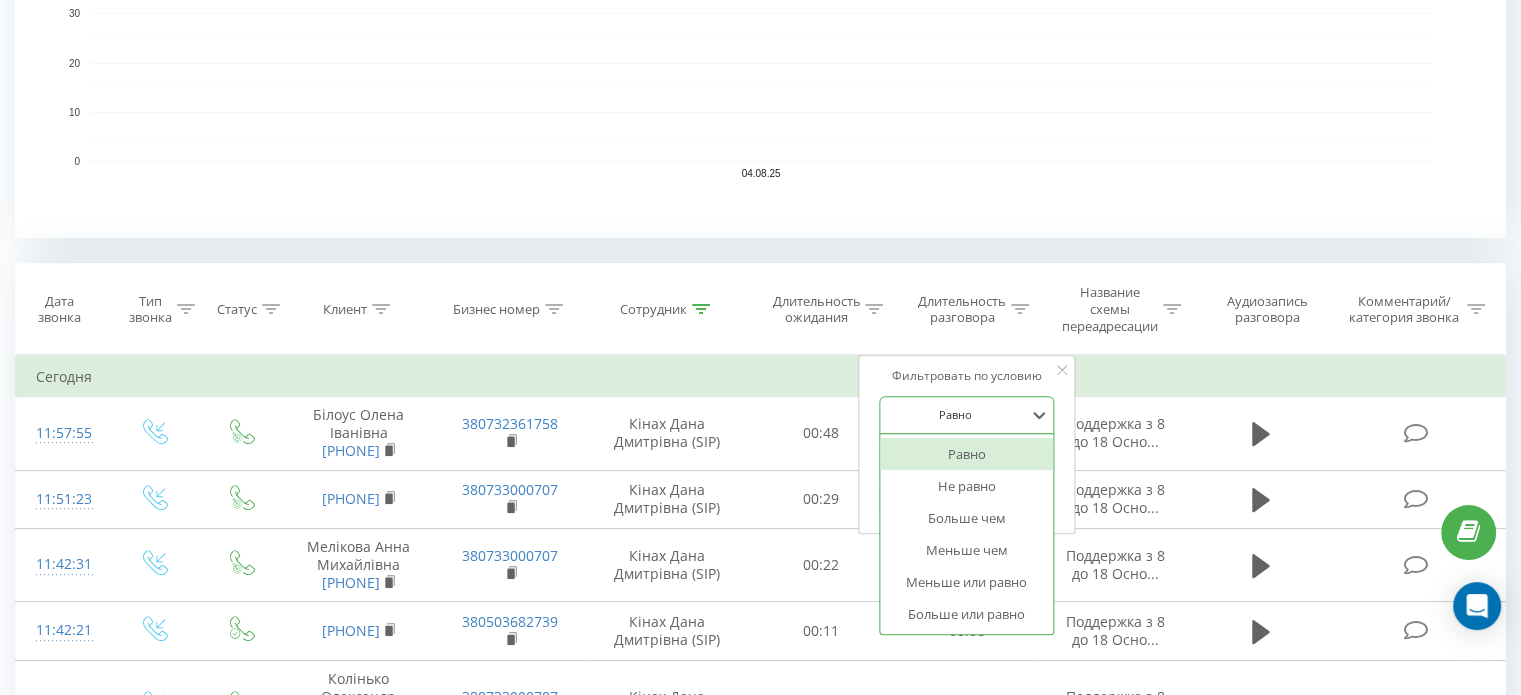 click on "Равно" at bounding box center [956, 415] 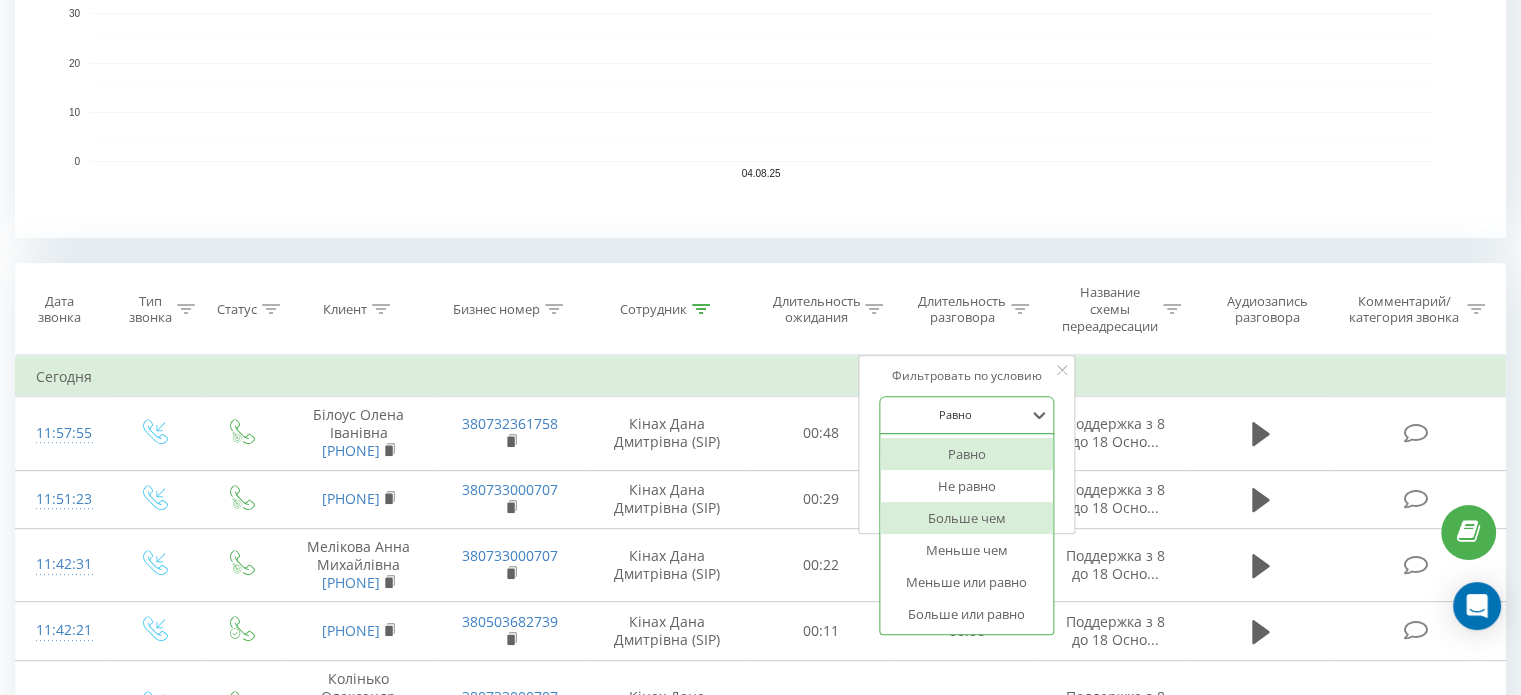 click on "Больше чем" at bounding box center (967, 518) 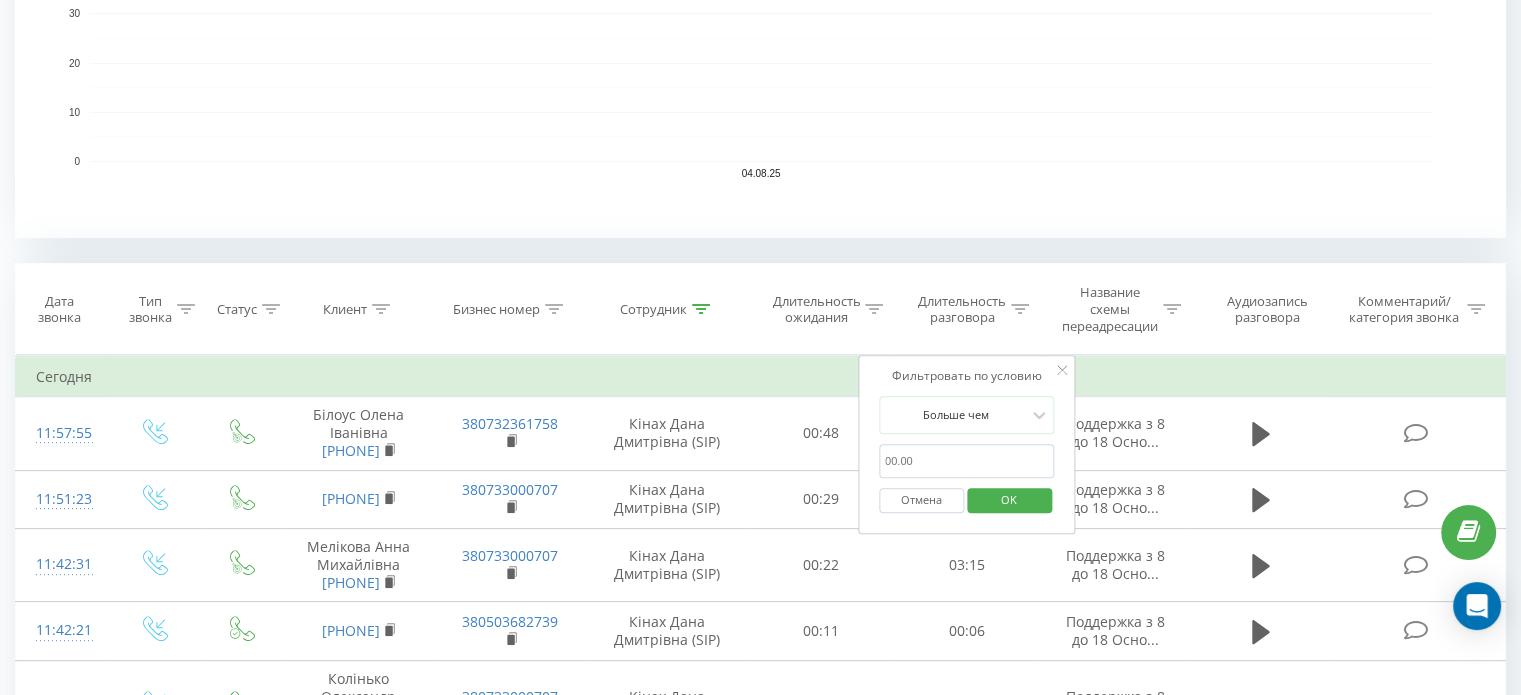 click at bounding box center [967, 461] 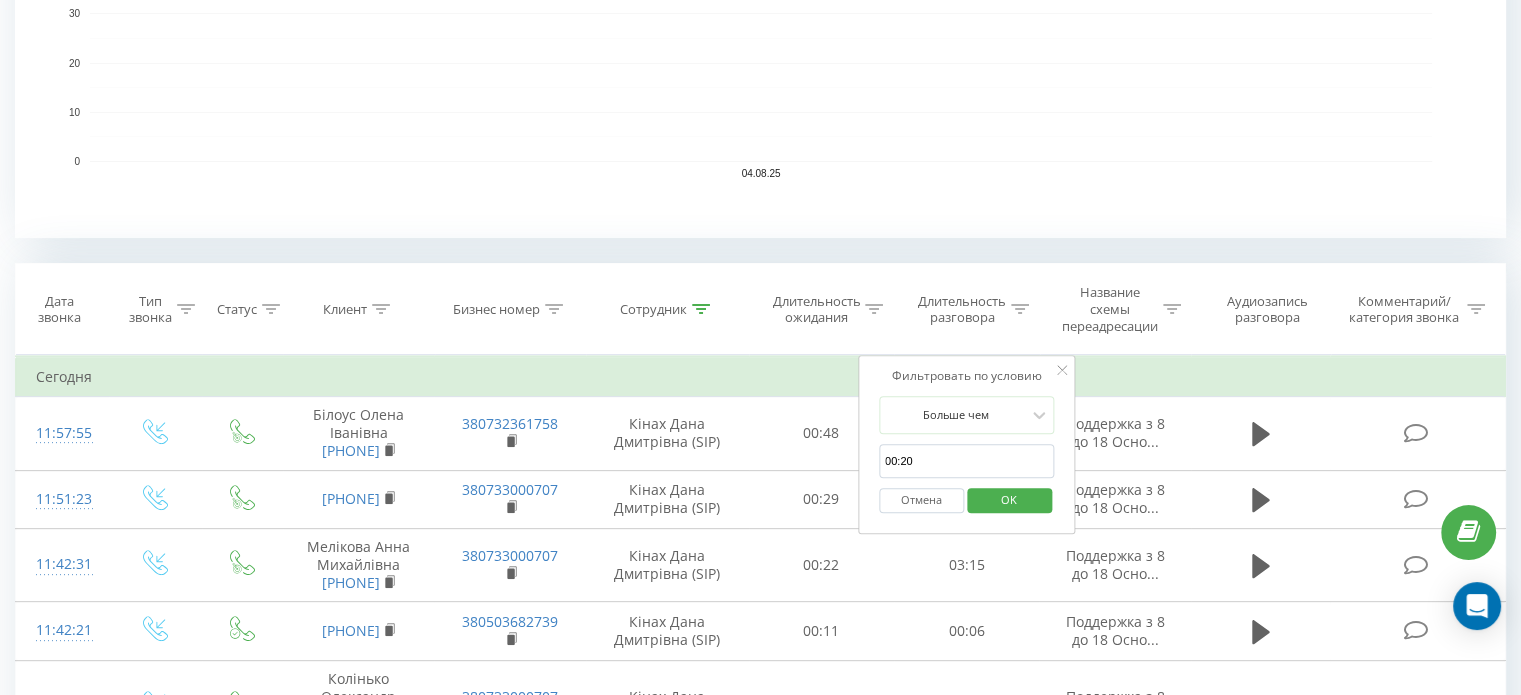 click on "OK" at bounding box center (1009, 499) 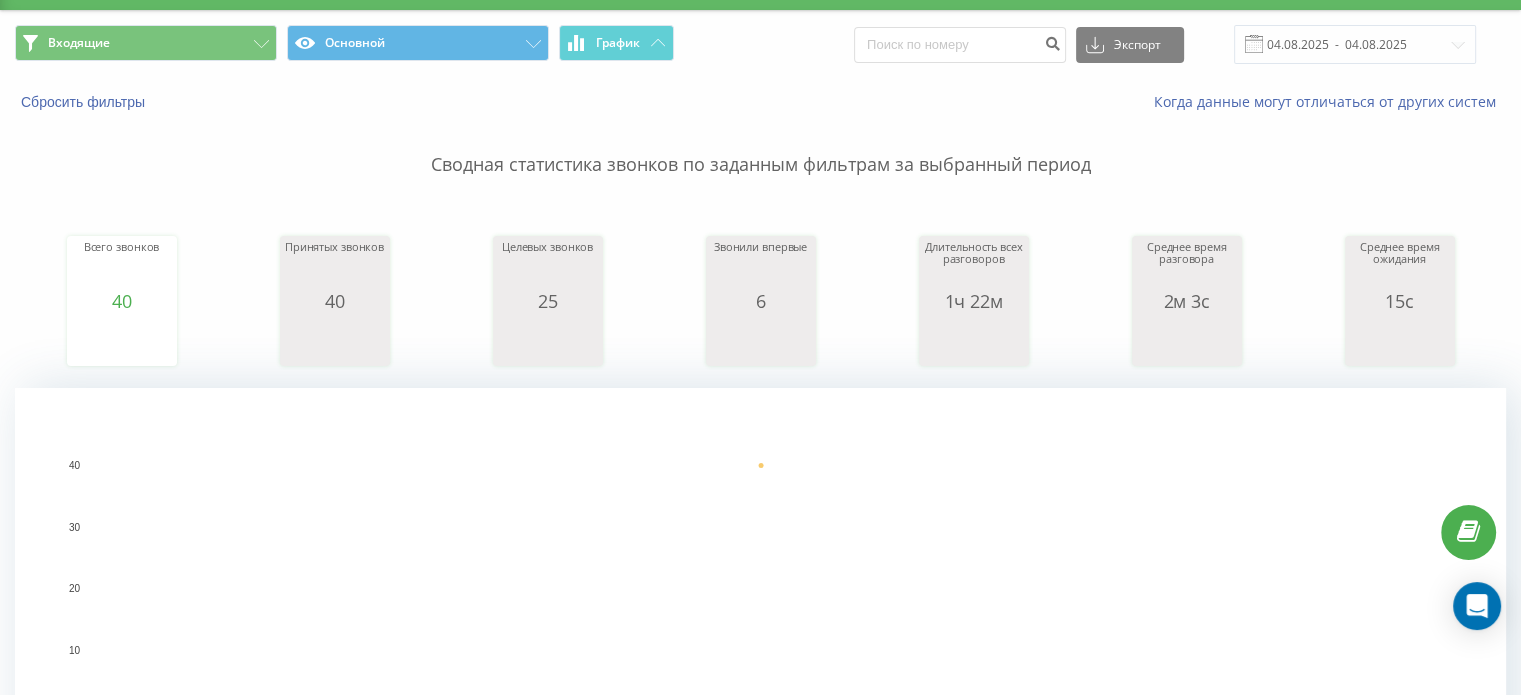 scroll, scrollTop: 0, scrollLeft: 0, axis: both 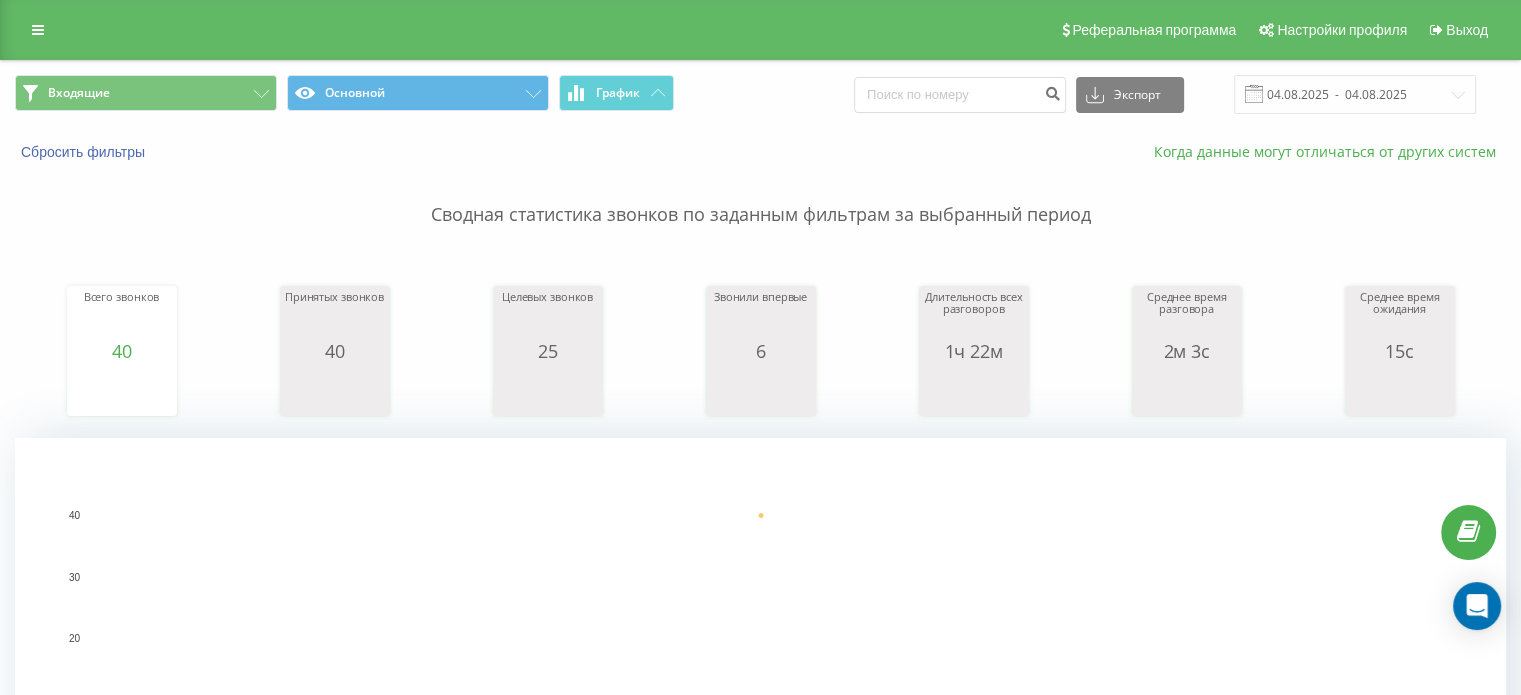 click on "Когда данные могут отличаться от других систем" at bounding box center (1330, 151) 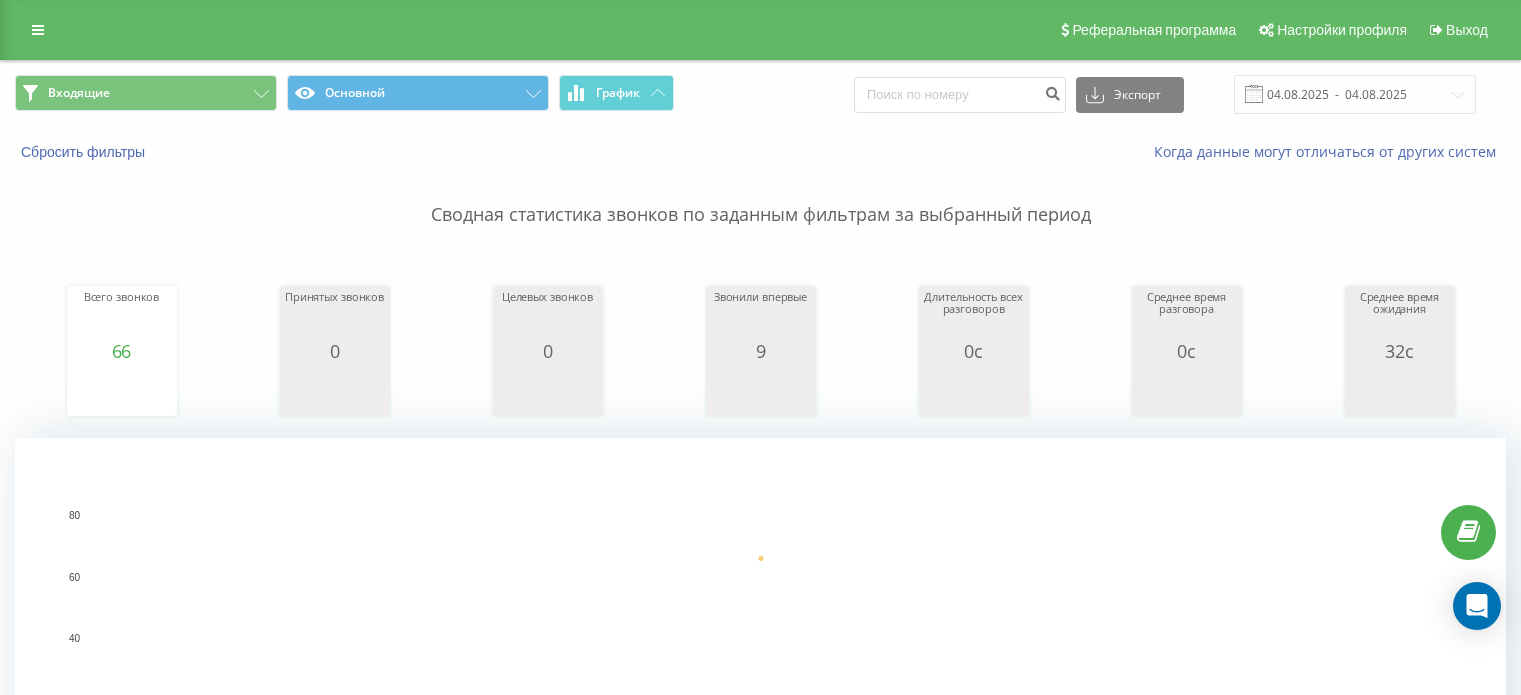 scroll, scrollTop: 0, scrollLeft: 0, axis: both 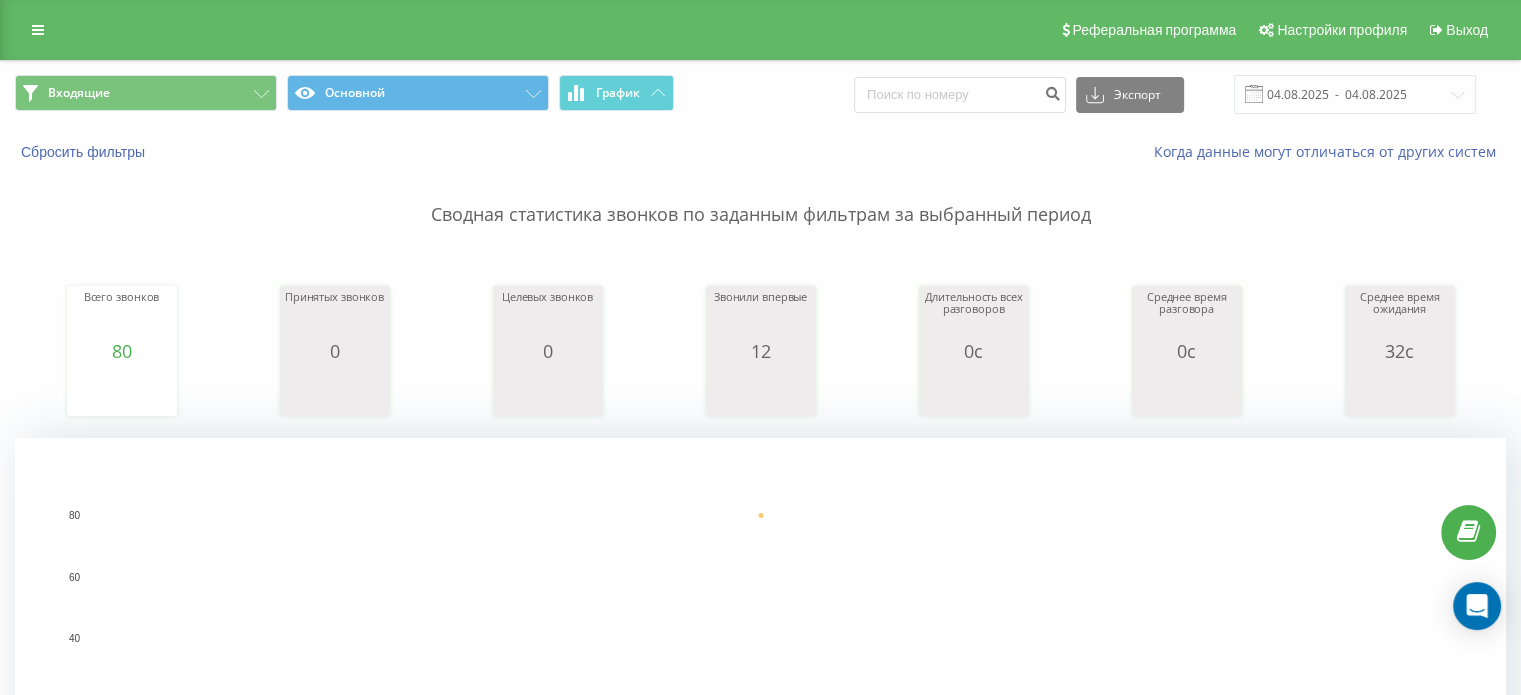click on "Сводная статистика звонков по заданным фильтрам за выбранный период" at bounding box center [760, 195] 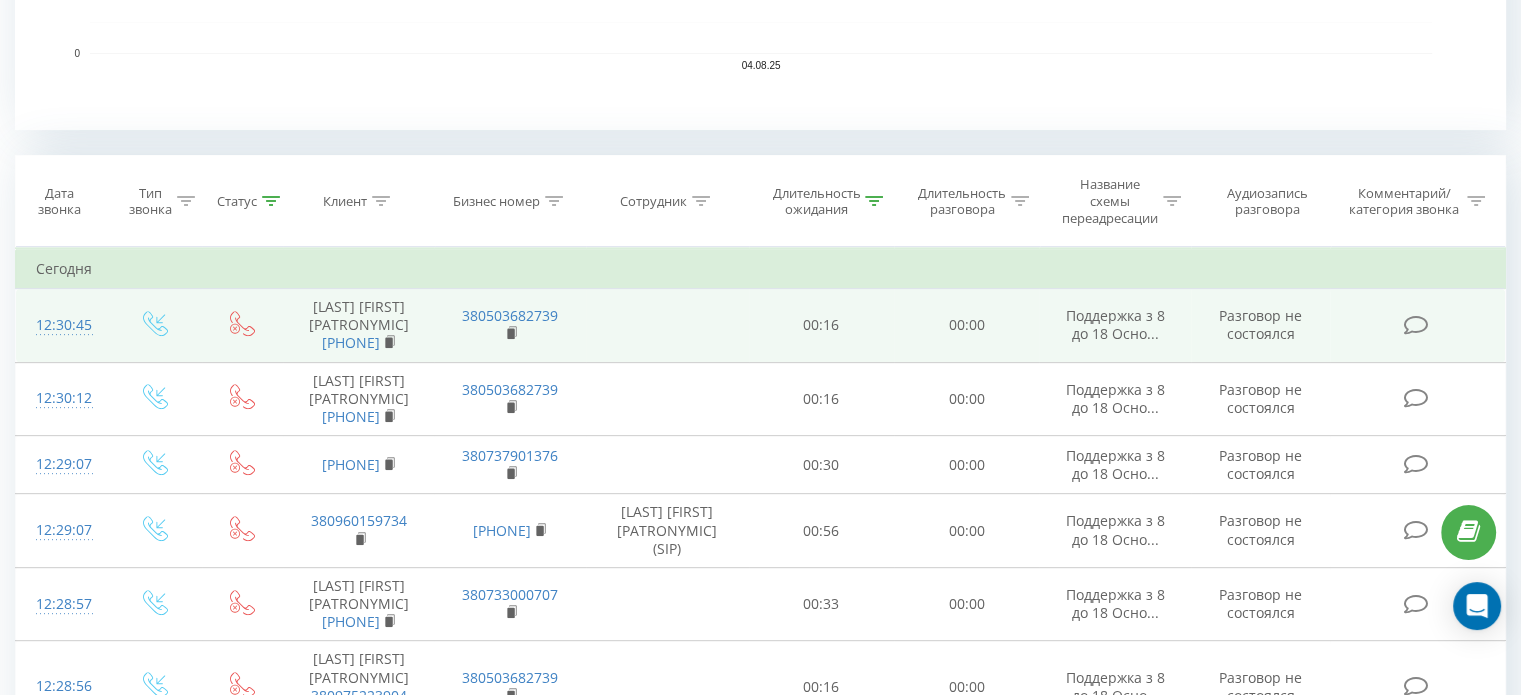 scroll, scrollTop: 900, scrollLeft: 0, axis: vertical 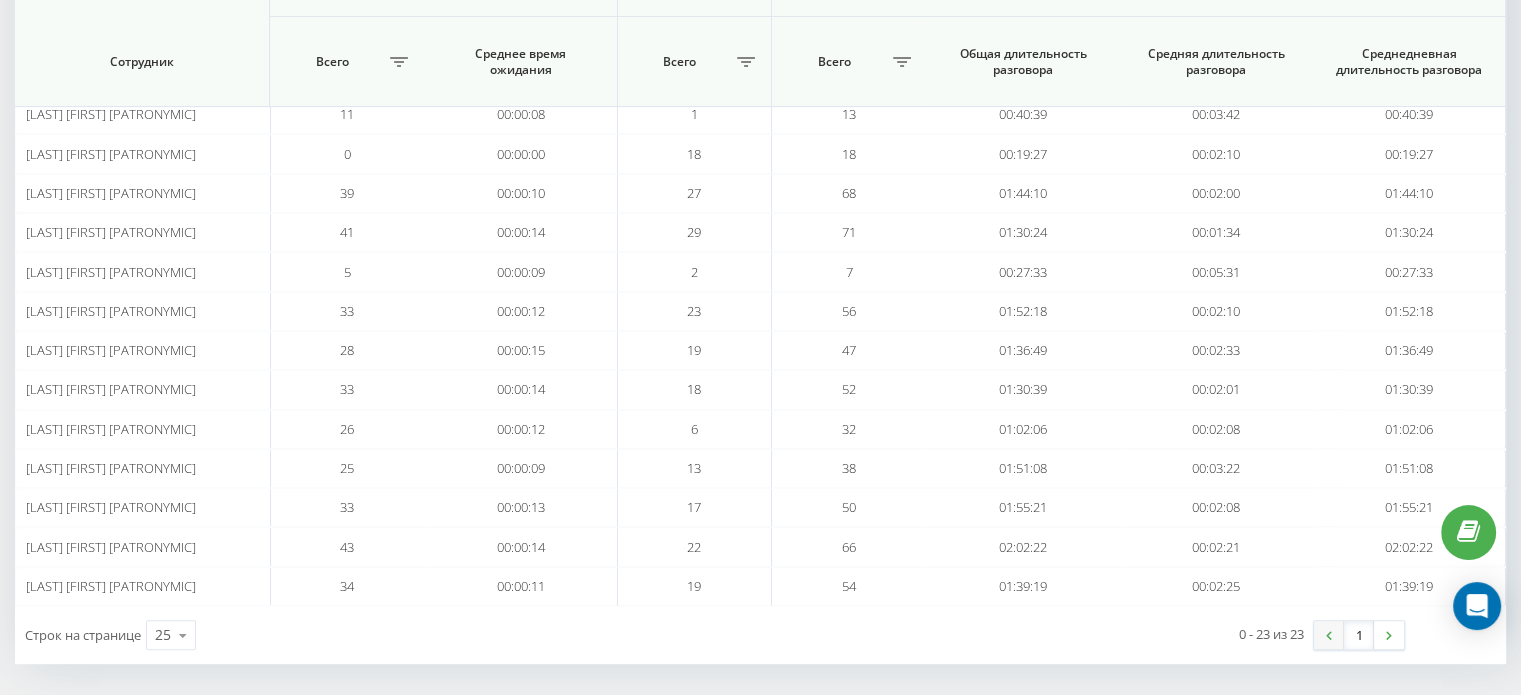click at bounding box center (1329, 635) 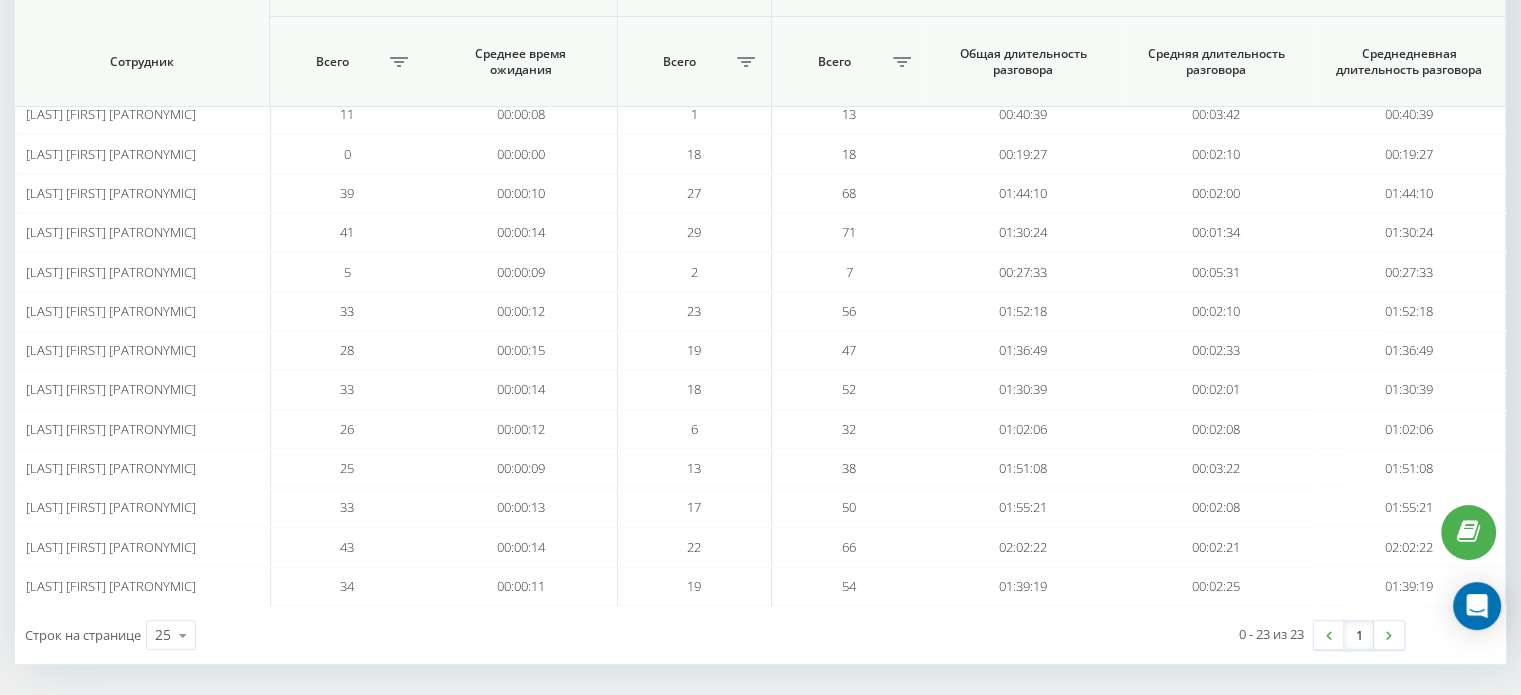 scroll, scrollTop: 0, scrollLeft: 0, axis: both 